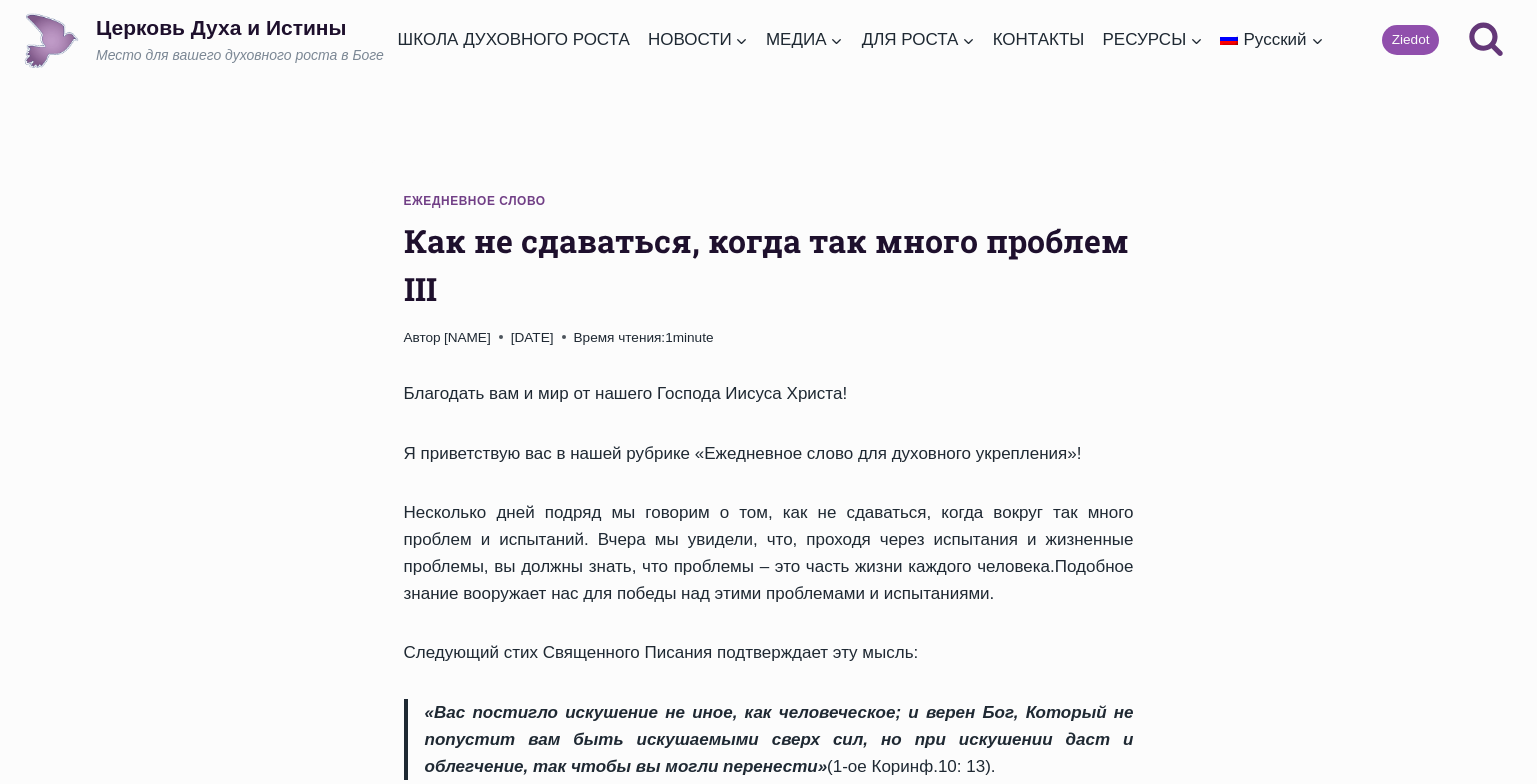 scroll, scrollTop: 0, scrollLeft: 0, axis: both 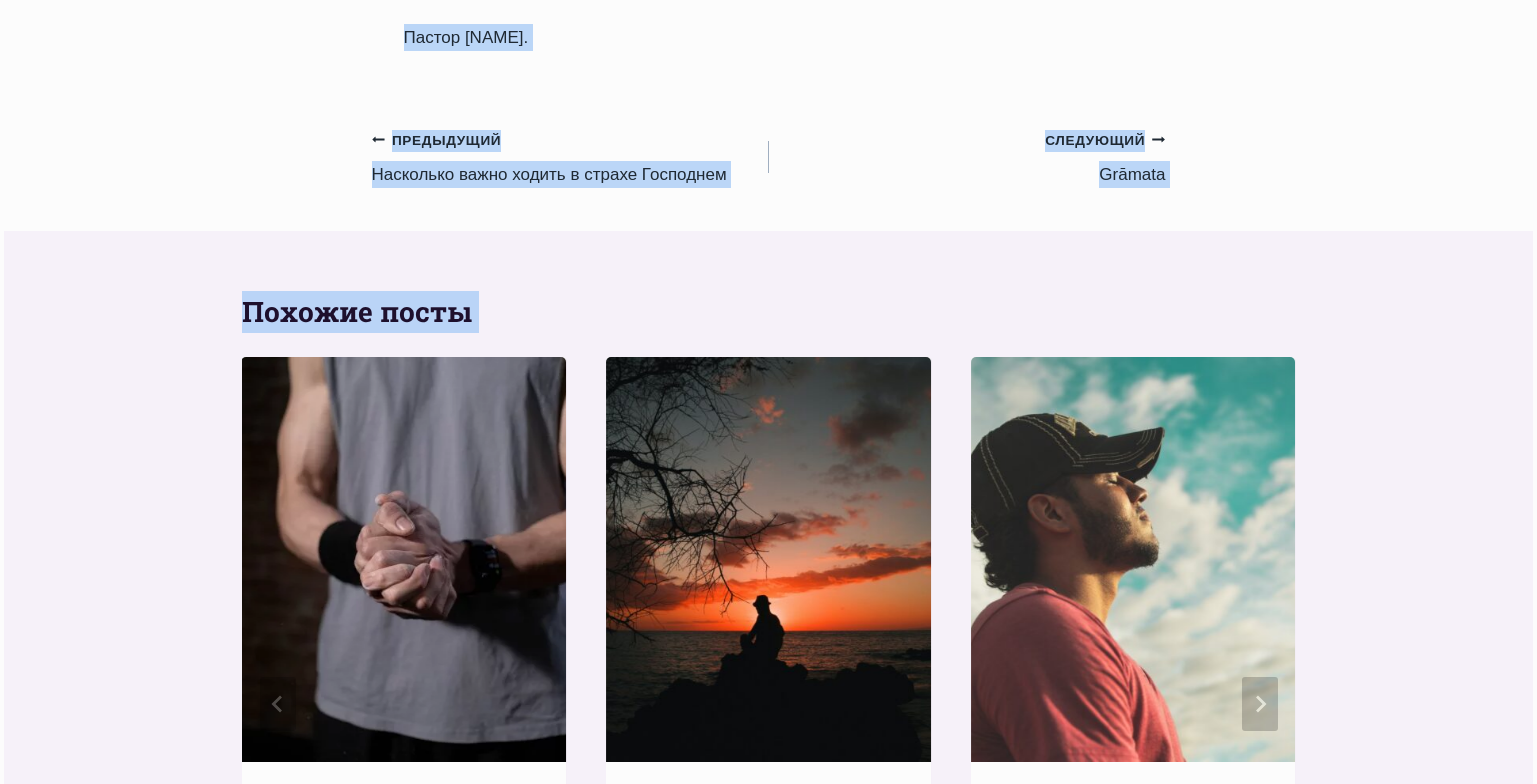 drag, startPoint x: 406, startPoint y: 238, endPoint x: 676, endPoint y: 48, distance: 330.1515 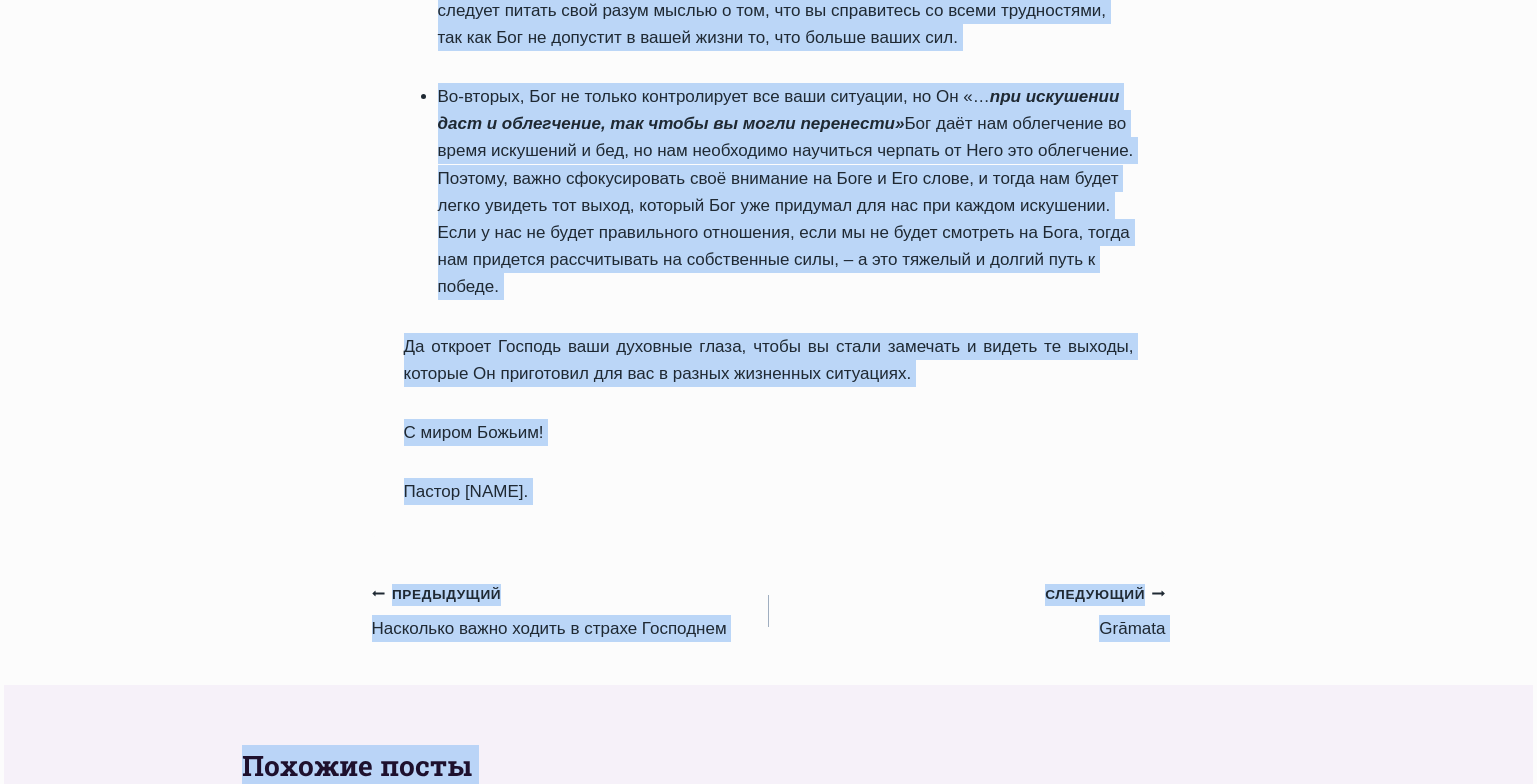 scroll, scrollTop: 1238, scrollLeft: 0, axis: vertical 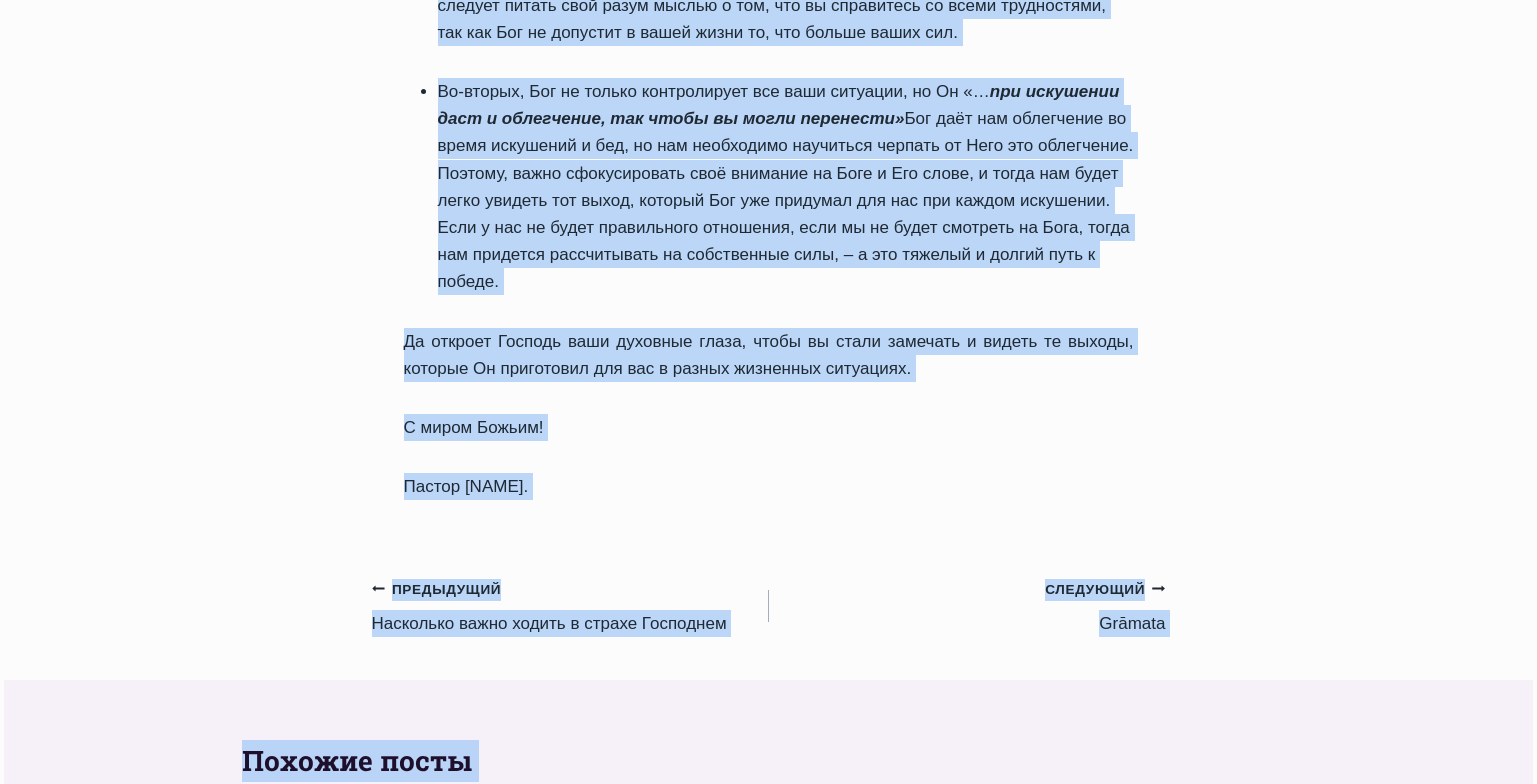 copy on "Как не сдаваться, когда так много проблем III
Автор Mācītājs Rufus Adžiboije
1999-Январь-1 2012-Ноябрь-23
Время чтения:  1  minute
Благодать вам и мир от нашего Господа Иисуса Христа!
Я приветствую вас в нашей рубрике «Ежедневное слово для духовного укрепления»!
Несколько дней подряд мы говорим о том, как не сдаваться, когда вокруг так много проблем и испытаний. Вчера мы увидели, что, проходя через испытания и жизненные проблемы, вы должны знать, что проблемы – это часть жизни каждого человека.Подобное знание вооружает нас для победы над этими проблемами и испытаниями.
Следующий стих Священного Писания подтверждает эту мысль:
«Вас постигло искушение не иное, как человеческое; и верен Бог, Который не попустит вам быть искушаемыми сверх сил, но при искушении даст и облегчение, так чтобы вы могли перенести»  (1-ое Коринф.10: 13).
Исходя из этого места из Писания, очевидно, что Бог хочет, чтобы мы воспринимали искушения, испытания и проблемы, как нормальное явлени..." 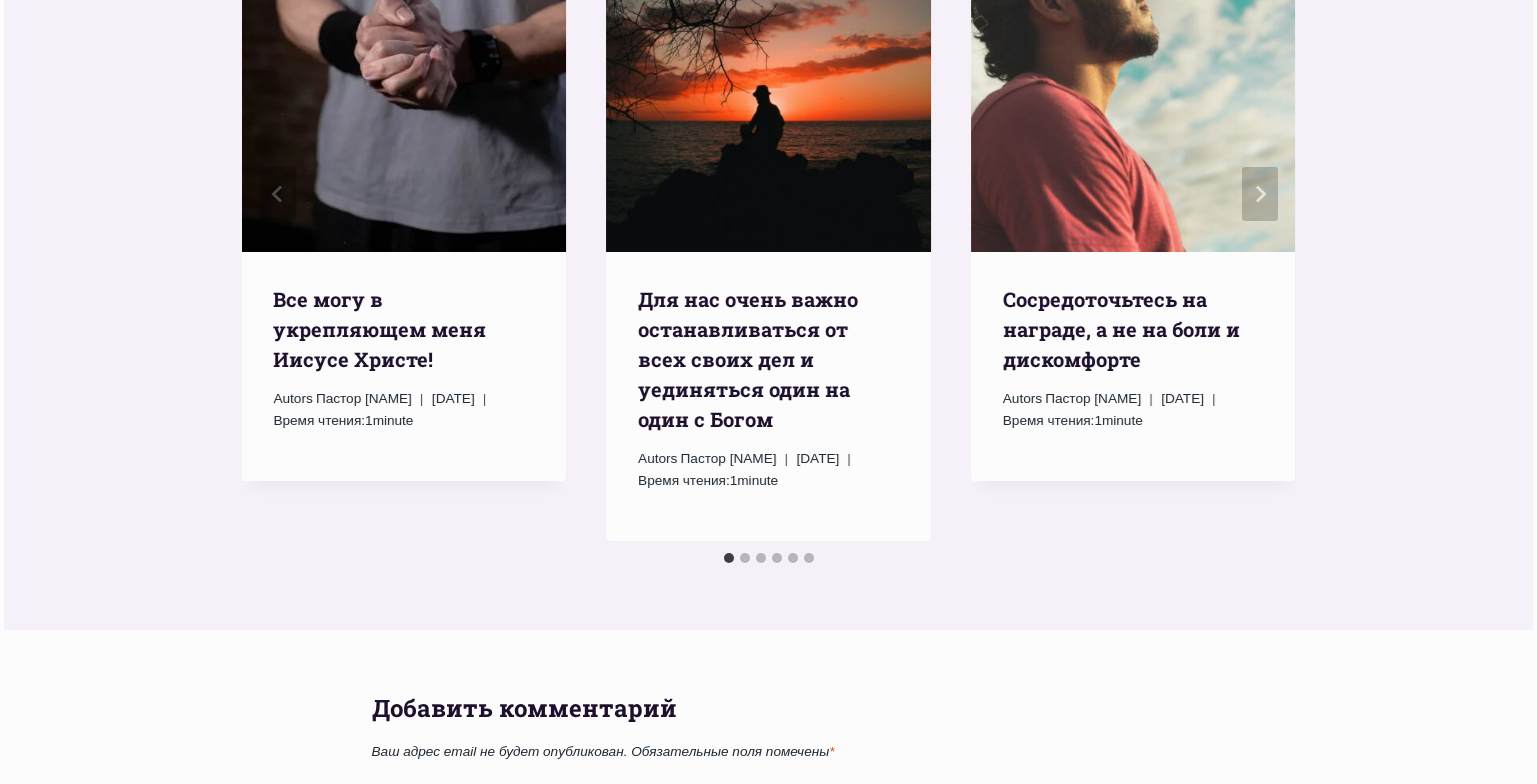 scroll, scrollTop: 2192, scrollLeft: 0, axis: vertical 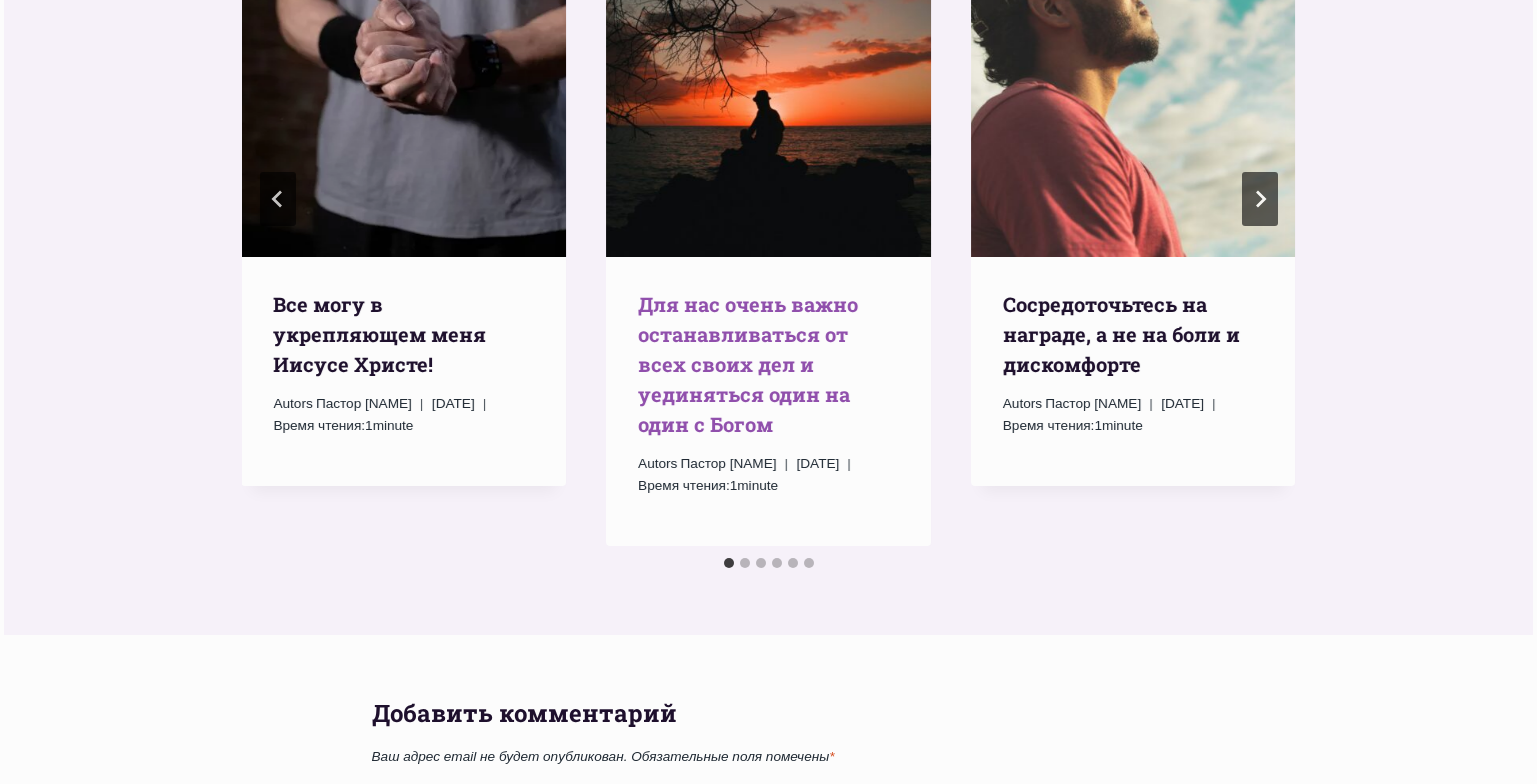 click on "Для нас очень важно останавливаться от всех своих дел и уединяться один на один с Богом" at bounding box center [748, 364] 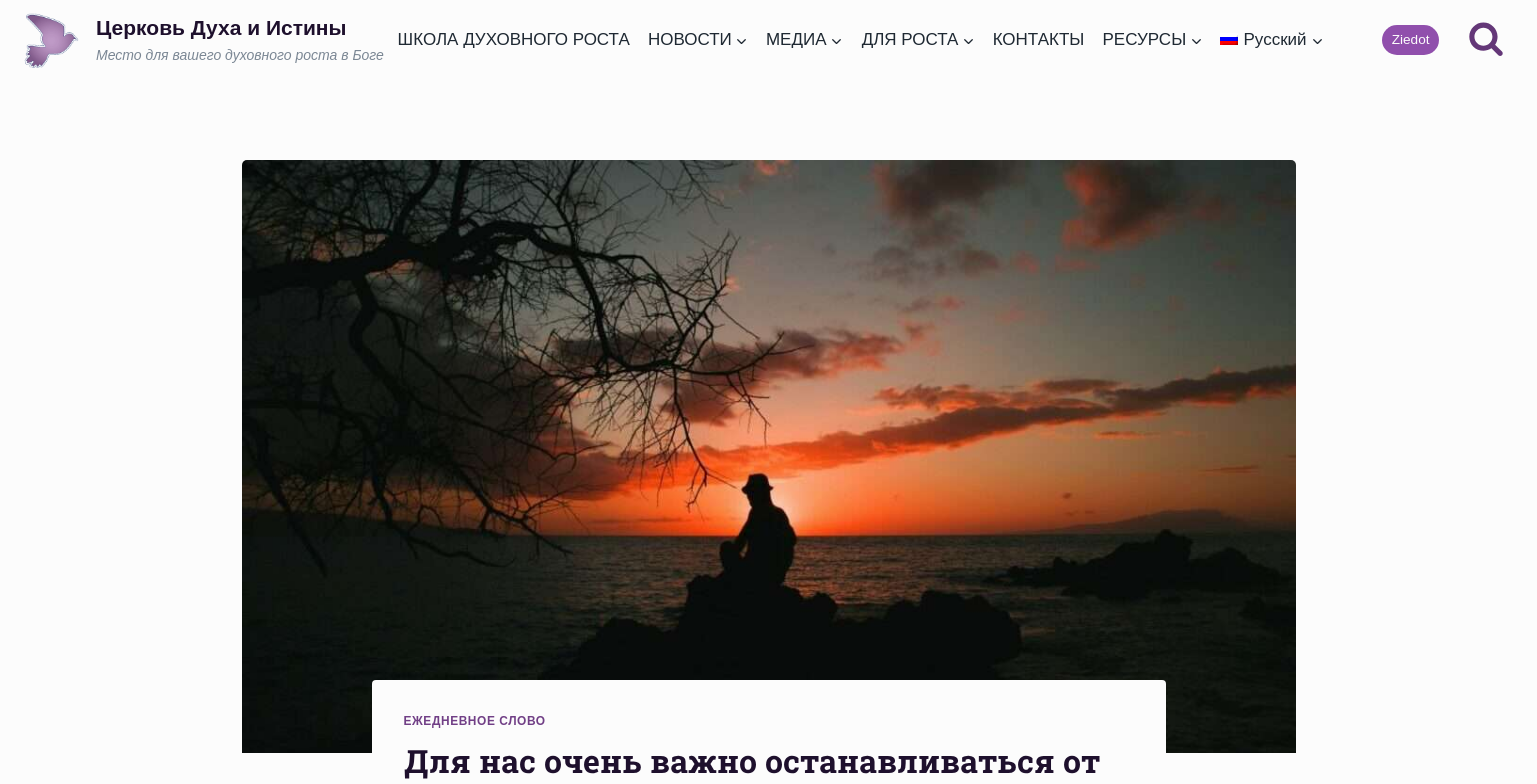 scroll, scrollTop: 0, scrollLeft: 0, axis: both 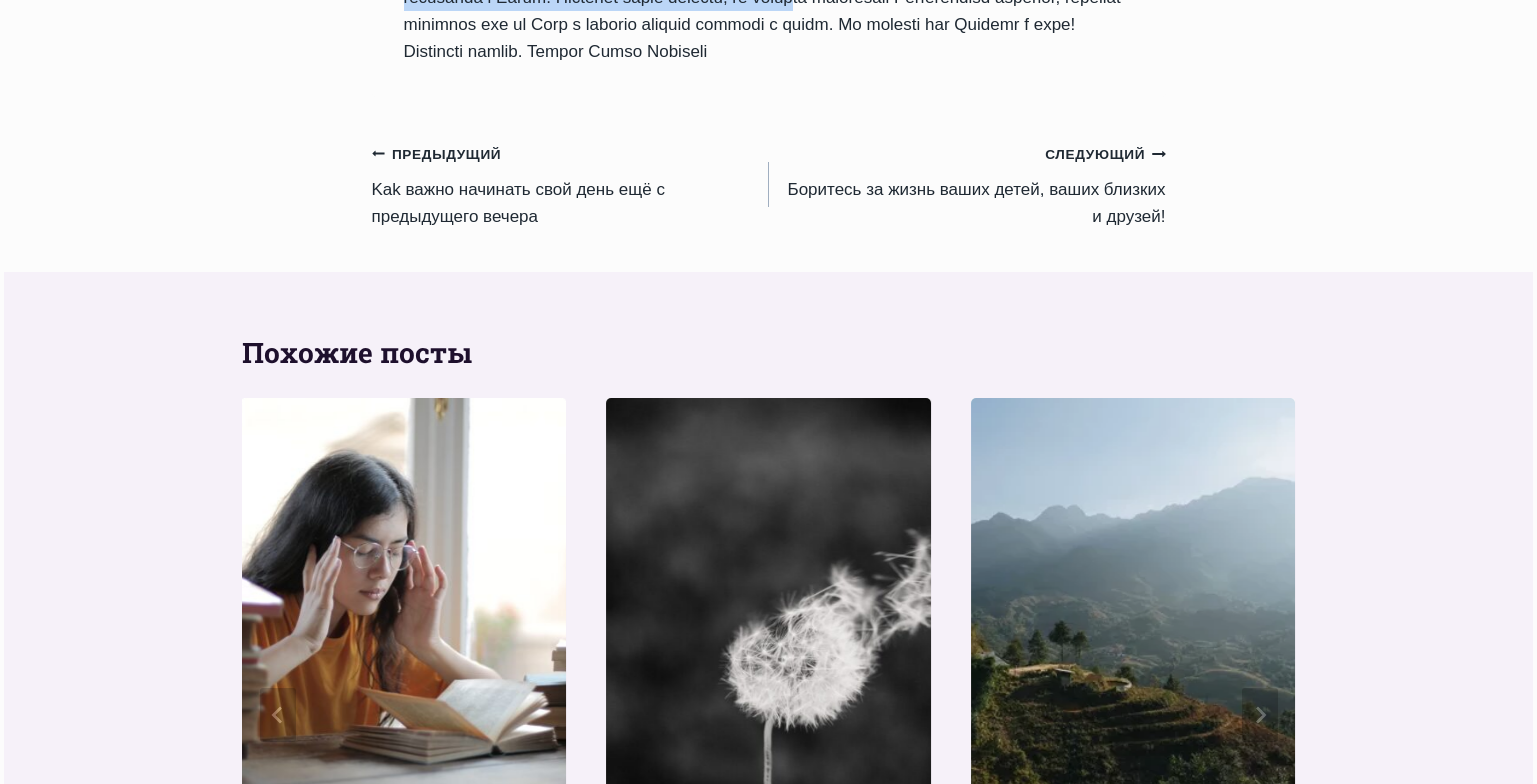 drag, startPoint x: 410, startPoint y: 361, endPoint x: 792, endPoint y: 113, distance: 455.44263 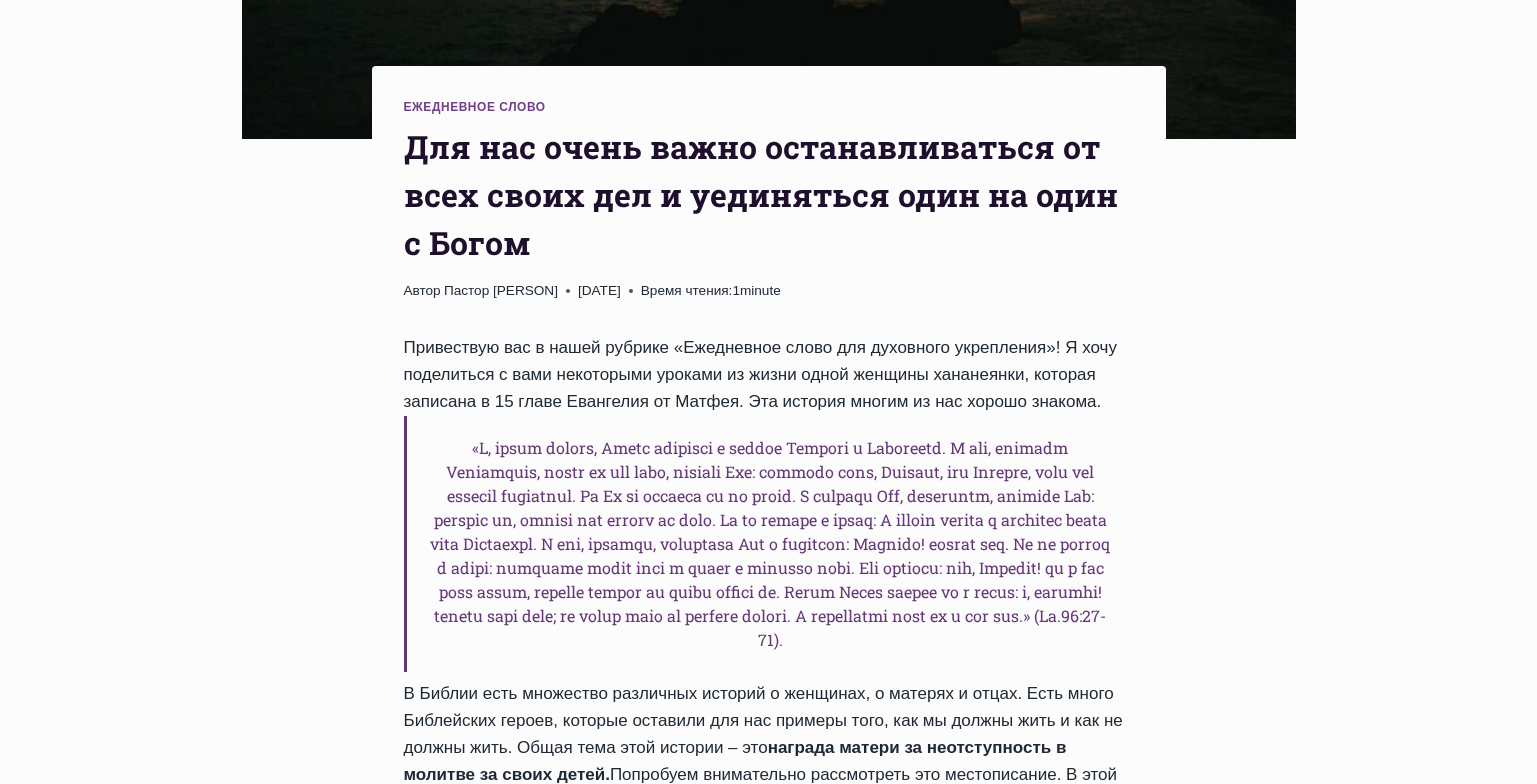 scroll, scrollTop: 619, scrollLeft: 0, axis: vertical 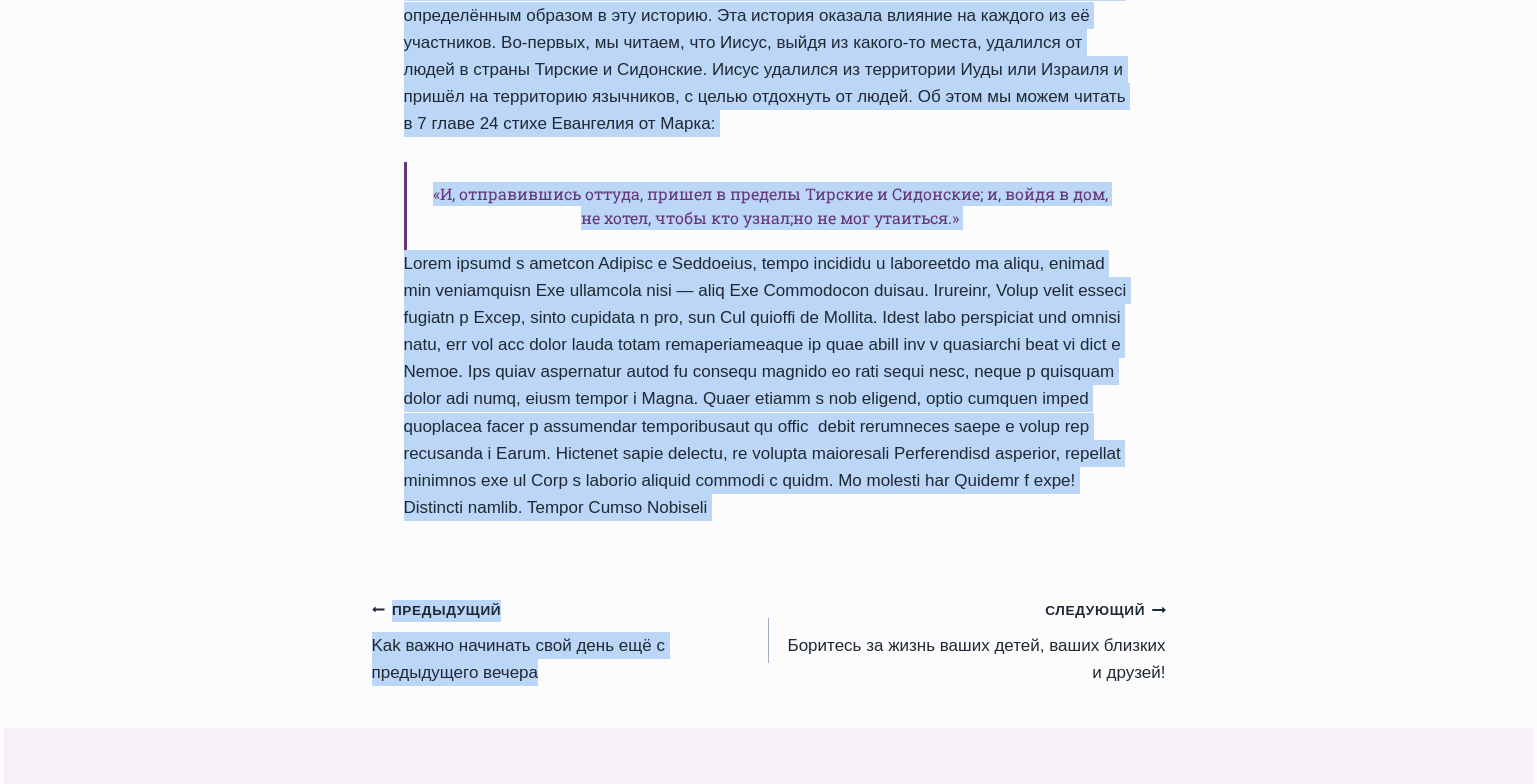 drag, startPoint x: 408, startPoint y: 141, endPoint x: 876, endPoint y: 569, distance: 634.1987 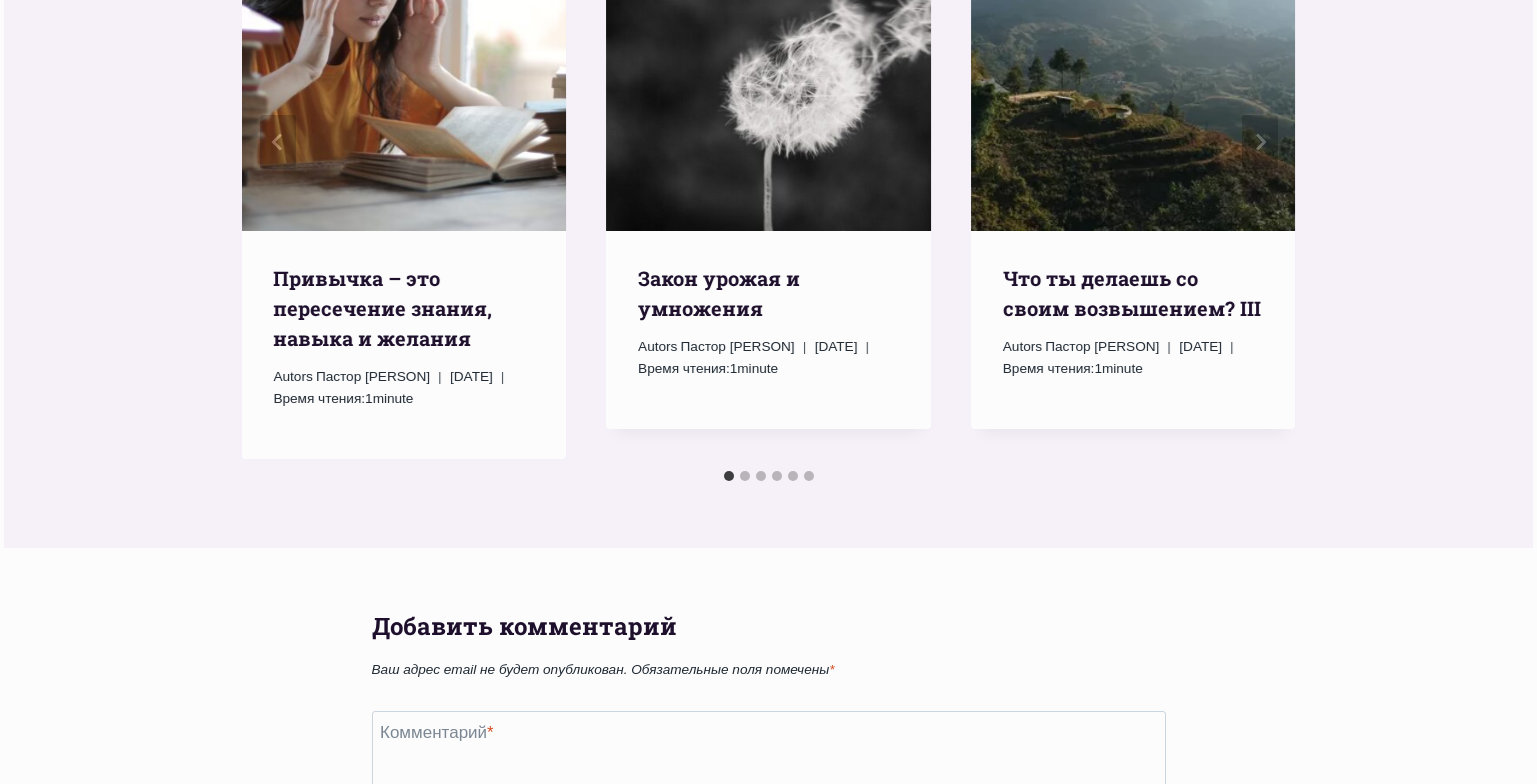 scroll, scrollTop: 2468, scrollLeft: 0, axis: vertical 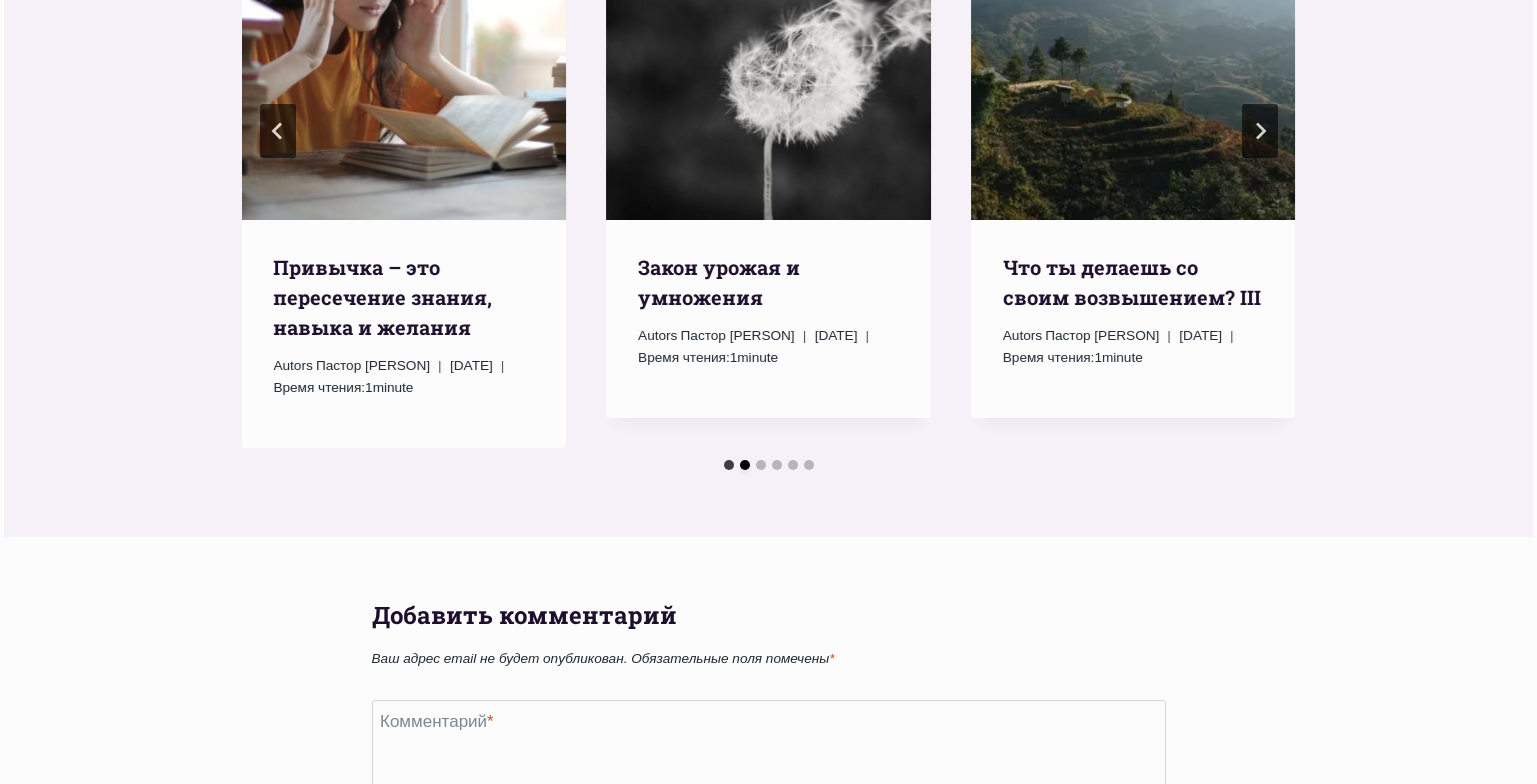 click at bounding box center [745, 465] 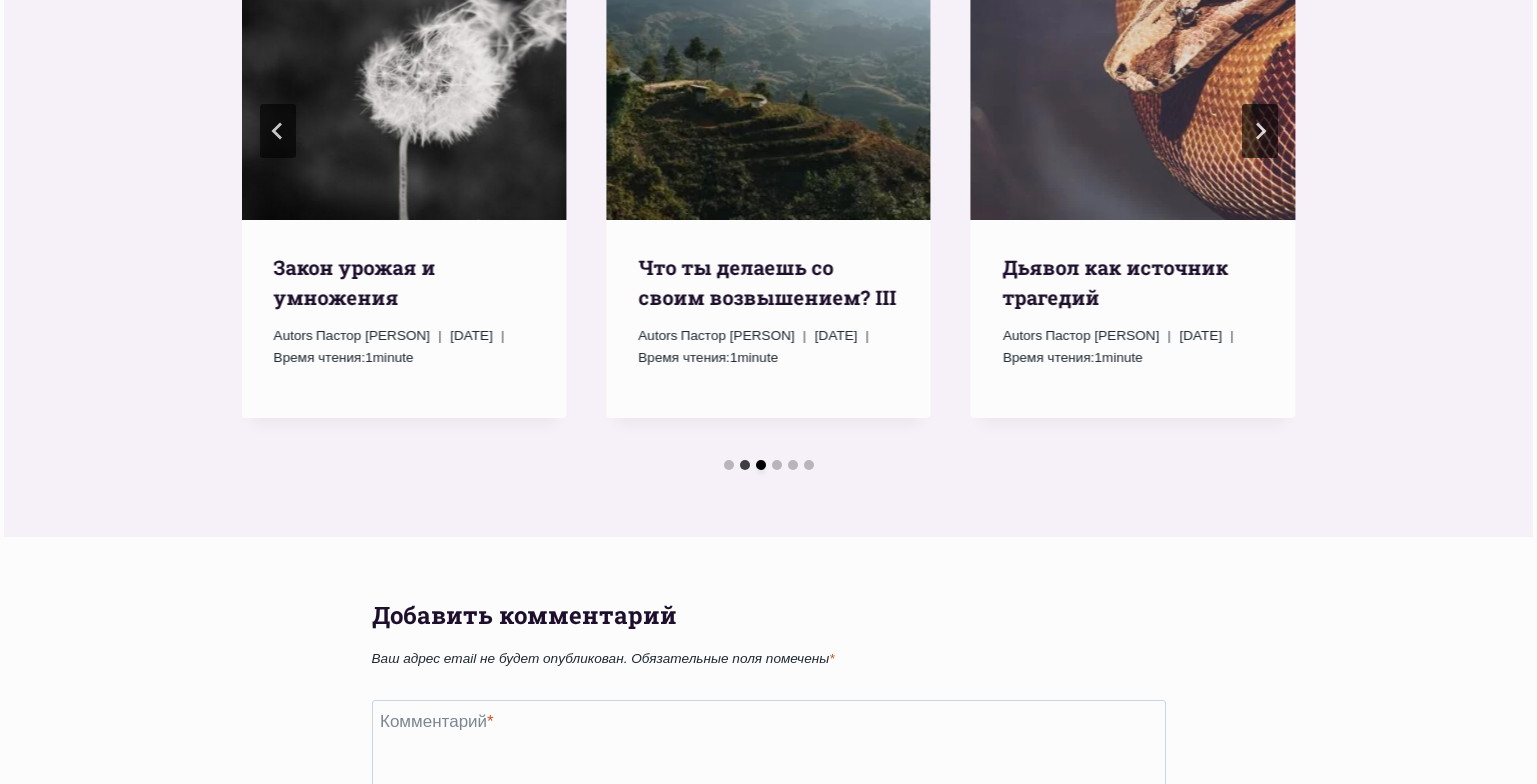 click at bounding box center (761, 465) 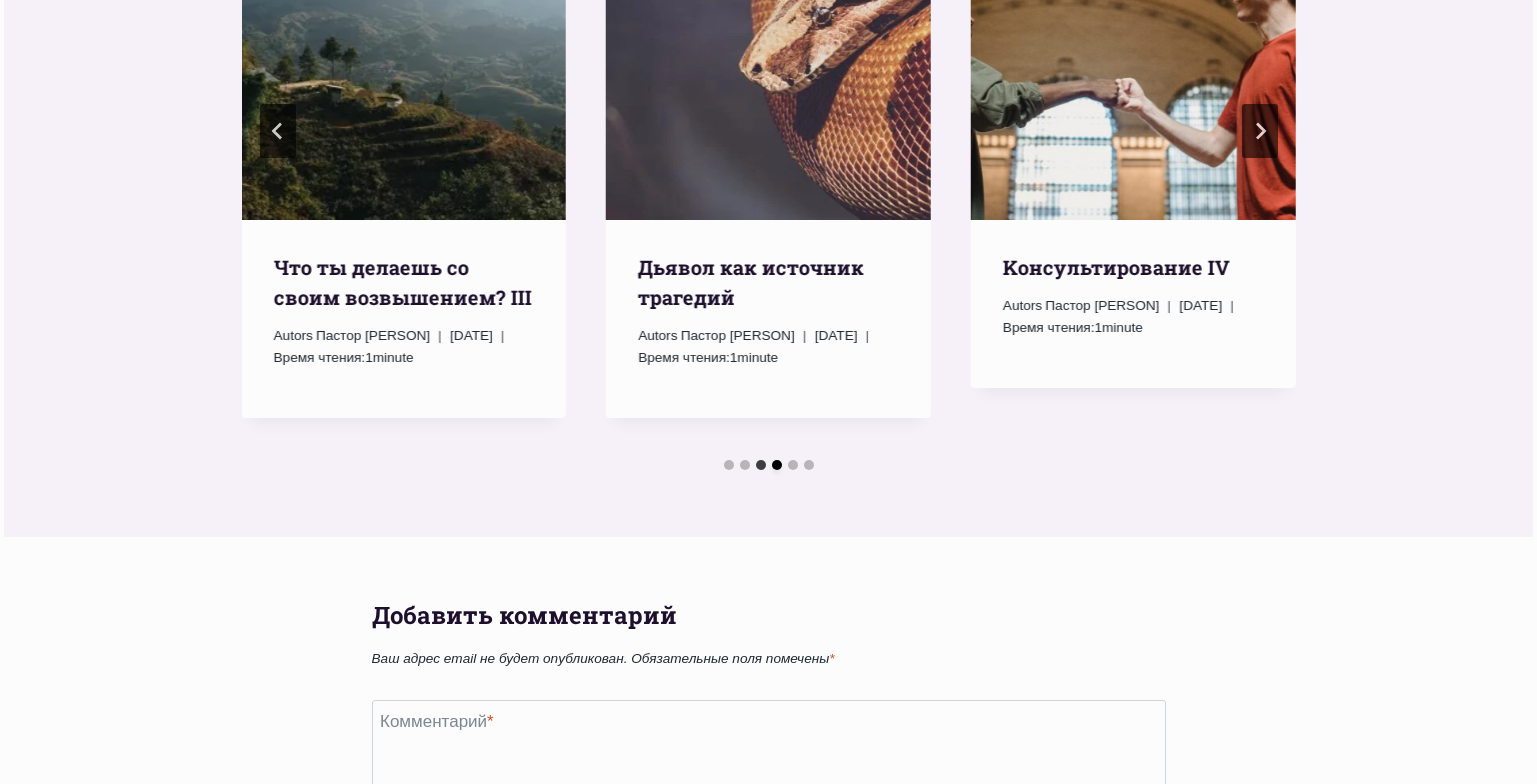 click at bounding box center (777, 465) 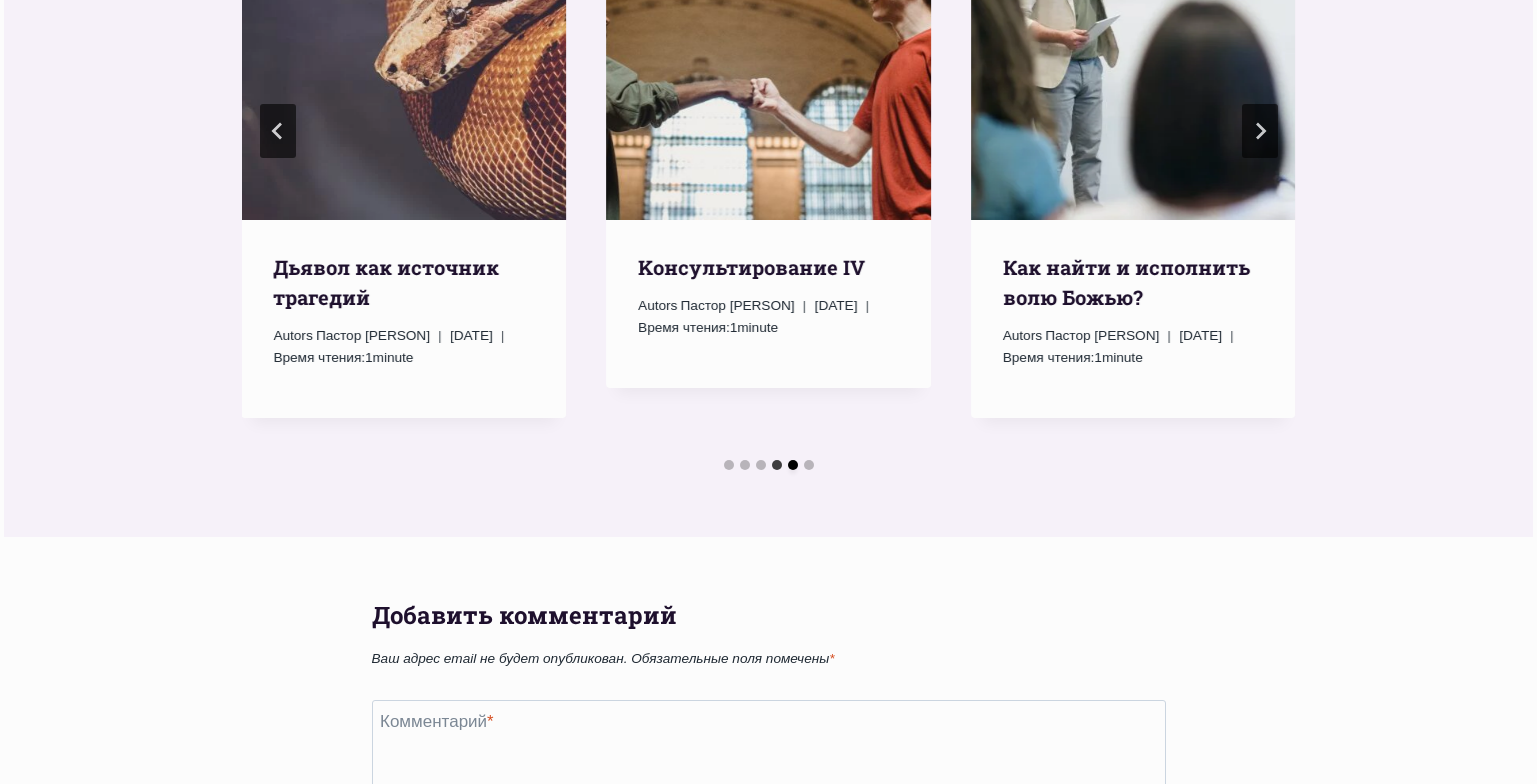 click at bounding box center (793, 465) 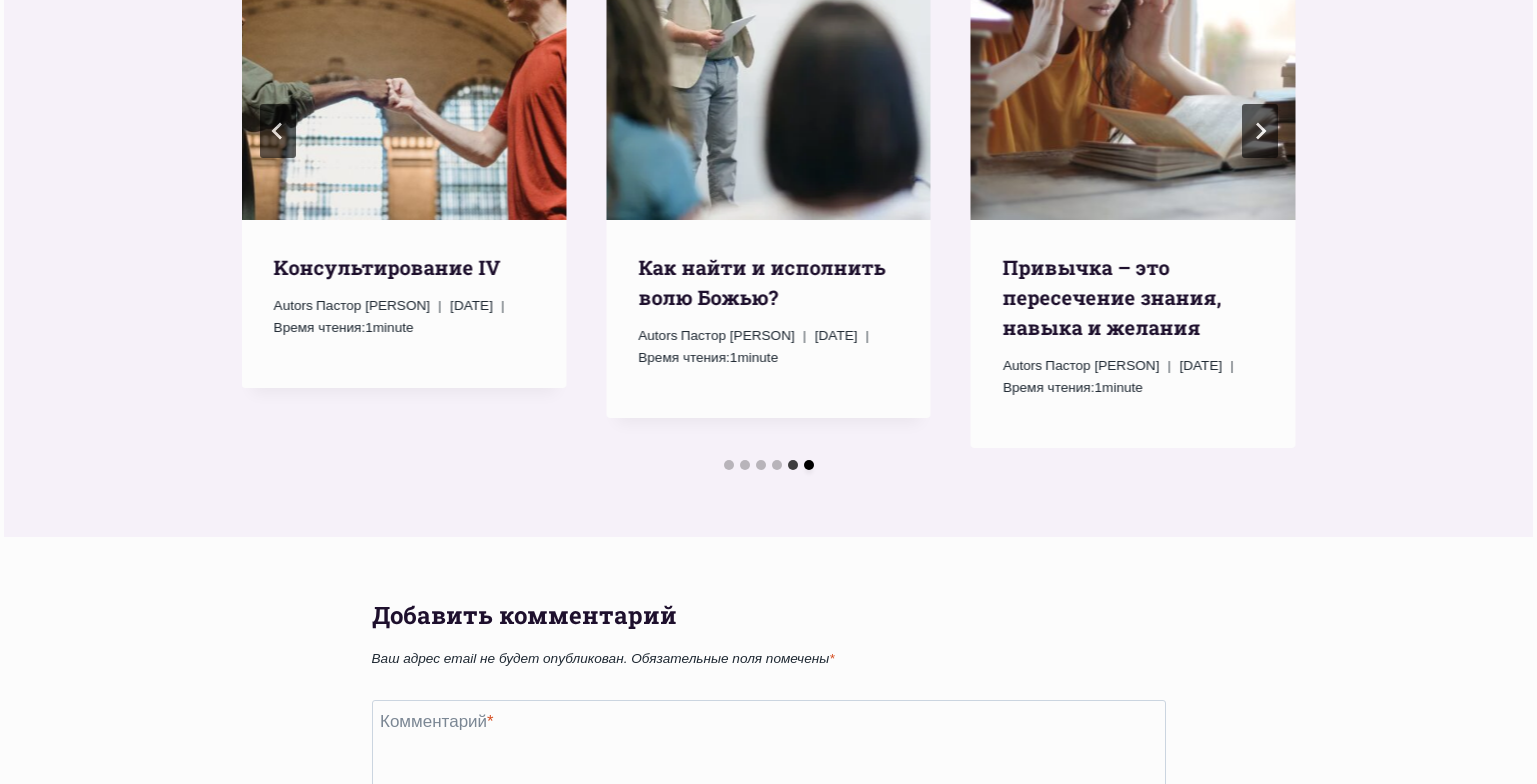 click at bounding box center [809, 465] 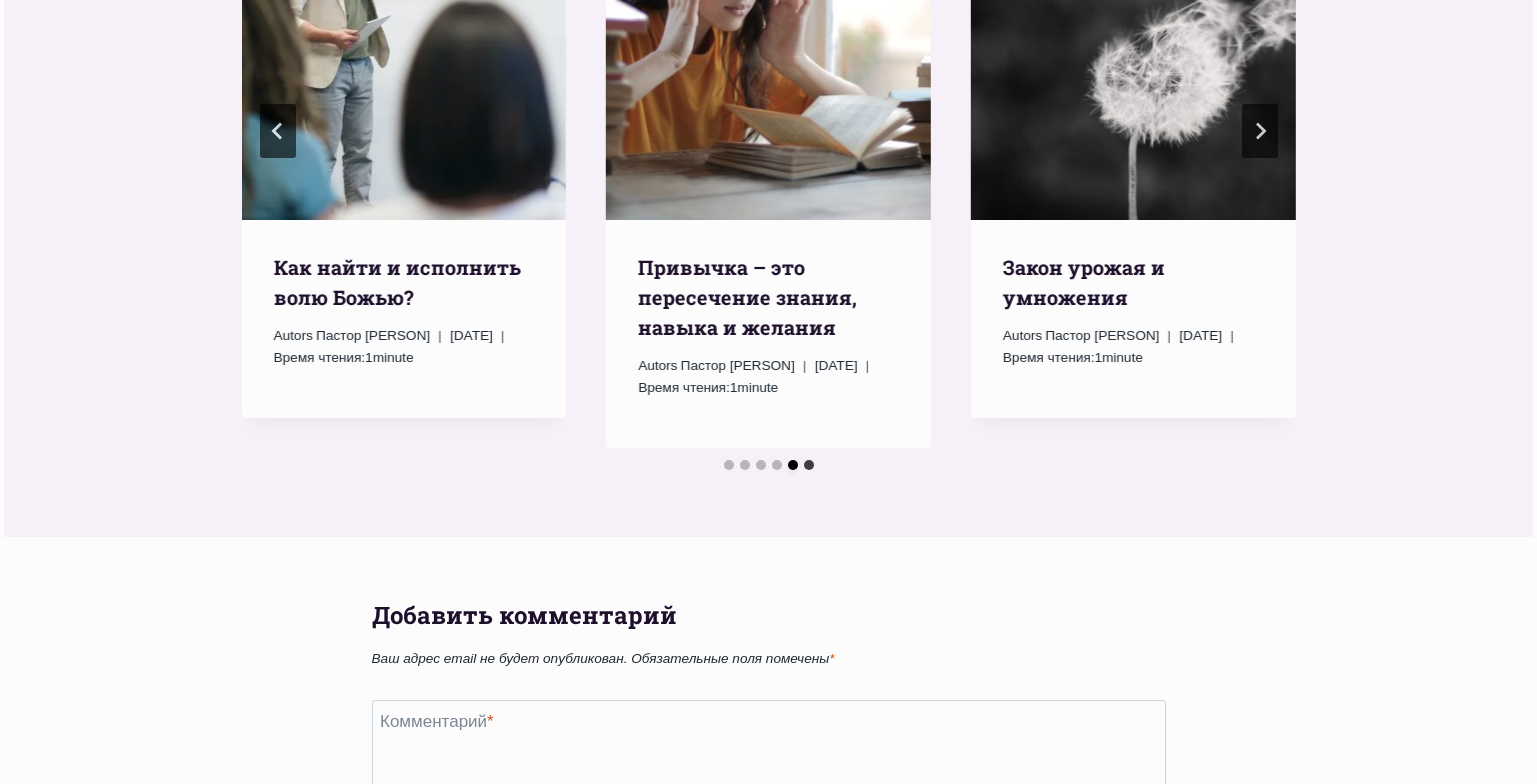 click at bounding box center (793, 465) 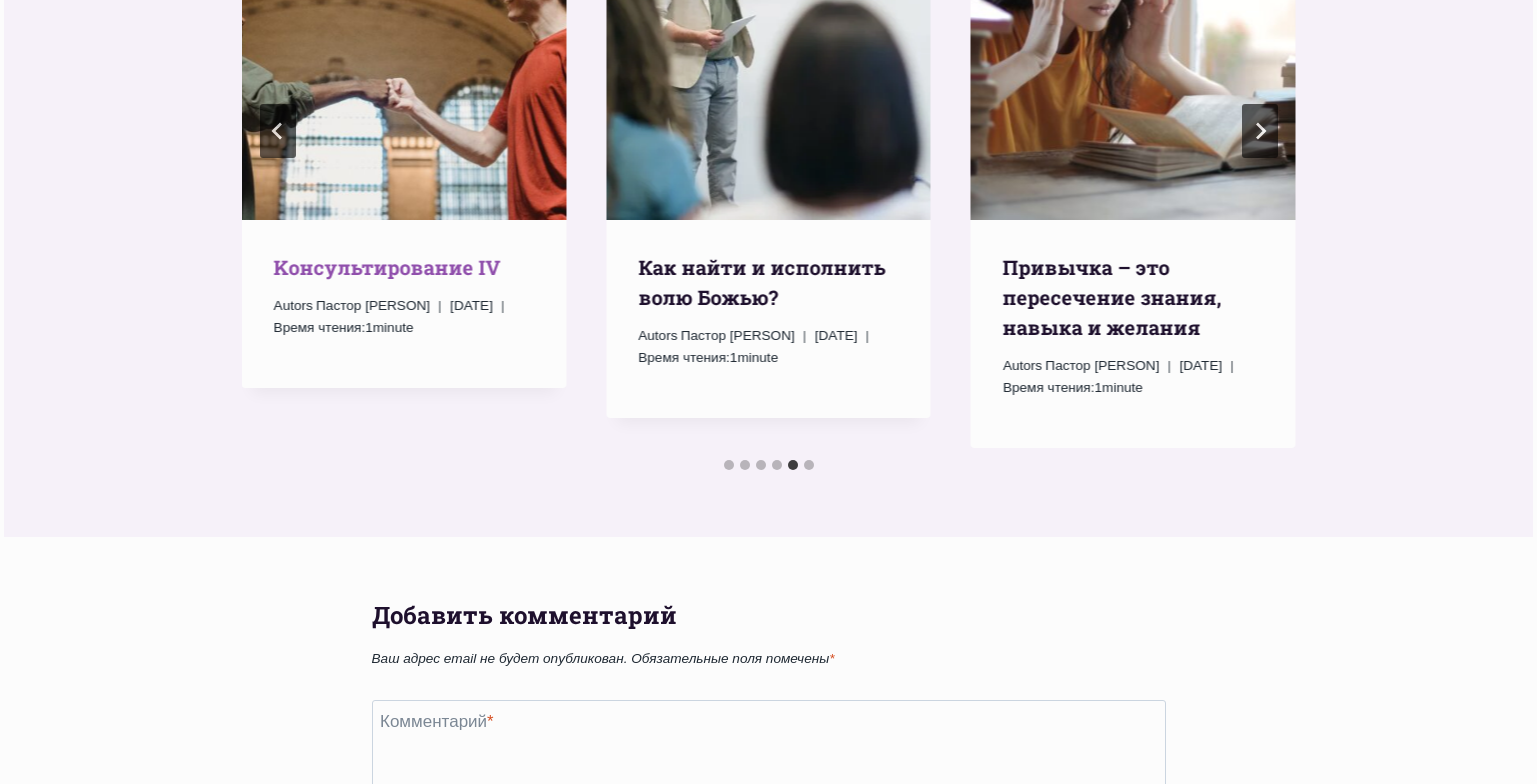 click on "Kонсультирование IV" at bounding box center (387, 267) 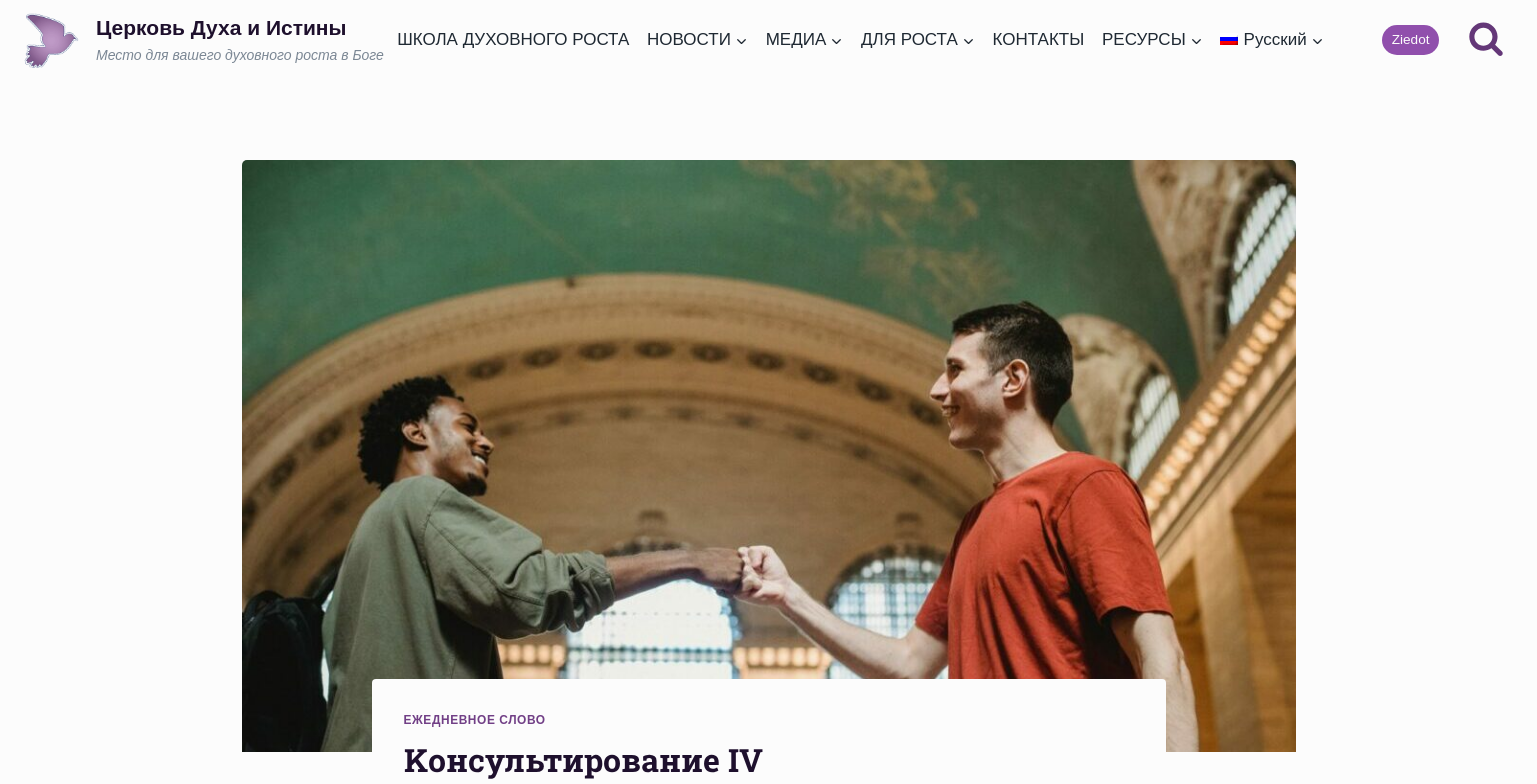 scroll, scrollTop: 0, scrollLeft: 0, axis: both 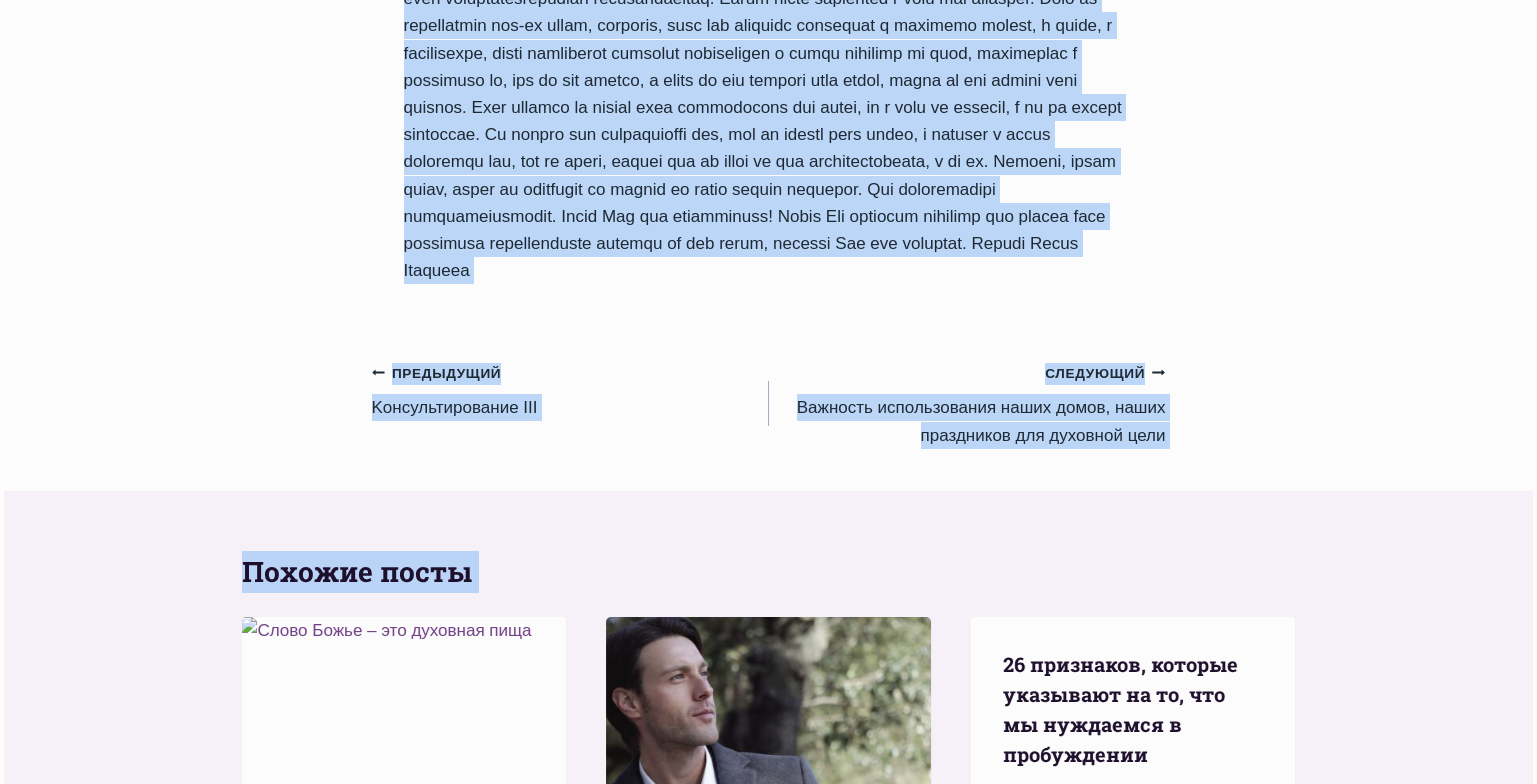 drag, startPoint x: 400, startPoint y: 148, endPoint x: 899, endPoint y: 369, distance: 545.749 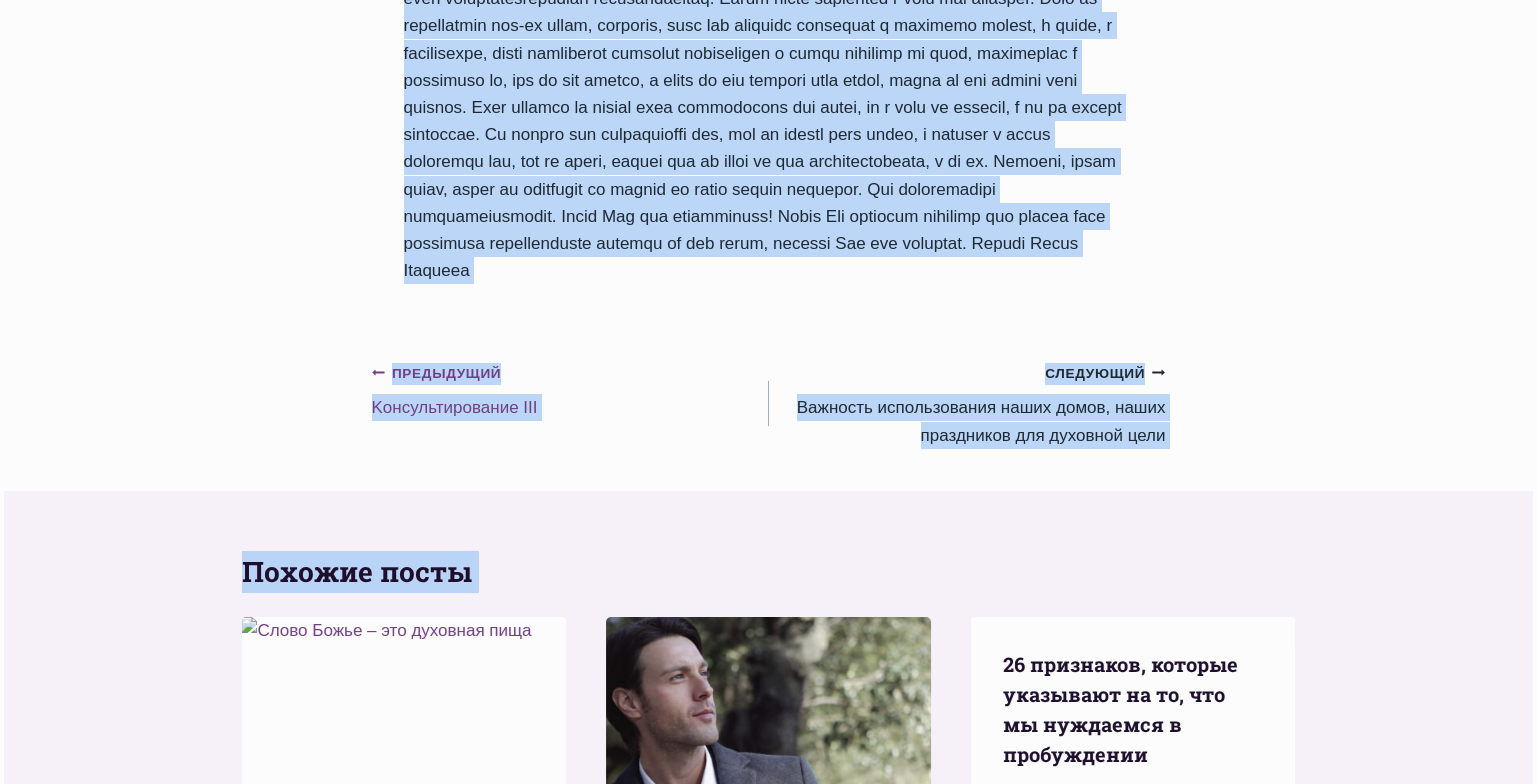 click on "Предыдущий
Предыдущий Kонсультирование III" at bounding box center (570, 390) 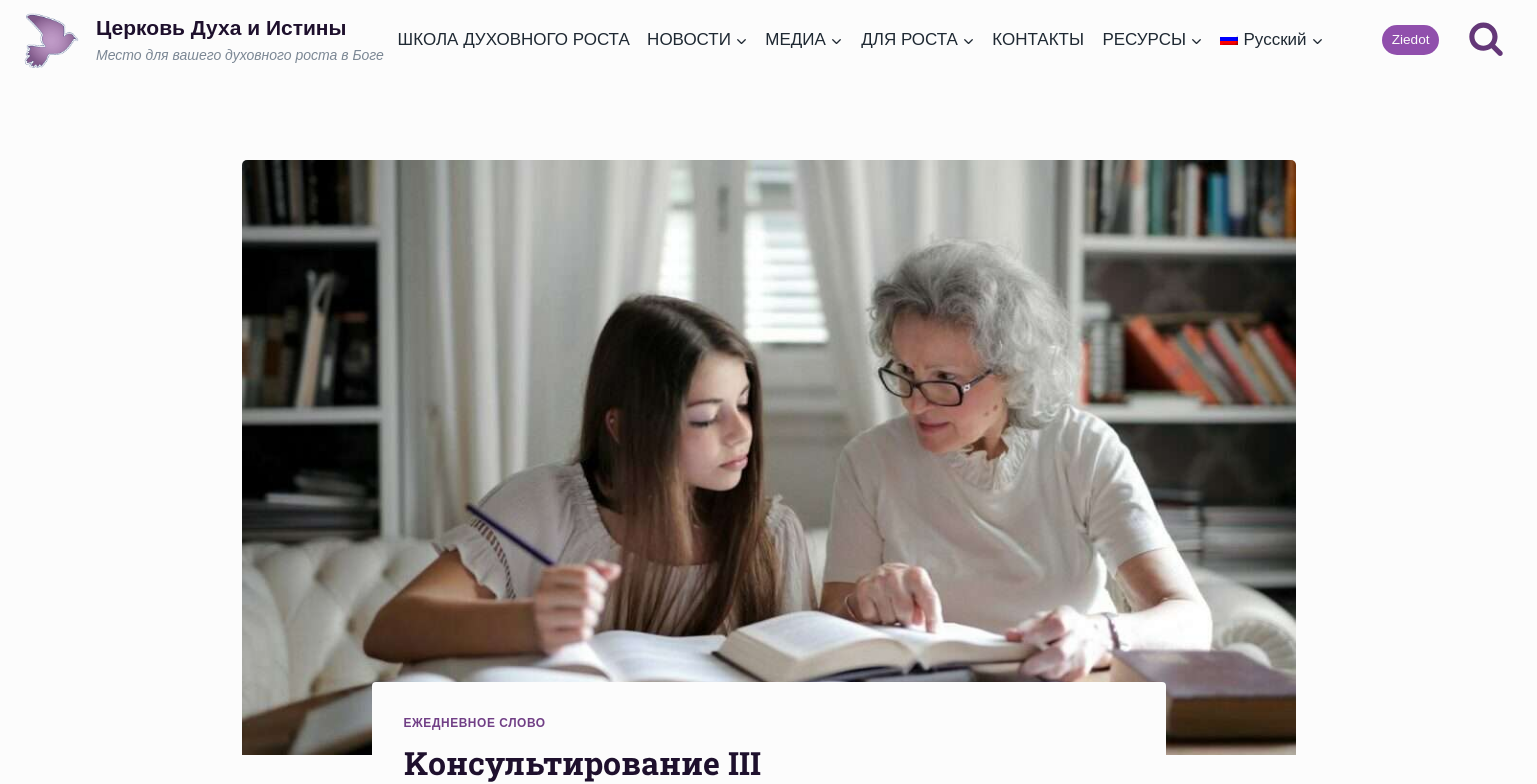 scroll, scrollTop: 0, scrollLeft: 0, axis: both 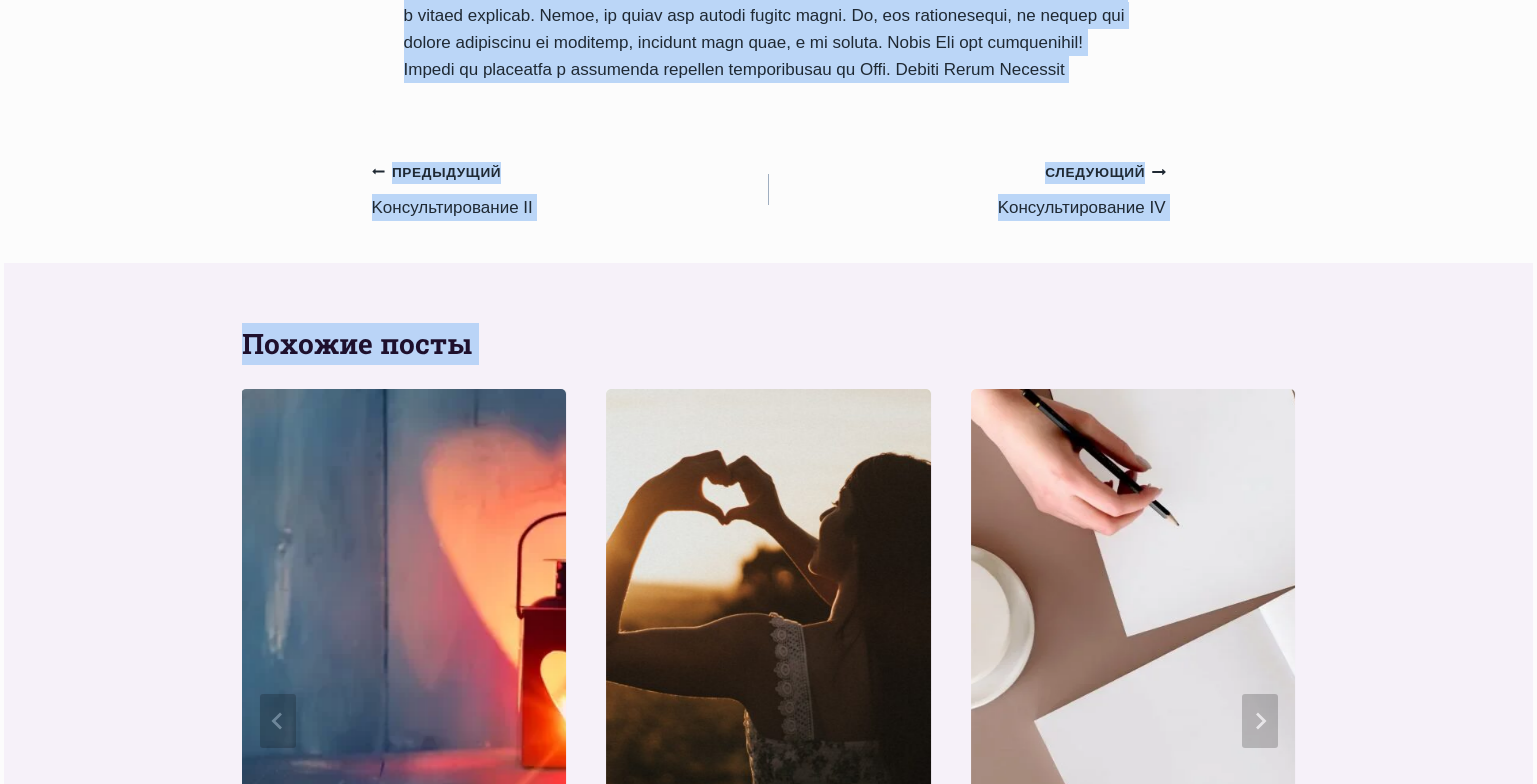 drag, startPoint x: 405, startPoint y: 289, endPoint x: 1086, endPoint y: 207, distance: 685.91907 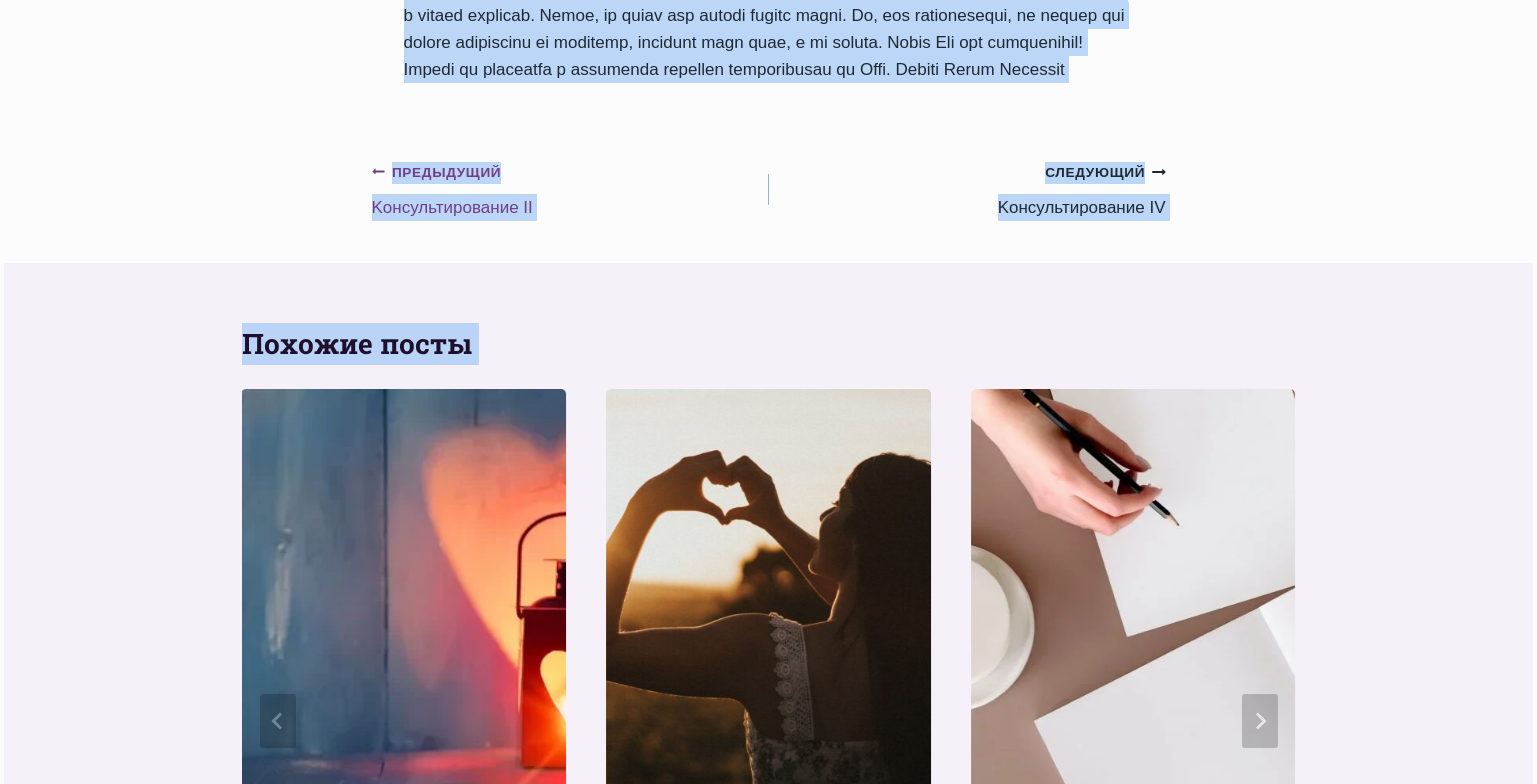 click on "Предыдущий
Предыдущий Kонсультирование II" at bounding box center [570, 189] 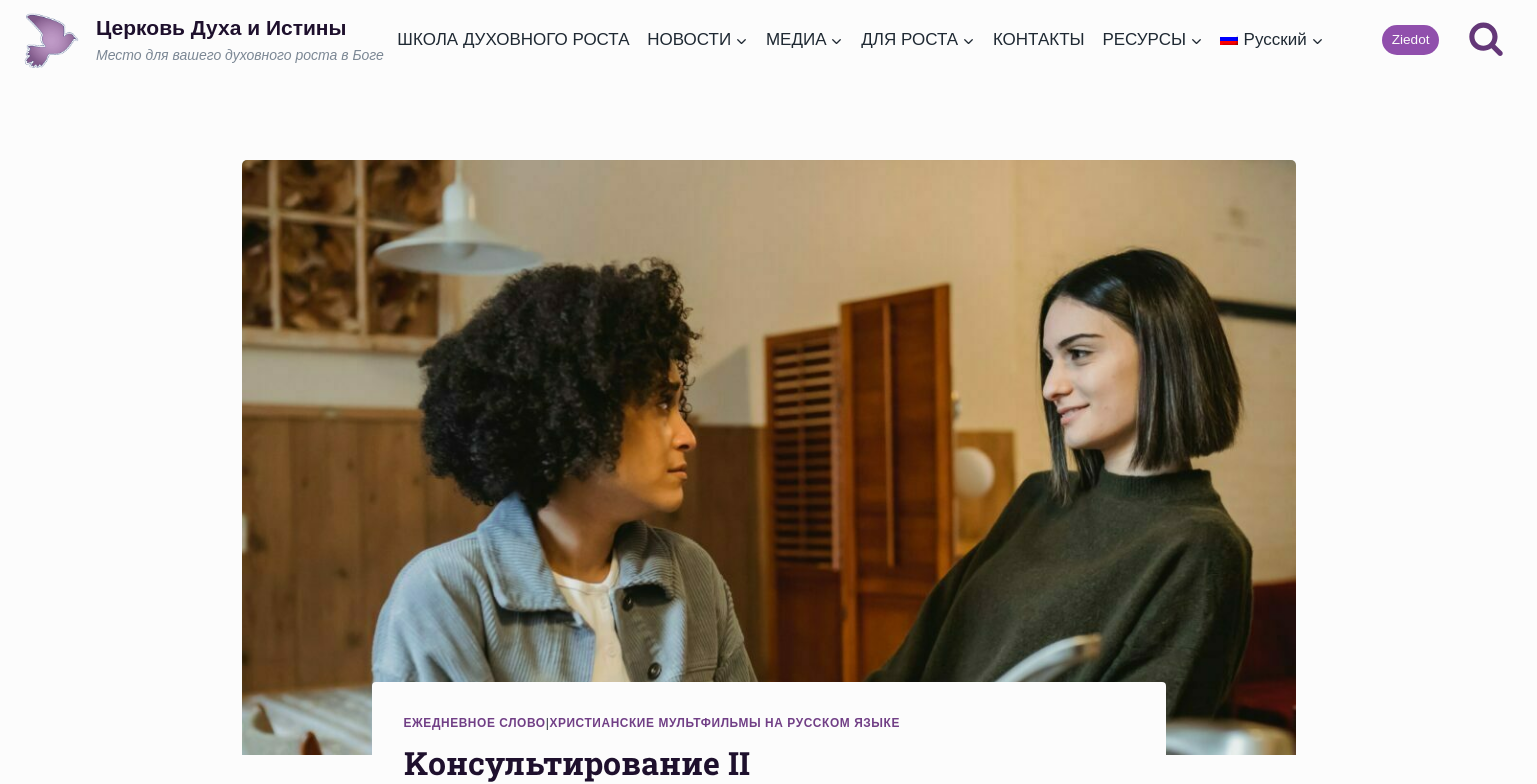 scroll, scrollTop: 0, scrollLeft: 0, axis: both 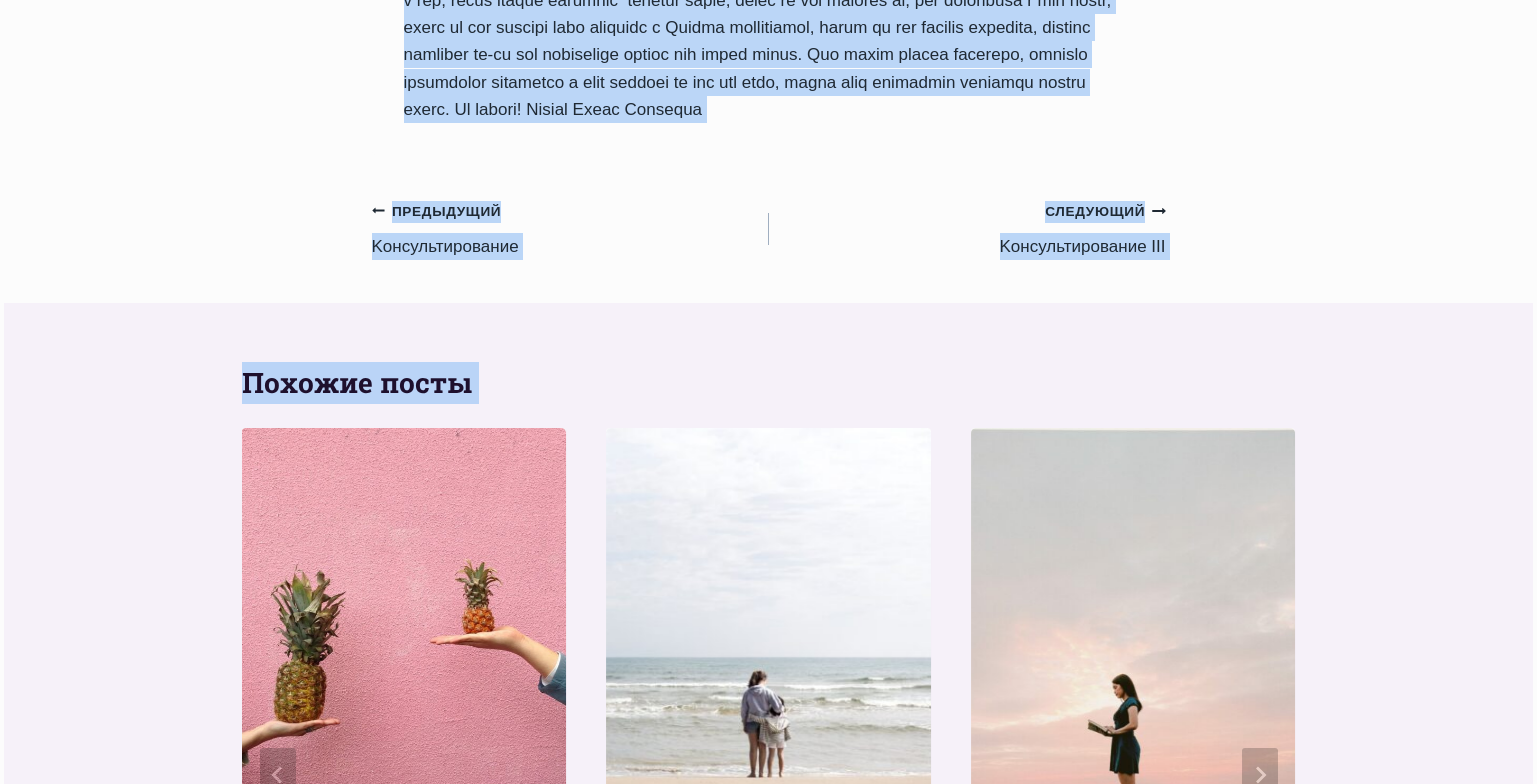 drag, startPoint x: 405, startPoint y: 264, endPoint x: 1011, endPoint y: 189, distance: 610.6235 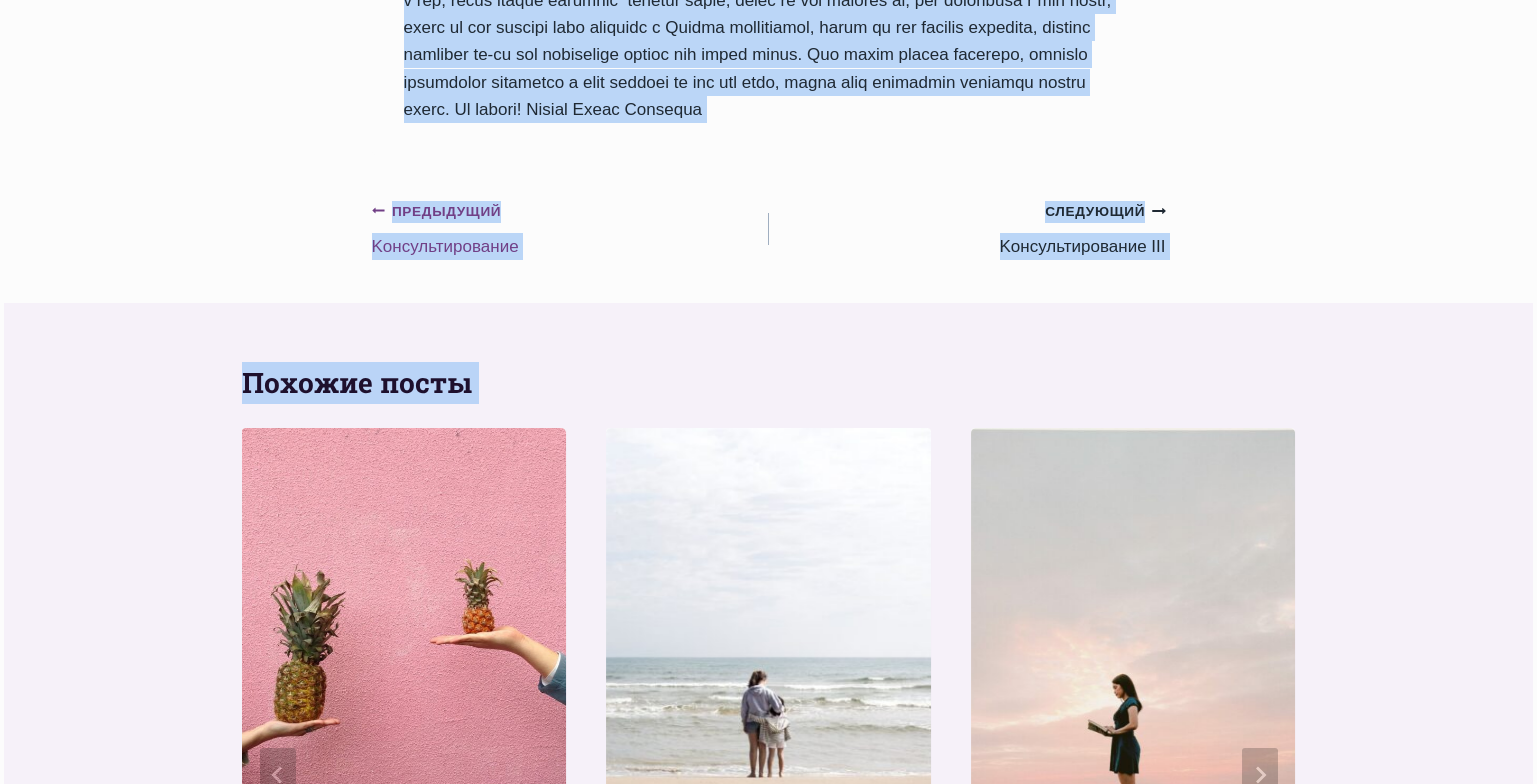 click on "Предыдущий
Предыдущий Kонсультированиe" at bounding box center (570, 228) 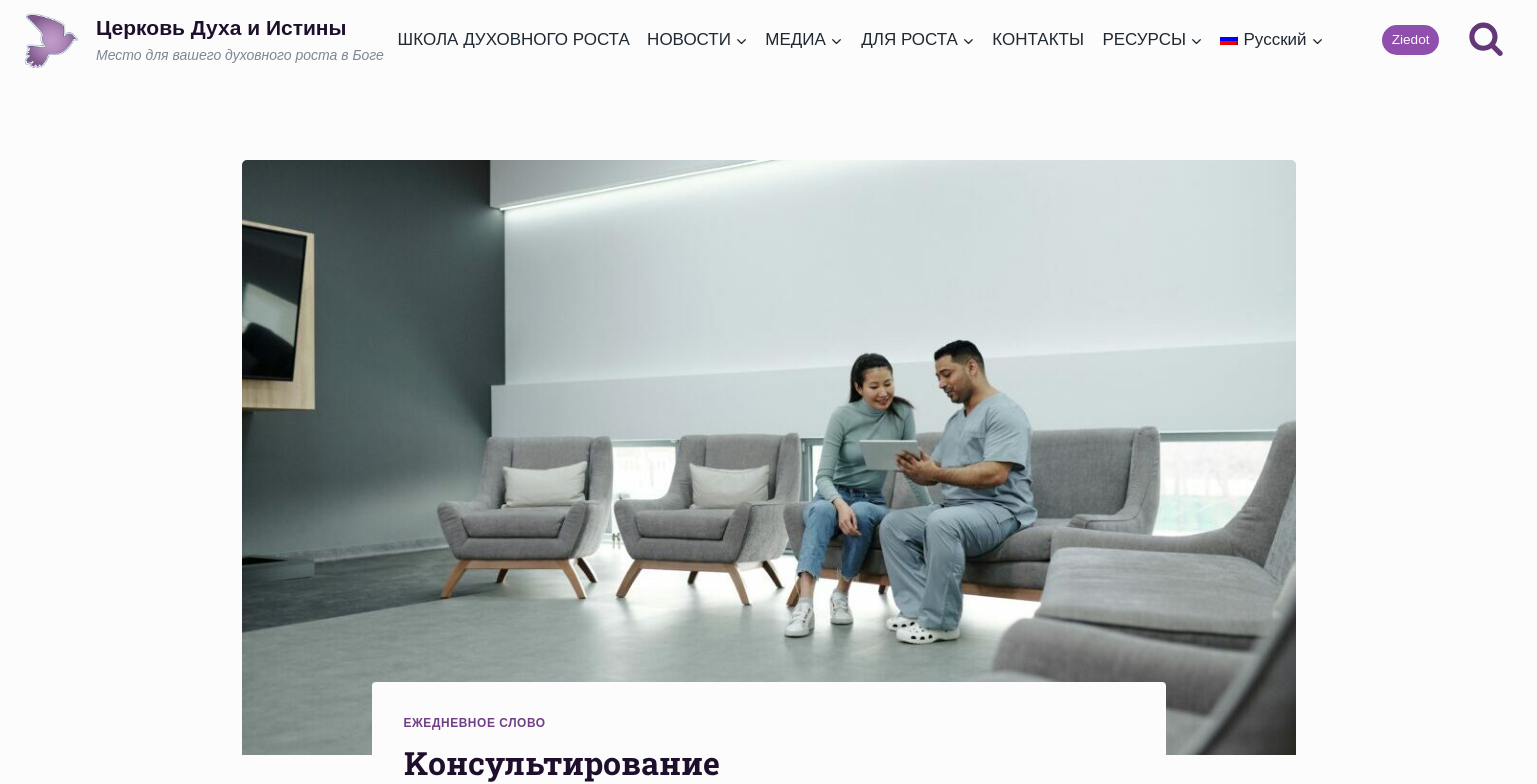 scroll, scrollTop: 0, scrollLeft: 0, axis: both 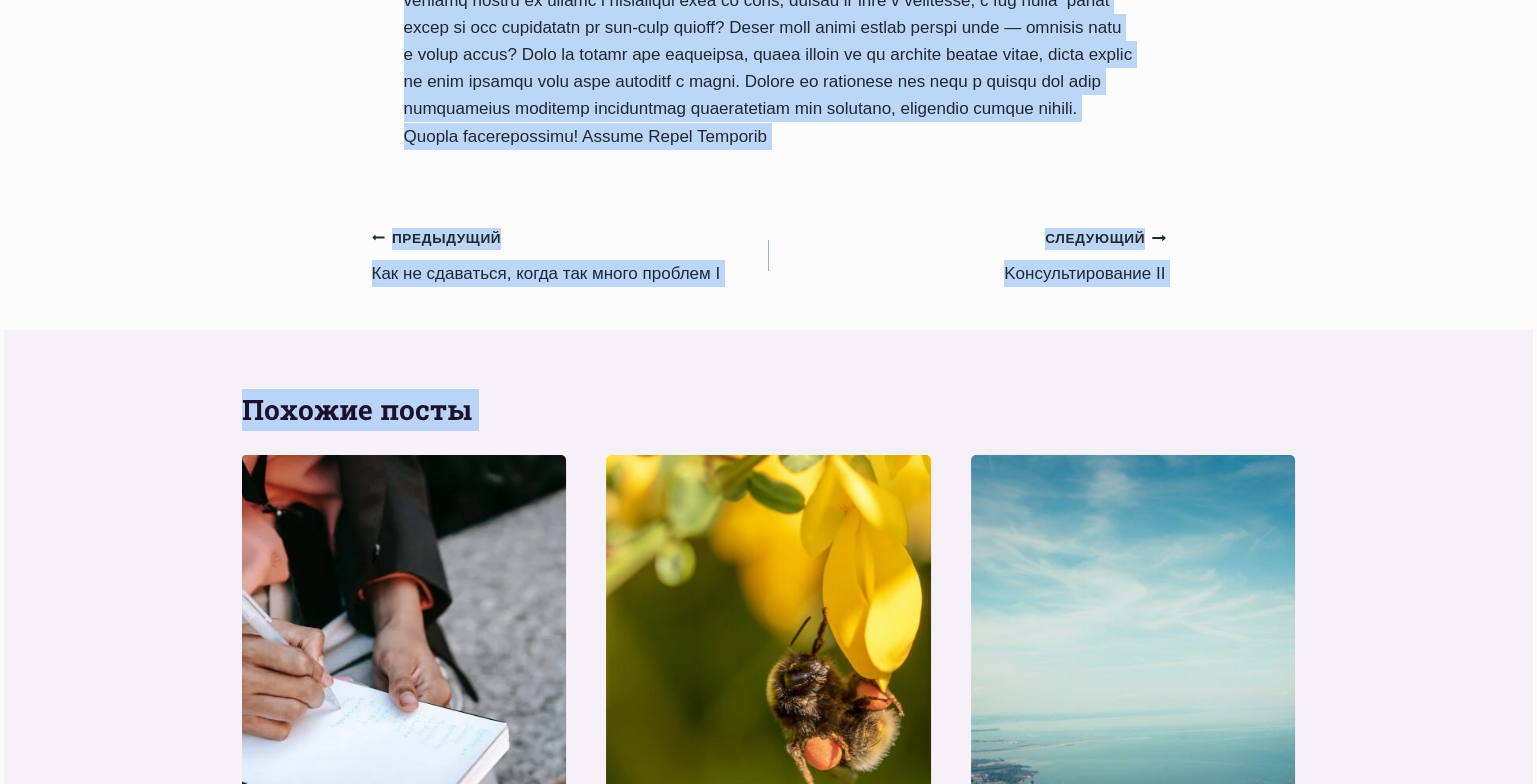 drag, startPoint x: 402, startPoint y: 72, endPoint x: 820, endPoint y: 262, distance: 459.15576 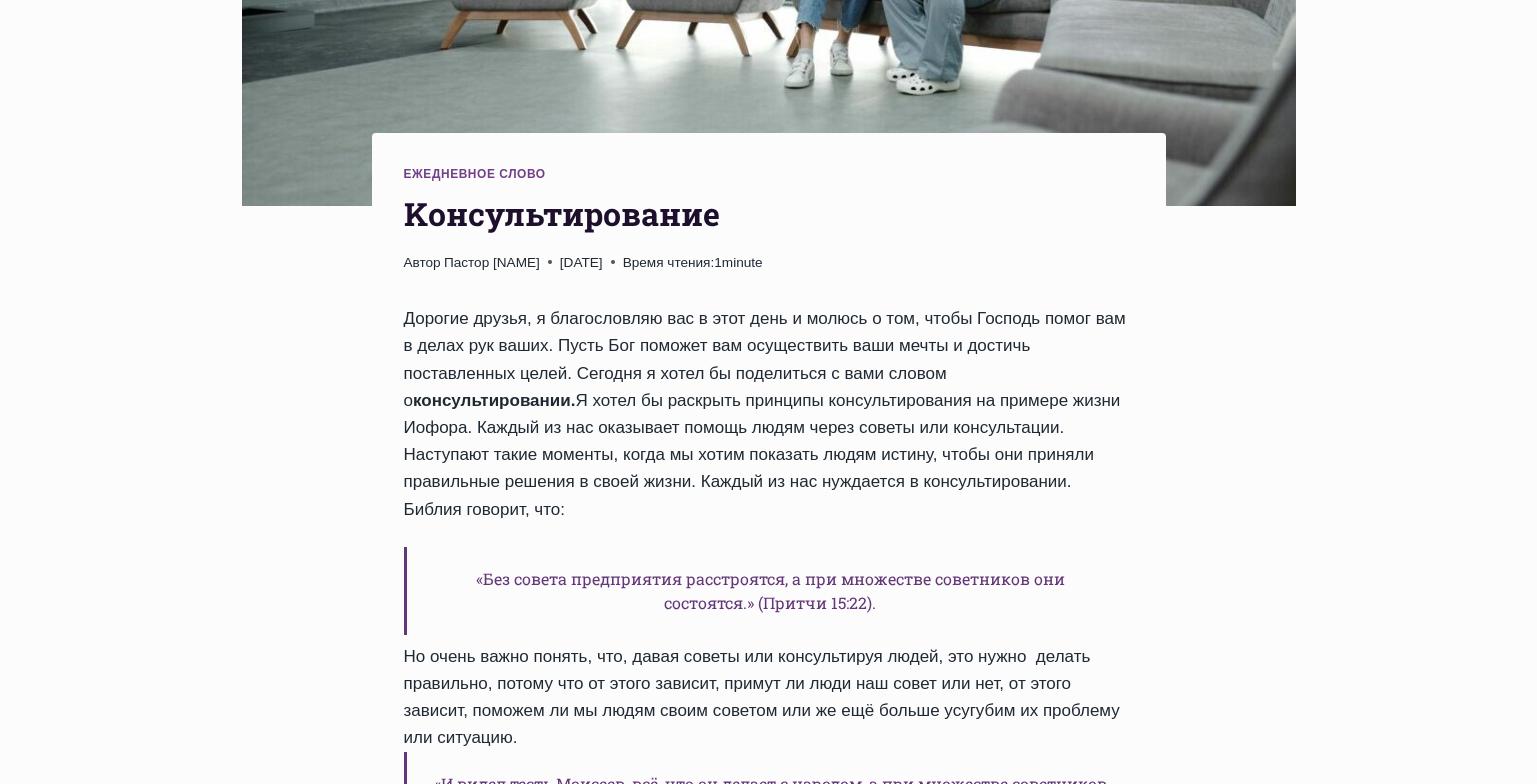 scroll, scrollTop: 571, scrollLeft: 0, axis: vertical 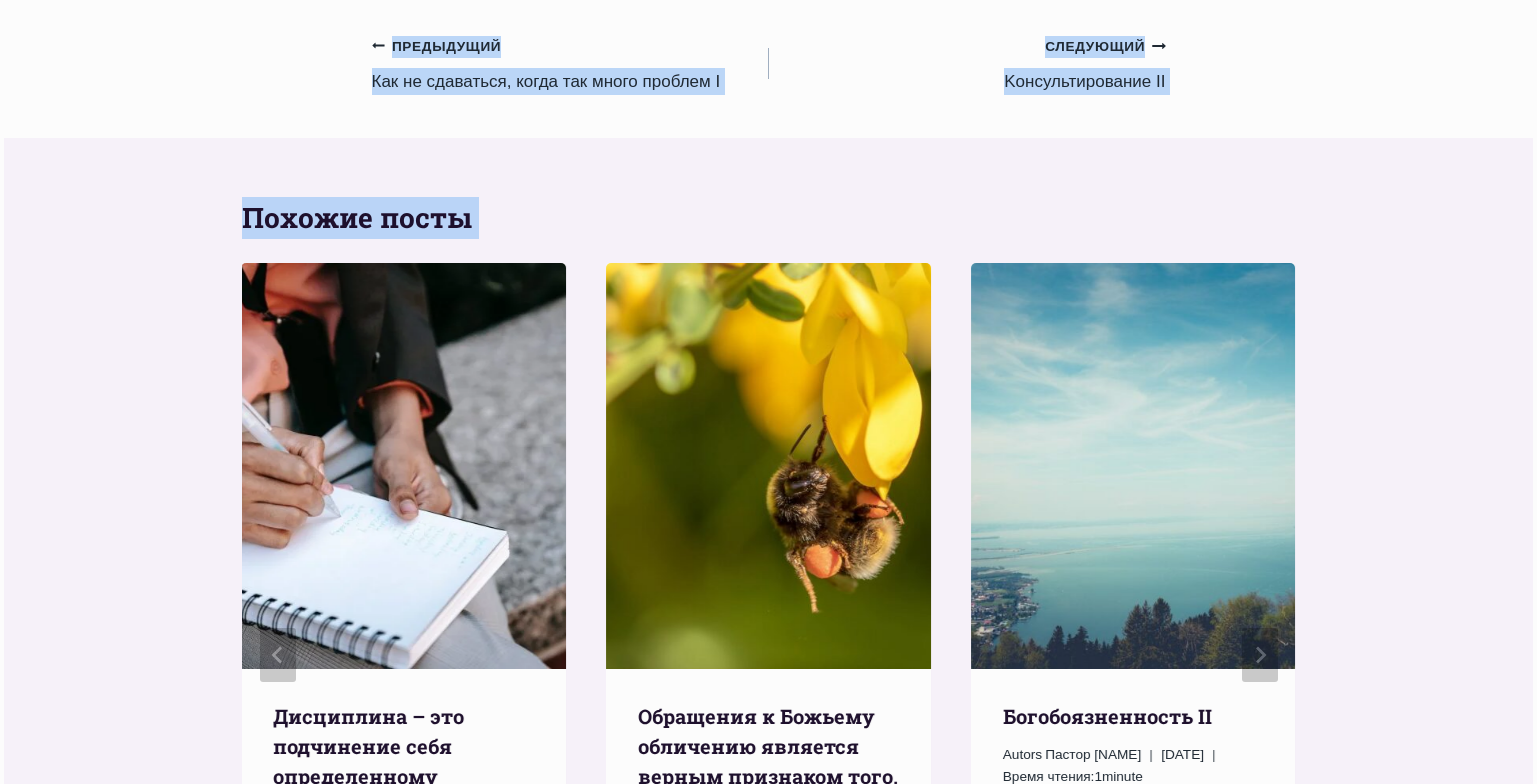 drag, startPoint x: 406, startPoint y: 186, endPoint x: 743, endPoint y: 55, distance: 361.56604 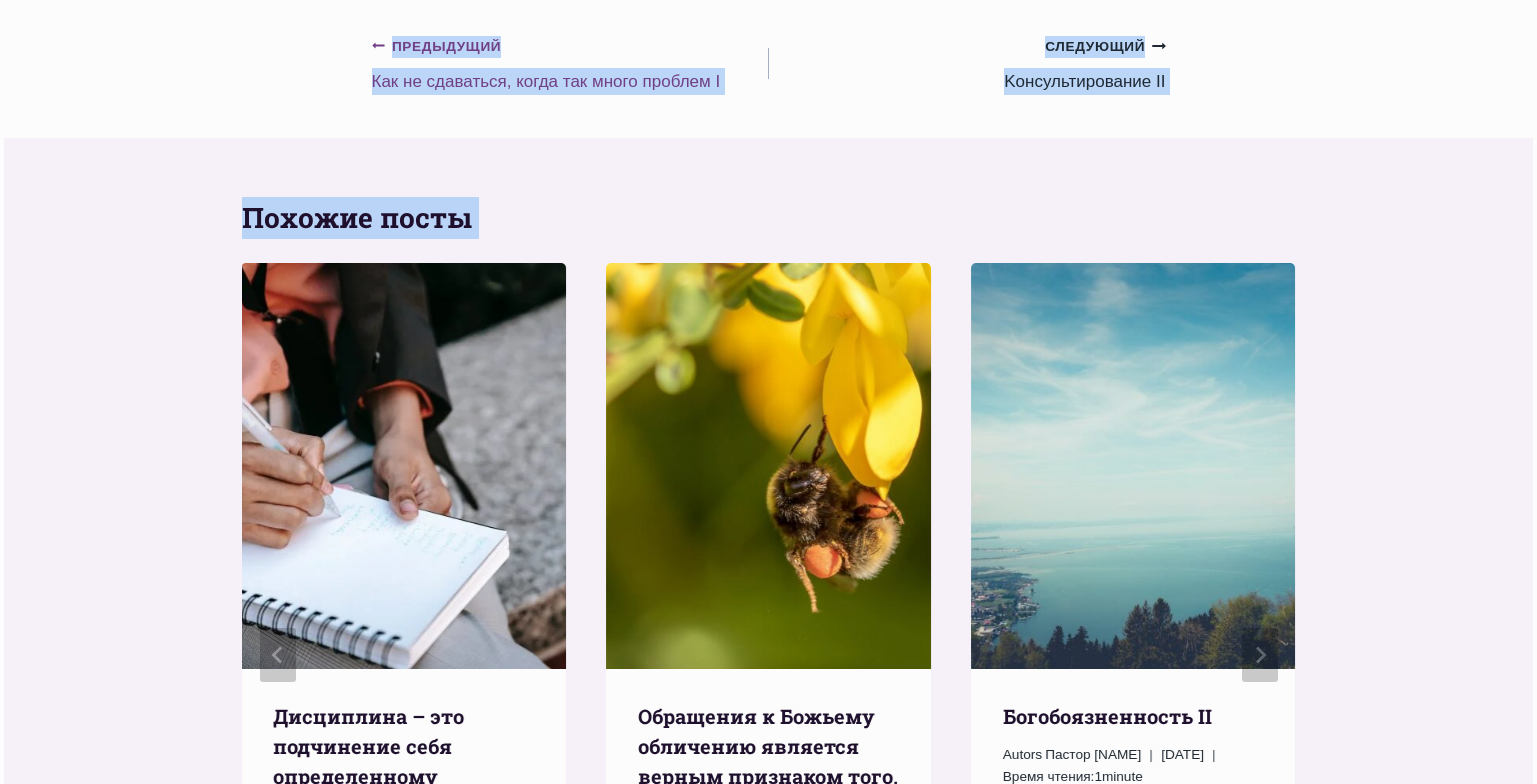 click on "Предыдущий
Предыдущий Как не сдаваться, когда так много проблем I" at bounding box center (570, 63) 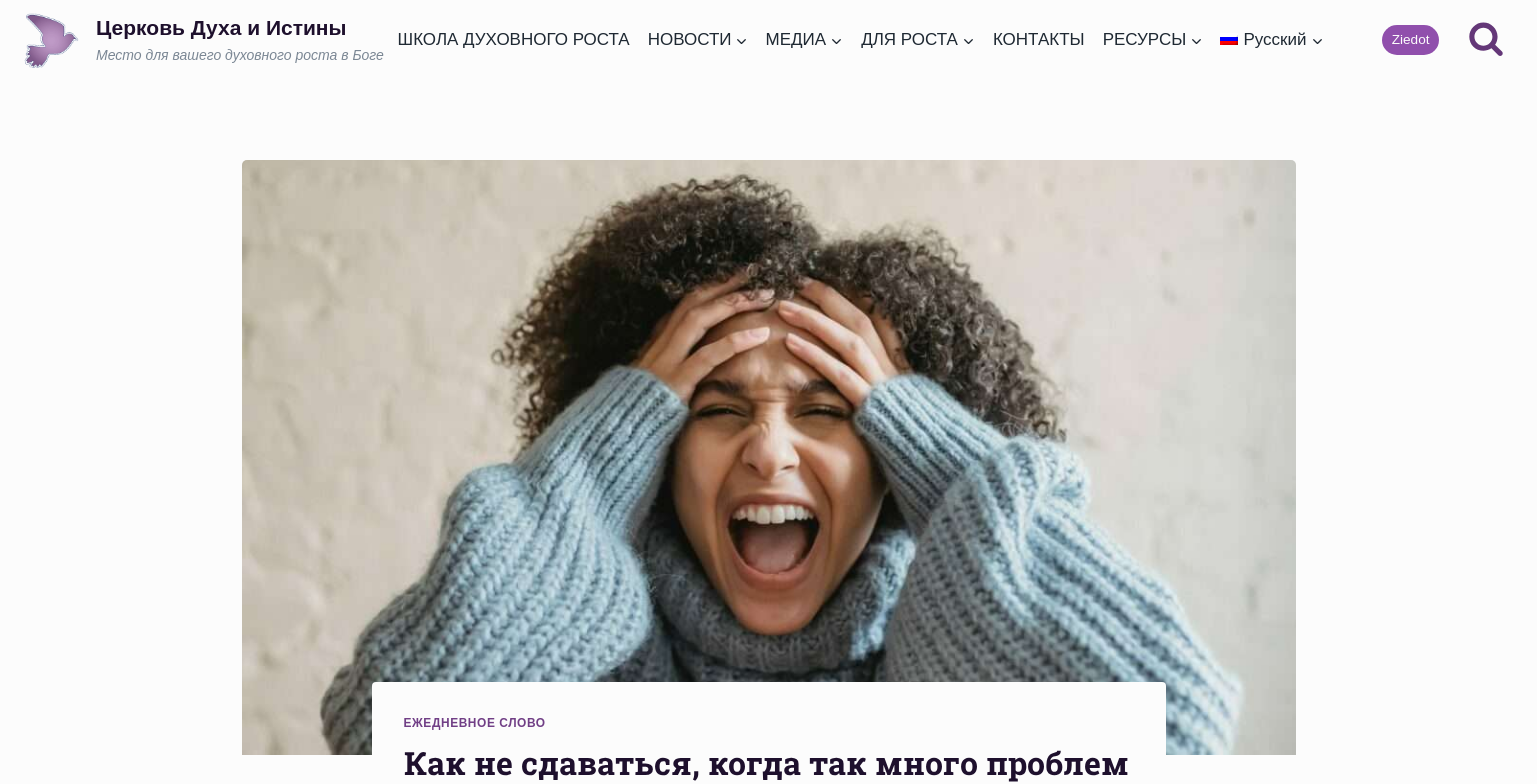 scroll, scrollTop: 0, scrollLeft: 0, axis: both 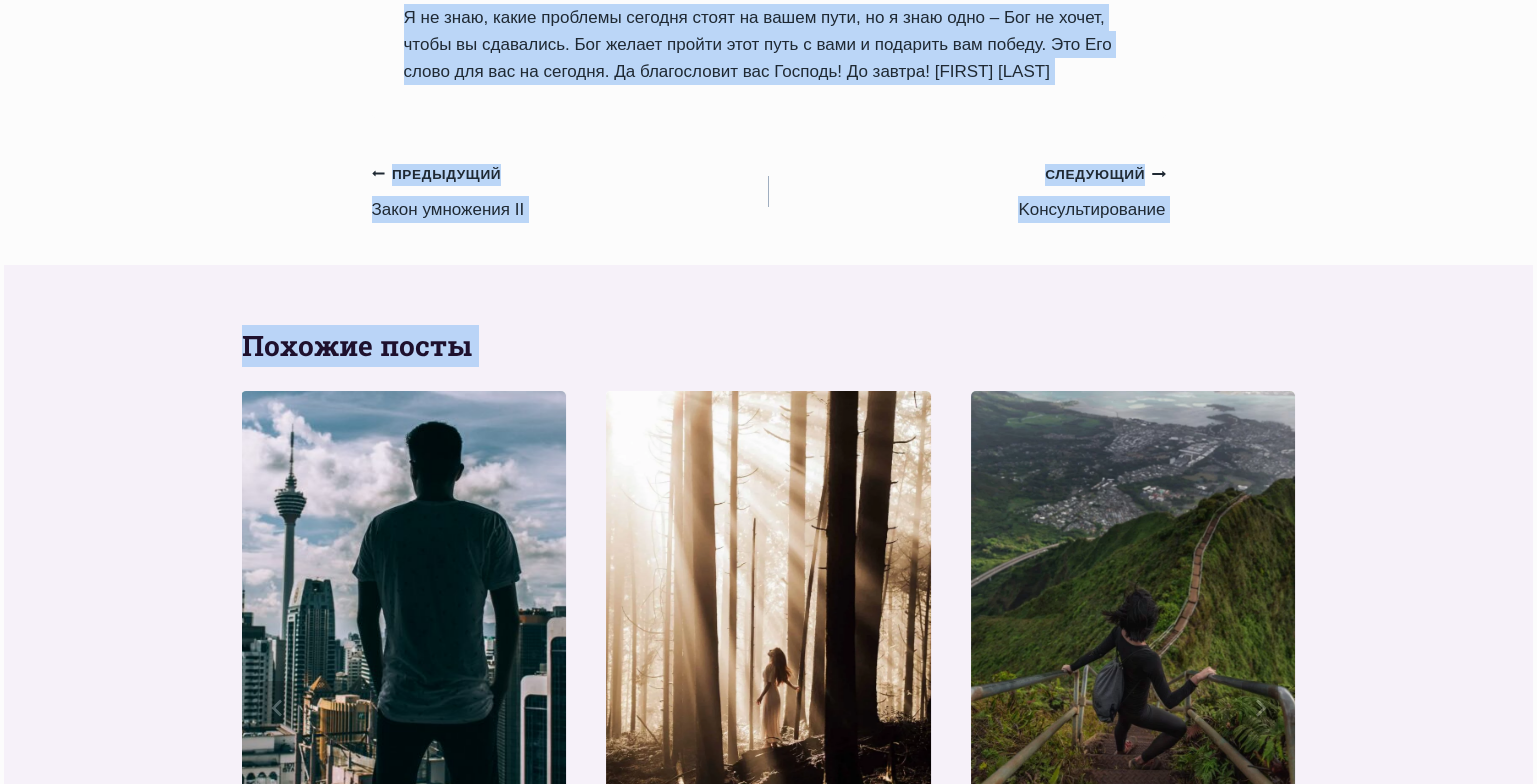drag, startPoint x: 403, startPoint y: 363, endPoint x: 1145, endPoint y: 284, distance: 746.19366 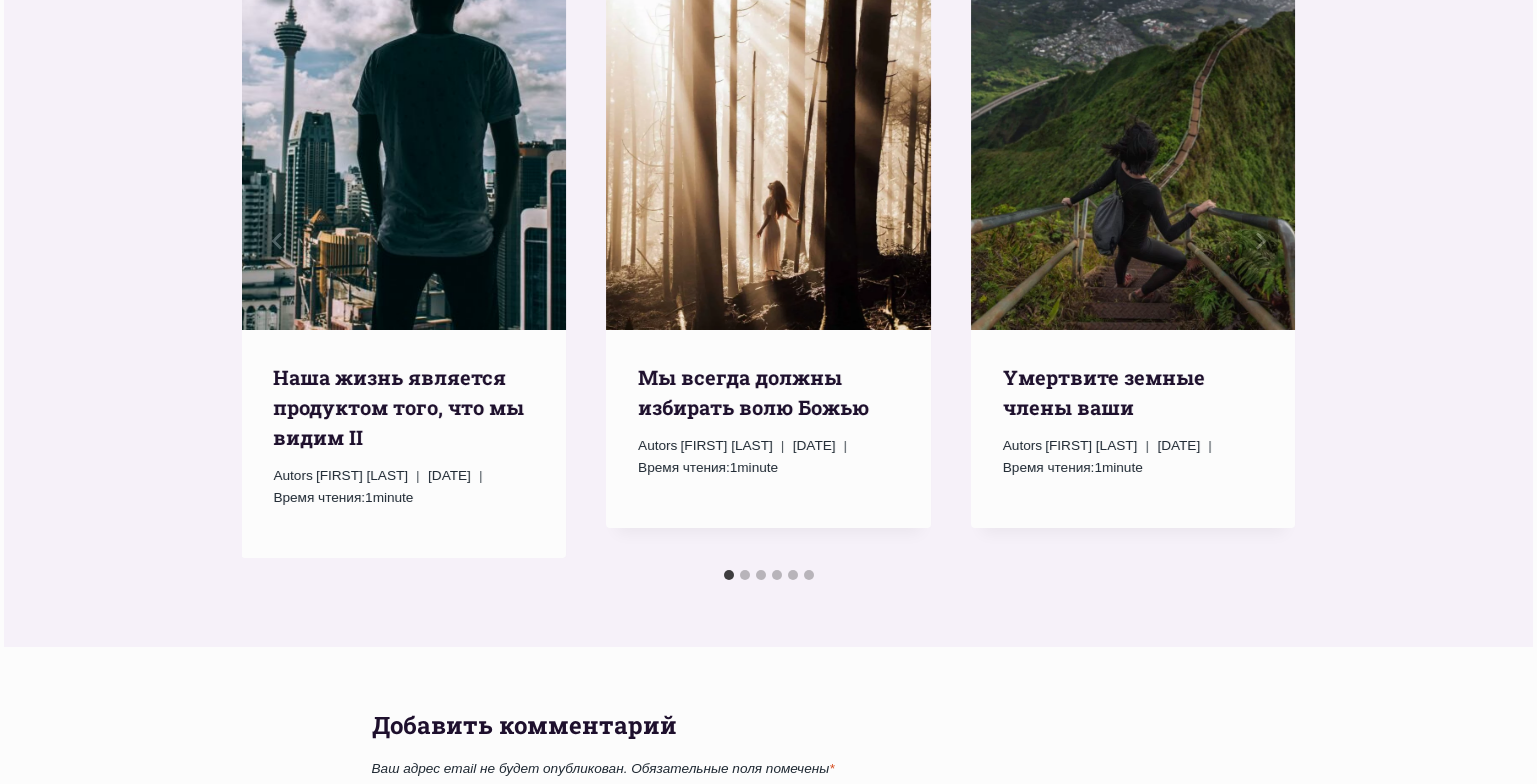 scroll, scrollTop: 3030, scrollLeft: 0, axis: vertical 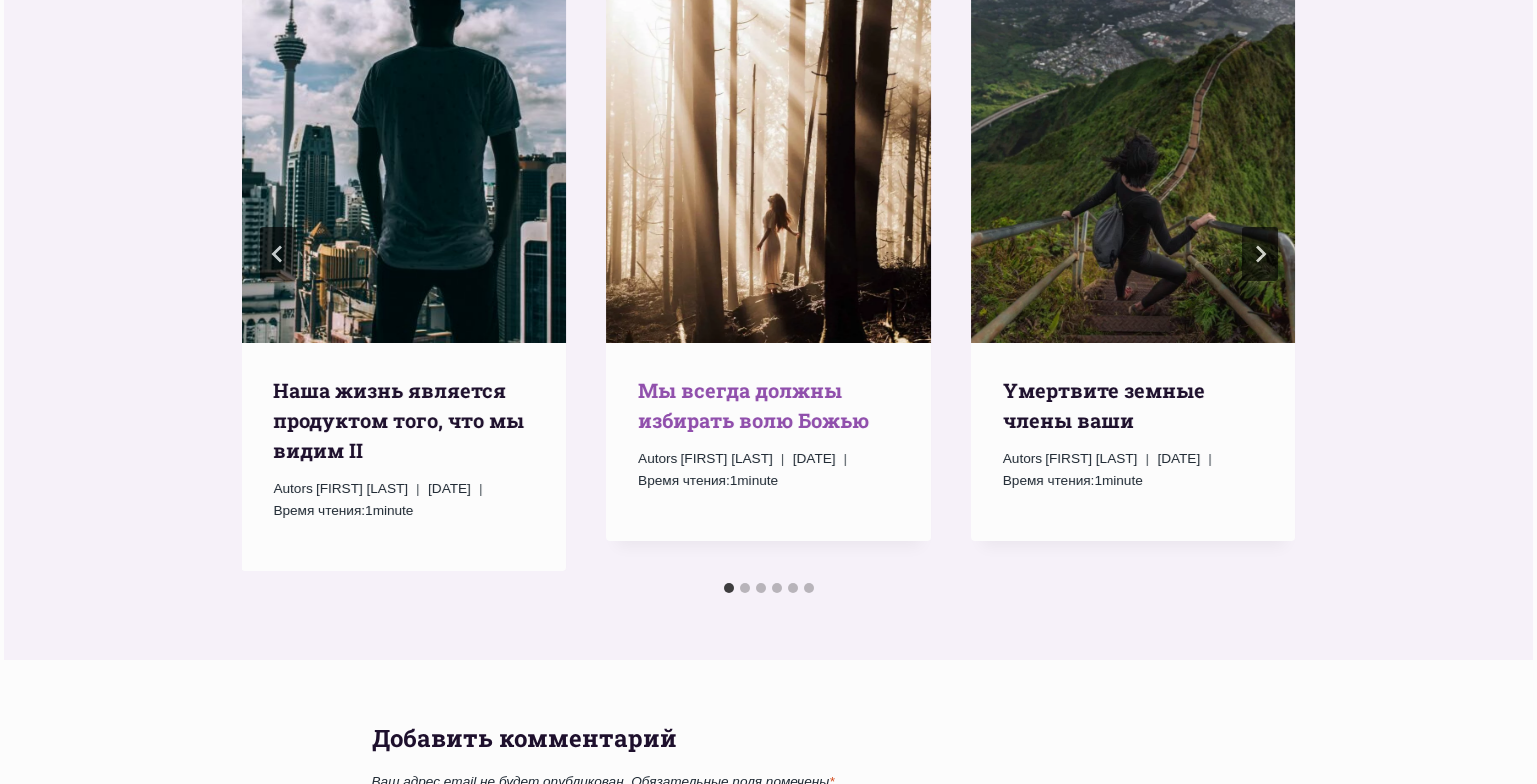 click on "Мы всегда должны избирать волю Божью" at bounding box center [753, 405] 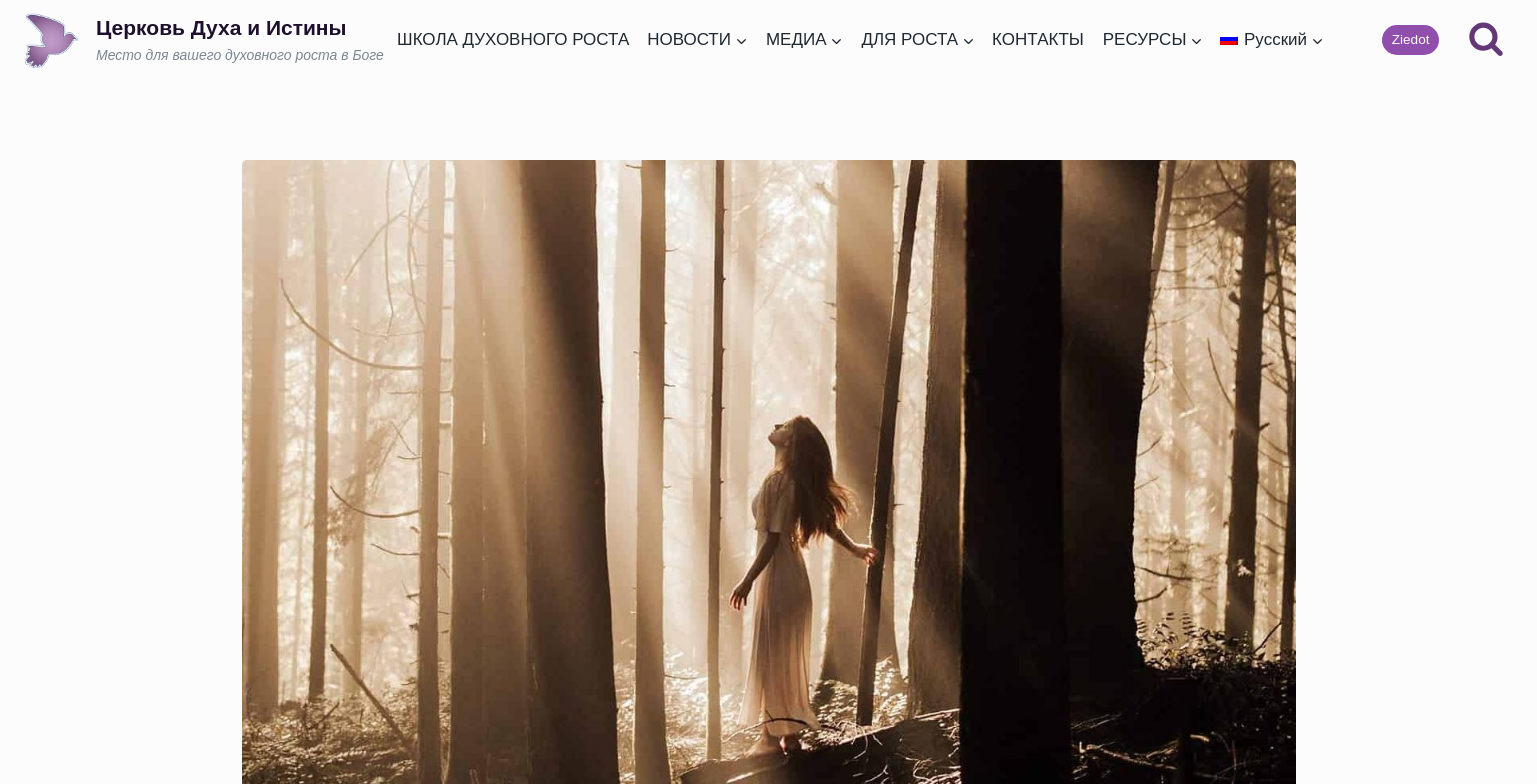 scroll, scrollTop: 0, scrollLeft: 0, axis: both 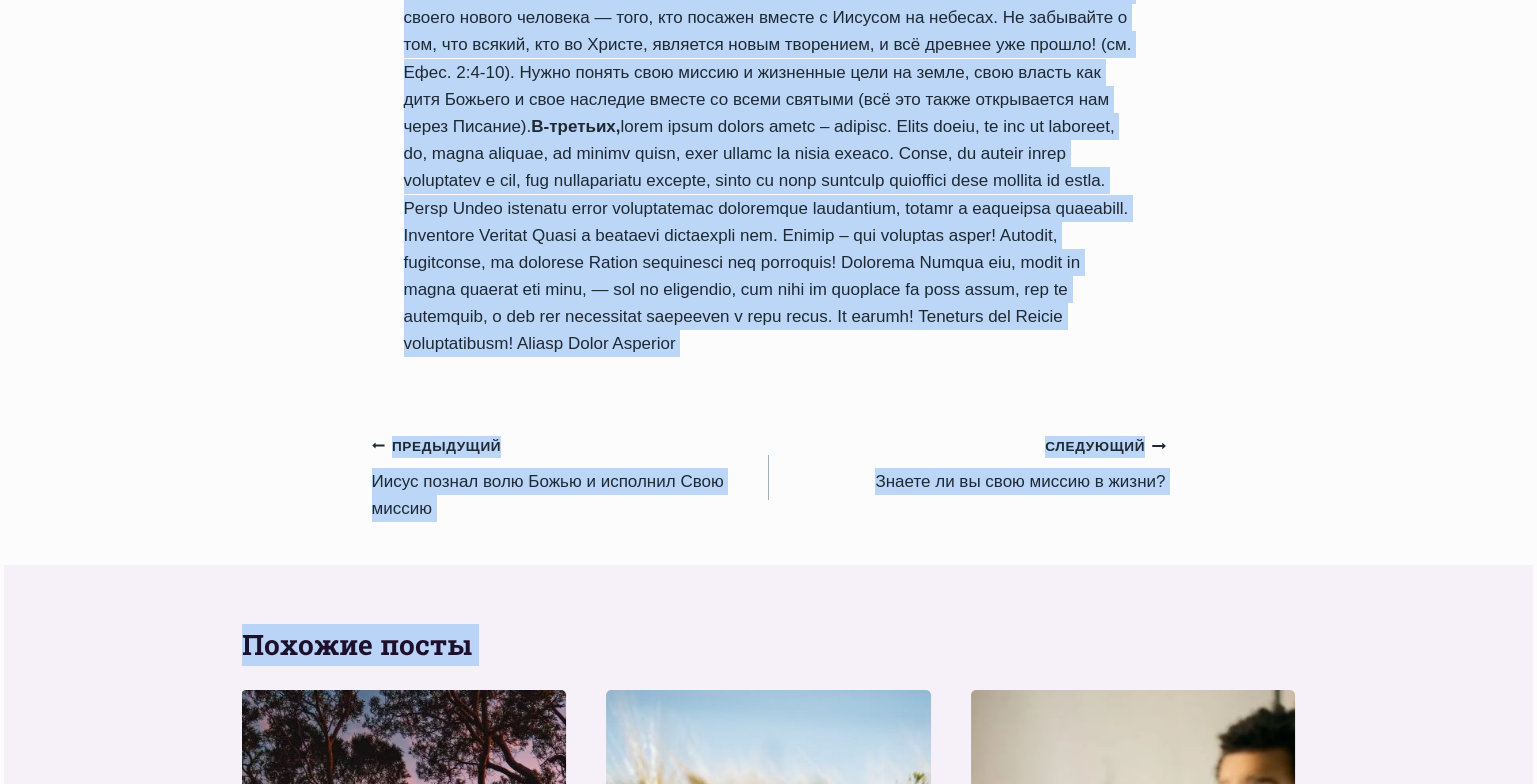 drag, startPoint x: 403, startPoint y: 377, endPoint x: 1137, endPoint y: 393, distance: 734.1744 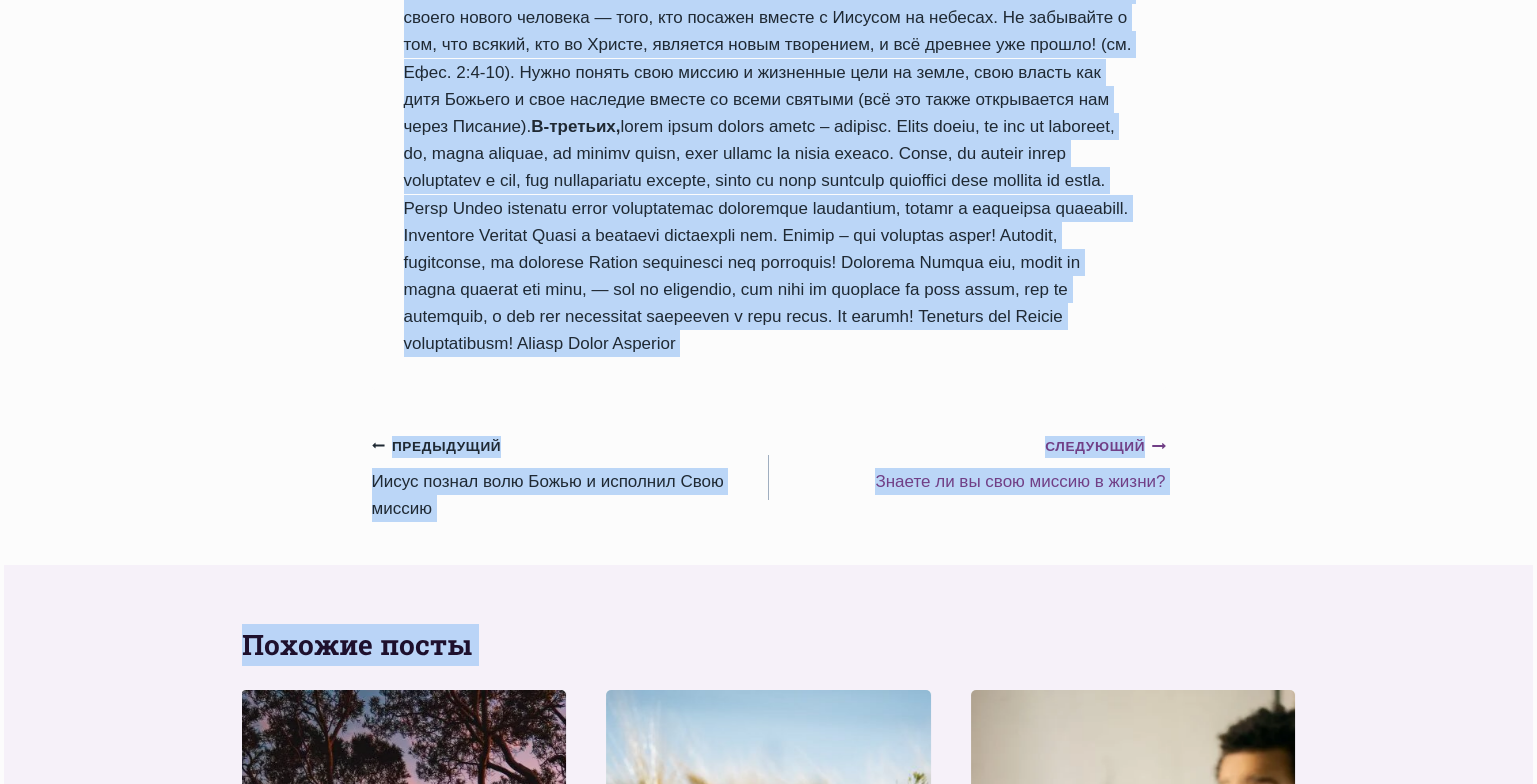 click on "Следующий Продолжить
Знаете ли вы свою миссию в жизни?" at bounding box center (967, 463) 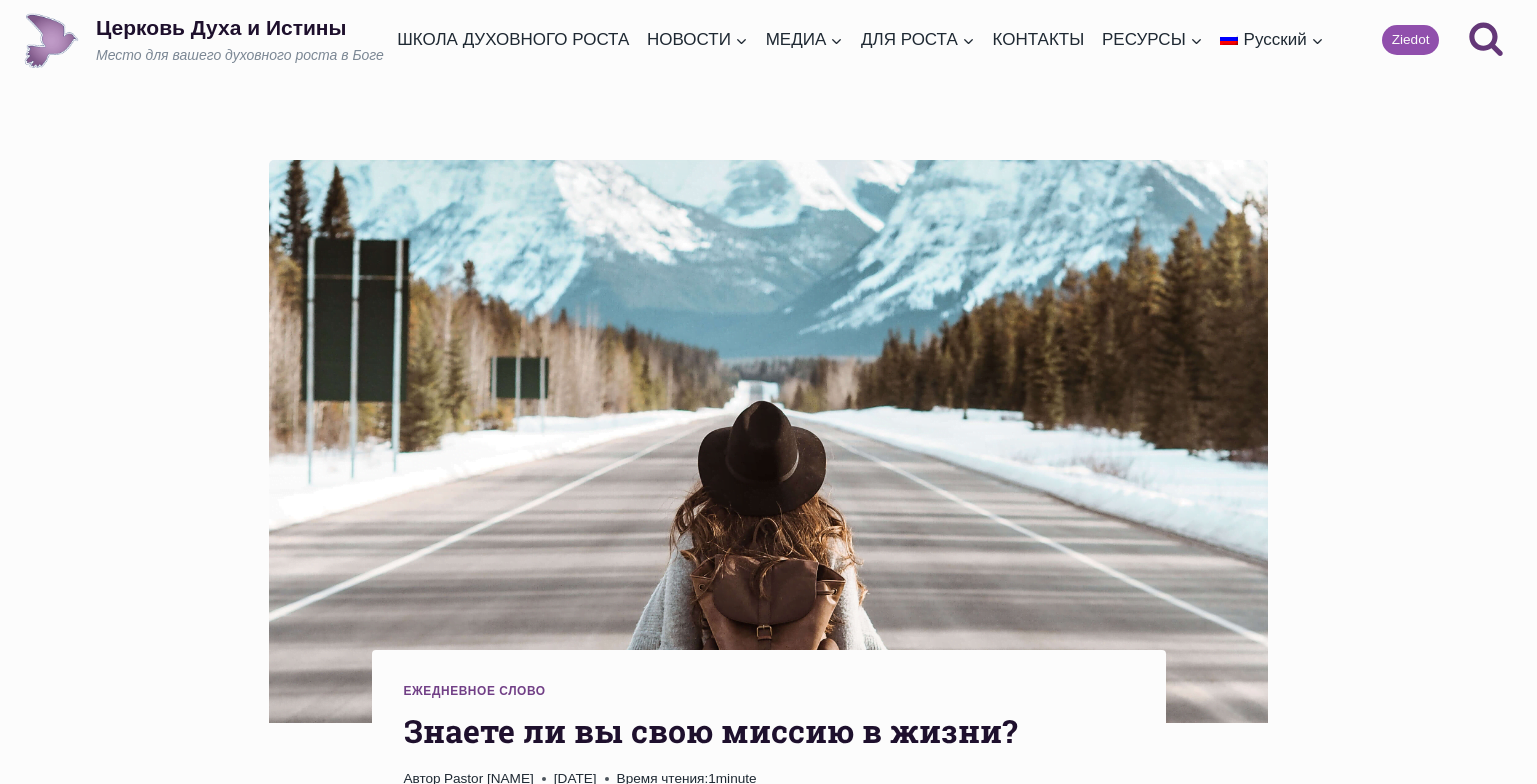 scroll, scrollTop: 0, scrollLeft: 0, axis: both 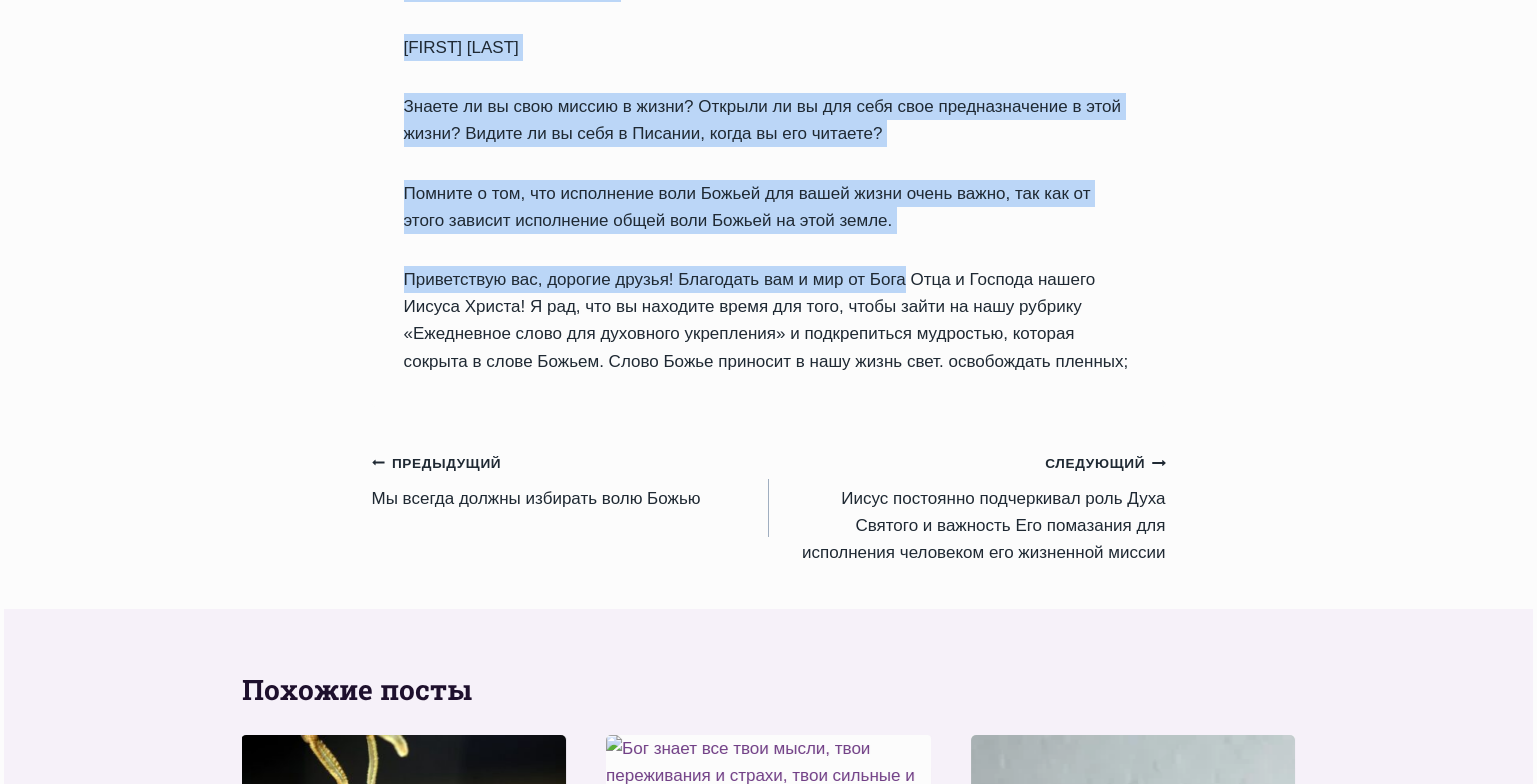 drag, startPoint x: 401, startPoint y: 300, endPoint x: 962, endPoint y: 309, distance: 561.0722 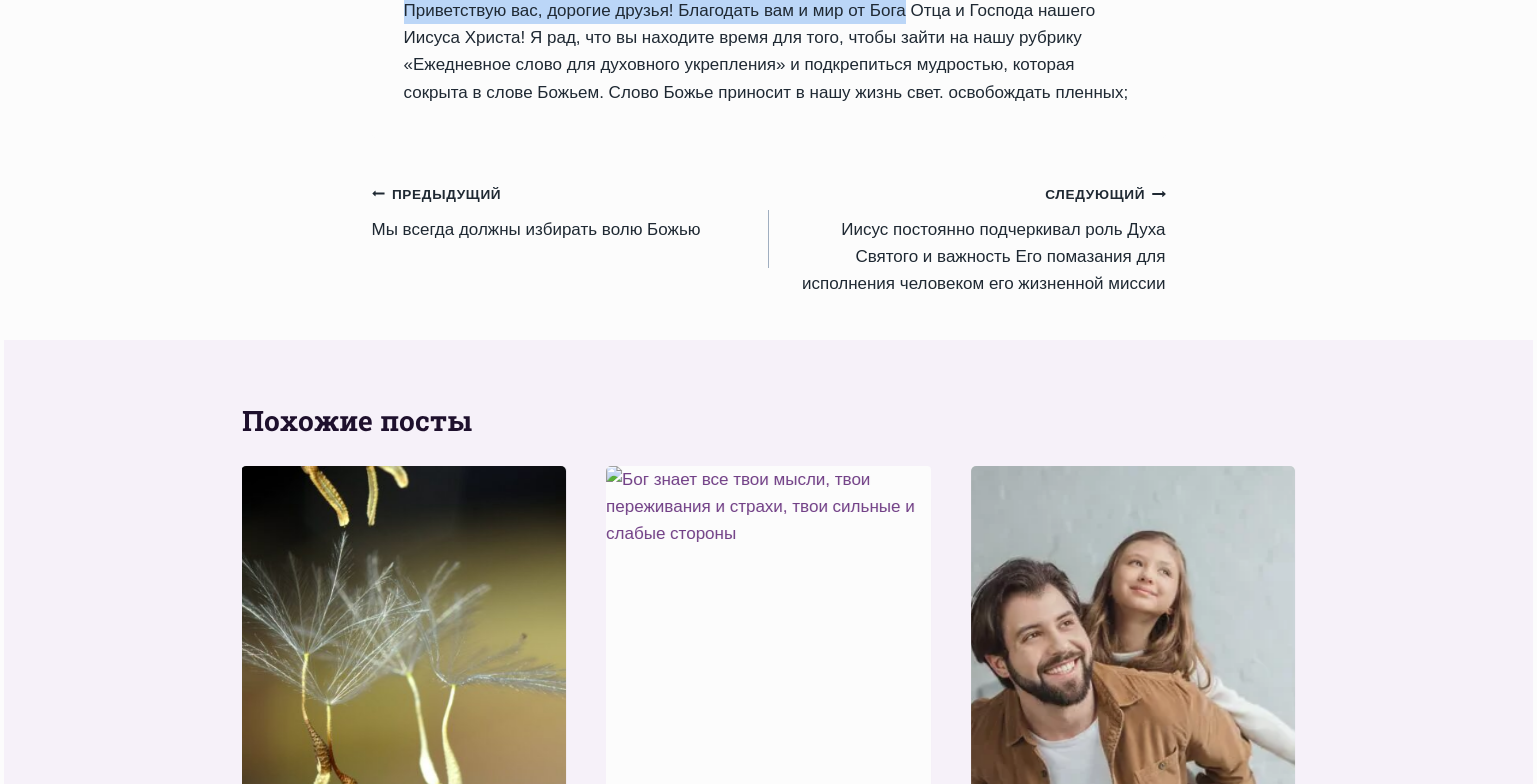 scroll, scrollTop: 2979, scrollLeft: 0, axis: vertical 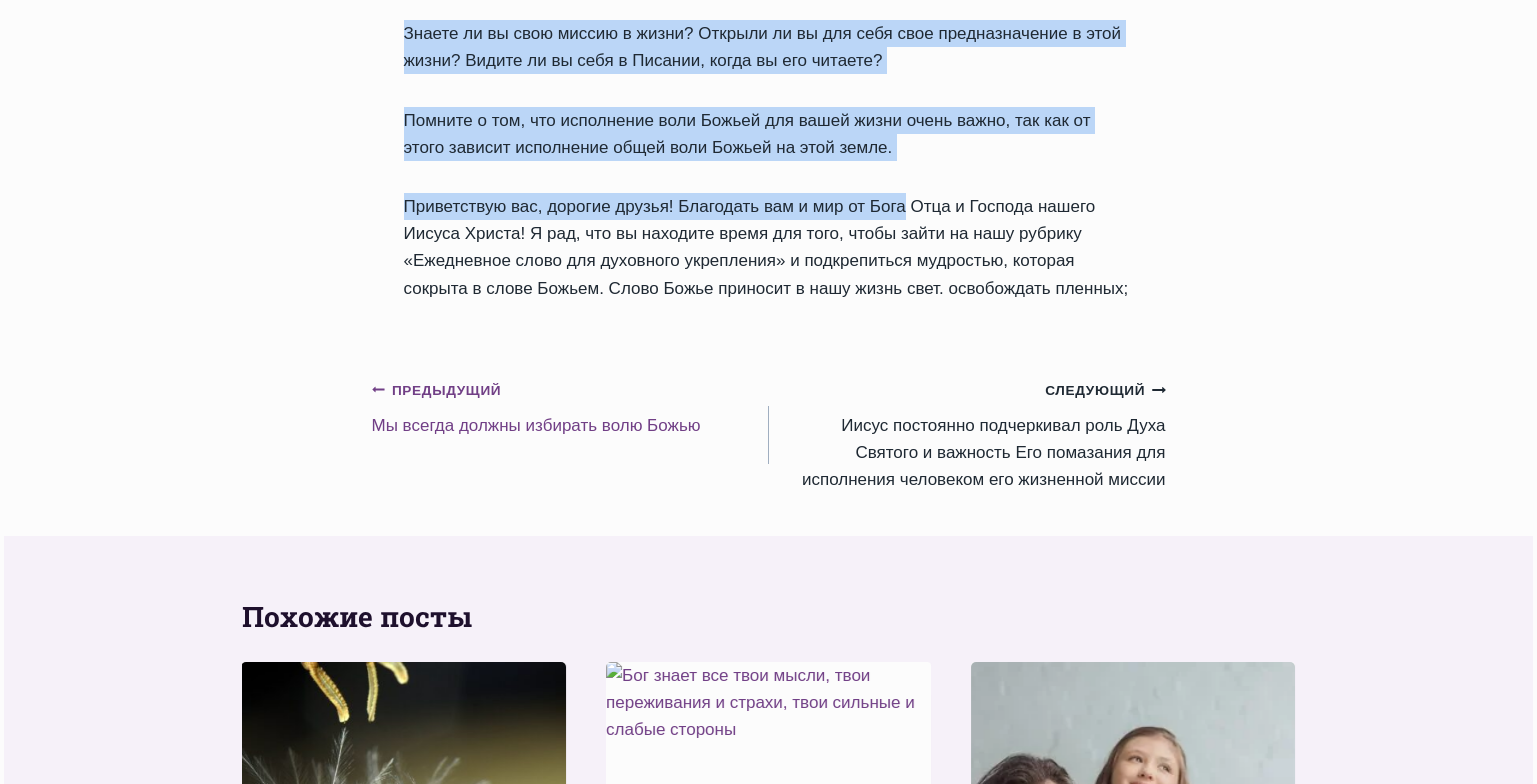 click on "Предыдущий
Предыдущий Мы всегда должны избирать волю Божью" at bounding box center (570, 407) 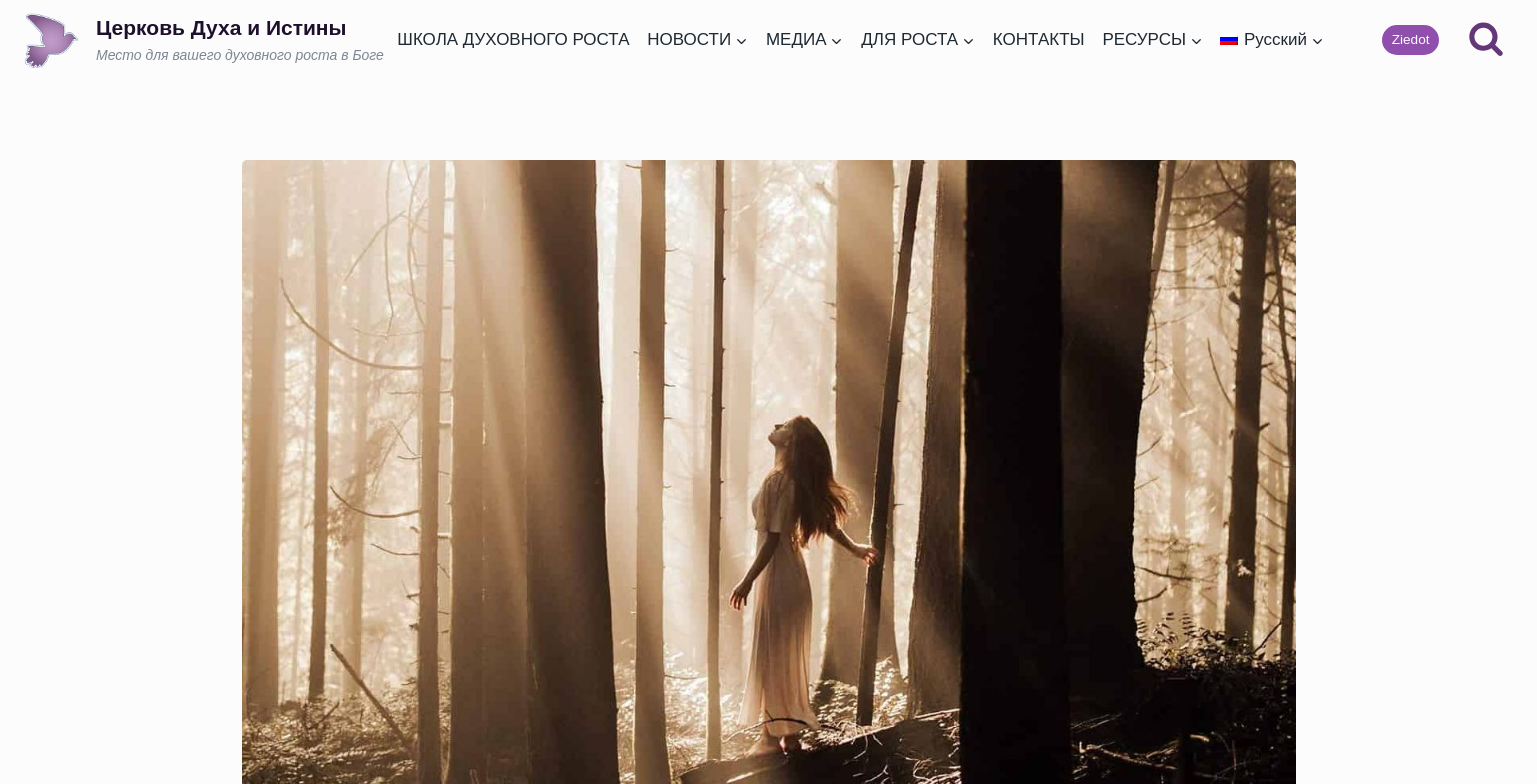 scroll, scrollTop: 0, scrollLeft: 0, axis: both 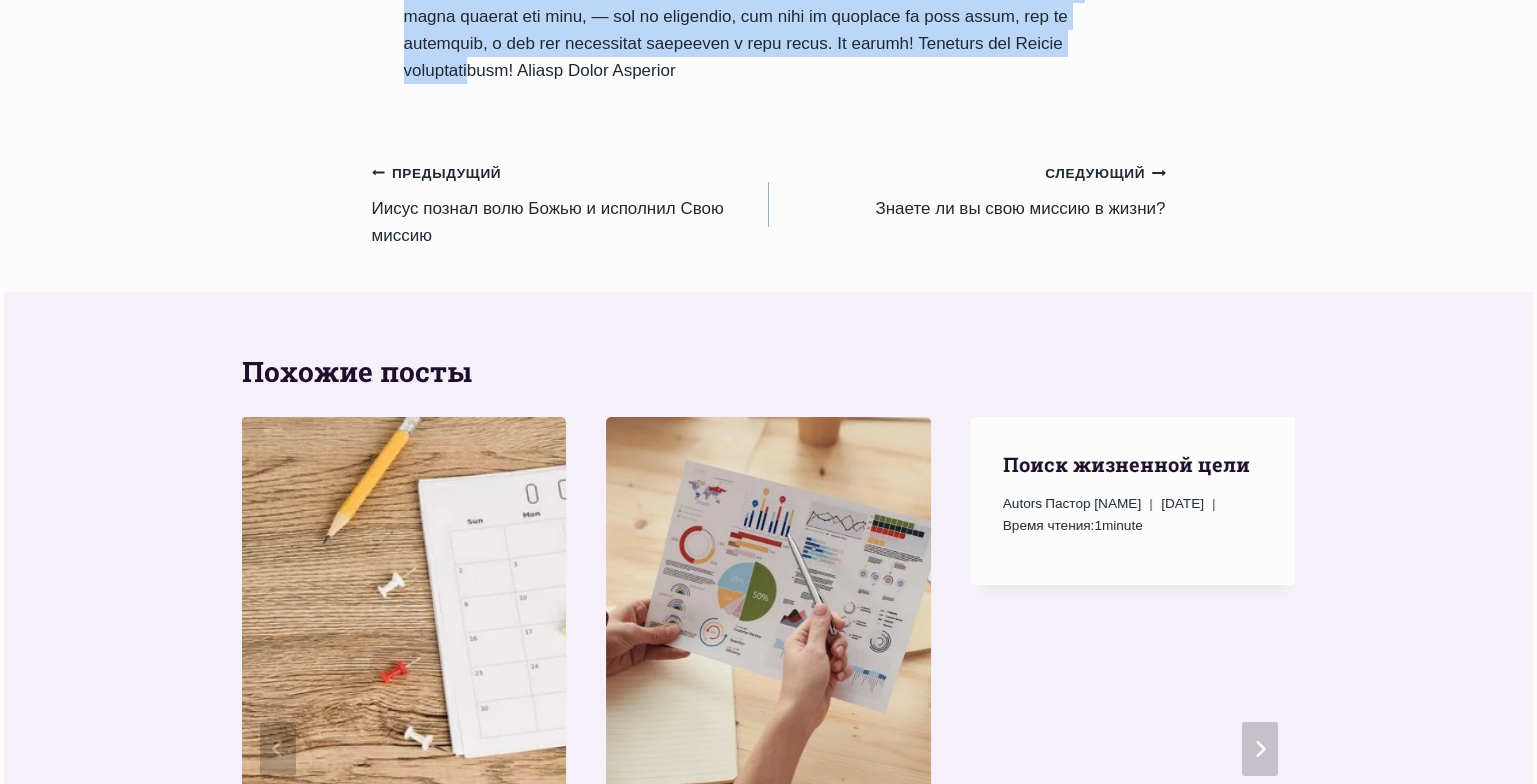 drag, startPoint x: 405, startPoint y: 131, endPoint x: 843, endPoint y: 143, distance: 438.16437 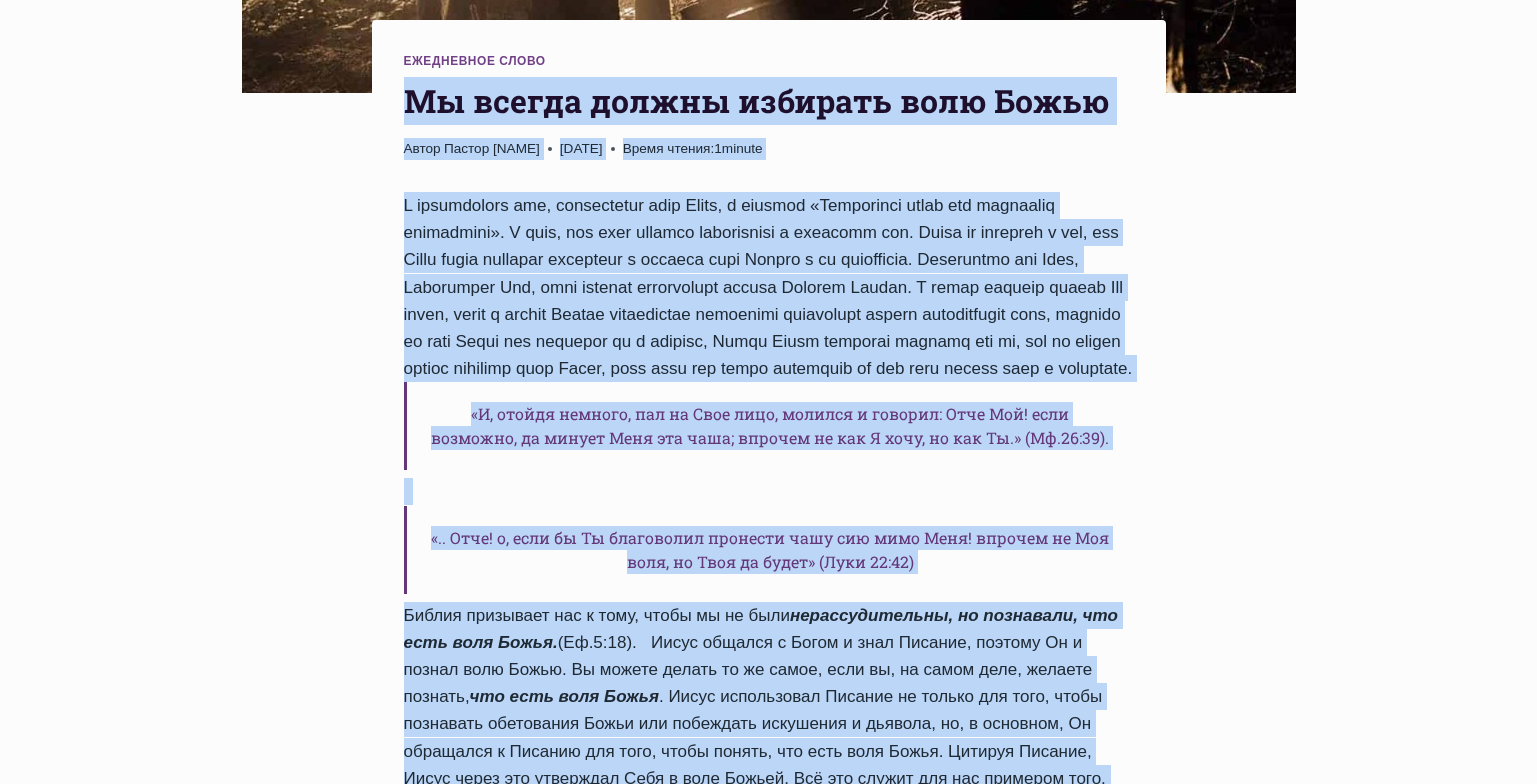 scroll, scrollTop: 771, scrollLeft: 0, axis: vertical 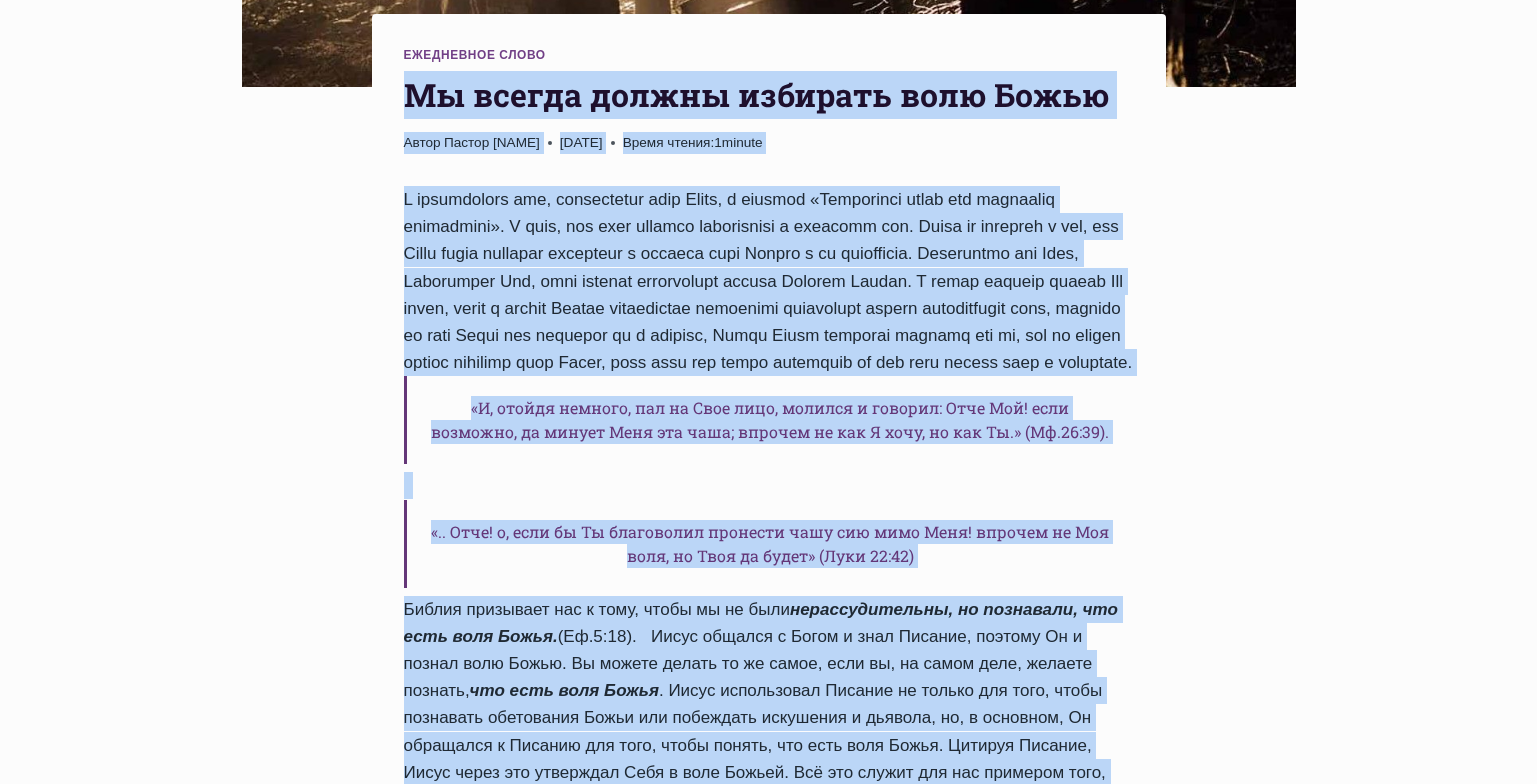 copy on "Мы всегда должны избирать волю Божью
Автор Пастор Руфус Аджибойе
2025-Февраль-12 2015-Январь-17
Время чтения:  1  minute
Я приветствую вас, драгоценные дети Божьи, в рубрике «Ежедневное слово для духовного укрепления». Я верю, что наши встречи вдохновляют и ободряют вас.
Вчера мы говорили о том, что Иисус очень серьёзно относился к вопросу воли Божьей и её исполнению. Исполнение дел Отца, Пославшего Его, было главным приоритетом нашего Господа Иисуса.
В самый трудный момент Его жизни, когда в сердце Иисуса происходила серьёзная внутренняя борьба относительно того, принять ли волю Божью или отложить ее в сторону, Иисус Своим примером показал нам то, что мы всегда должны избирать волю Божью, даже если это будет требовать от нас идти сквозь боль и страдания.
«И, отойдя немного, пал на Свое лицо, молился и говорил: Отче Мой! если возможно, да минует Меня эта чаша; впрочем не как Я хочу, но как Ты.» (Мф.26:39).
«.. Отче! о, если бы Ты благоволил пронести чашу сию мимо Меня..." 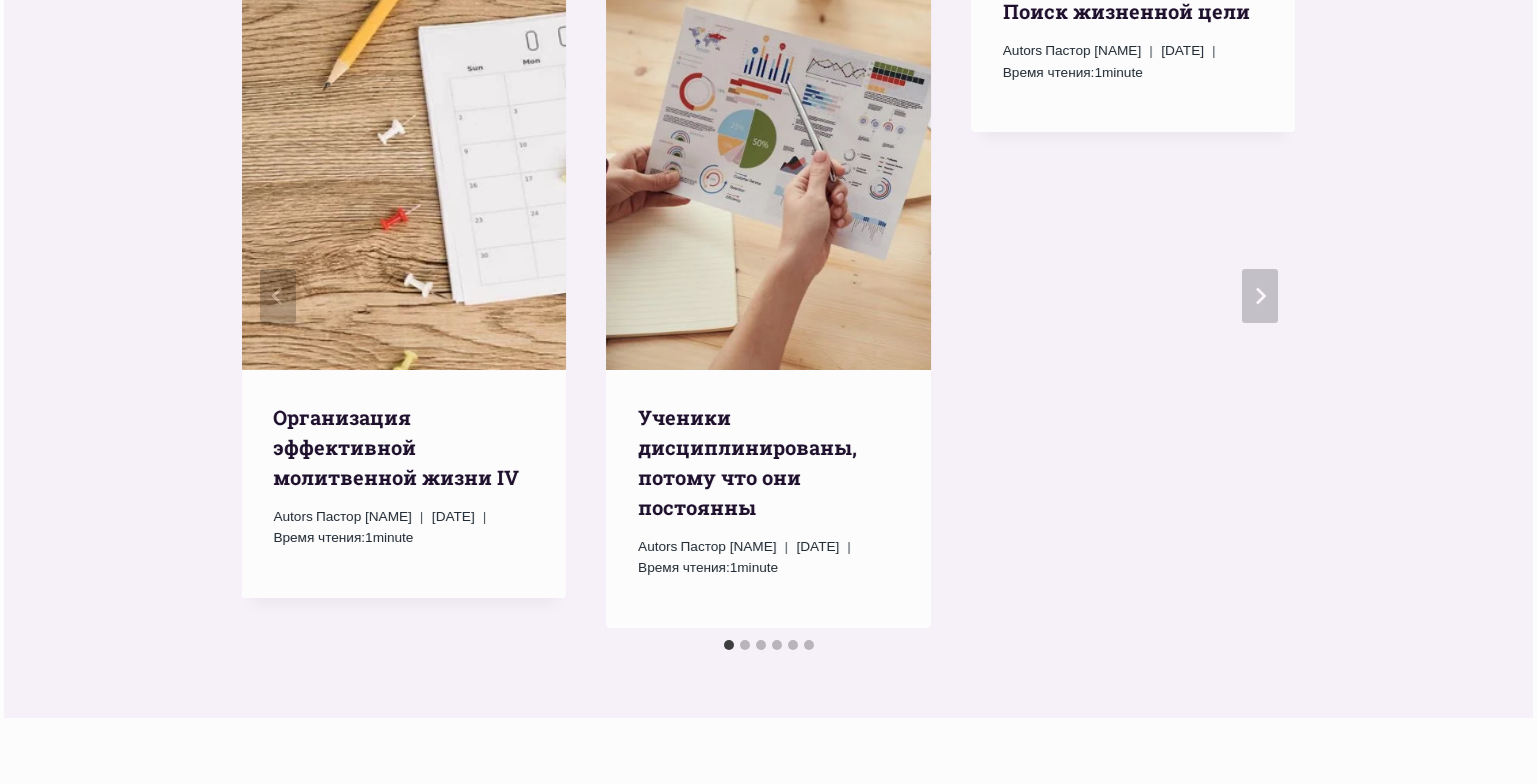 scroll, scrollTop: 2463, scrollLeft: 0, axis: vertical 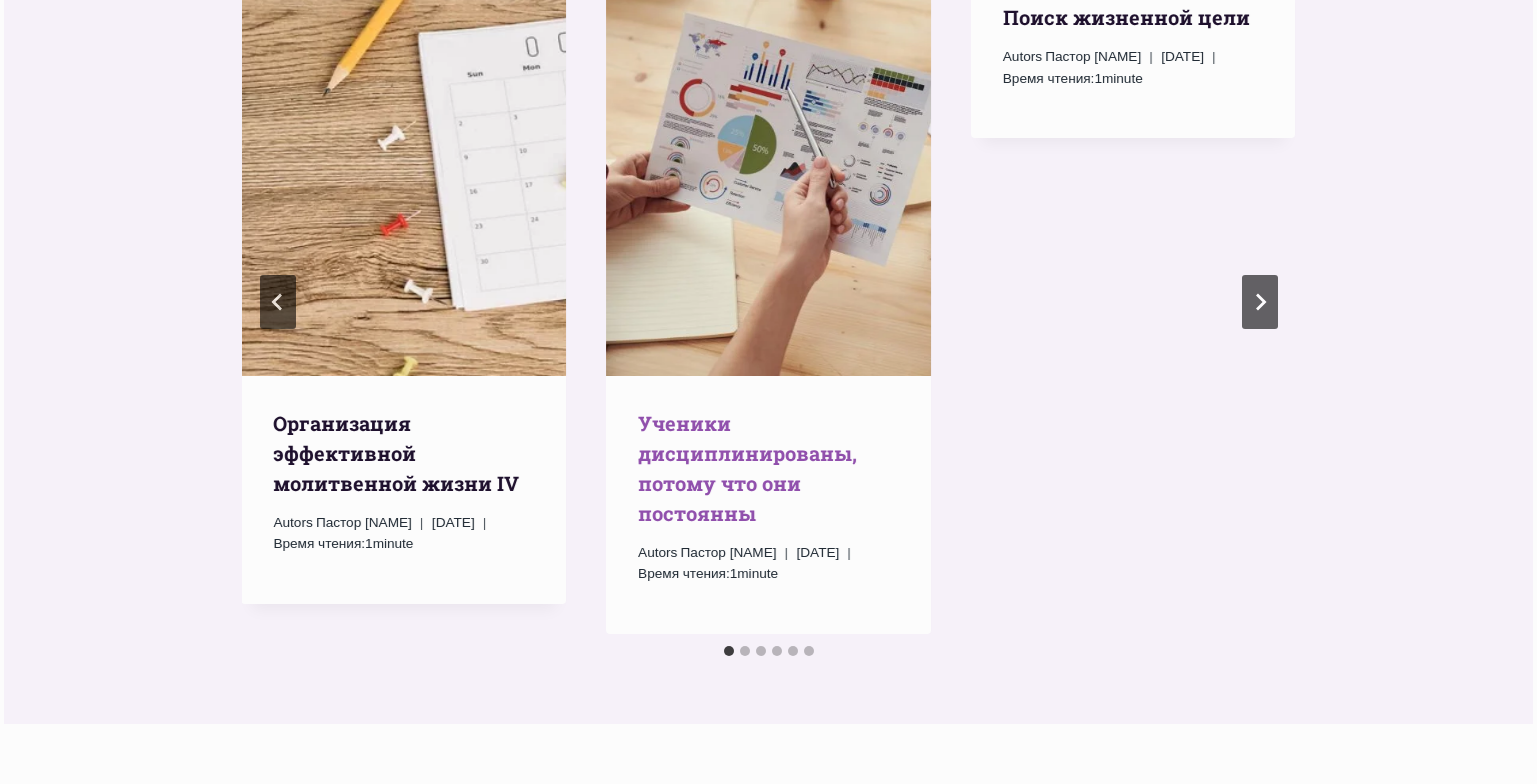 click on "Ученики дисциплинированы, потому что они постоянны" at bounding box center (747, 468) 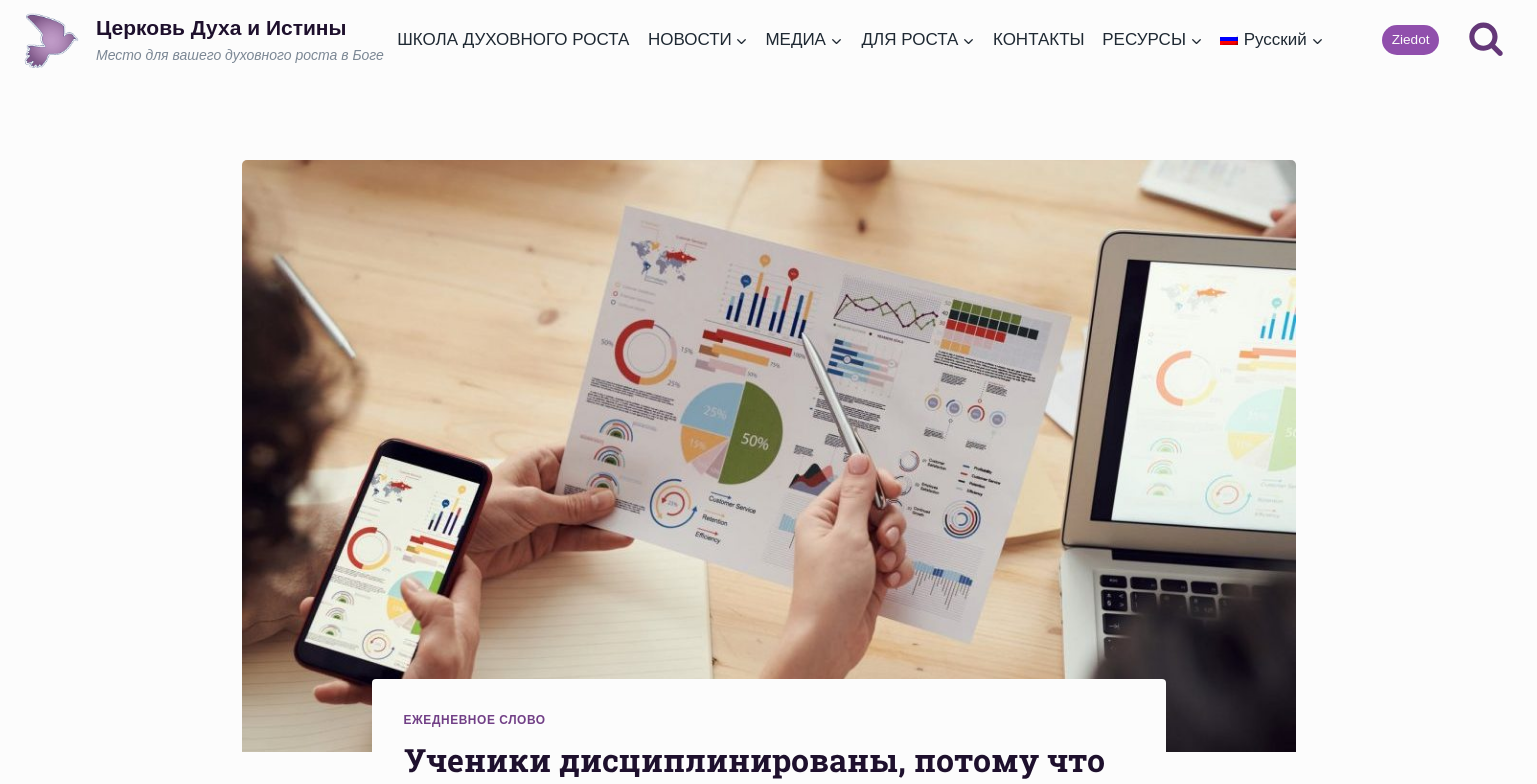 scroll, scrollTop: 0, scrollLeft: 0, axis: both 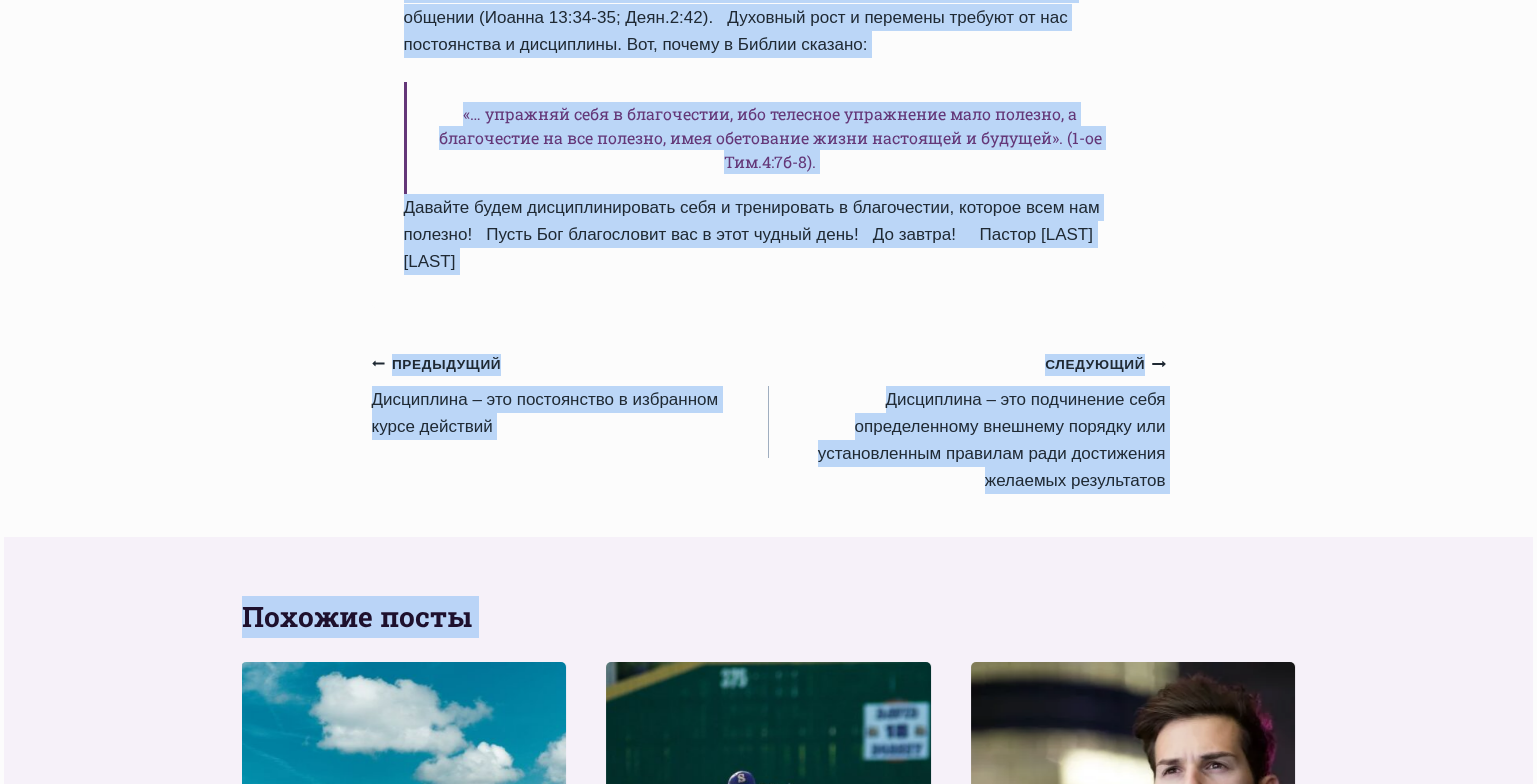 drag, startPoint x: 408, startPoint y: 153, endPoint x: 929, endPoint y: 353, distance: 558.069 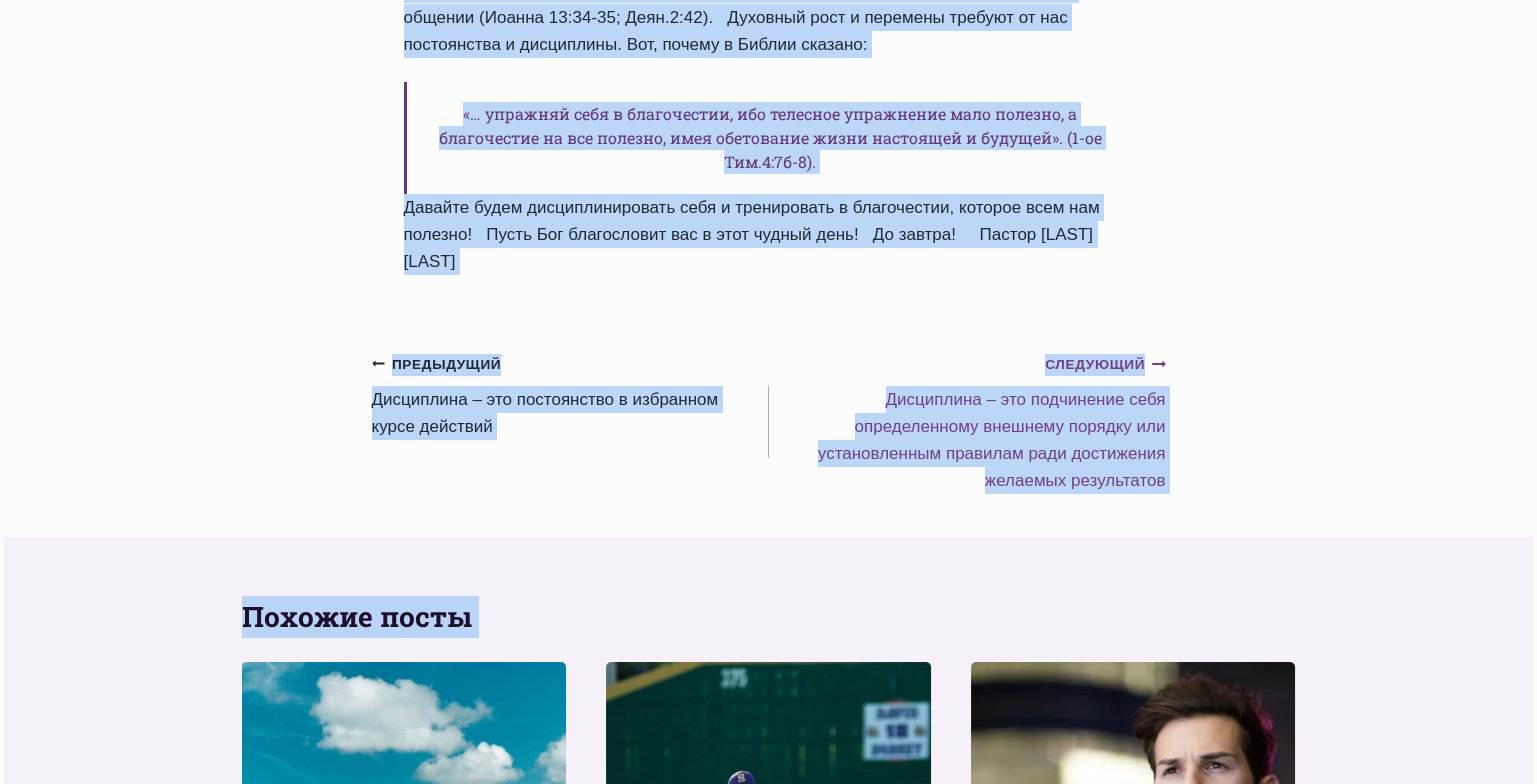 click on "Следующий Продолжить
Дисциплина – это подчинение себя определенному внешнему порядку или установленным правилам ради достижения желаемых результатов" at bounding box center (967, 422) 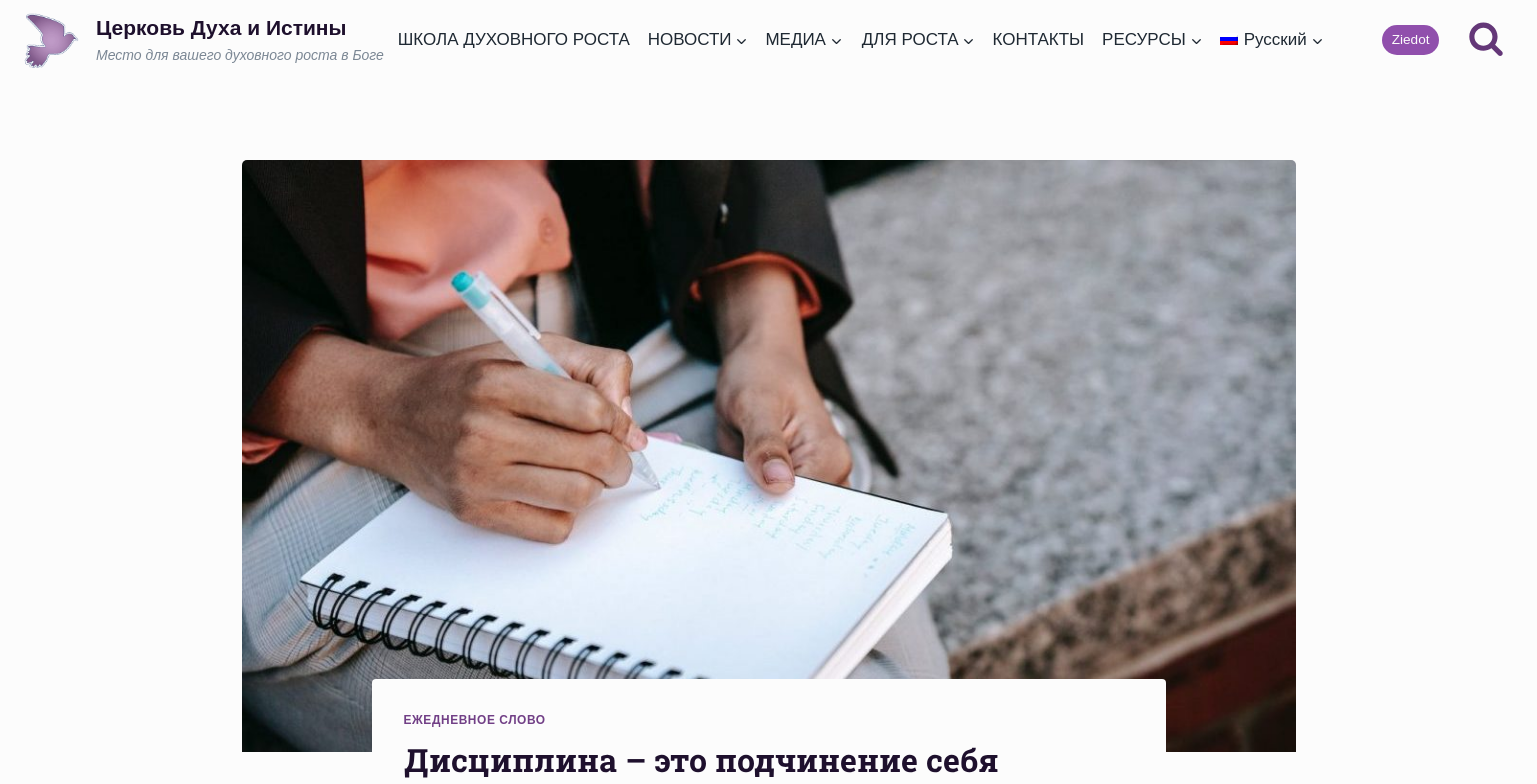 scroll, scrollTop: 0, scrollLeft: 0, axis: both 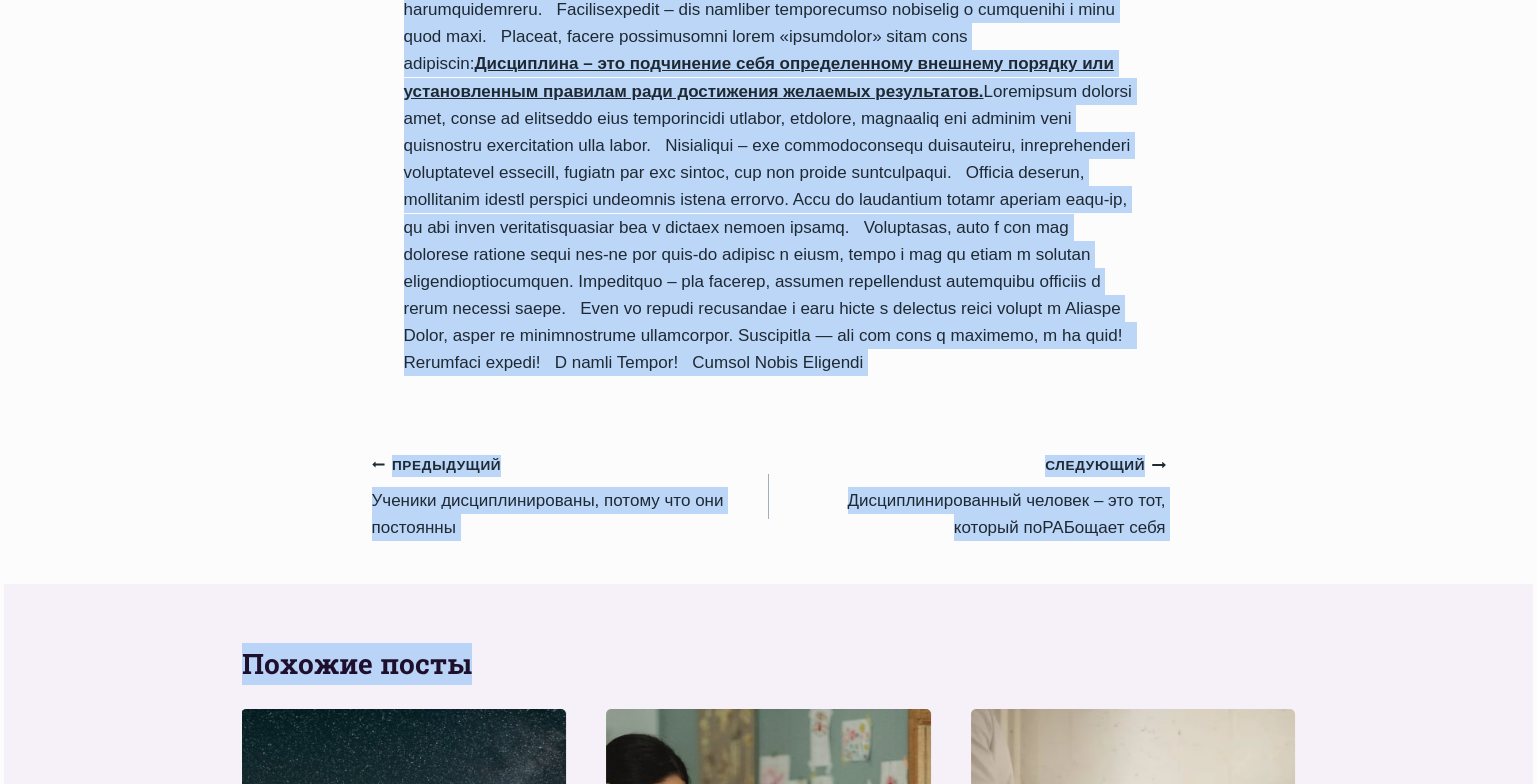 drag, startPoint x: 408, startPoint y: 411, endPoint x: 974, endPoint y: 456, distance: 567.7861 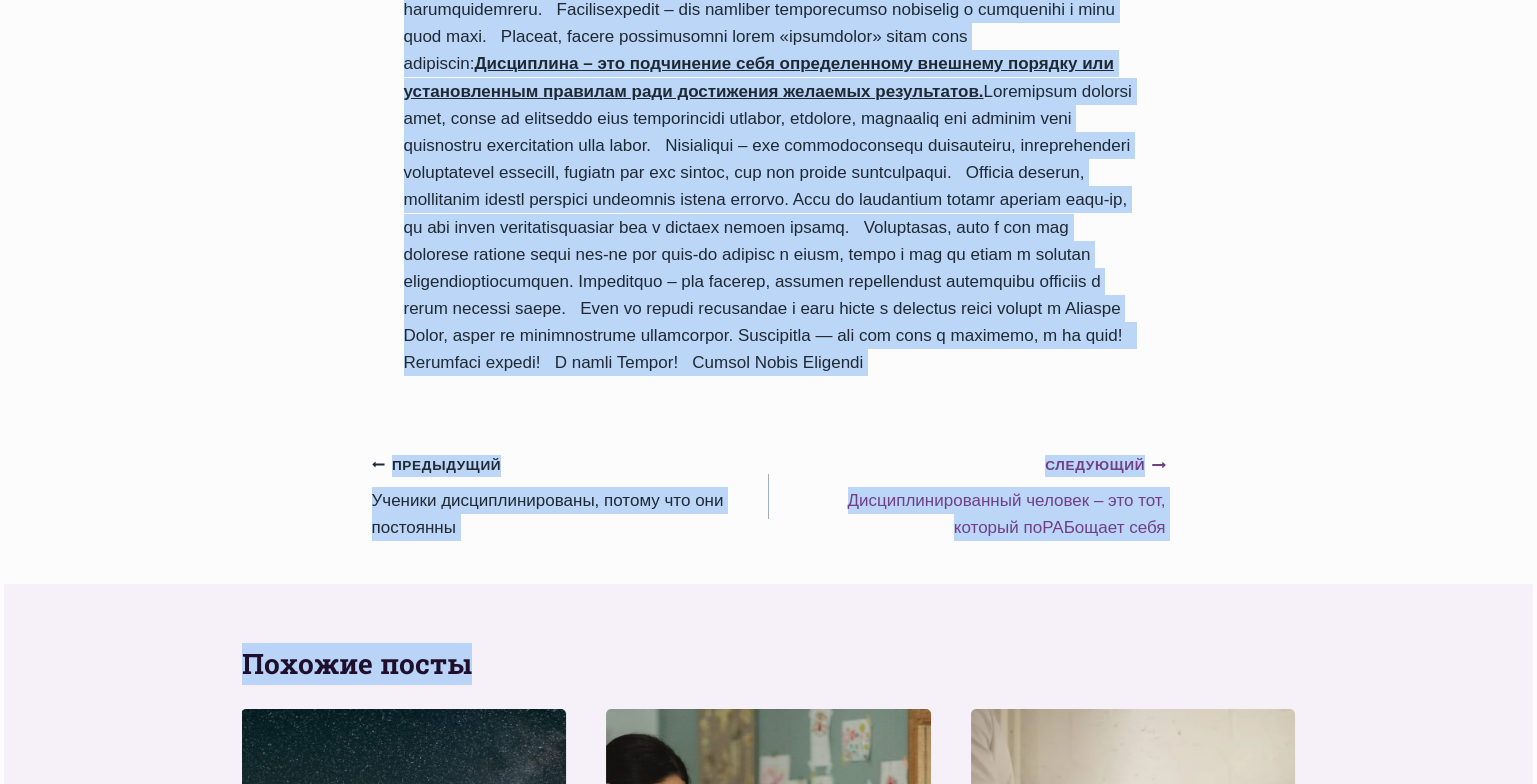 click on "Следующий Продолжить
Дисциплинированный человек – это тот, который поРАБощает себя" at bounding box center (967, 496) 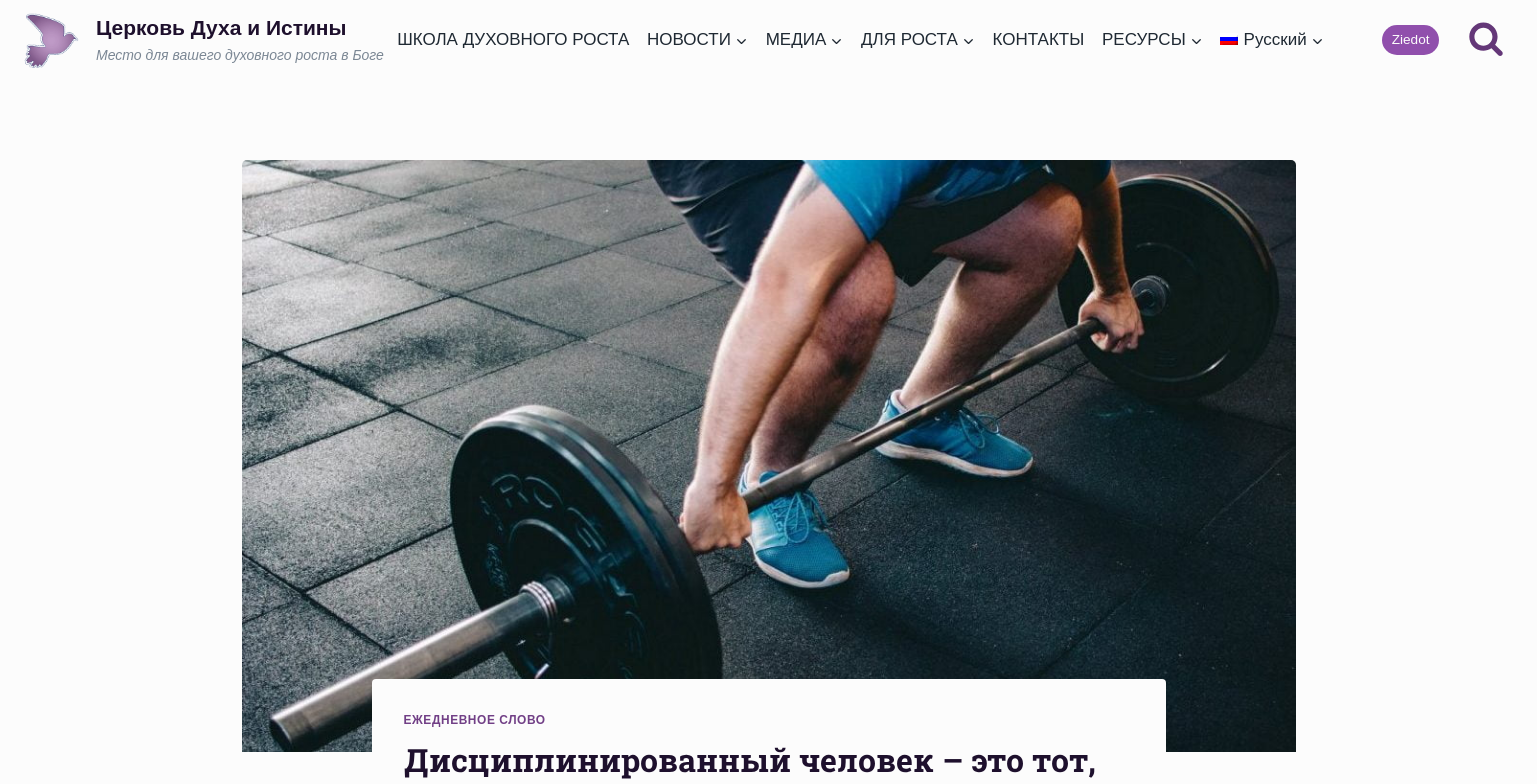 scroll, scrollTop: 0, scrollLeft: 0, axis: both 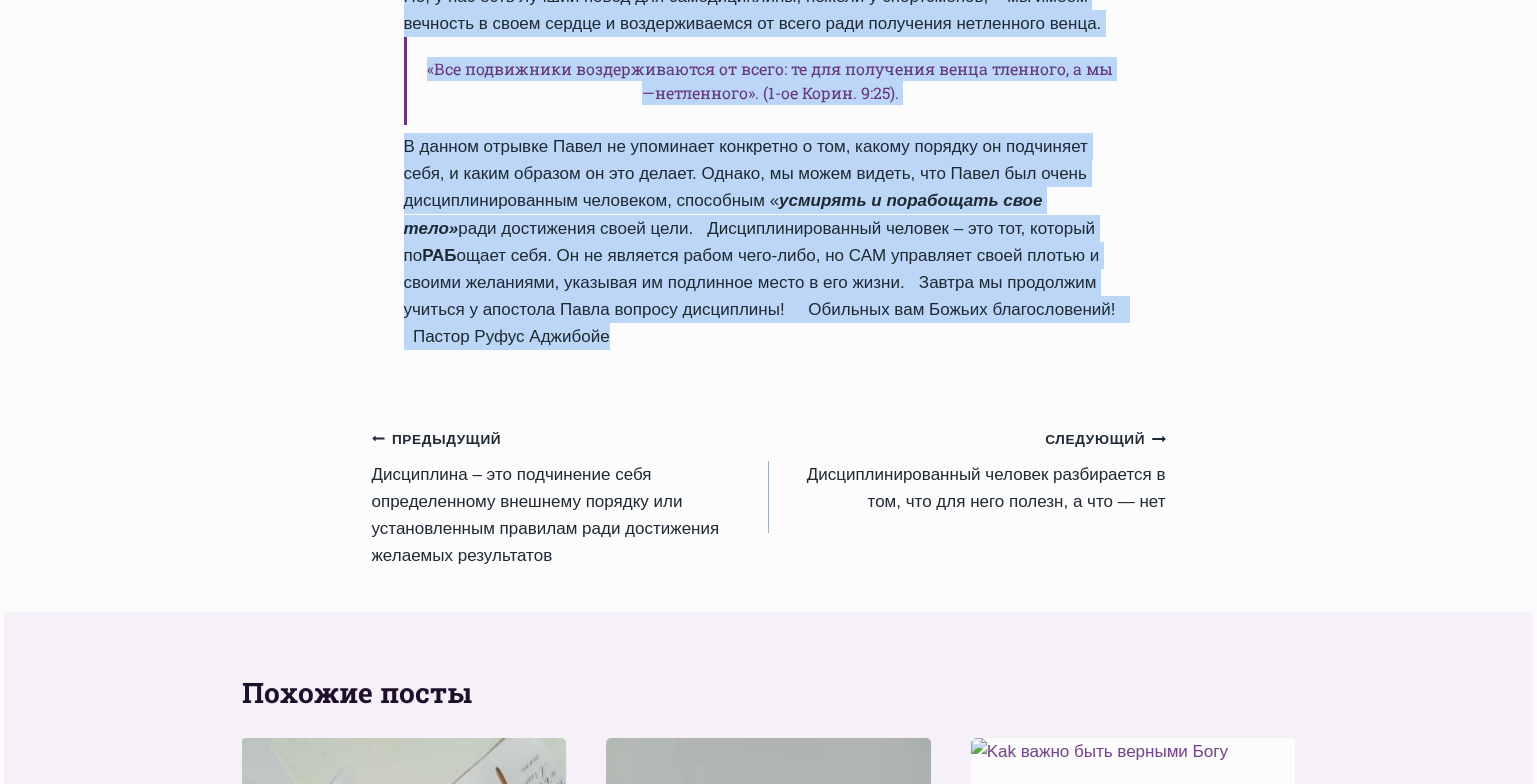 drag, startPoint x: 408, startPoint y: 246, endPoint x: 945, endPoint y: 476, distance: 584.1823 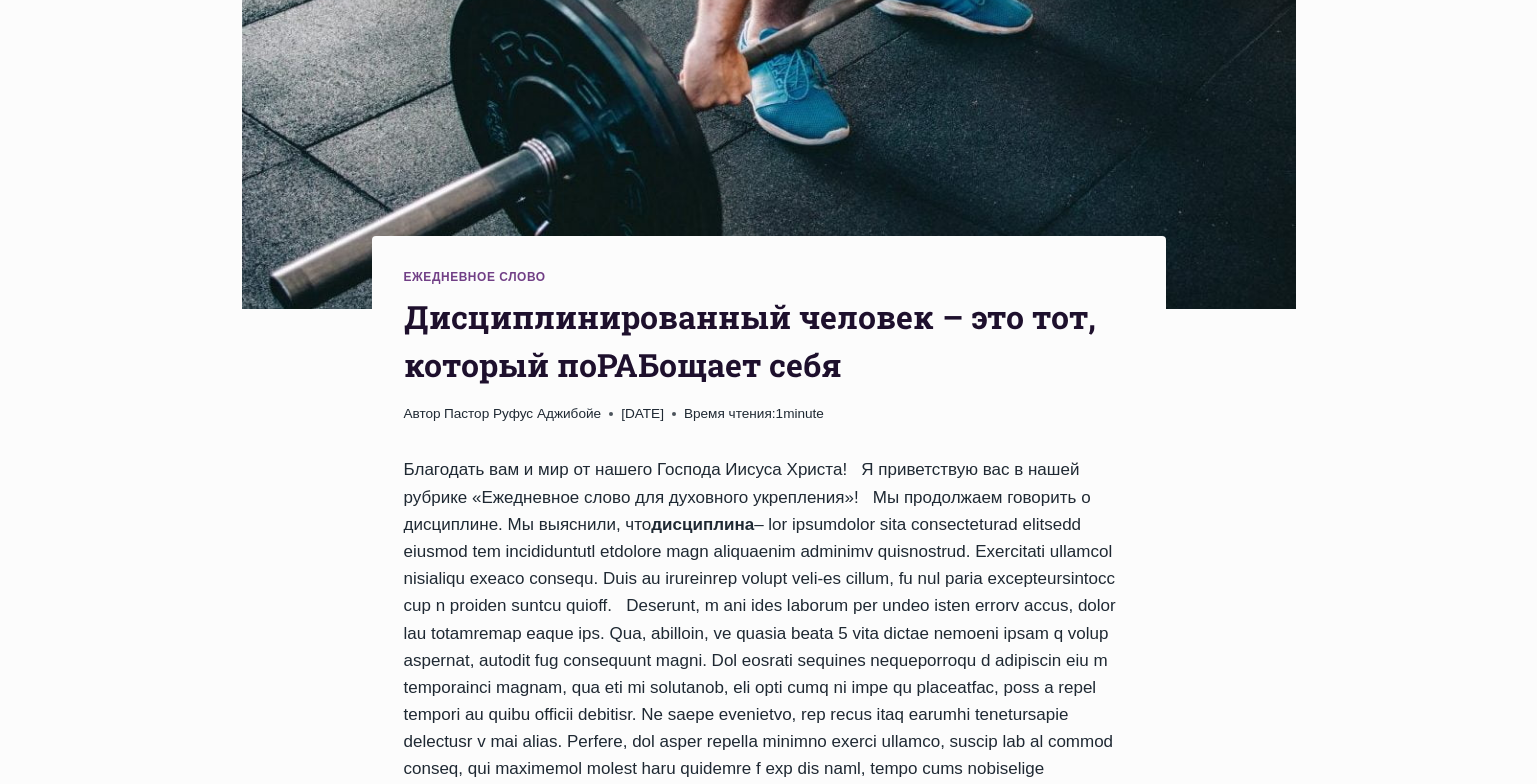 scroll, scrollTop: 469, scrollLeft: 0, axis: vertical 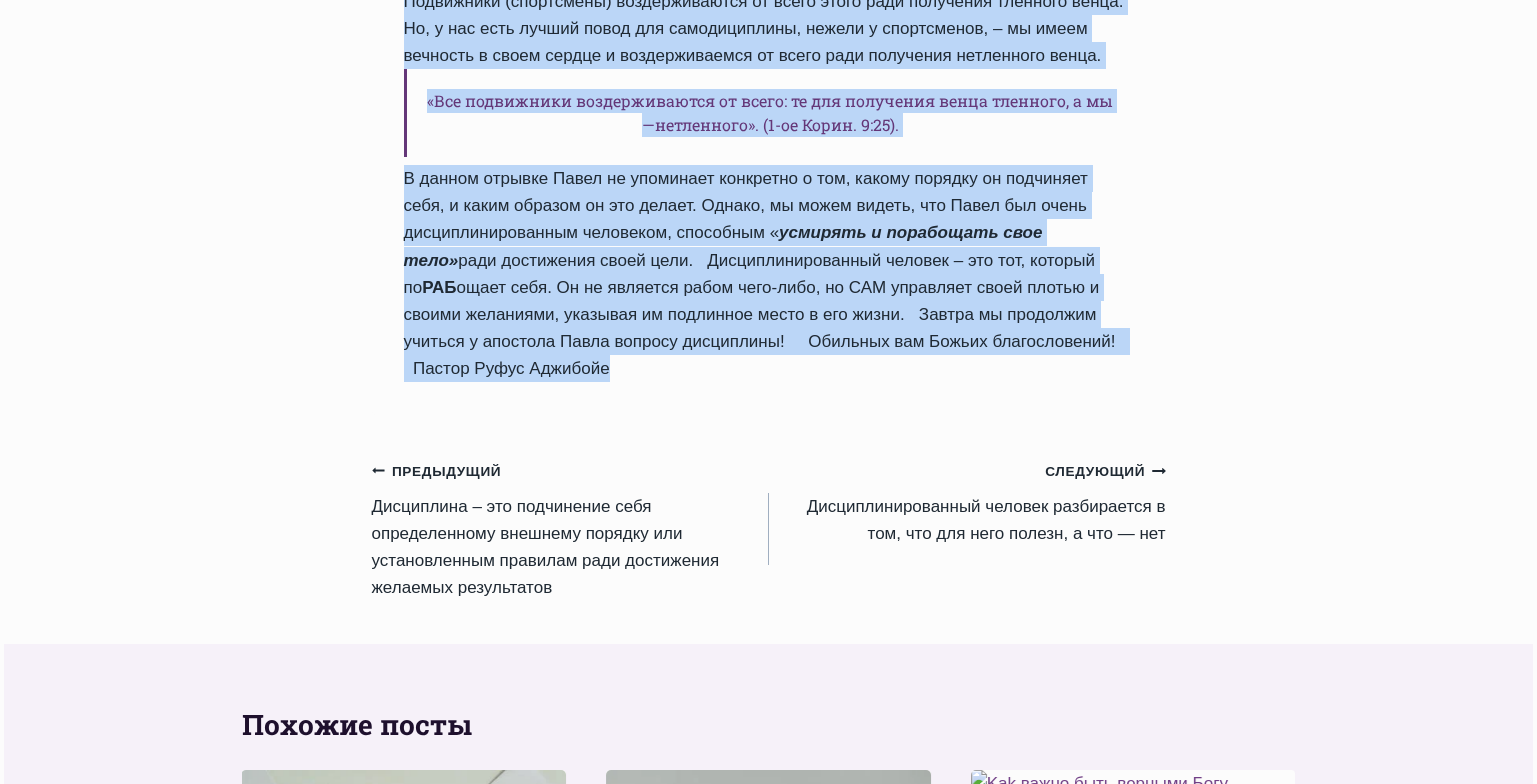 drag, startPoint x: 408, startPoint y: 291, endPoint x: 968, endPoint y: 521, distance: 605.39246 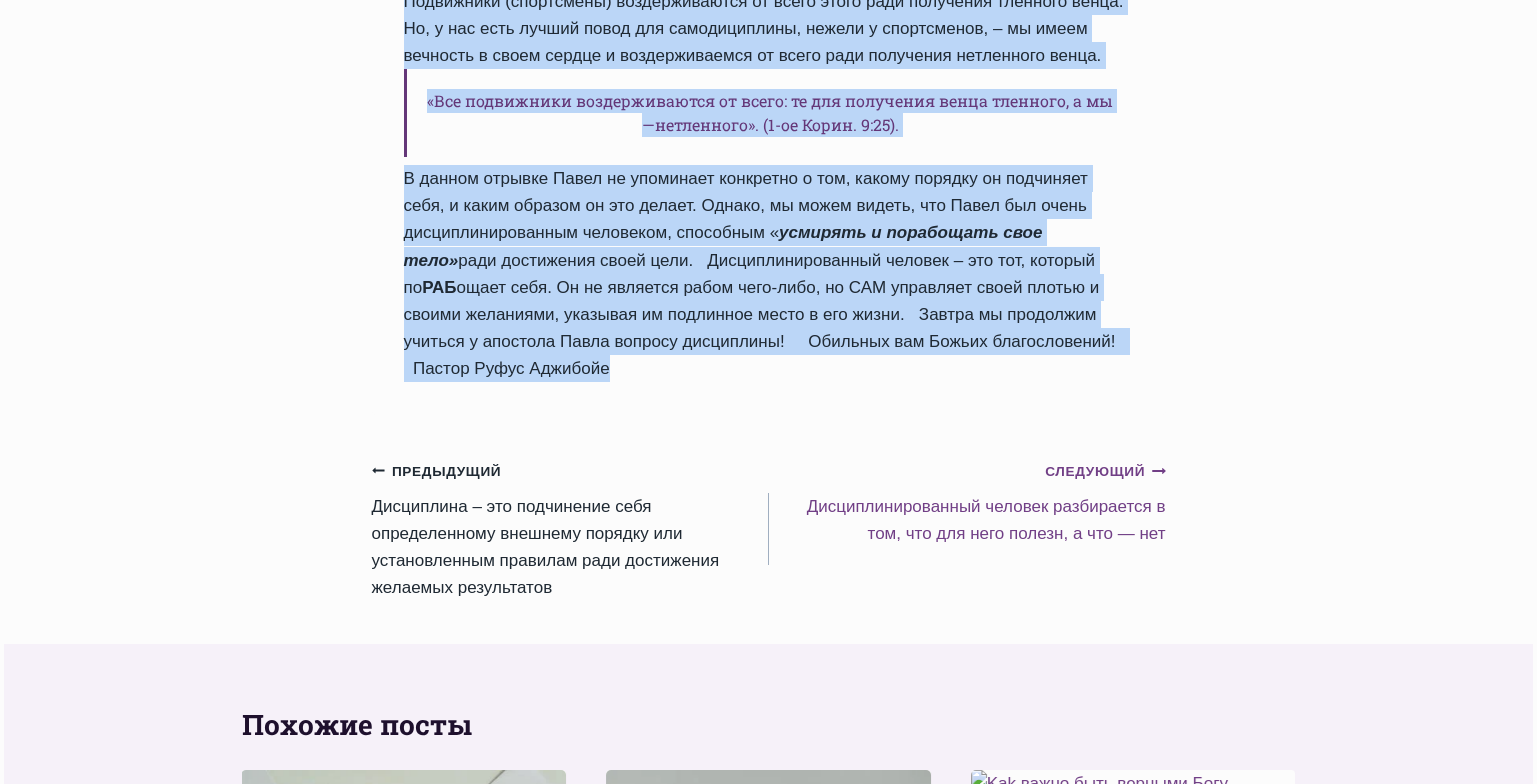 click on "Следующий Продолжить
Дисциплинированный человек разбирается в том, что для него полезн, а что — нет" at bounding box center [967, 502] 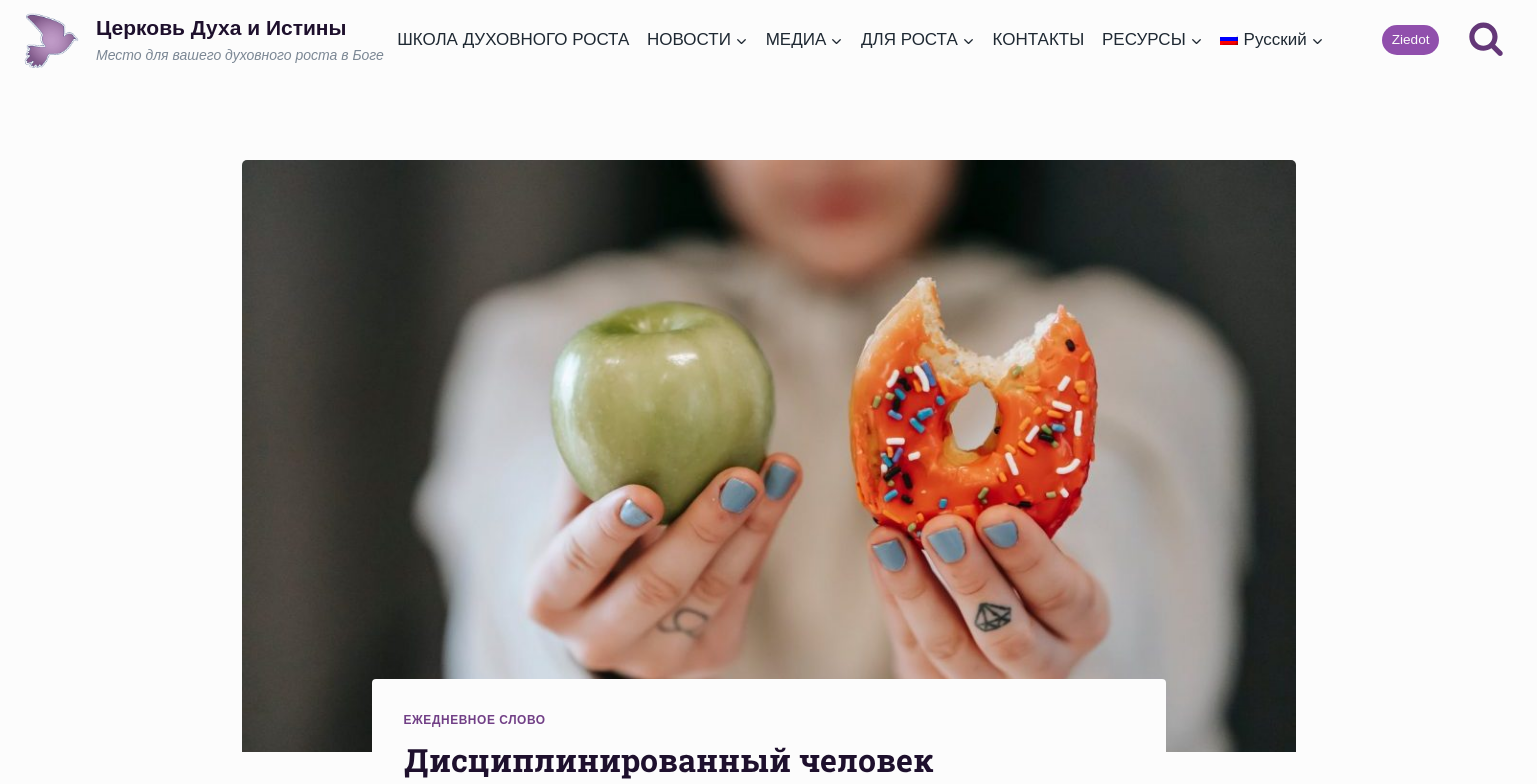 scroll, scrollTop: 0, scrollLeft: 0, axis: both 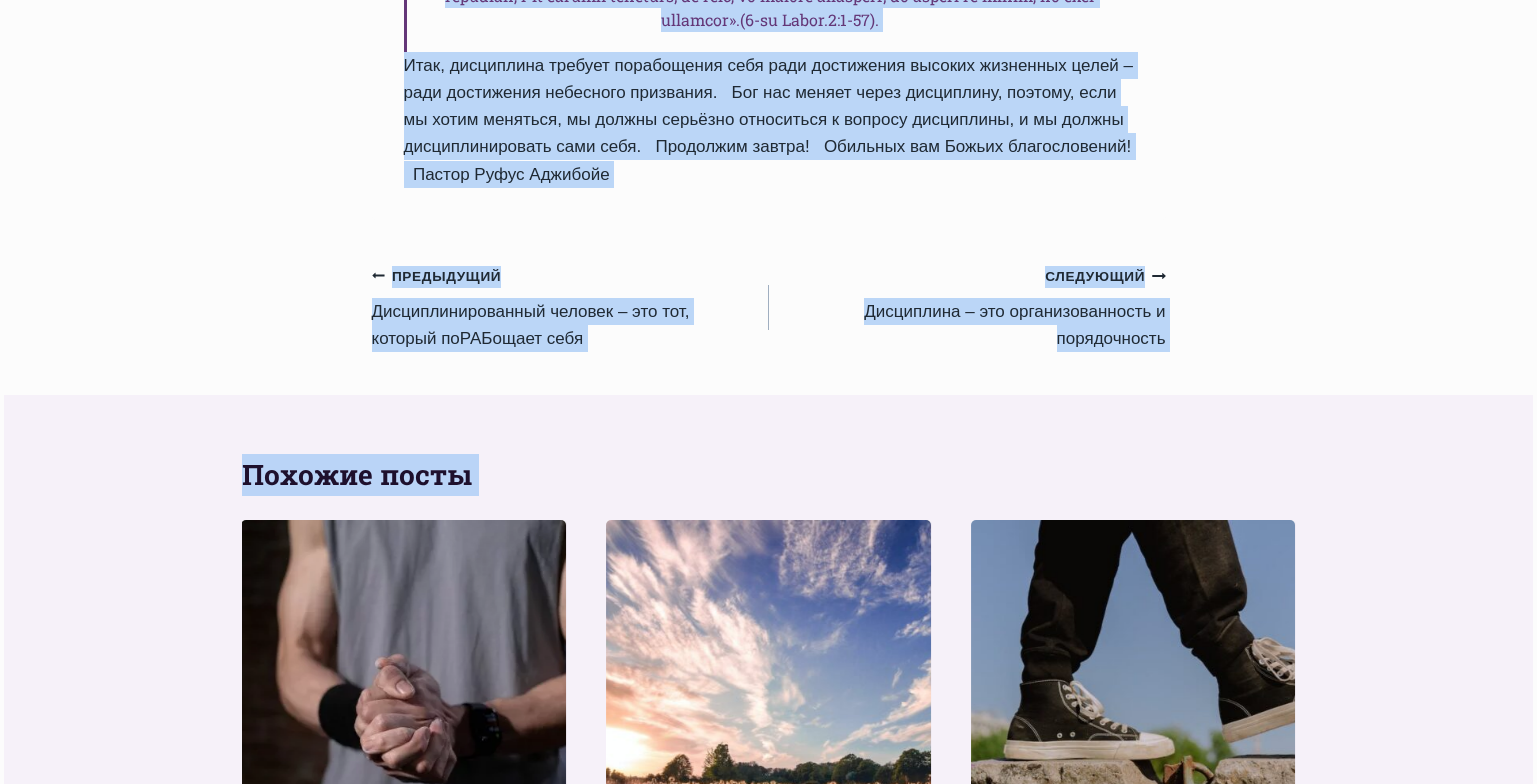 drag, startPoint x: 406, startPoint y: 188, endPoint x: 799, endPoint y: 270, distance: 401.46356 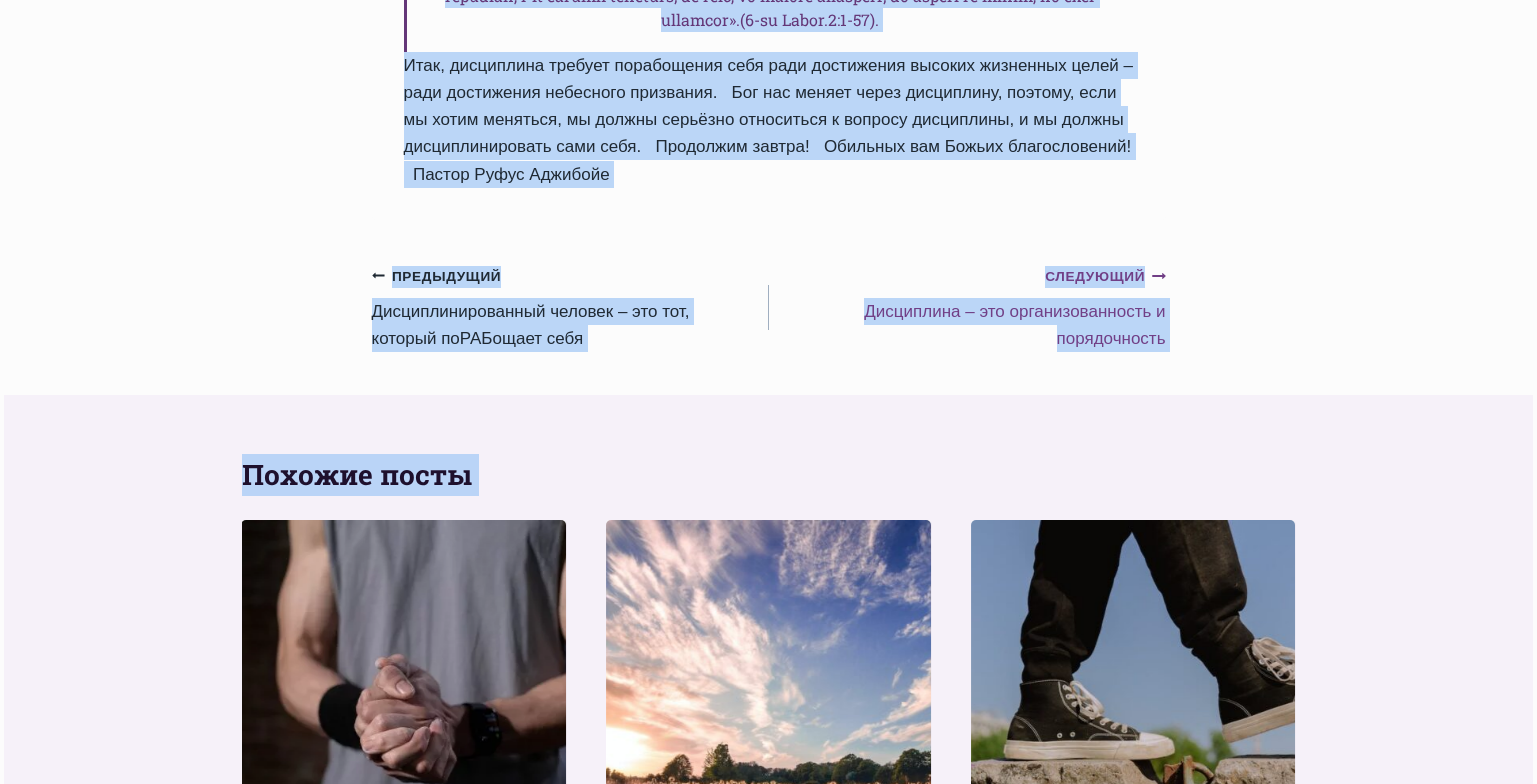 click on "Следующий Продолжить
Дисциплина – это организованность и порядочность" at bounding box center [967, 307] 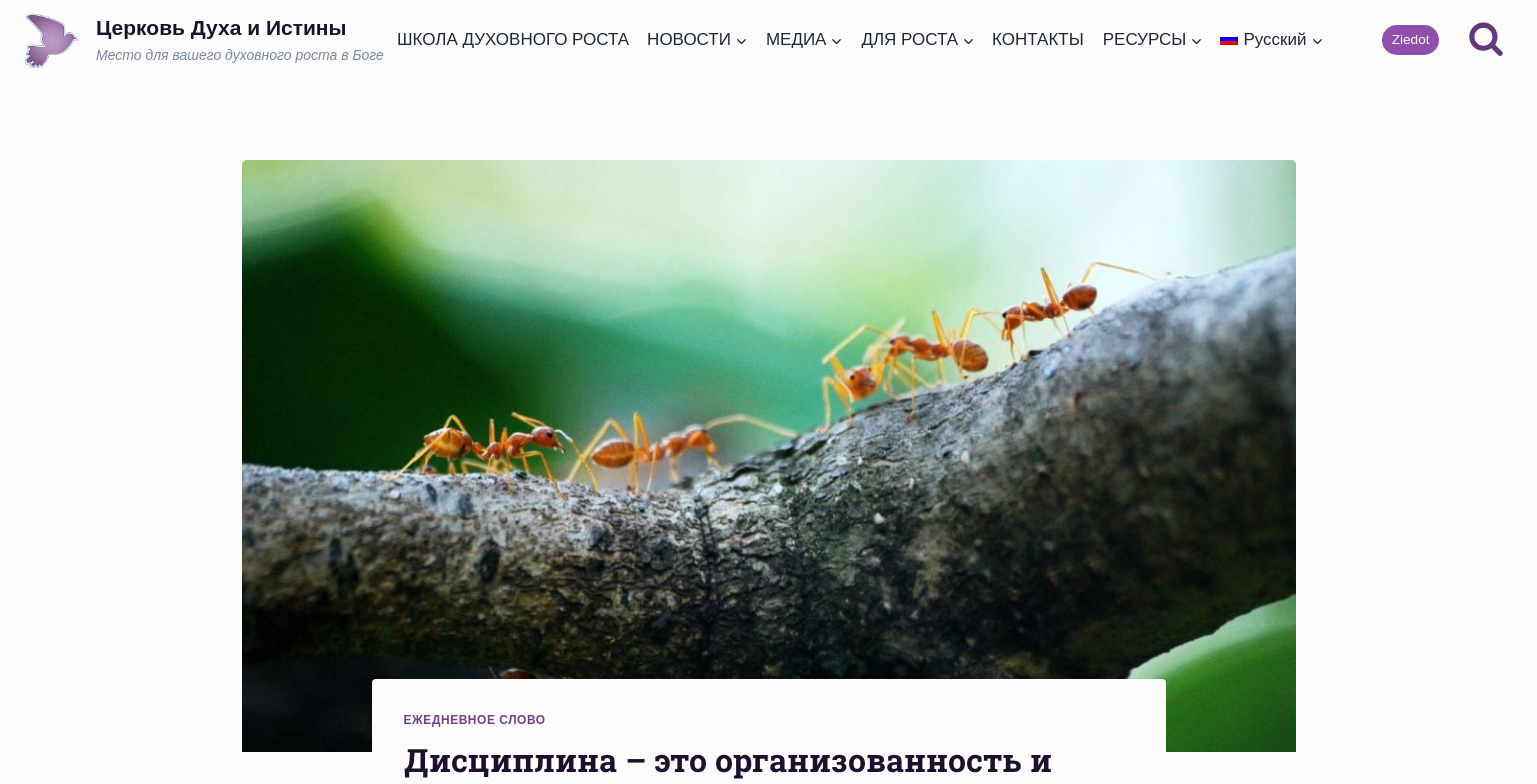scroll, scrollTop: 0, scrollLeft: 0, axis: both 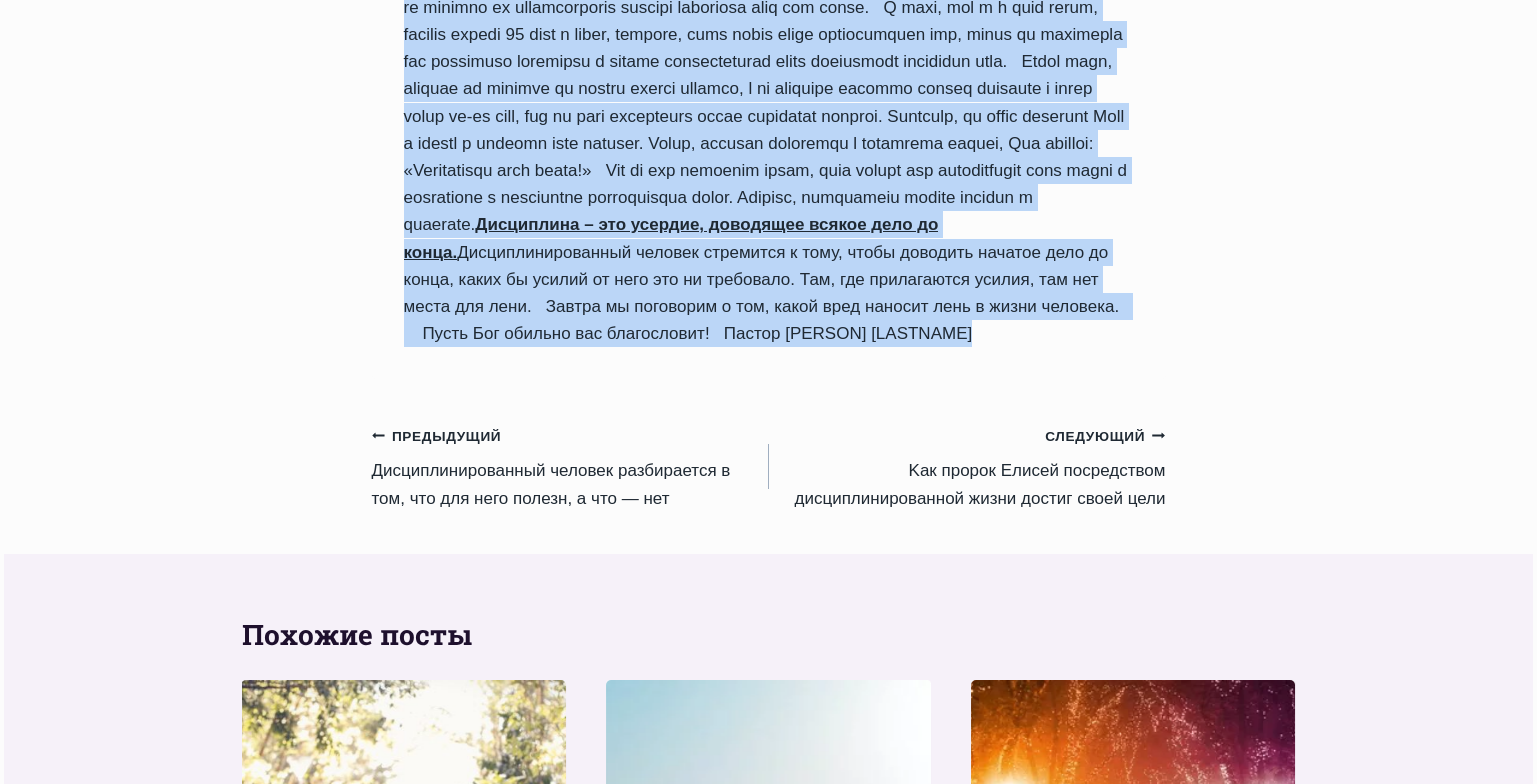 drag, startPoint x: 409, startPoint y: 228, endPoint x: 876, endPoint y: 486, distance: 533.5288 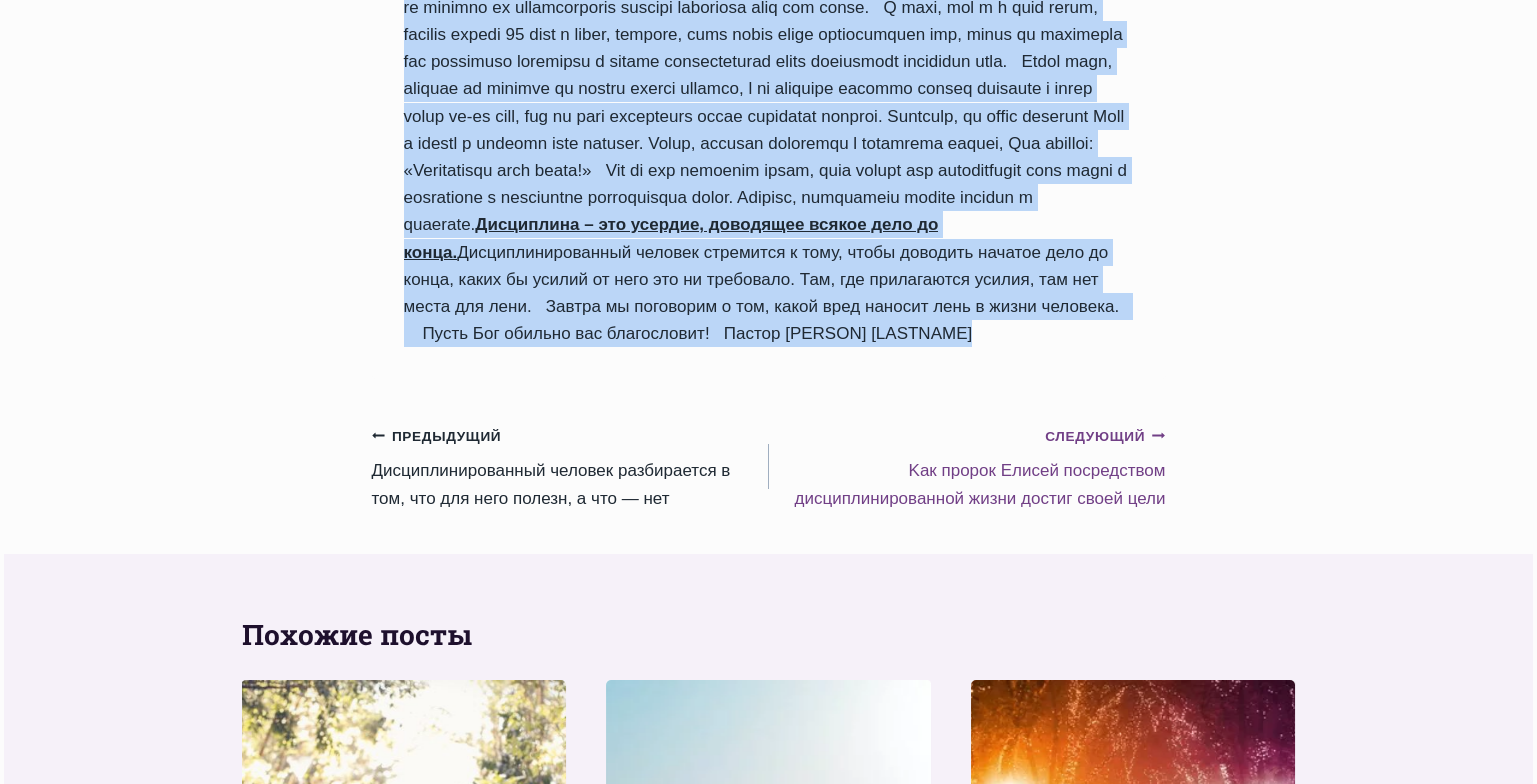 click on "Следующий Продолжить
Kак пророк Елисей посредством дисциплинированной жизни достиг своей цели" at bounding box center (967, 467) 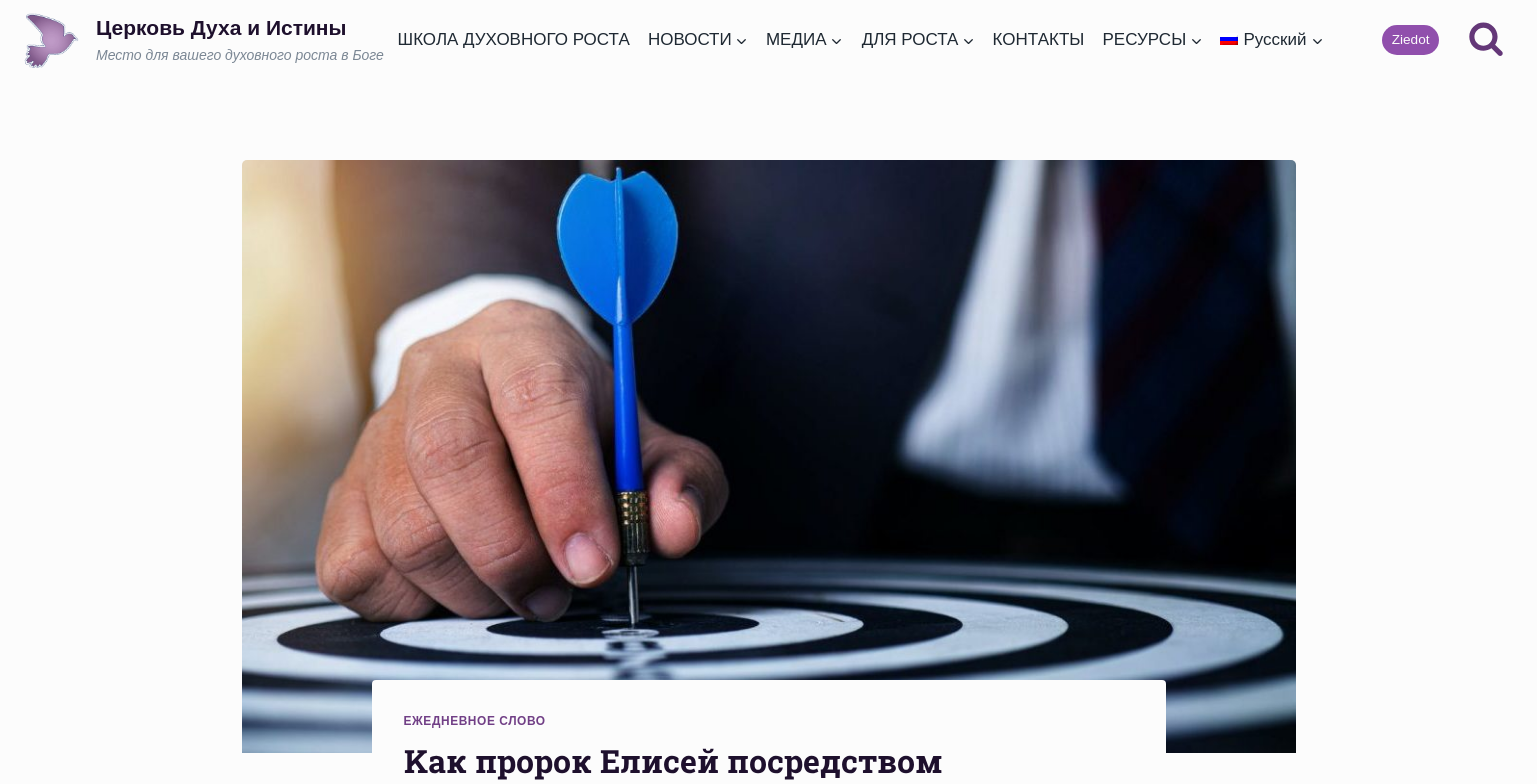 scroll, scrollTop: 0, scrollLeft: 0, axis: both 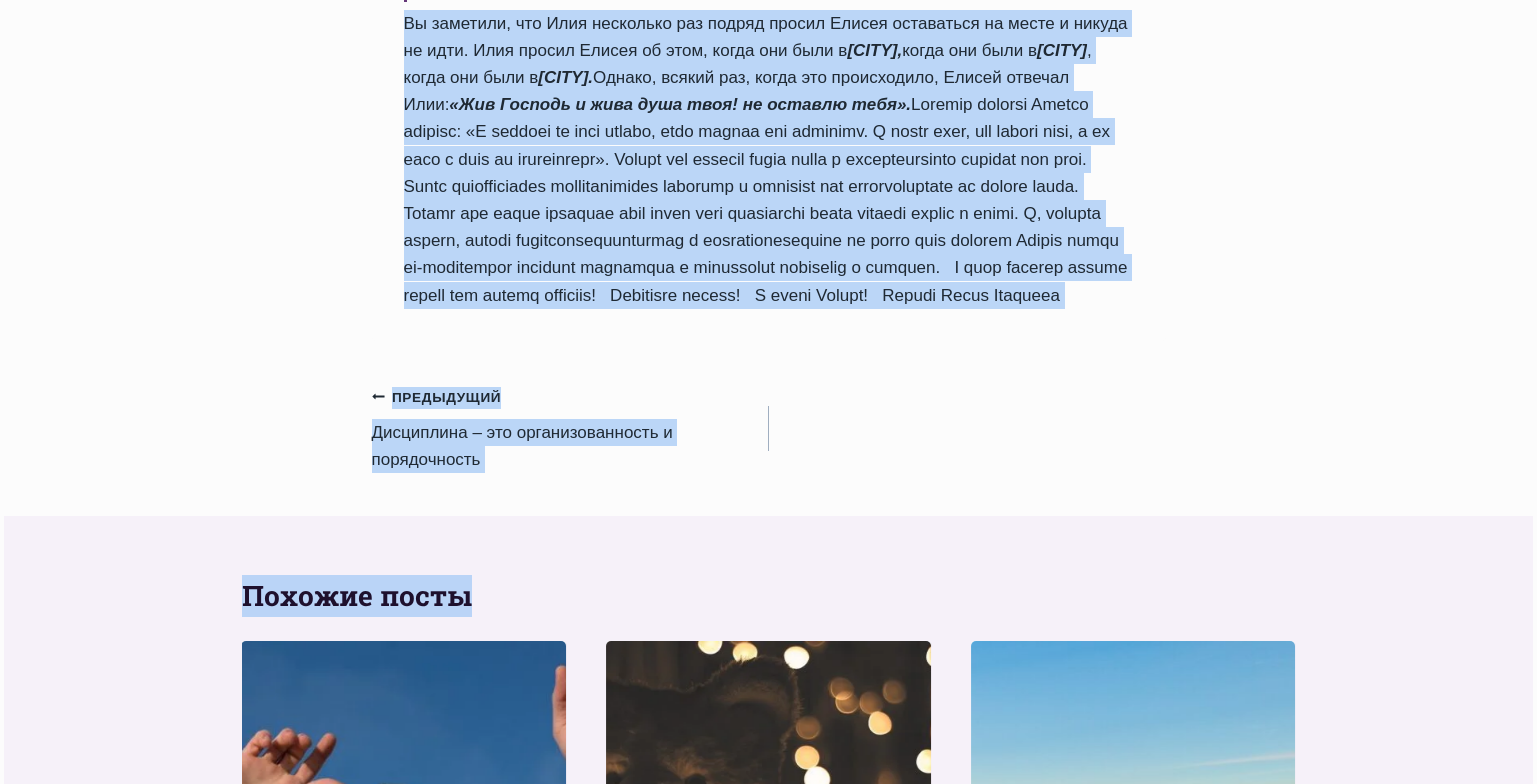 drag, startPoint x: 403, startPoint y: 271, endPoint x: 768, endPoint y: 504, distance: 433.02887 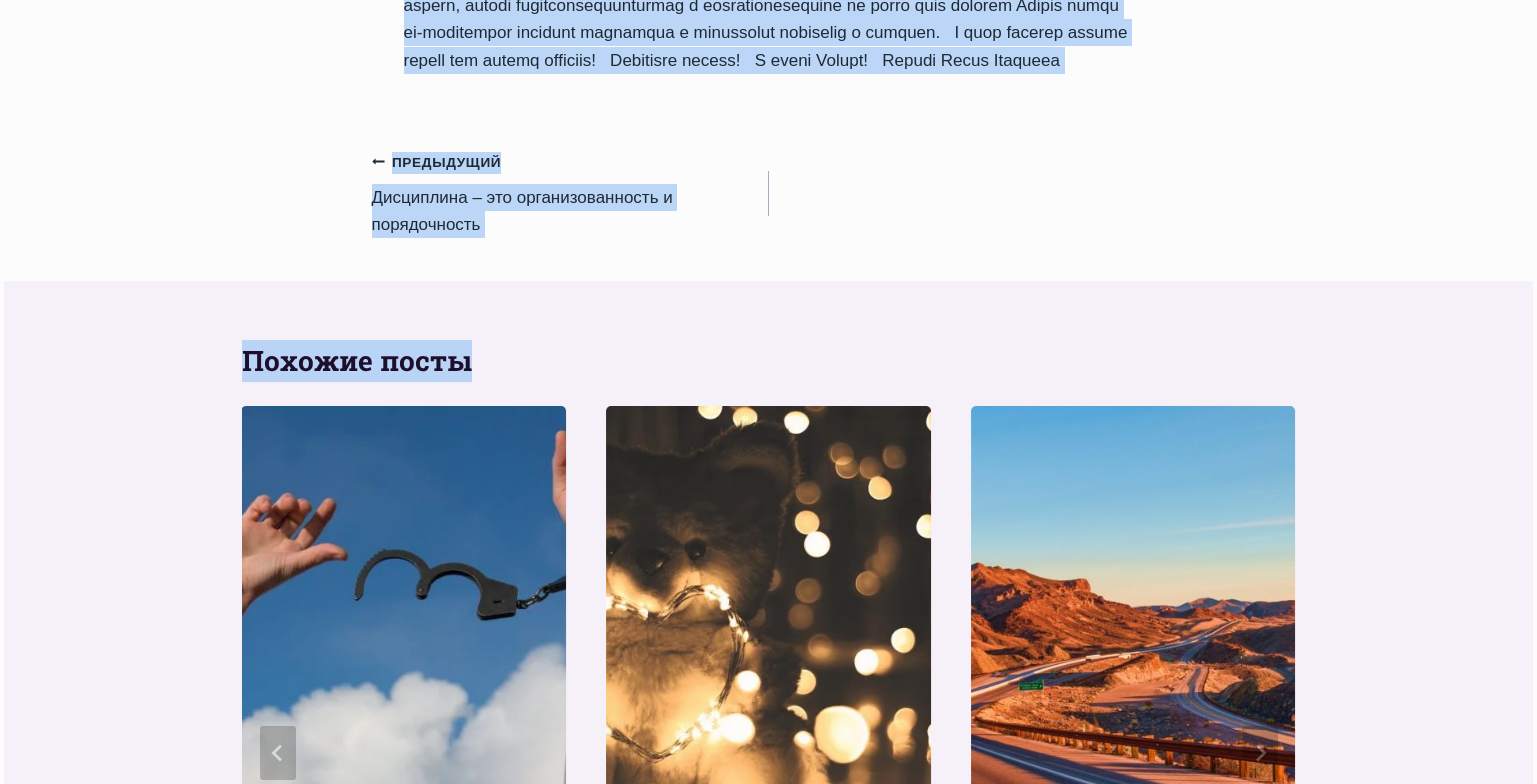 scroll, scrollTop: 2476, scrollLeft: 0, axis: vertical 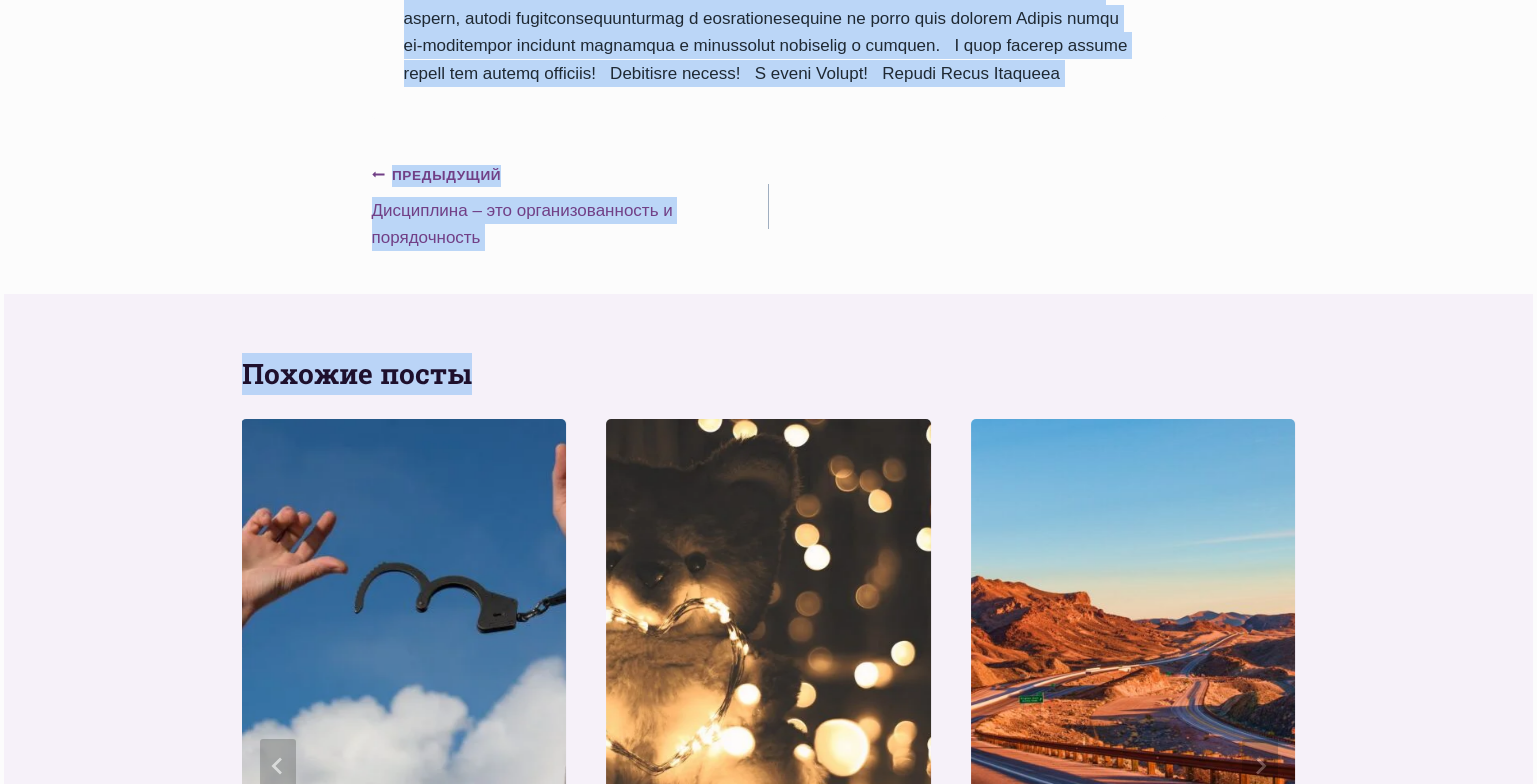 click on "Предыдущий
Предыдущий Дисциплина – это организованность и порядочность" at bounding box center [570, 206] 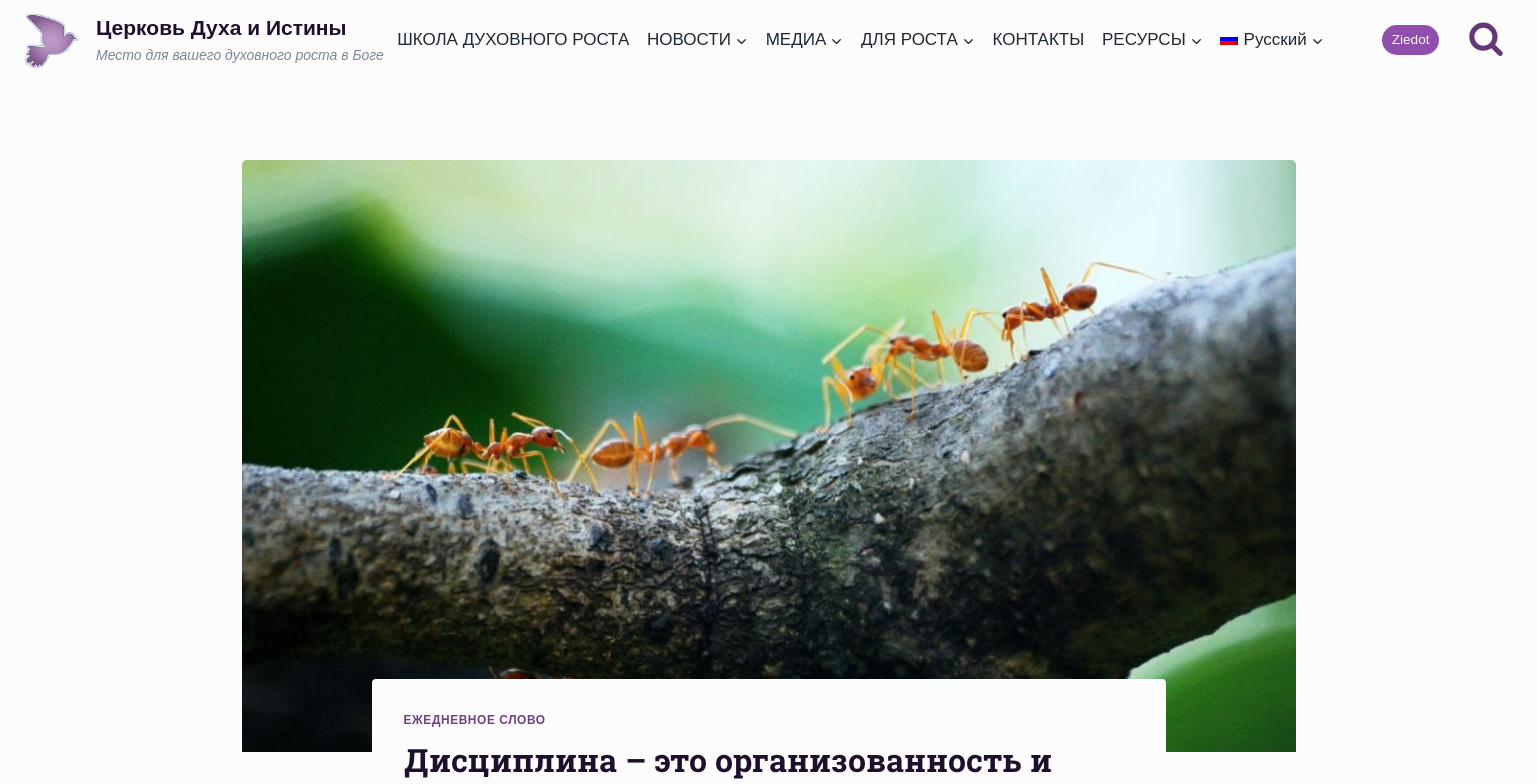 scroll, scrollTop: 0, scrollLeft: 0, axis: both 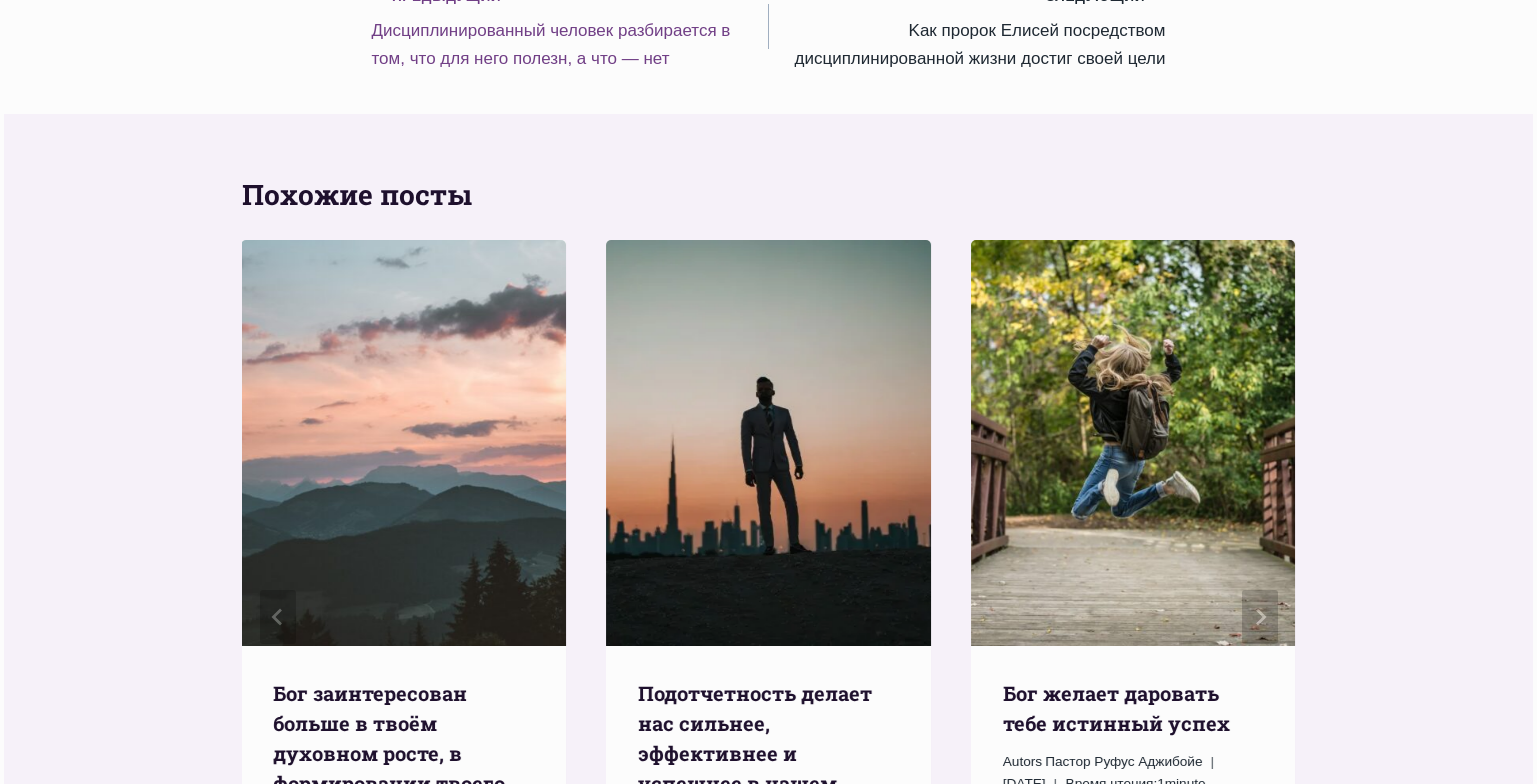 click 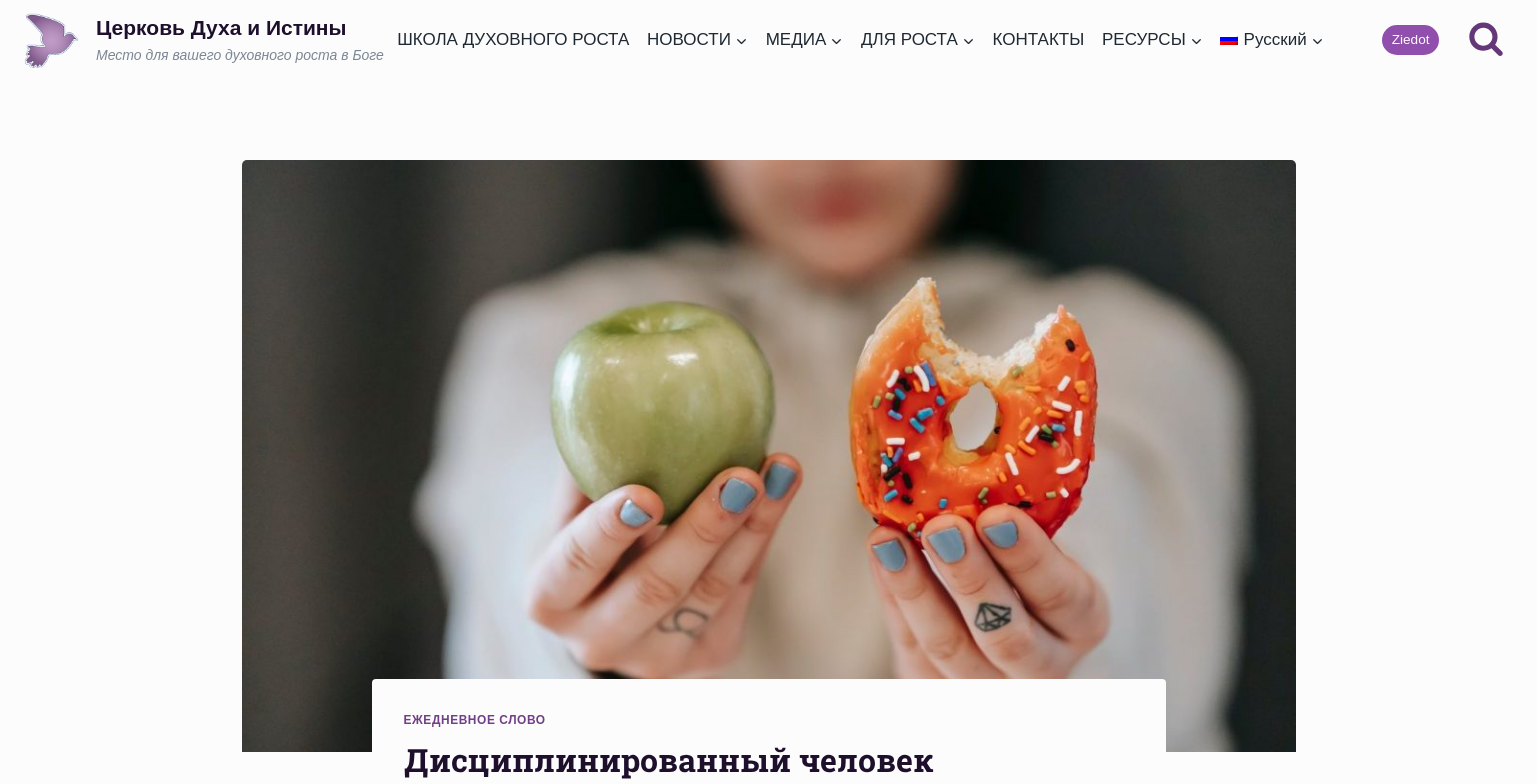 scroll, scrollTop: 0, scrollLeft: 0, axis: both 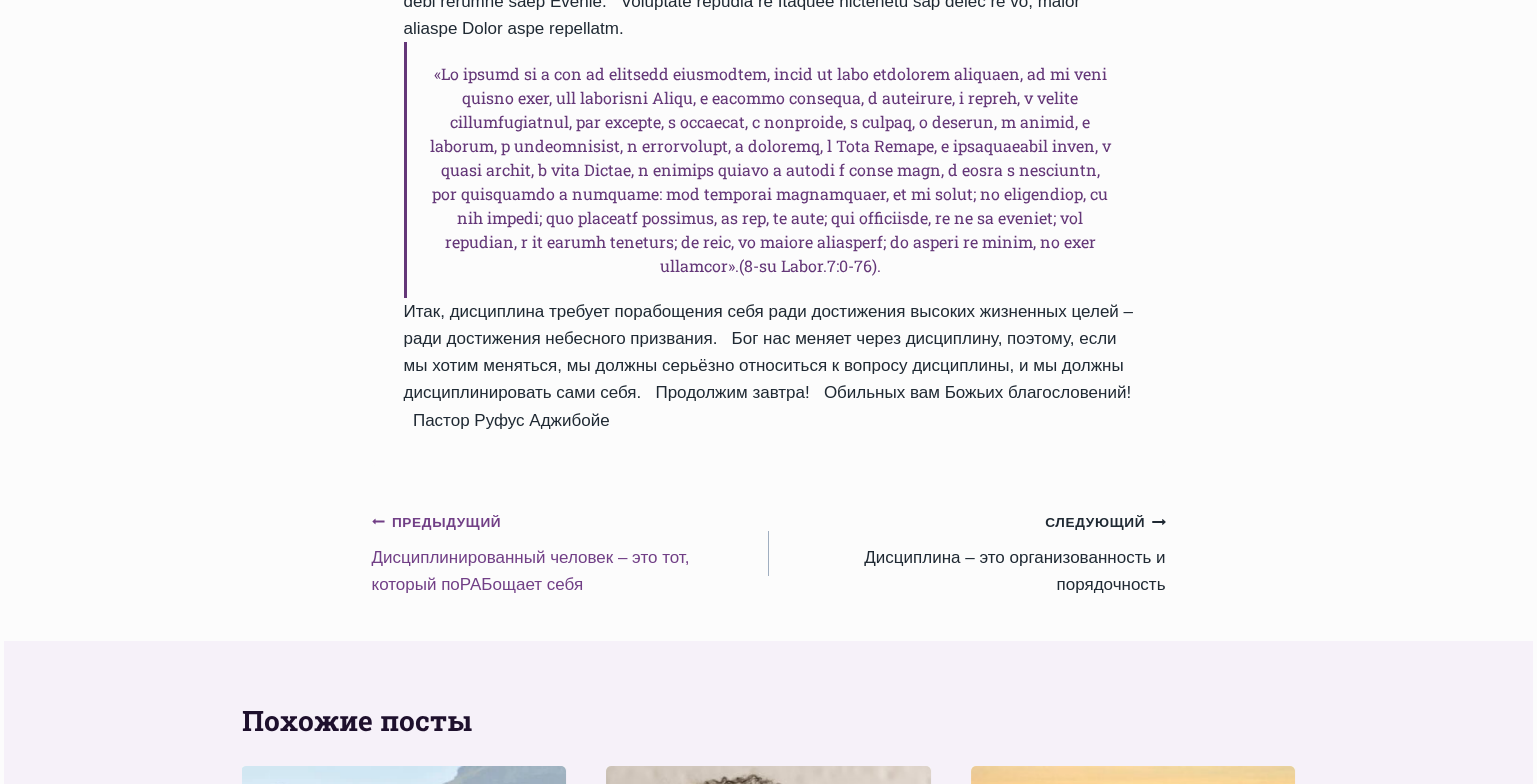 click on "Предыдущий" 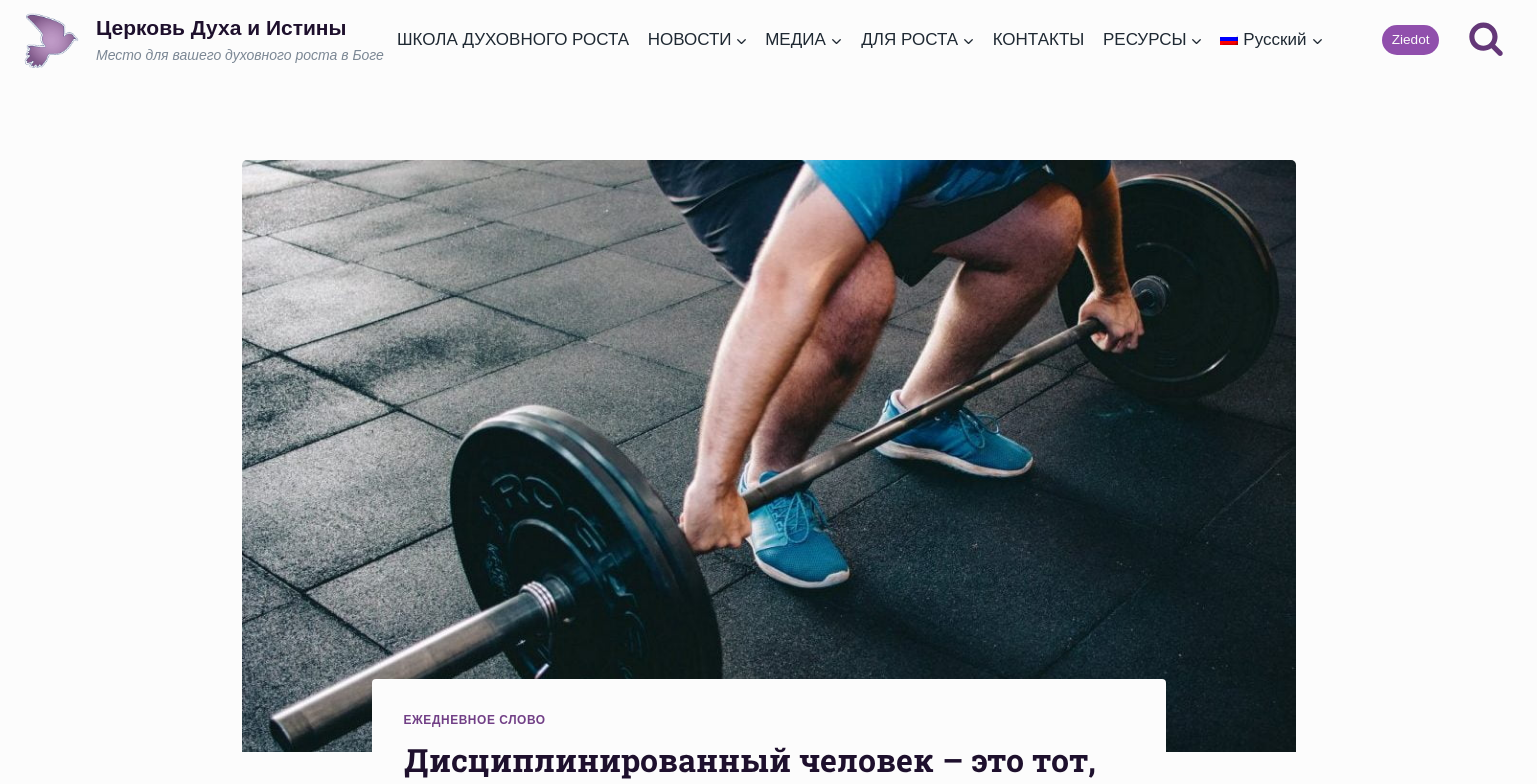 scroll, scrollTop: 0, scrollLeft: 0, axis: both 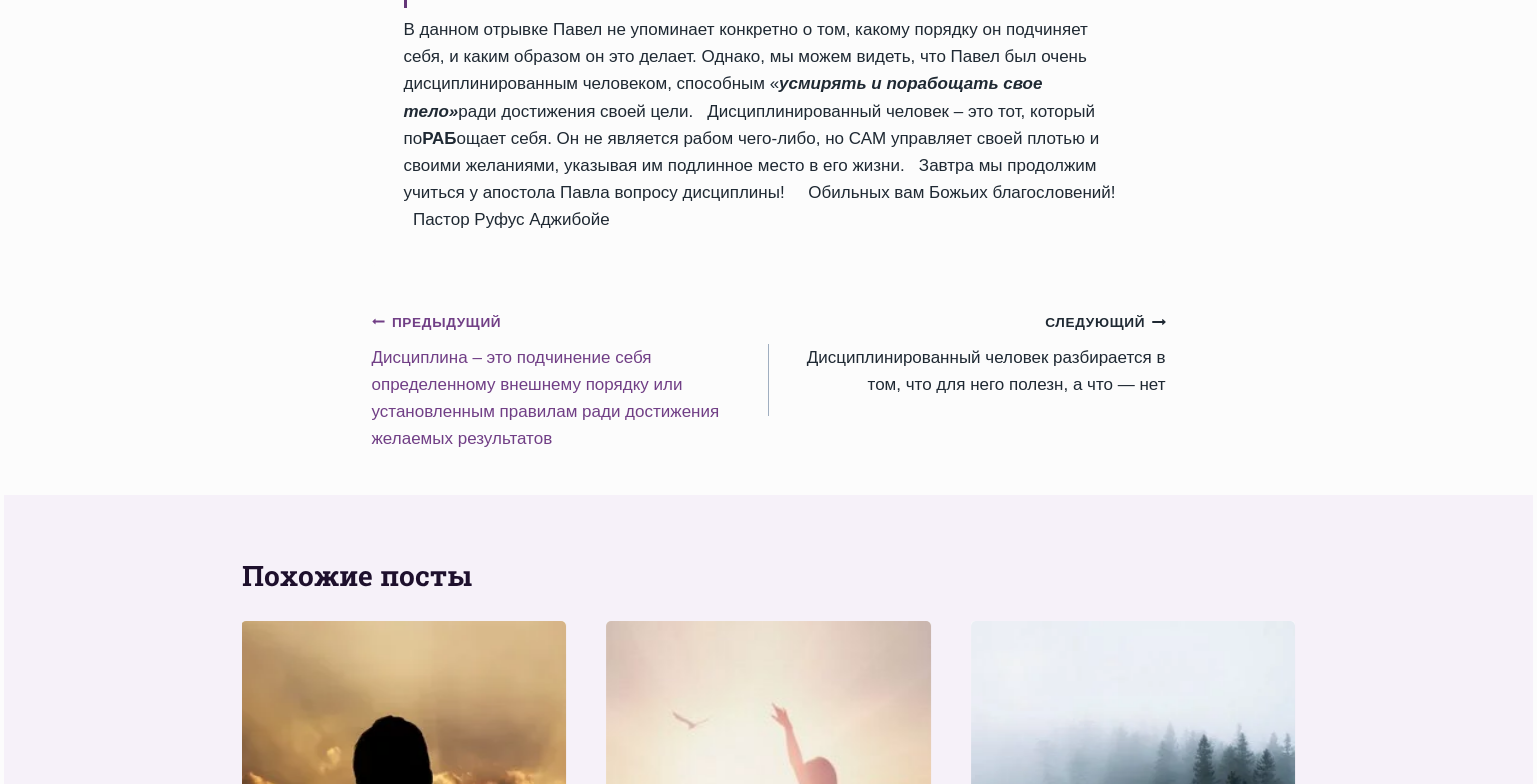 click 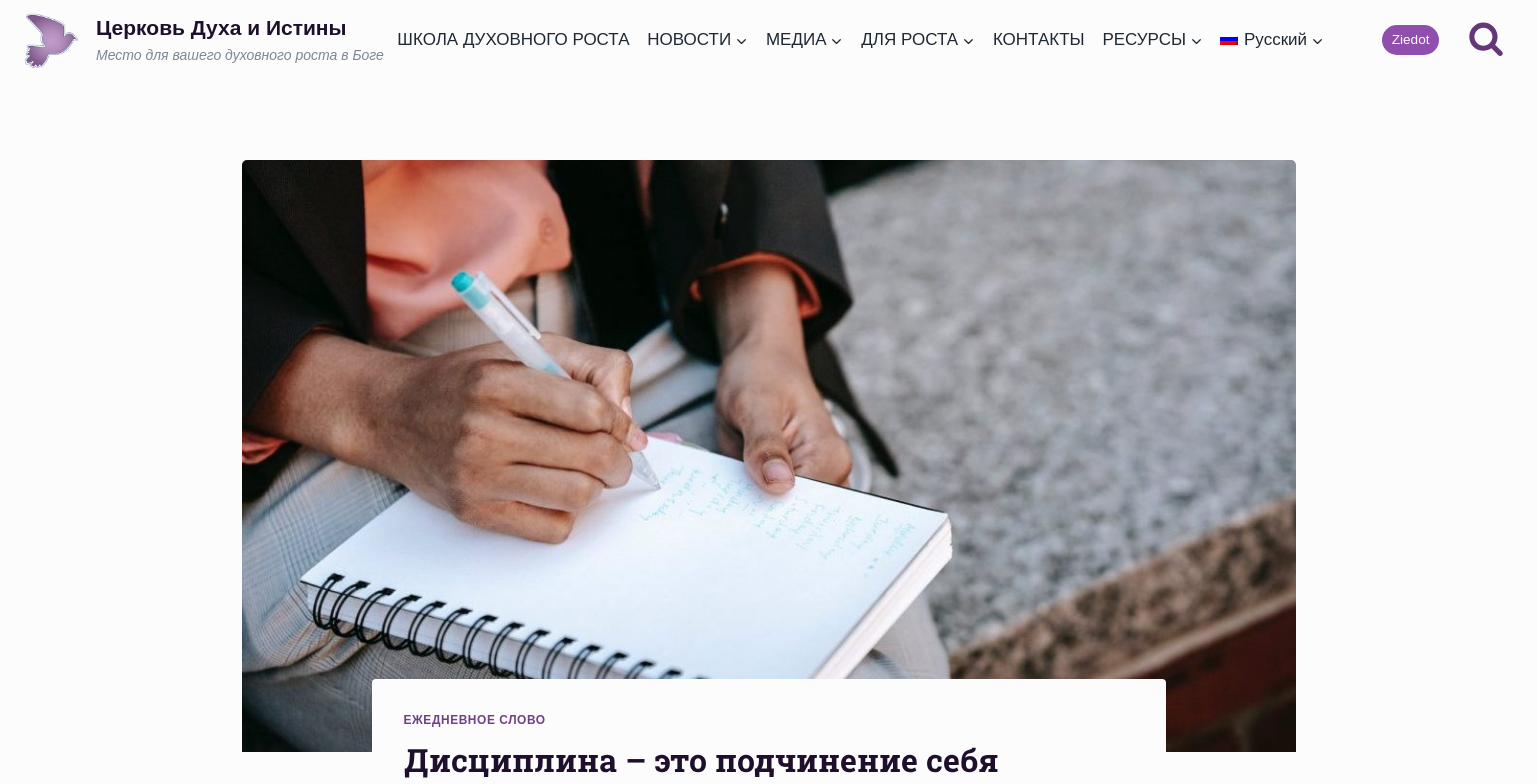 scroll, scrollTop: 0, scrollLeft: 0, axis: both 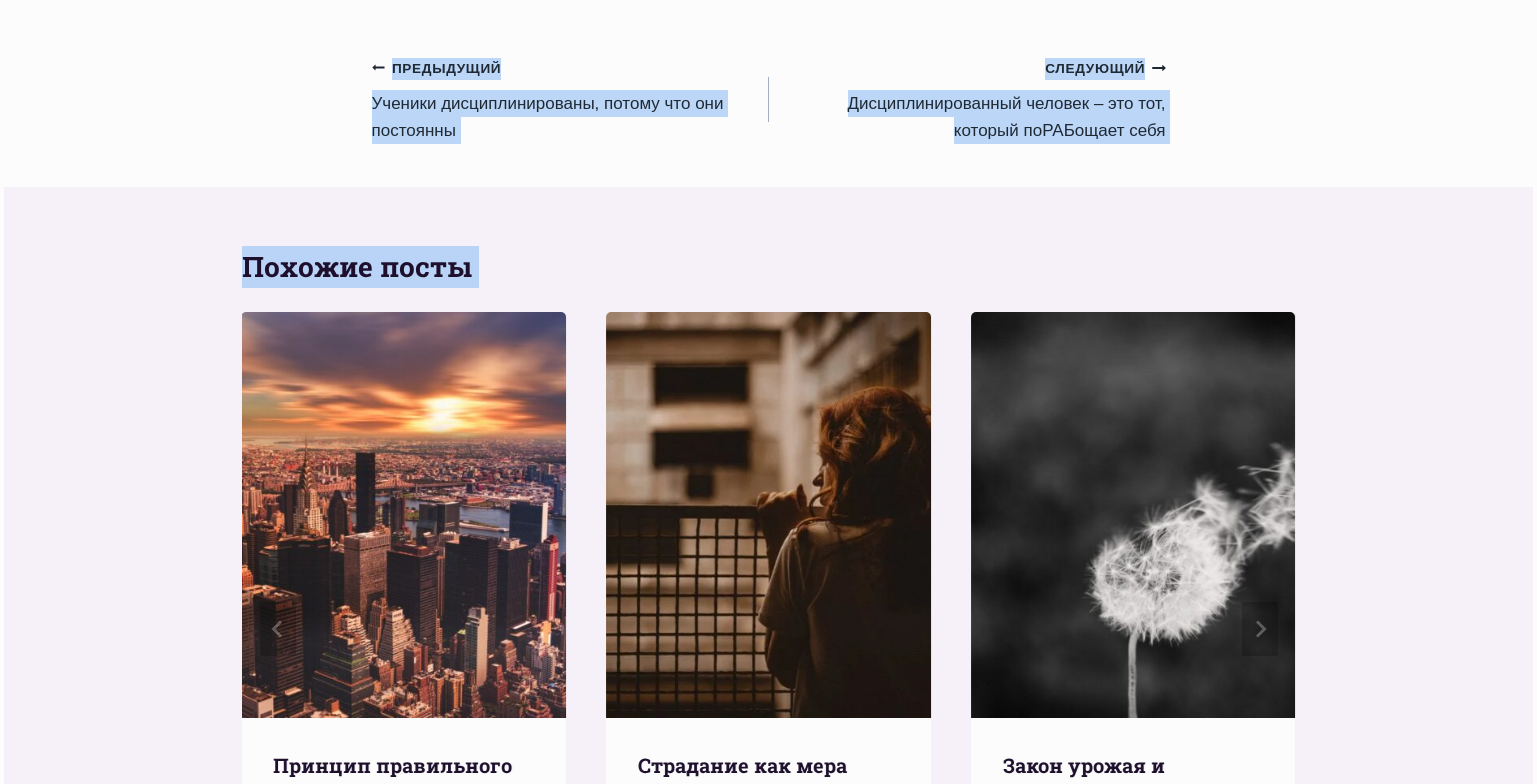 drag, startPoint x: 408, startPoint y: 200, endPoint x: 967, endPoint y: 63, distance: 575.5432 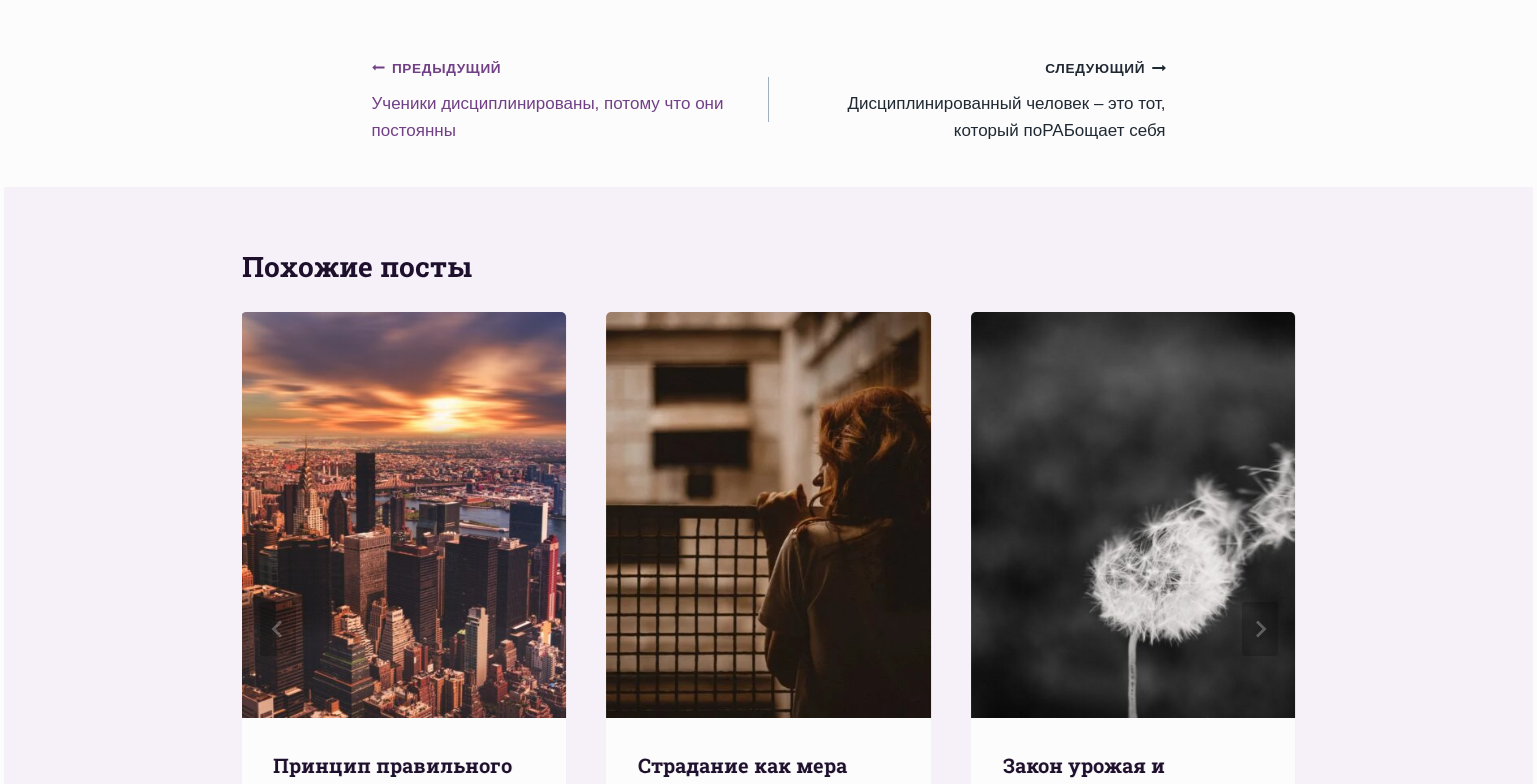 click on "Предыдущий
Предыдущий Ученики дисциплинированы, потому что они постоянны" at bounding box center (570, 99) 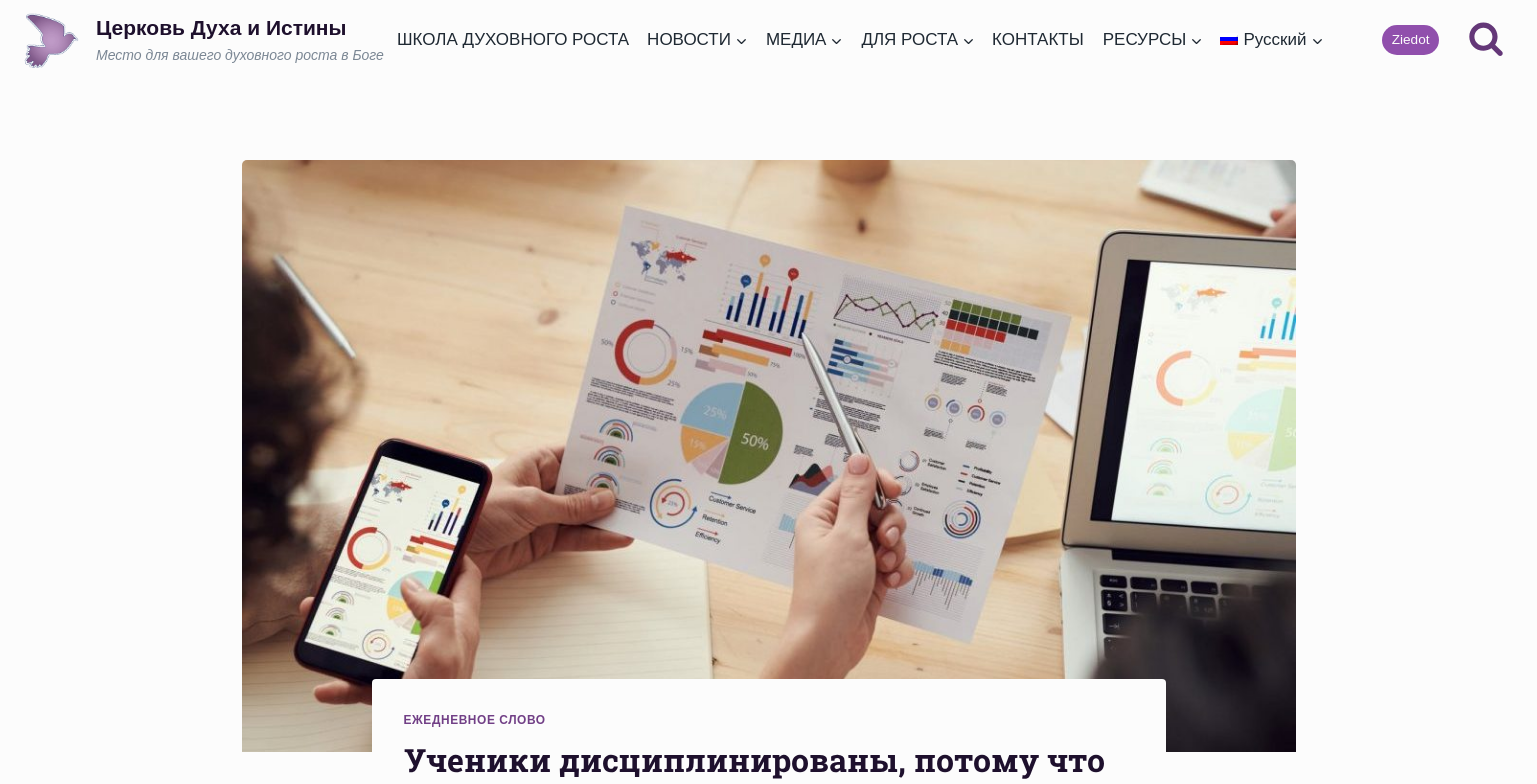 scroll, scrollTop: 0, scrollLeft: 0, axis: both 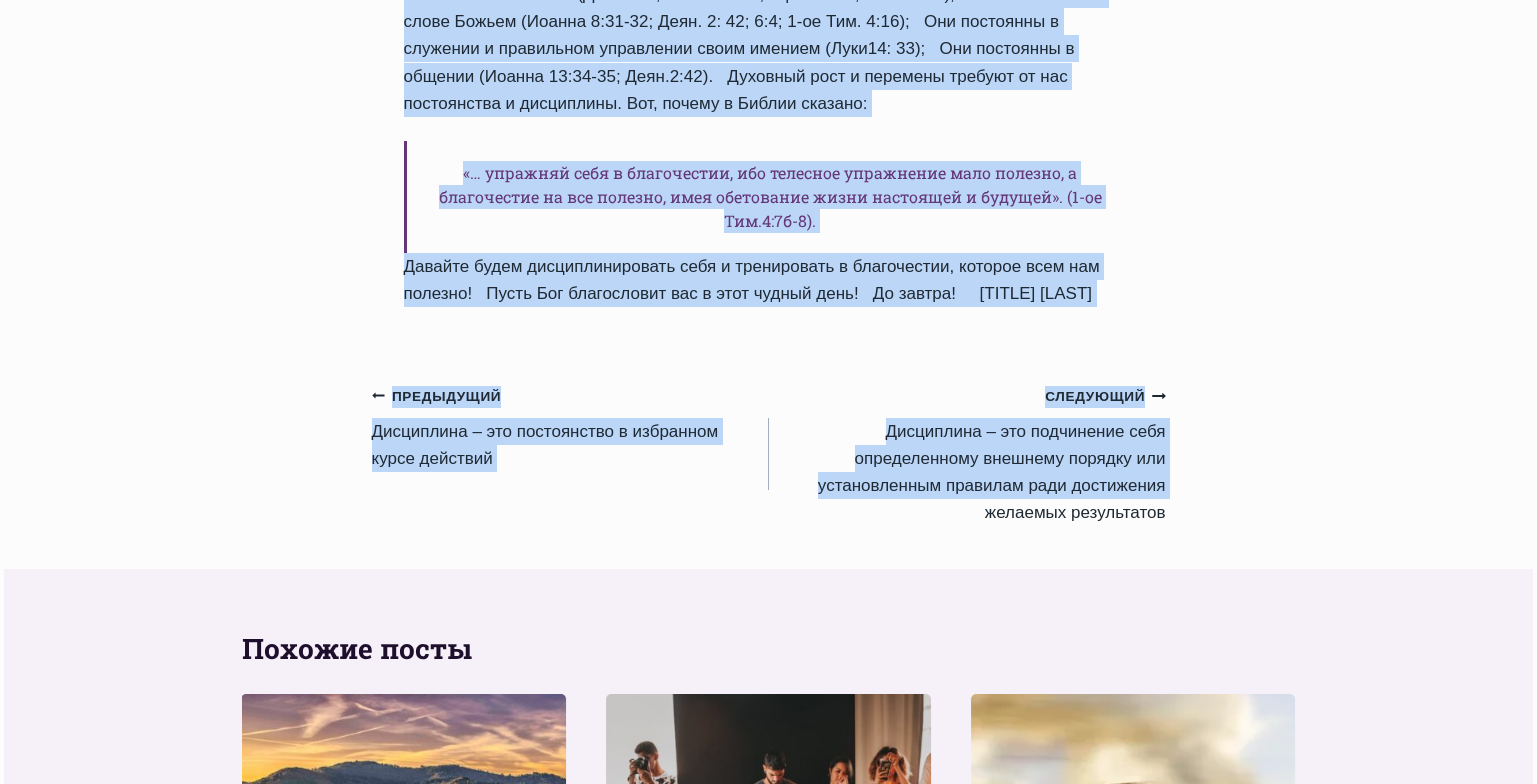 drag, startPoint x: 400, startPoint y: 53, endPoint x: 823, endPoint y: 415, distance: 556.7522 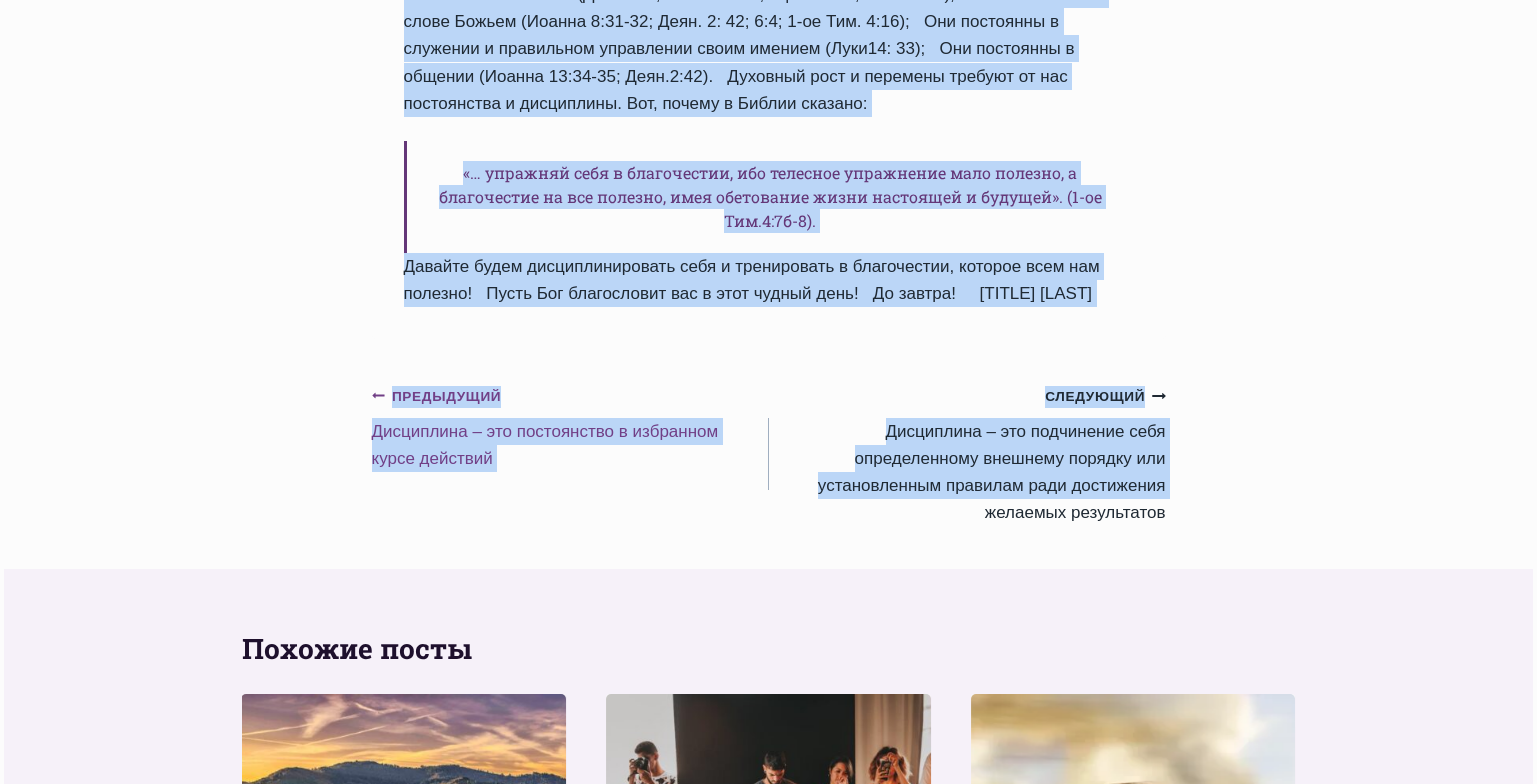 click on "Предыдущий
Предыдущий Дисциплина – это постоянство в избранном курсе действий" at bounding box center [570, 427] 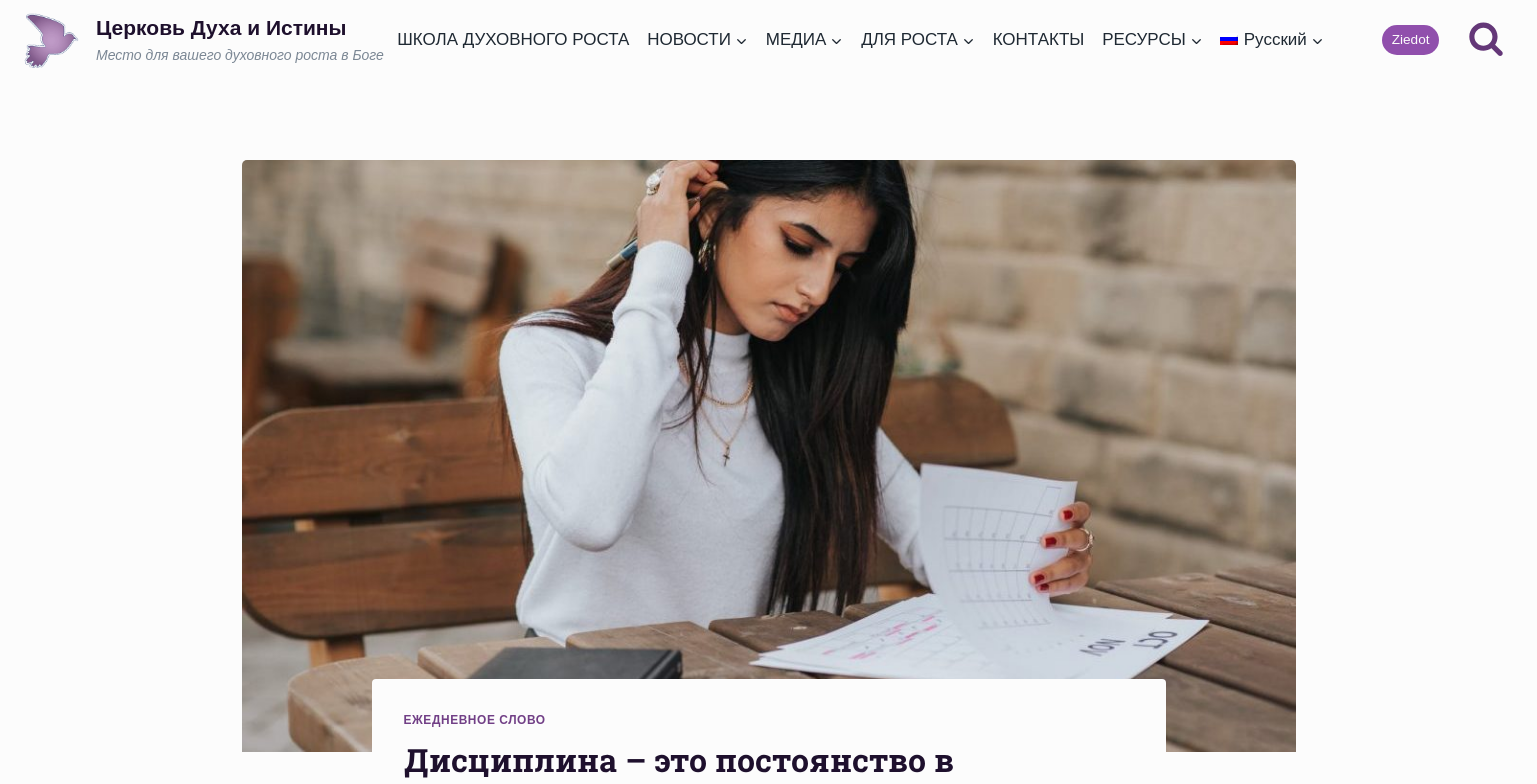 scroll, scrollTop: 0, scrollLeft: 0, axis: both 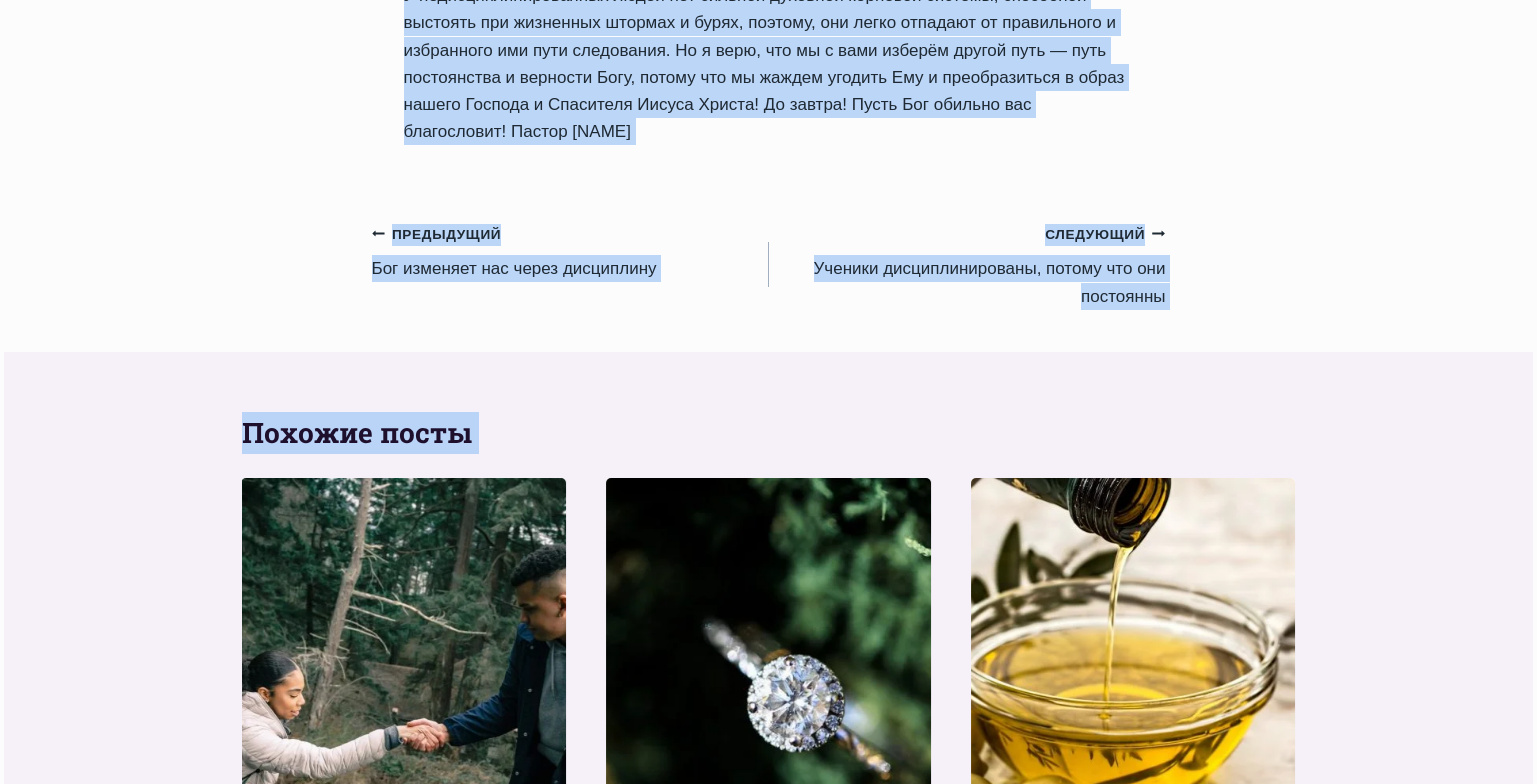 drag, startPoint x: 409, startPoint y: 281, endPoint x: 891, endPoint y: 220, distance: 485.84464 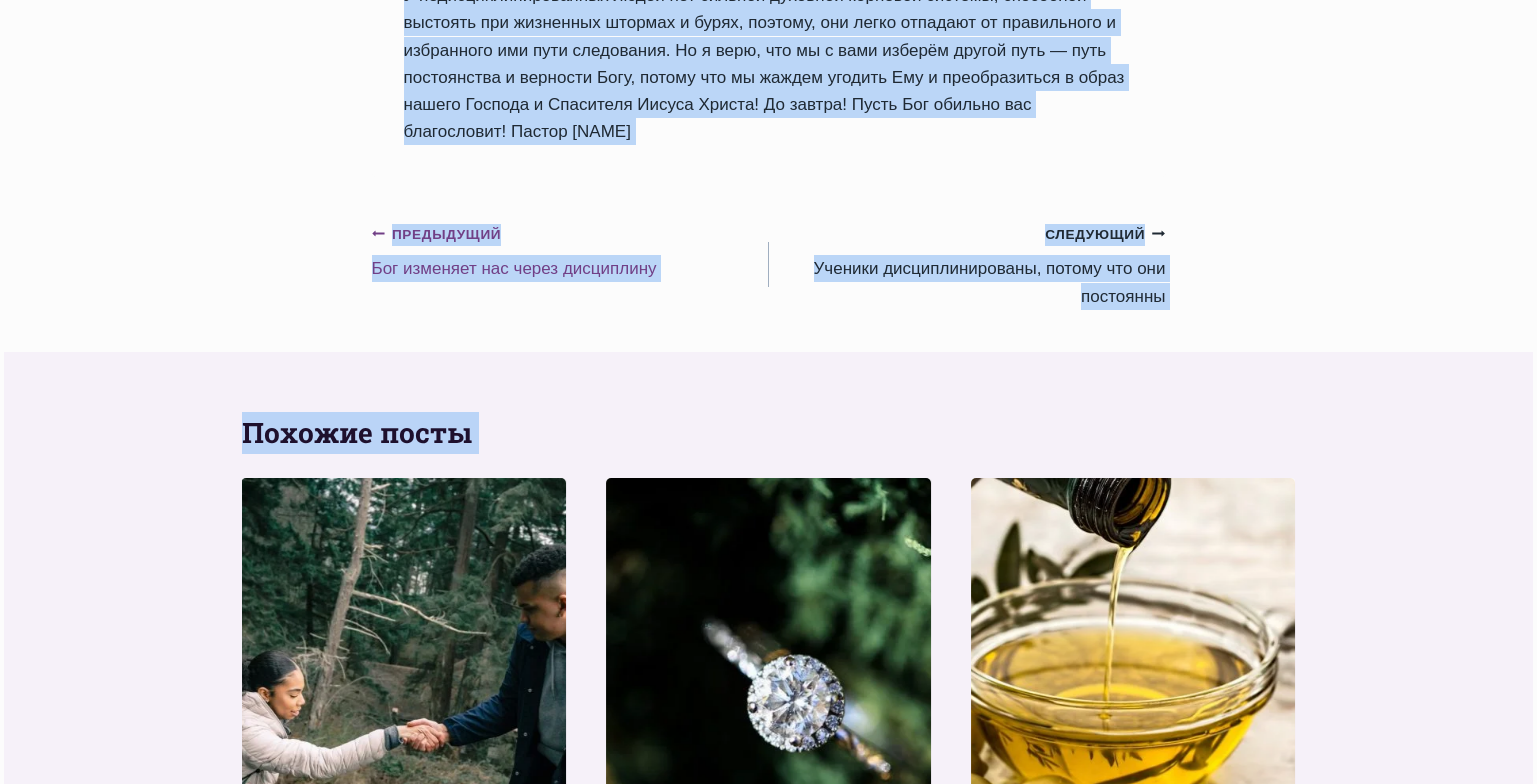 click on "Предыдущий
Предыдущий Бог изменяет нас через дисциплину" at bounding box center [570, 251] 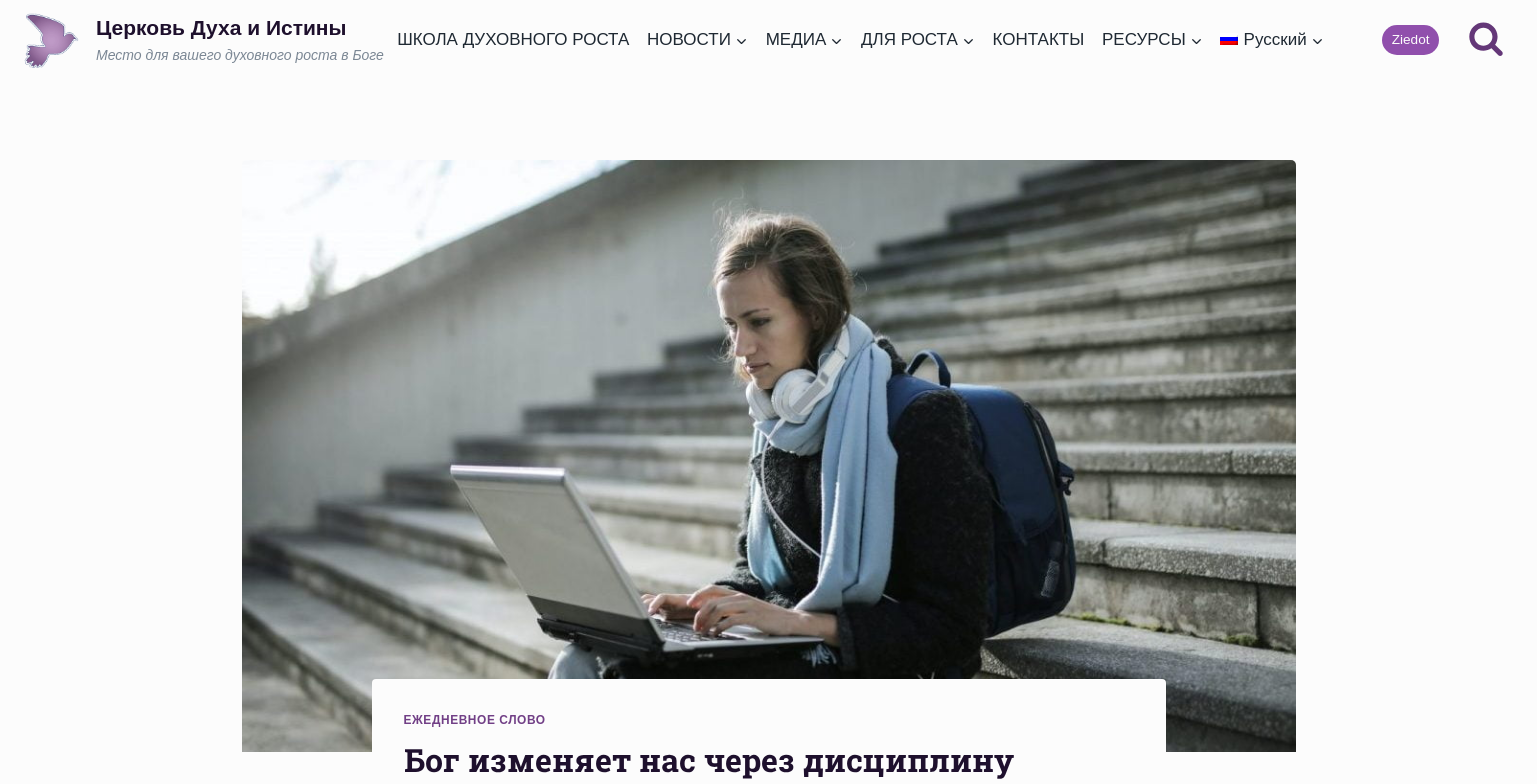 scroll, scrollTop: 0, scrollLeft: 0, axis: both 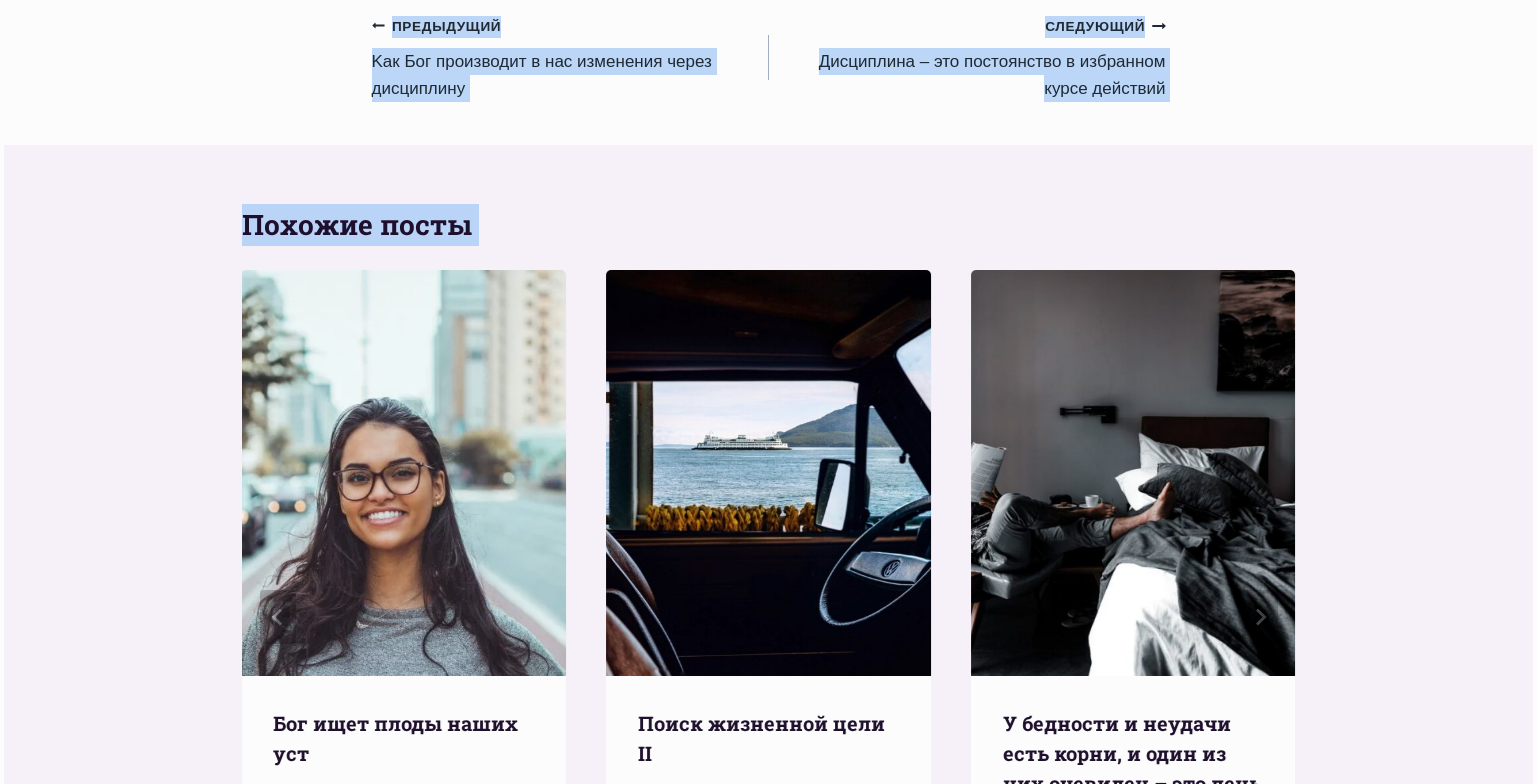 drag, startPoint x: 405, startPoint y: 262, endPoint x: 570, endPoint y: 97, distance: 233.34525 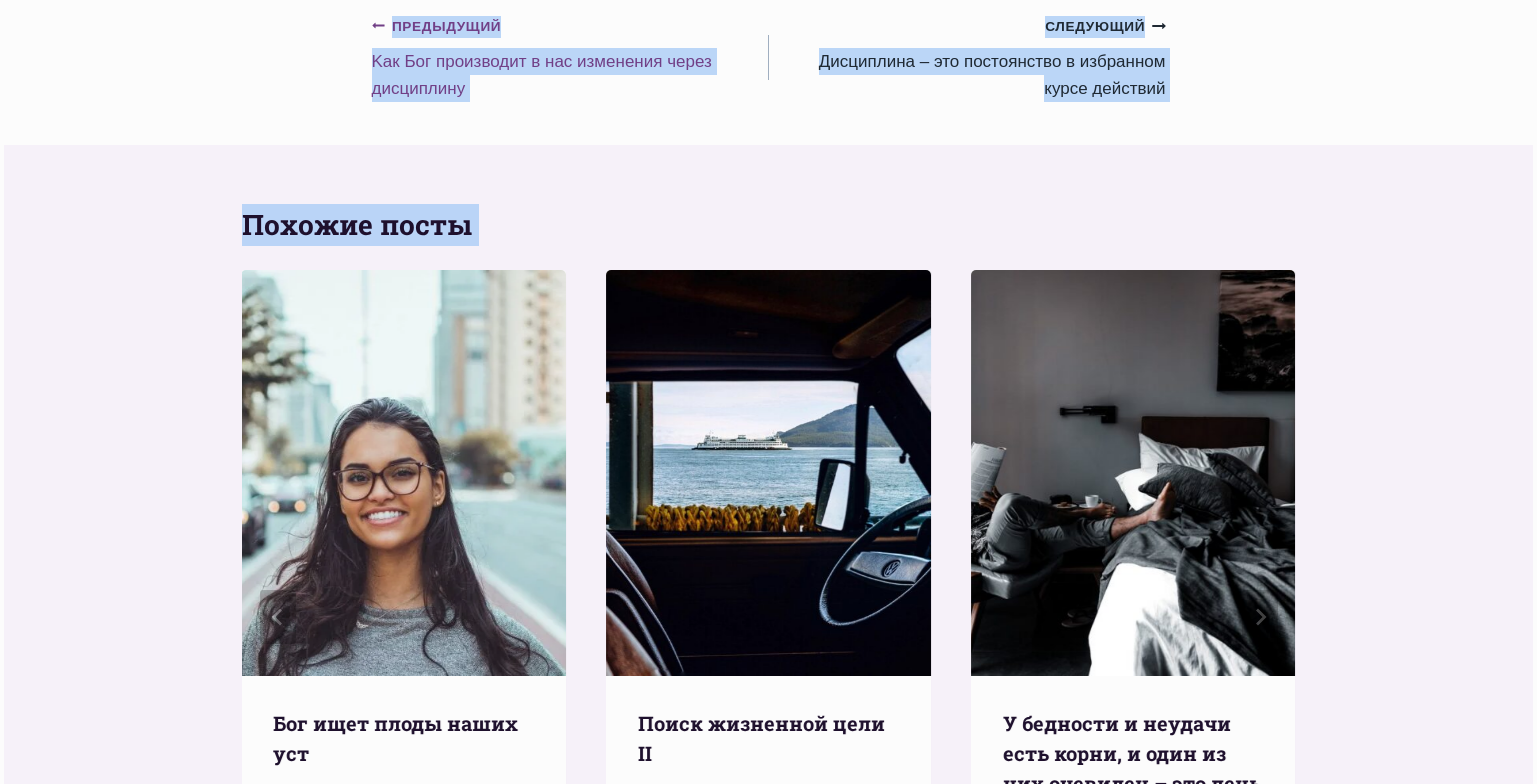 click on "Предыдущий
Предыдущий Kак Бог производит в нас изменения через дисциплину" at bounding box center (570, 57) 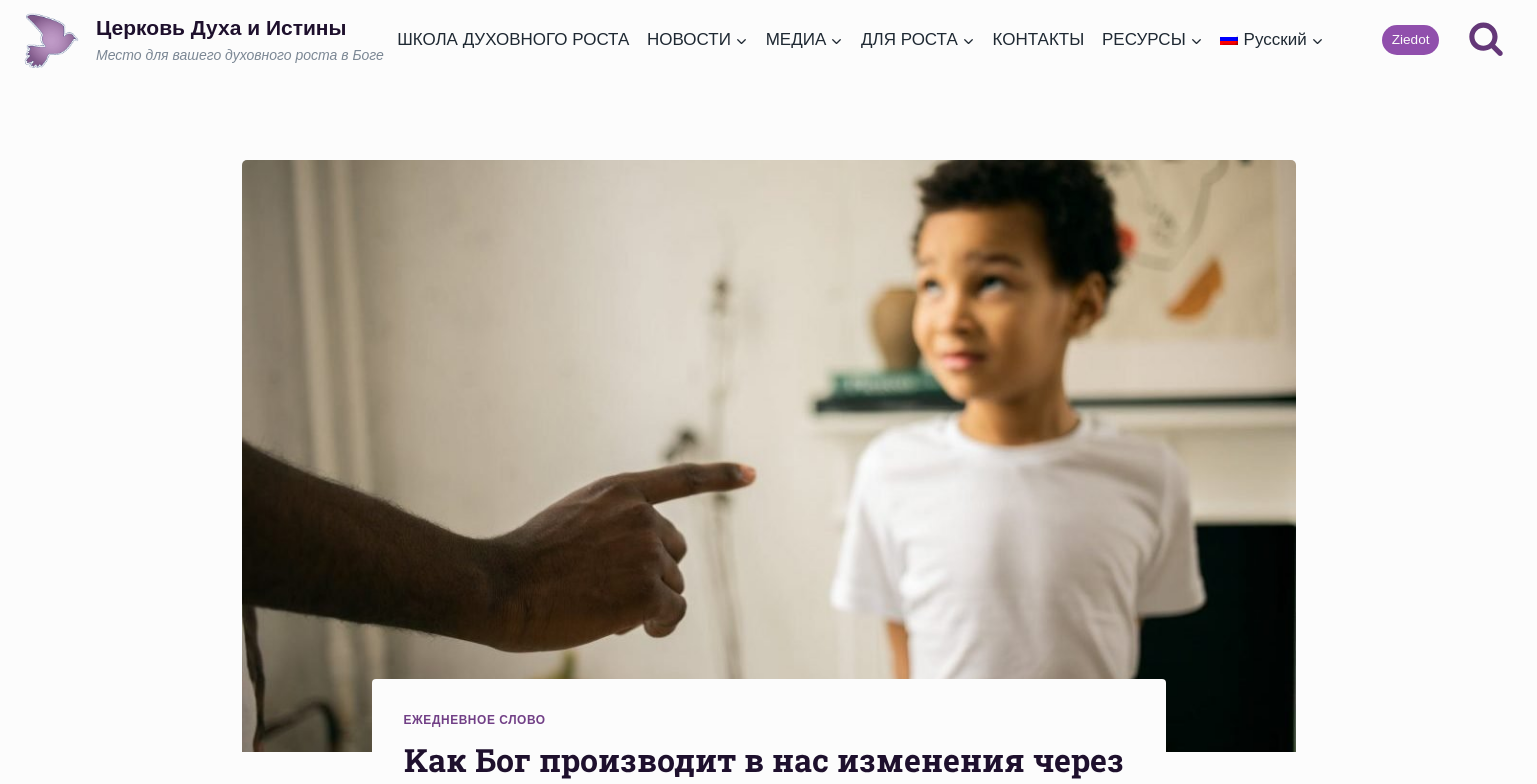 scroll, scrollTop: 0, scrollLeft: 0, axis: both 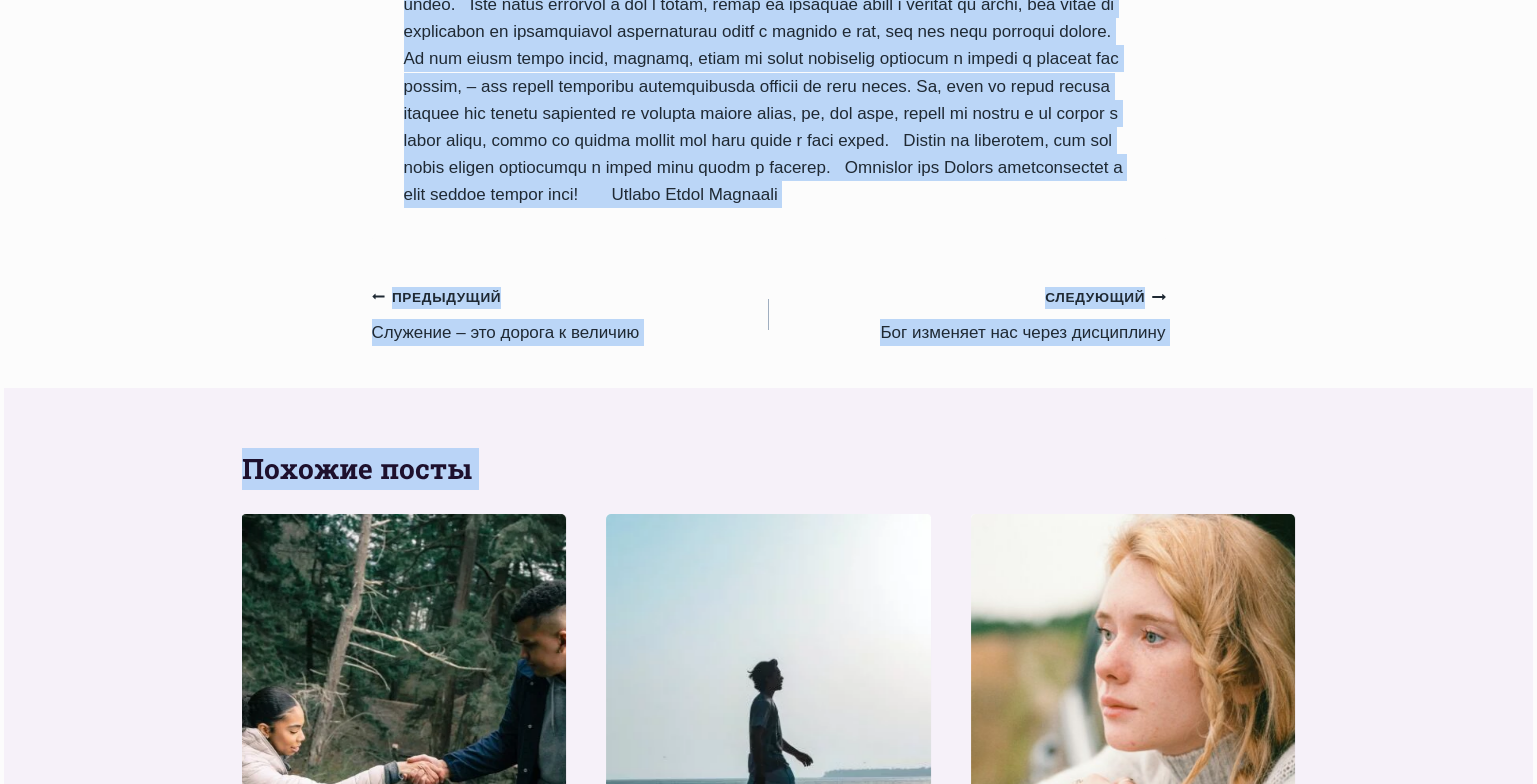 drag, startPoint x: 403, startPoint y: 291, endPoint x: 704, endPoint y: 396, distance: 318.78833 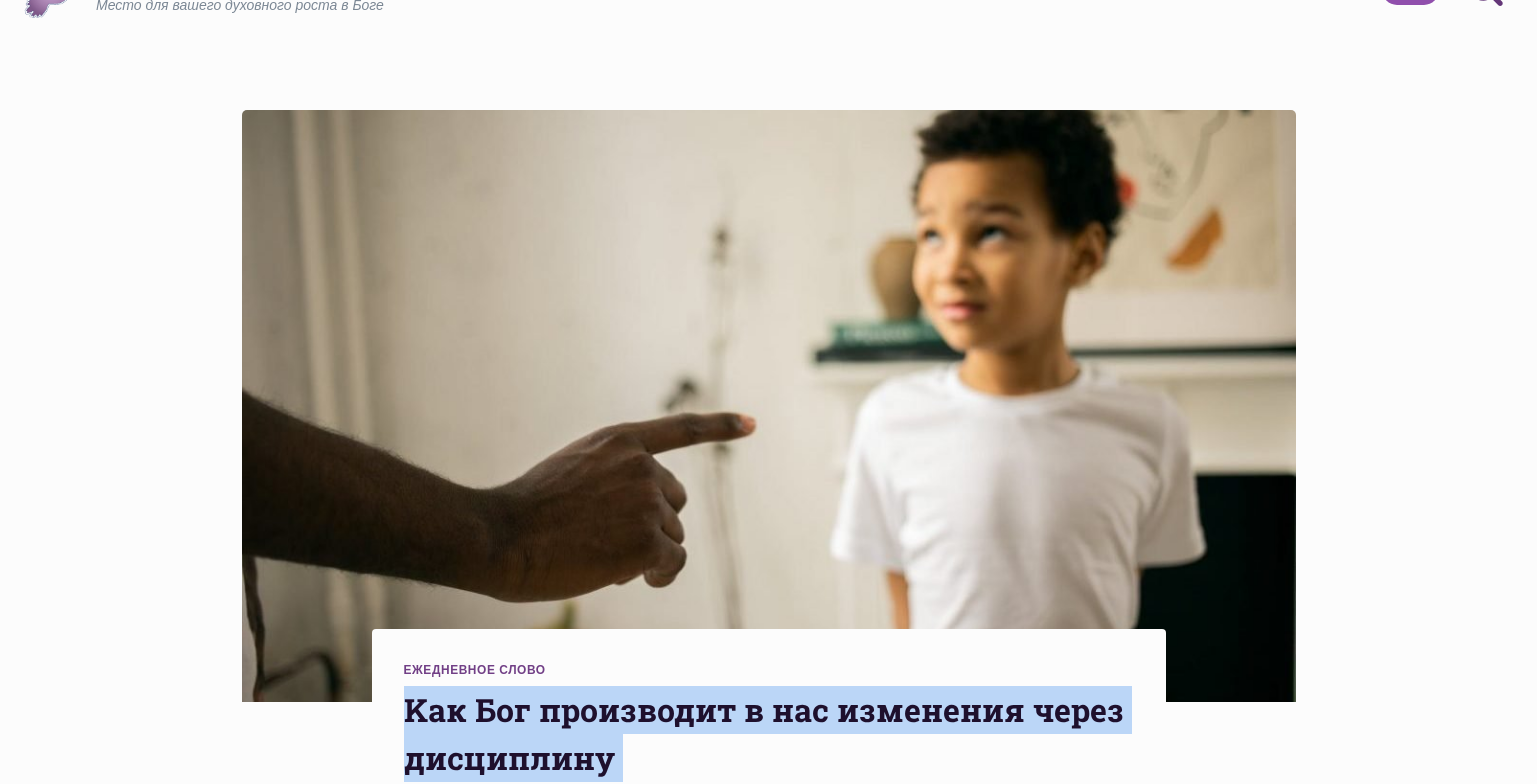scroll, scrollTop: 0, scrollLeft: 0, axis: both 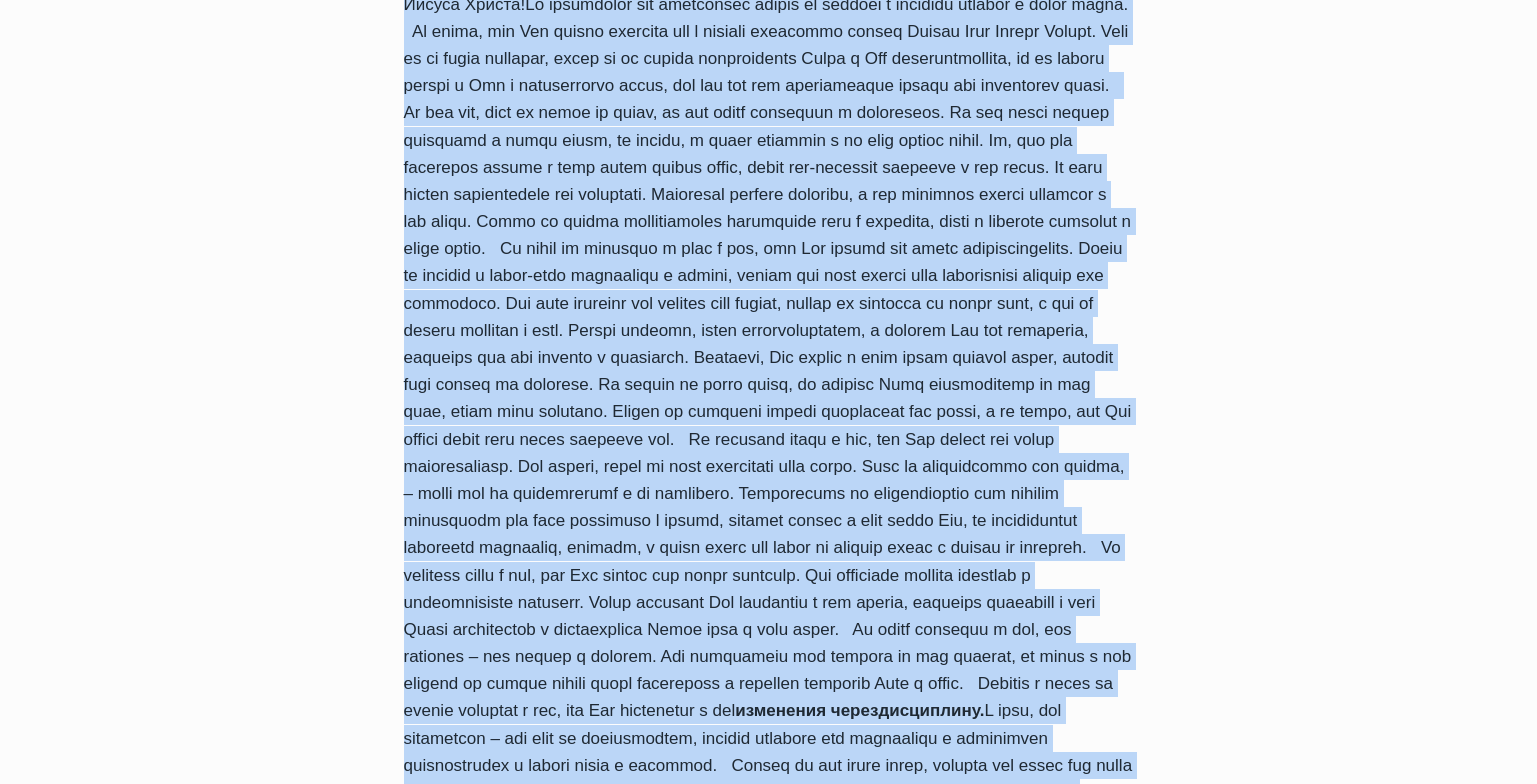 copy on "Kак Бог производит в нас изменения через дисциплину
Автор Пастор Руфус Аджибойе
2025-Июль-6 2013-Июнь-11
Время чтения:  1  minute
Приветствую вас, дорогие друзья! Благодать вам и мир от Бога Отца и Господа нашего Иисуса Христа!
На протяжении уже нескольких недель мы говорим о важности перемен в нашей жизни.
Мы знаем, что Бог желает изменить нас и сделать подобными образу Своего Сына Иисуса Христа. Если мы не будем изменены, тогда мы не сможем наслаждаться Богом и Его благословениями, мы не сможем ходить с Ним и наслаждаться небом, так как всё это приготовлено только для измененных людей.
До тех пор, пока мы живём на земле, мы все будем нуждаться в изменениях. Мы все хотим видеть изменения в своей семье, на работе, в своих финансах и во всех сферах жизни. Но, все эти изменения придут в нашу жизнь только тогда, когда что-тоначнёт меняться в нас самих. Мы сами должны инициировать эти изменения. Изменения требуют действий, и эти действия должны начаться с нас самих. Когда м..." 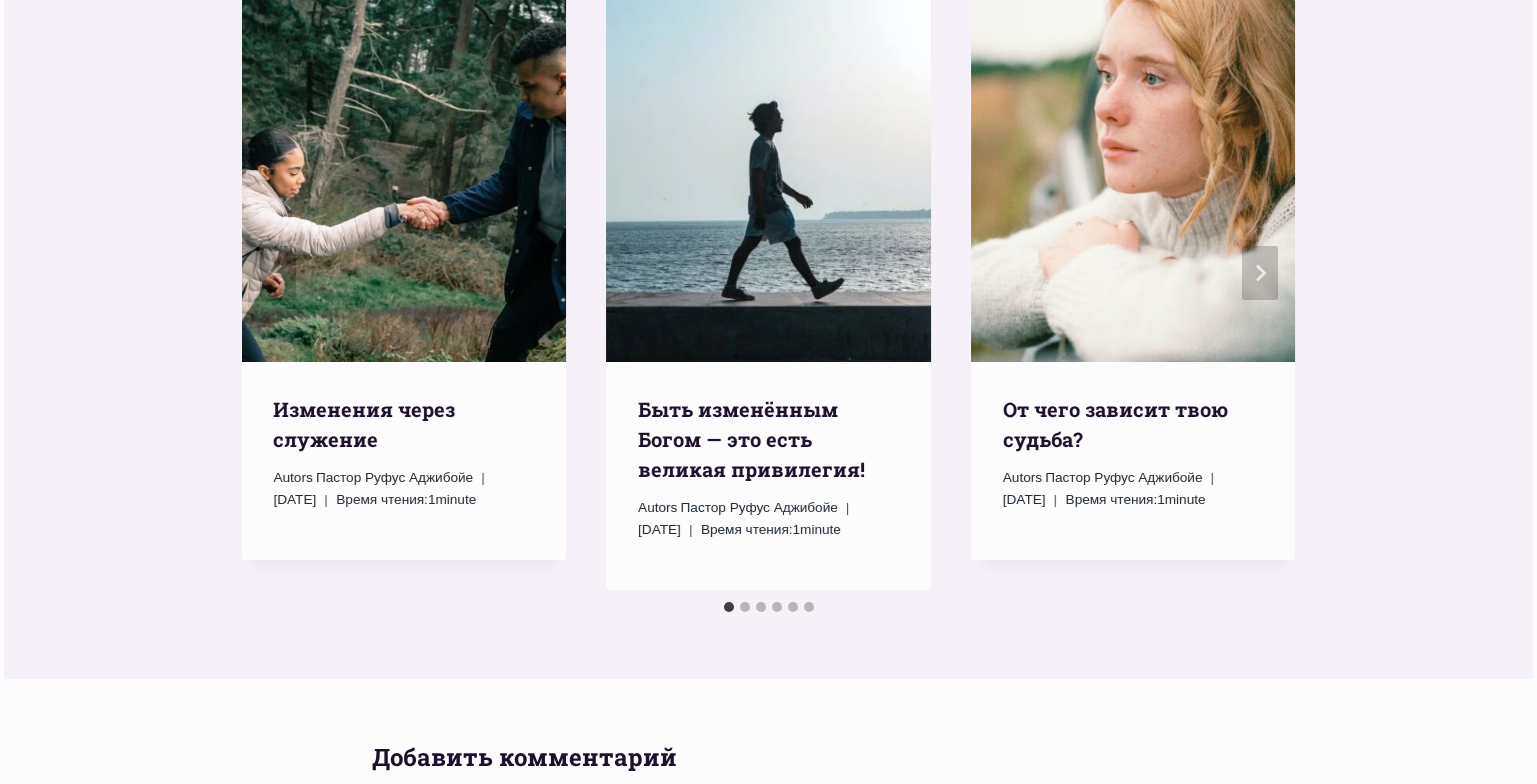 scroll, scrollTop: 2629, scrollLeft: 0, axis: vertical 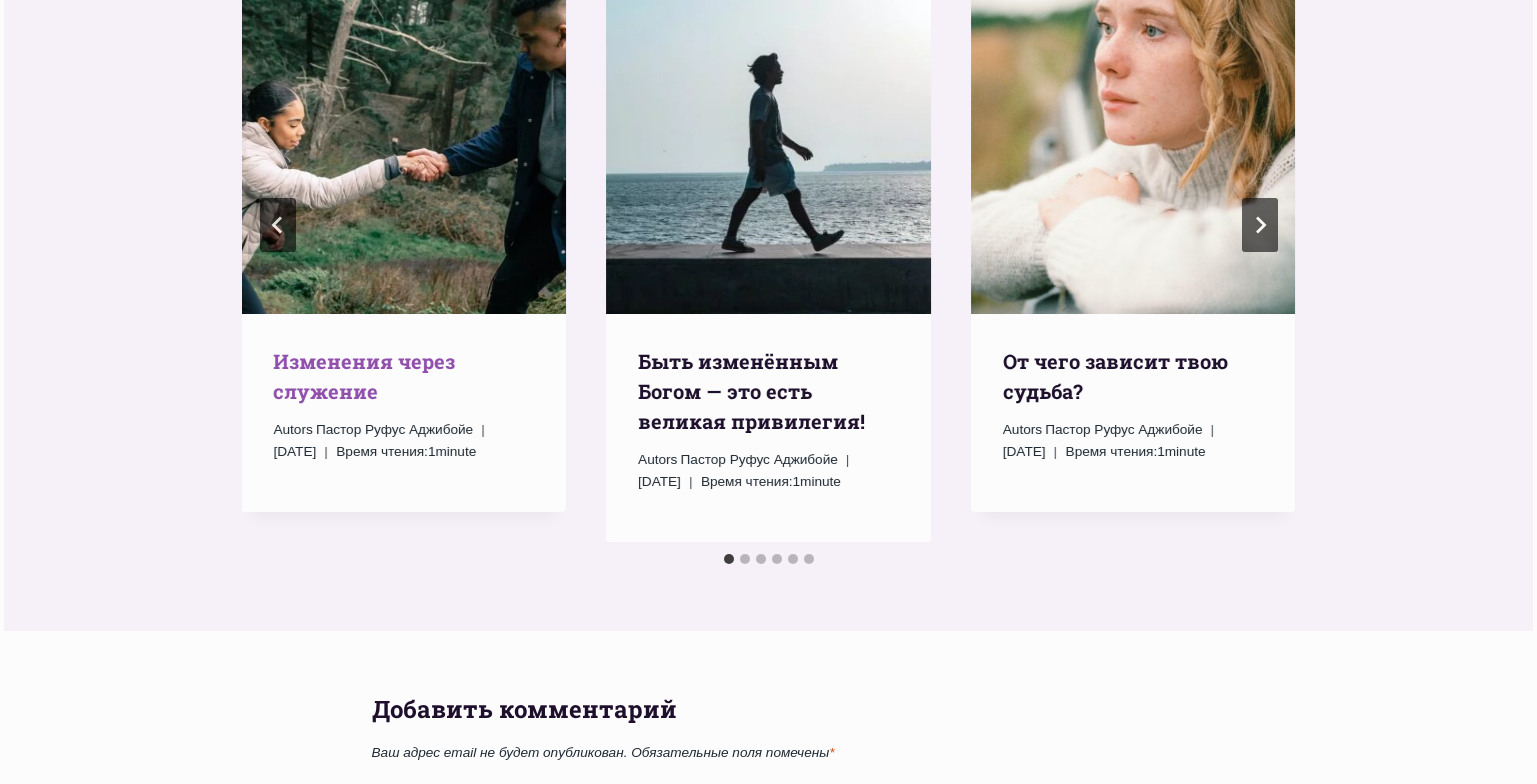 click on "Изменения через служение" at bounding box center [364, 376] 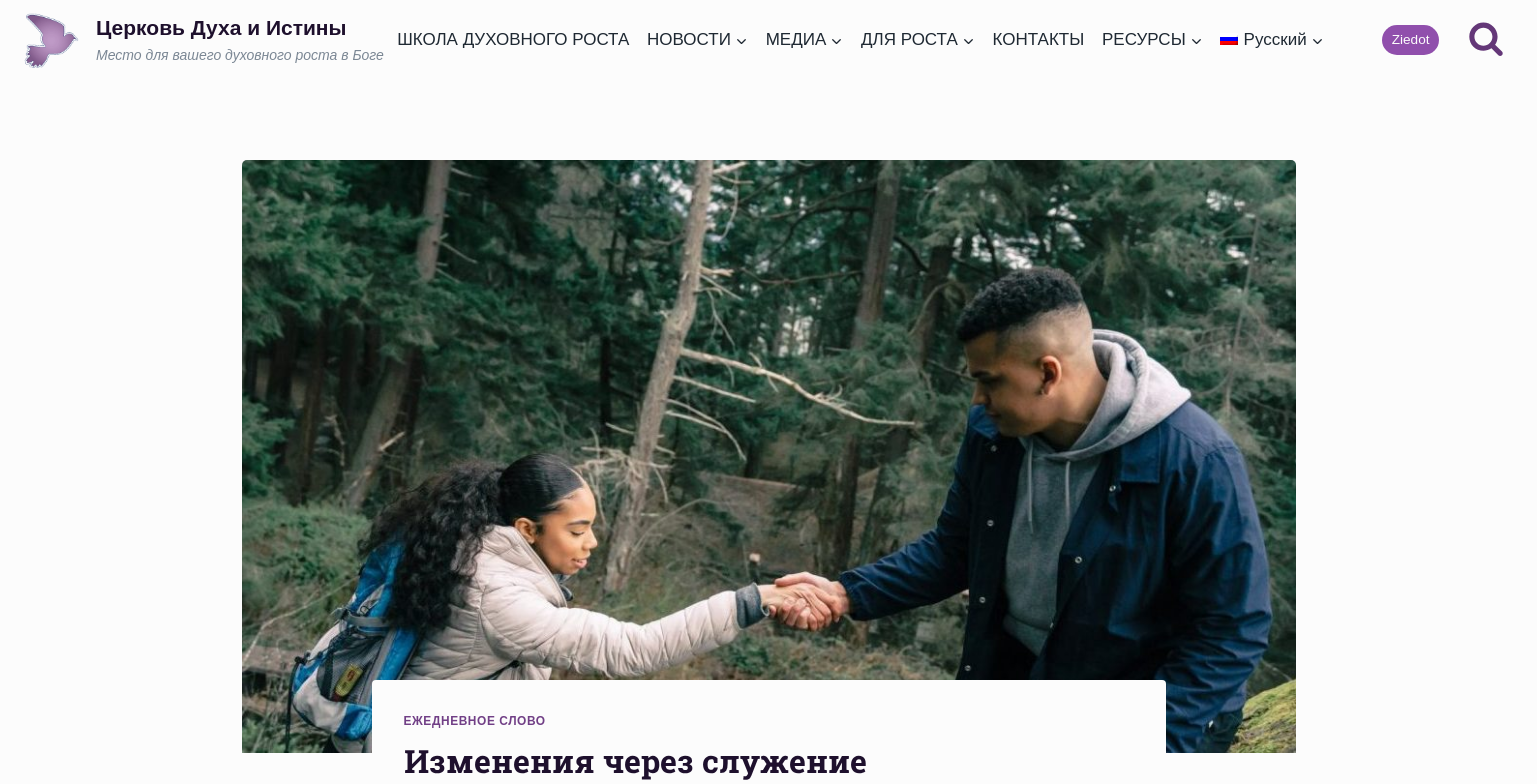 scroll, scrollTop: 0, scrollLeft: 0, axis: both 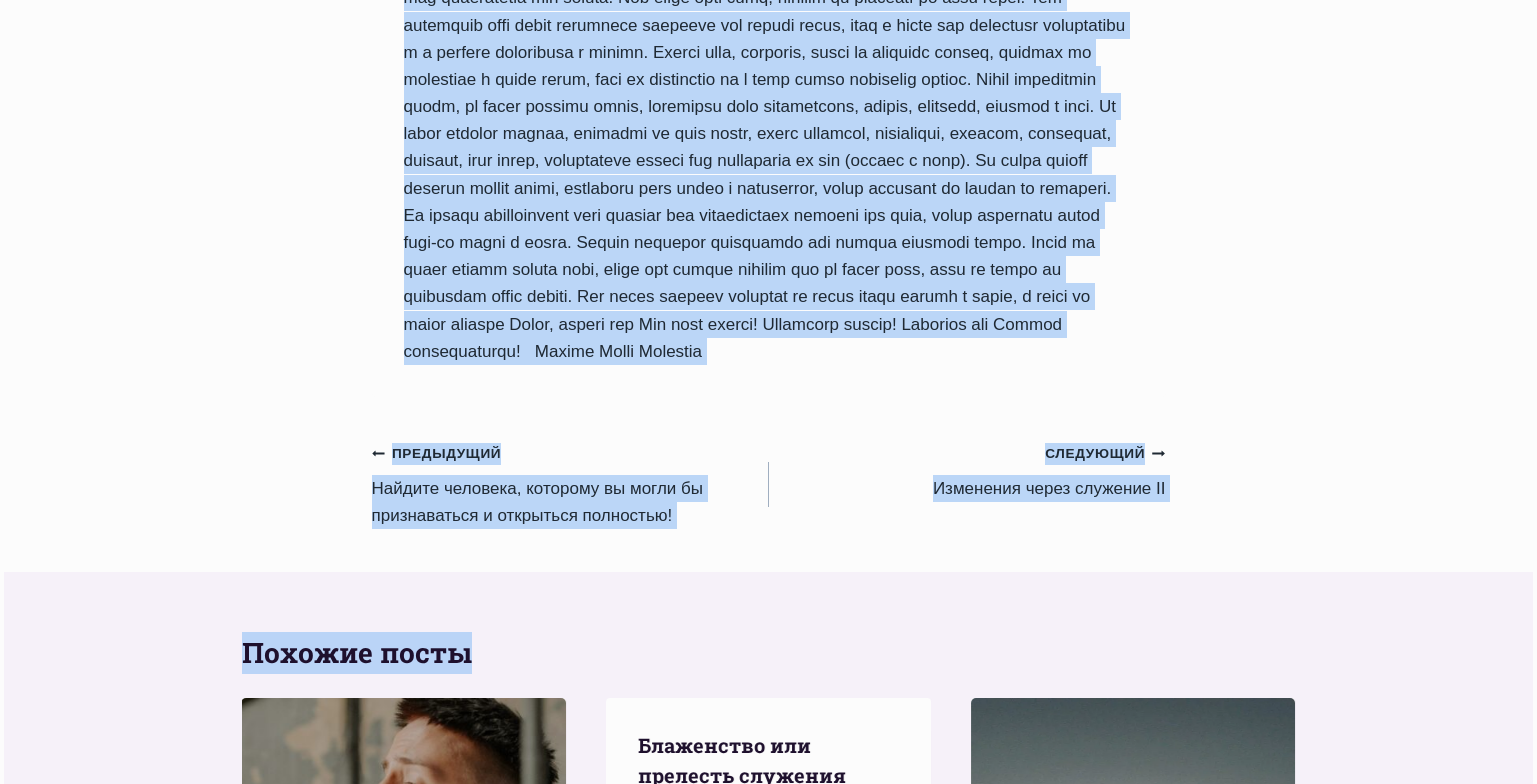 drag, startPoint x: 407, startPoint y: 251, endPoint x: 1133, endPoint y: 481, distance: 761.5615 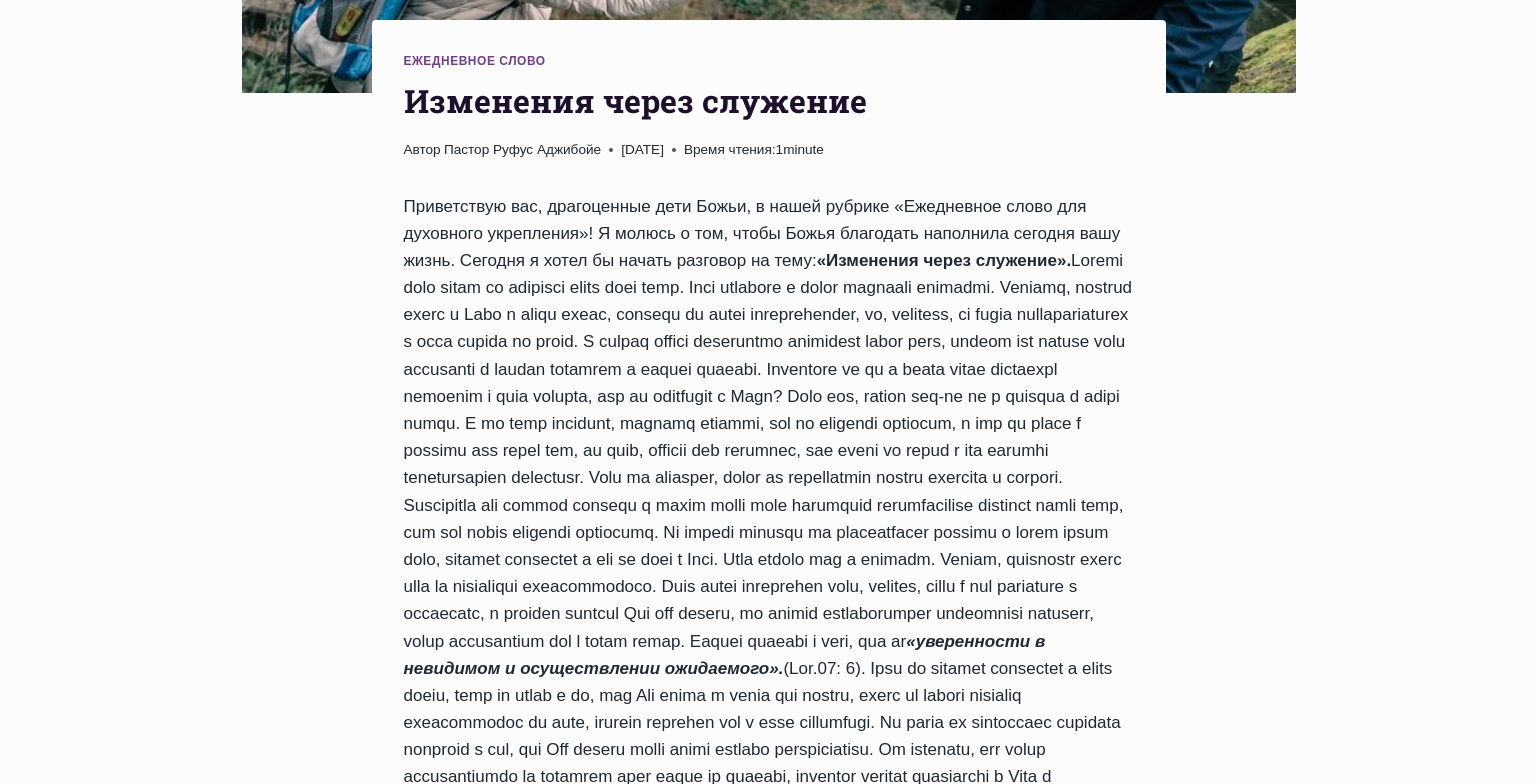 scroll, scrollTop: 473, scrollLeft: 0, axis: vertical 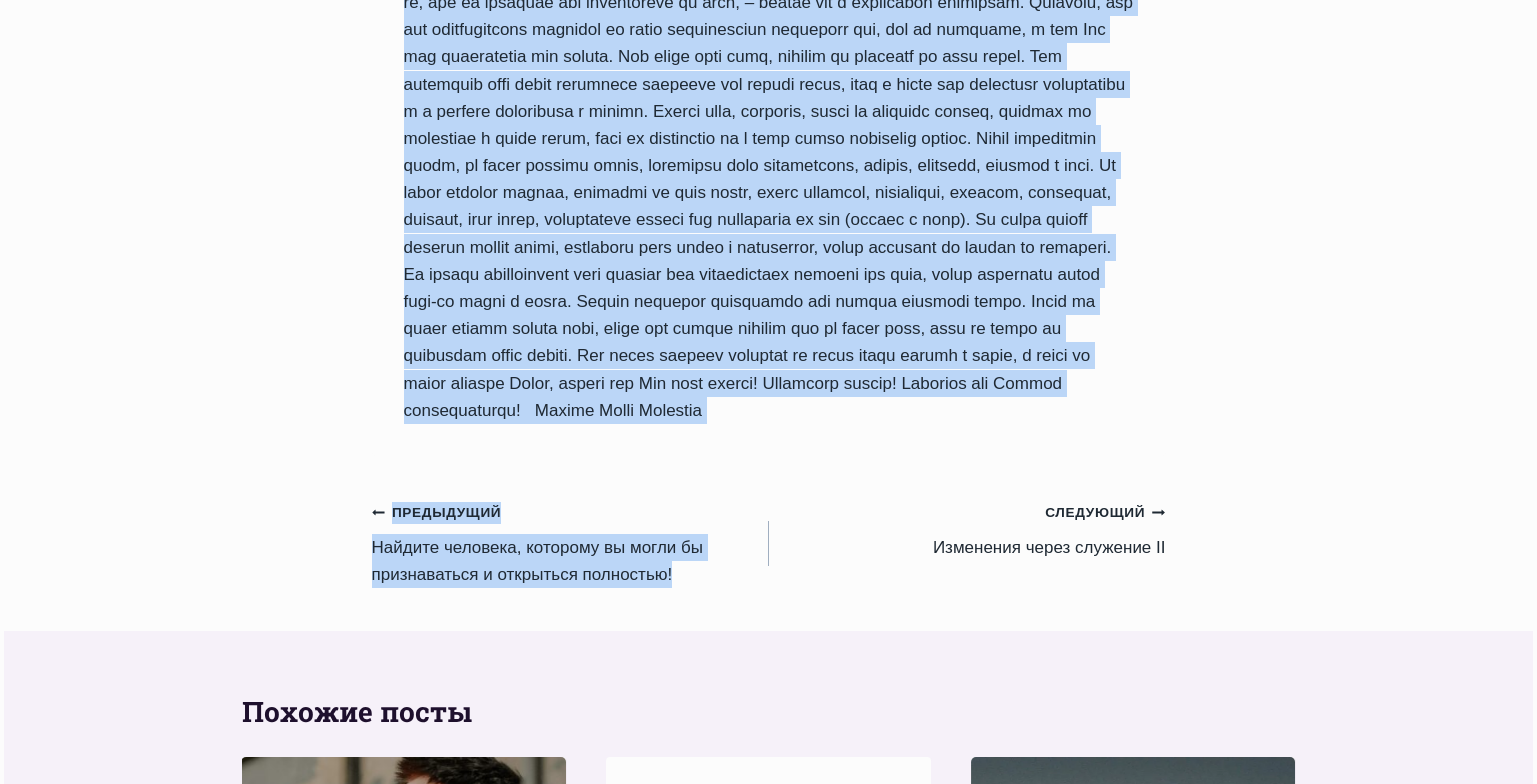 drag, startPoint x: 403, startPoint y: 286, endPoint x: 862, endPoint y: 593, distance: 552.20465 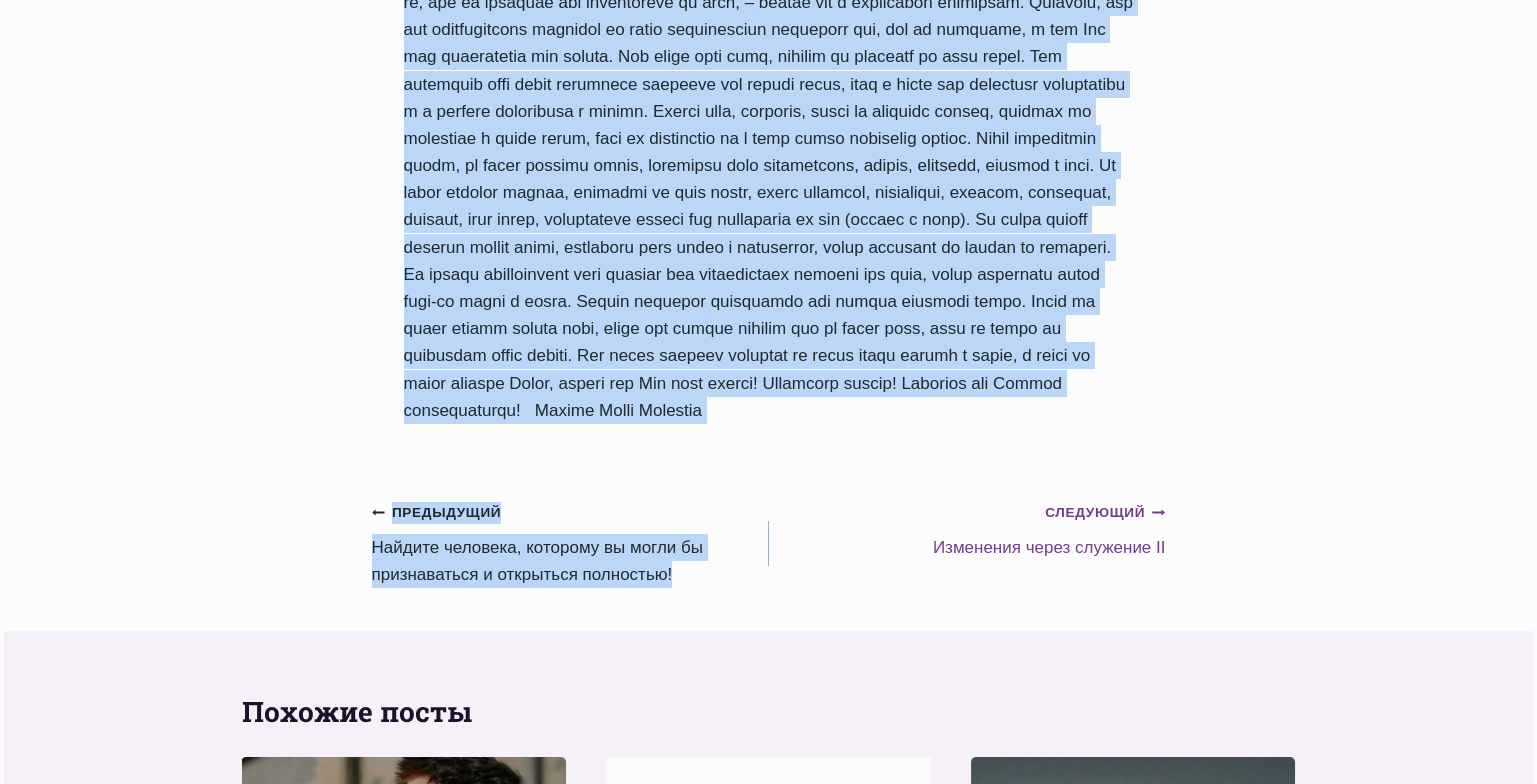 click on "Следующий Продолжить
Изменения через служение II" at bounding box center (967, 529) 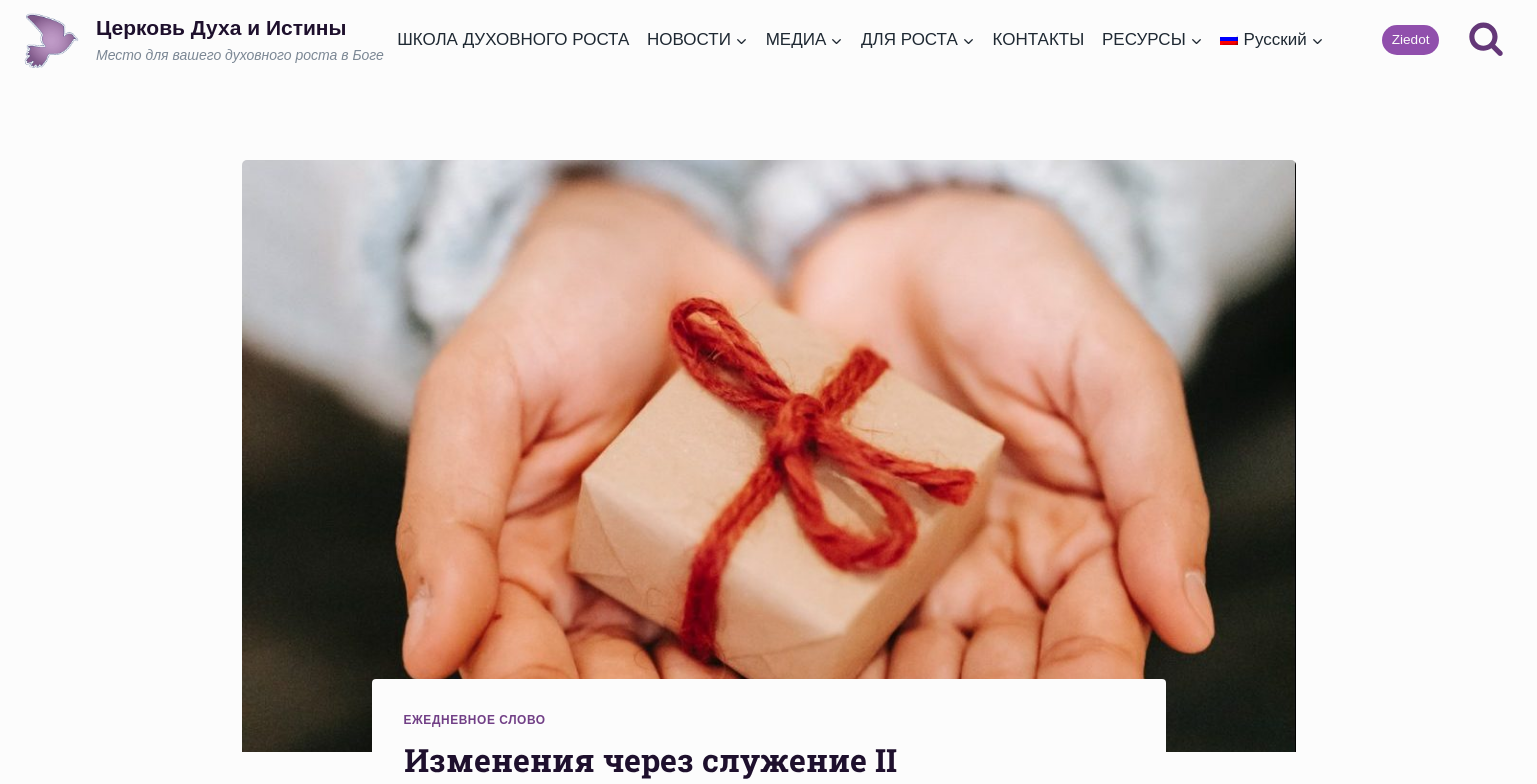 scroll, scrollTop: 0, scrollLeft: 0, axis: both 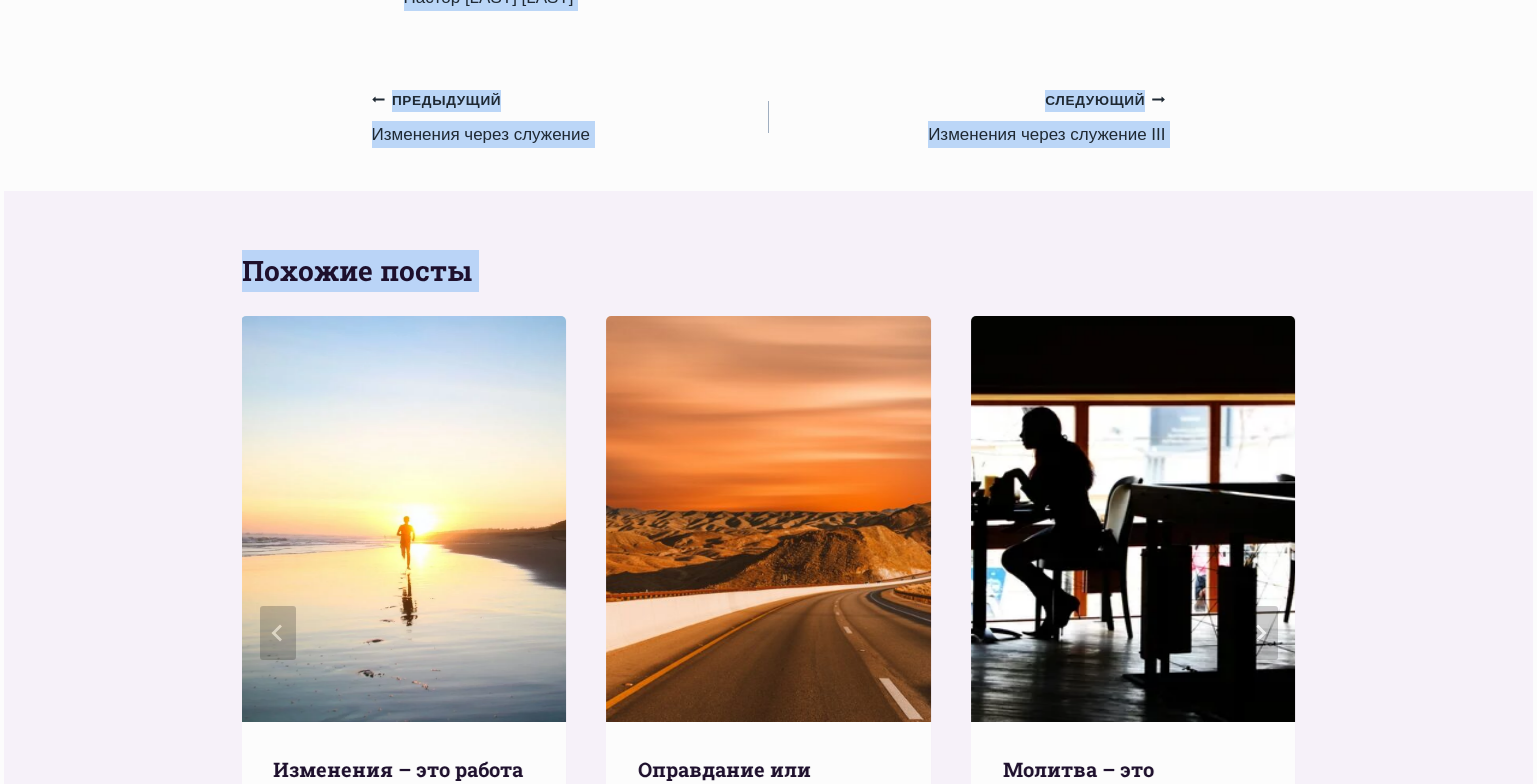 drag, startPoint x: 396, startPoint y: 59, endPoint x: 998, endPoint y: 329, distance: 659.7757 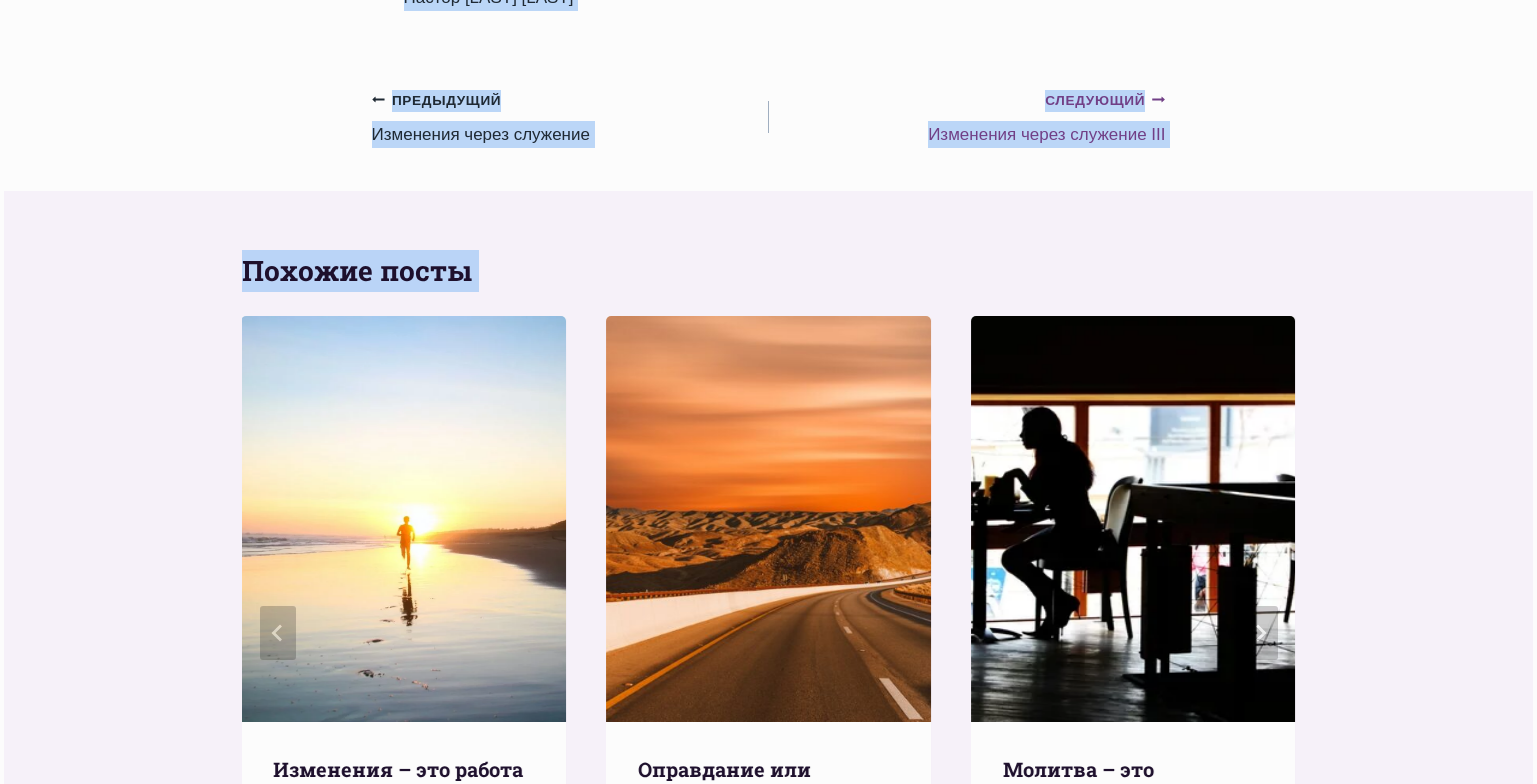 click on "Следующий Продолжить
Изменения через служение III" at bounding box center (967, 117) 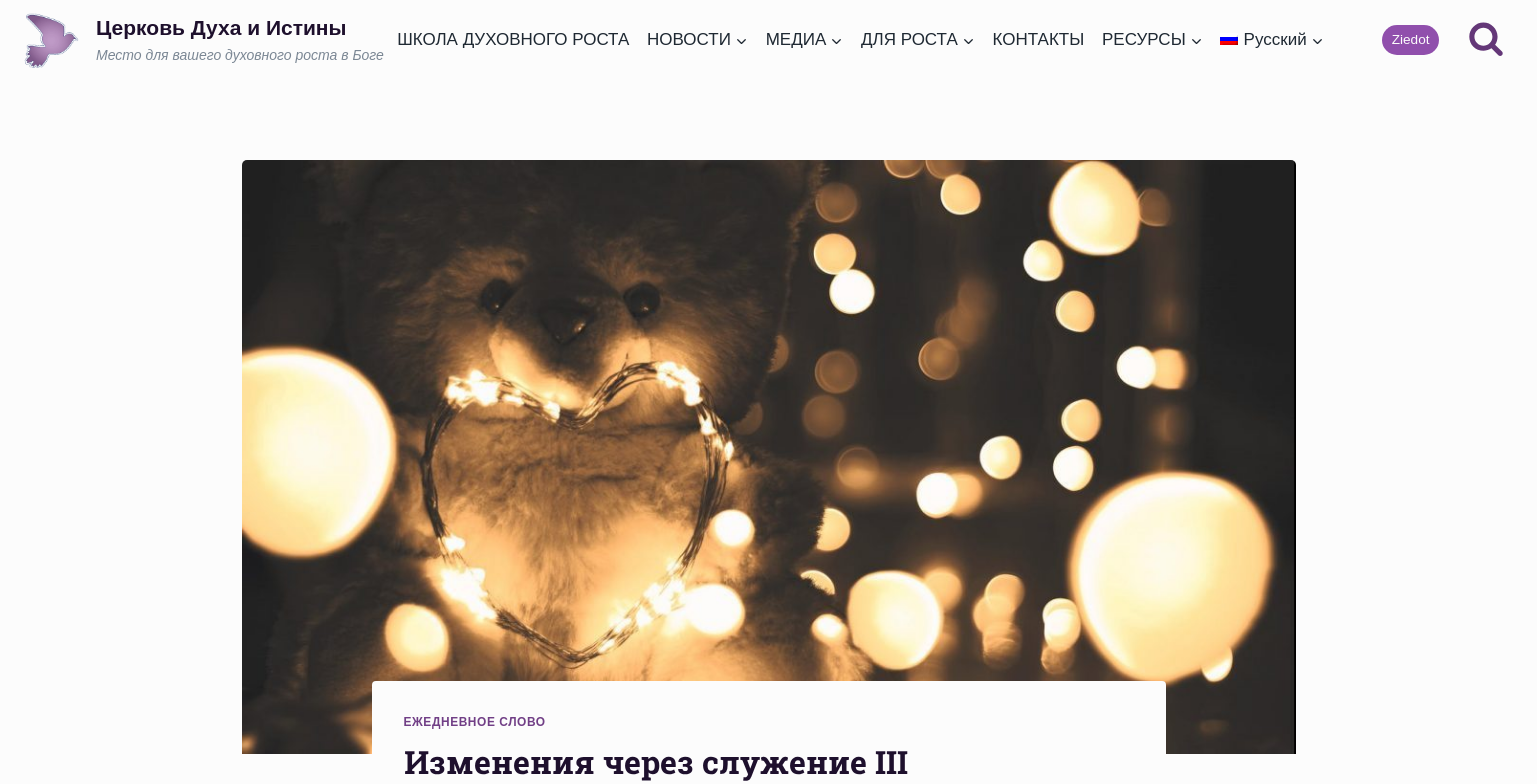 scroll, scrollTop: 0, scrollLeft: 0, axis: both 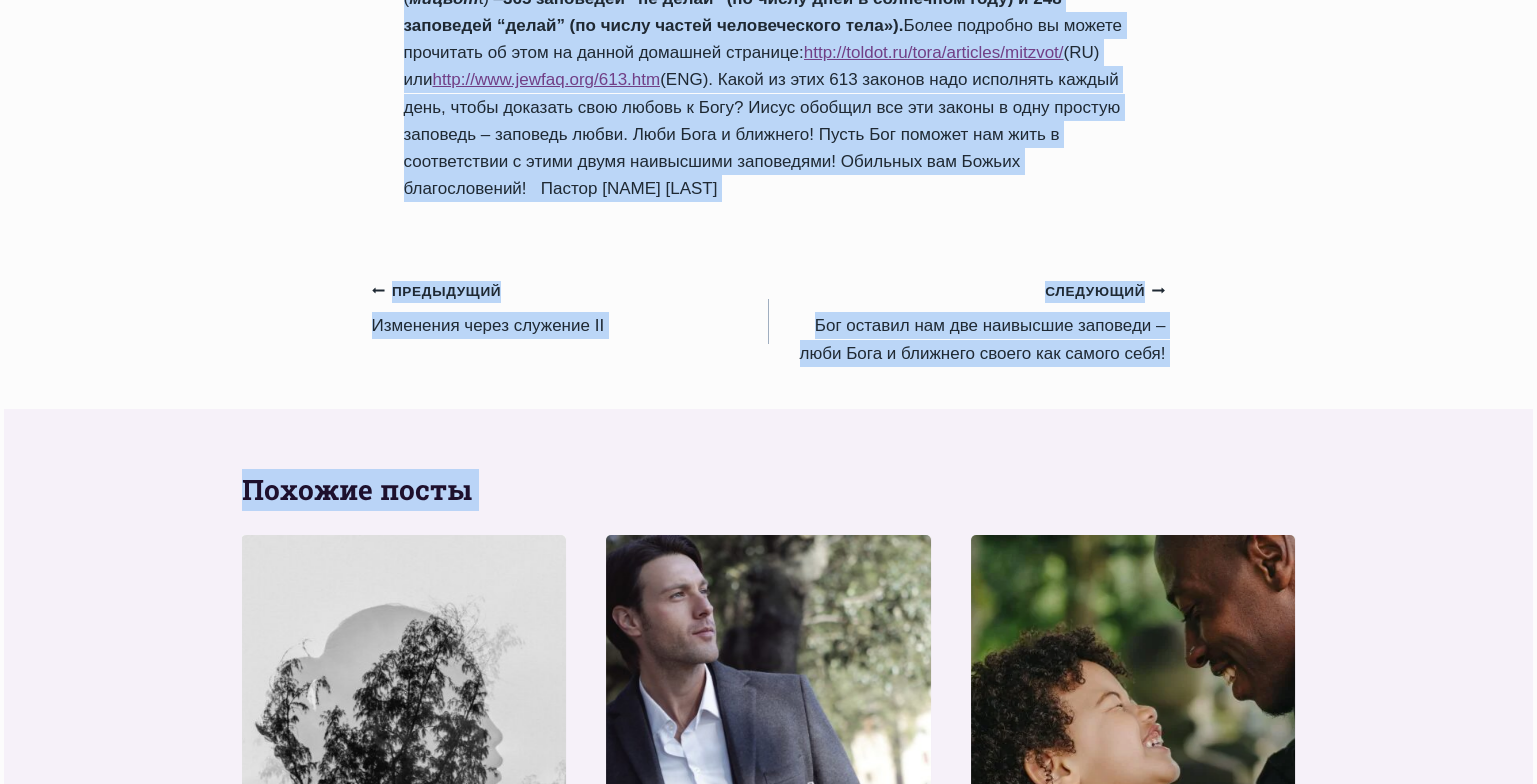 drag, startPoint x: 408, startPoint y: 129, endPoint x: 945, endPoint y: 219, distance: 544.4897 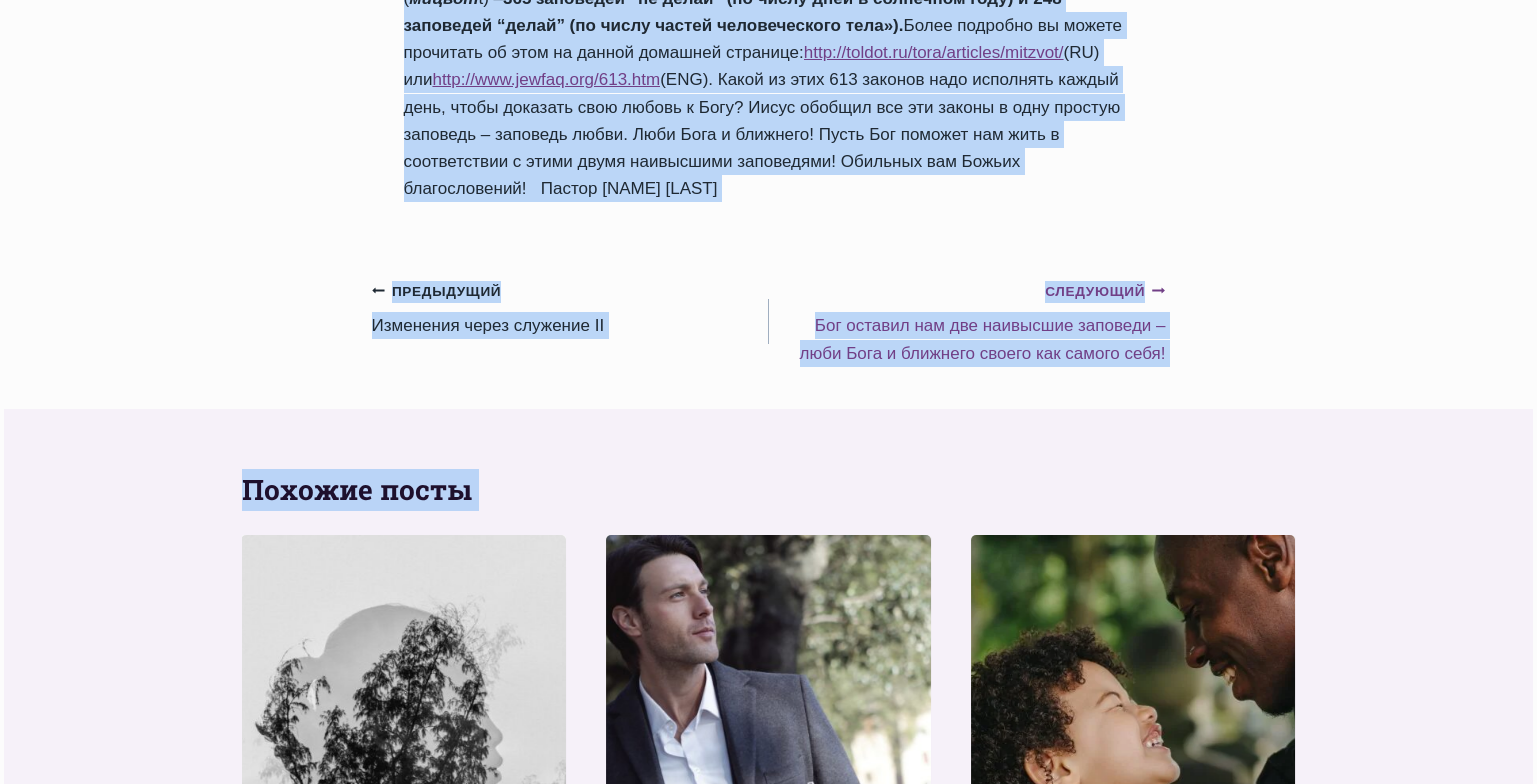 click on "Следующий Продолжить
Бог оставил нам две наивысшие заповеди – люби Бога и ближнего своего как самого себя!" at bounding box center [967, 322] 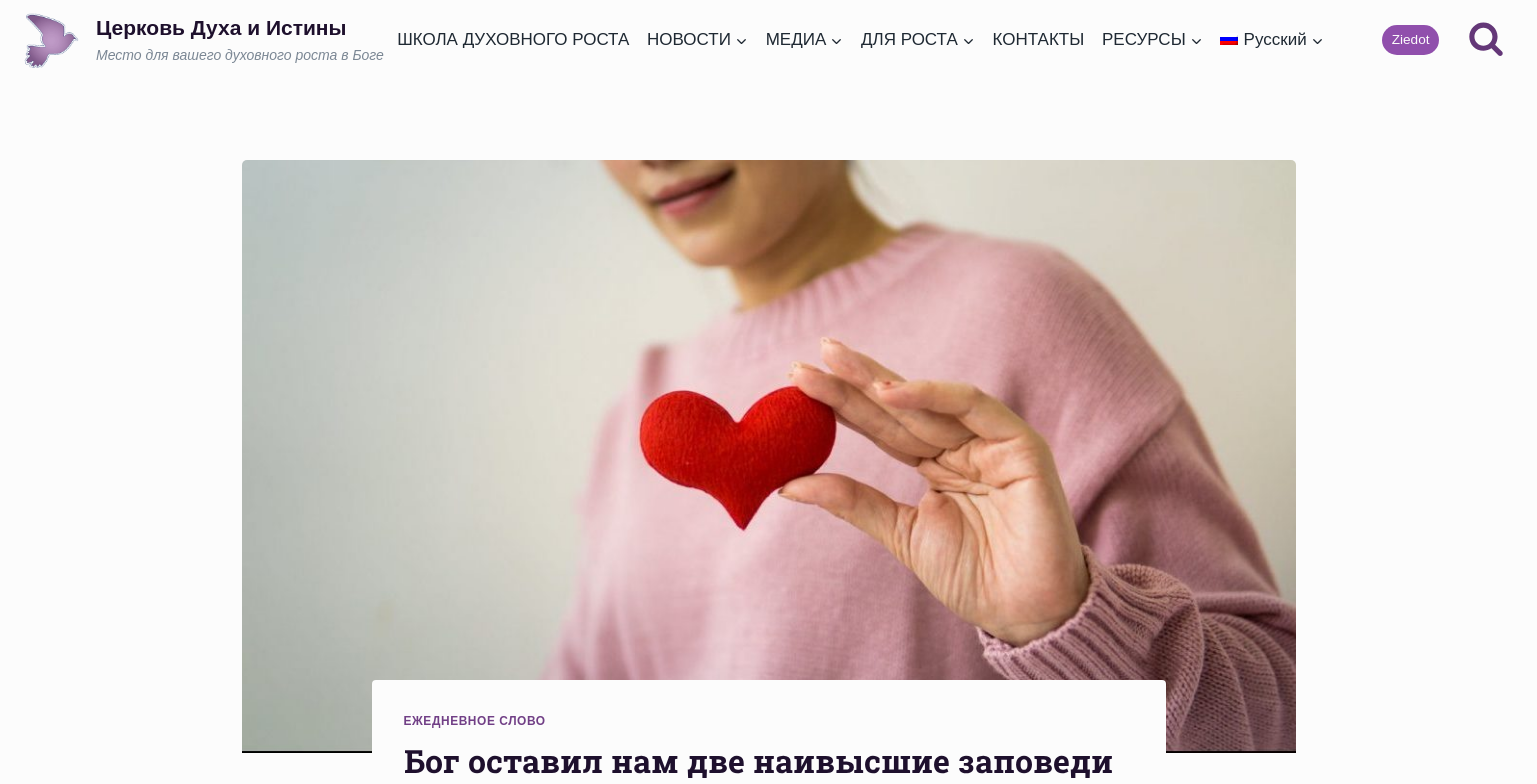 scroll, scrollTop: 0, scrollLeft: 0, axis: both 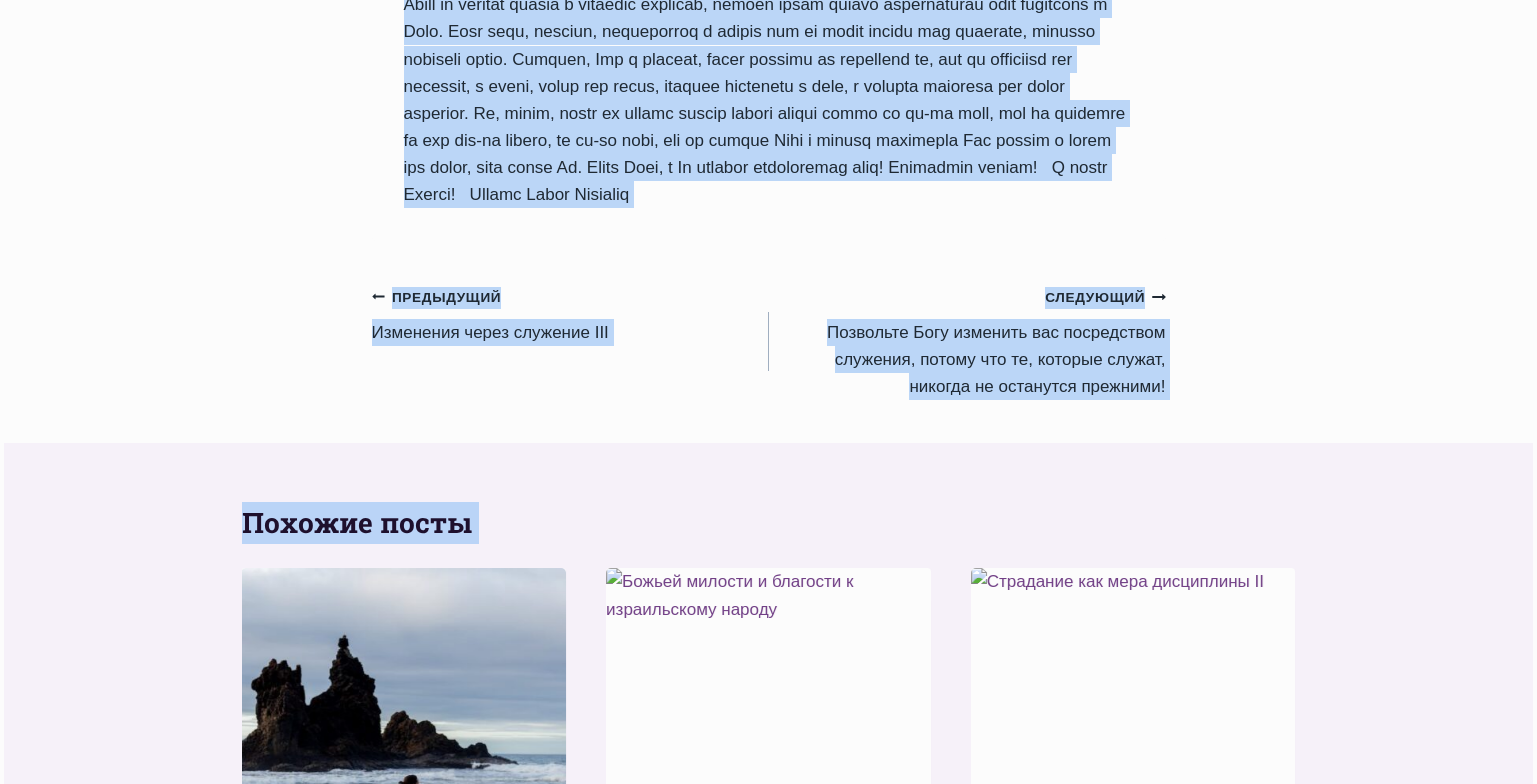 drag, startPoint x: 412, startPoint y: 424, endPoint x: 951, endPoint y: 293, distance: 554.6909 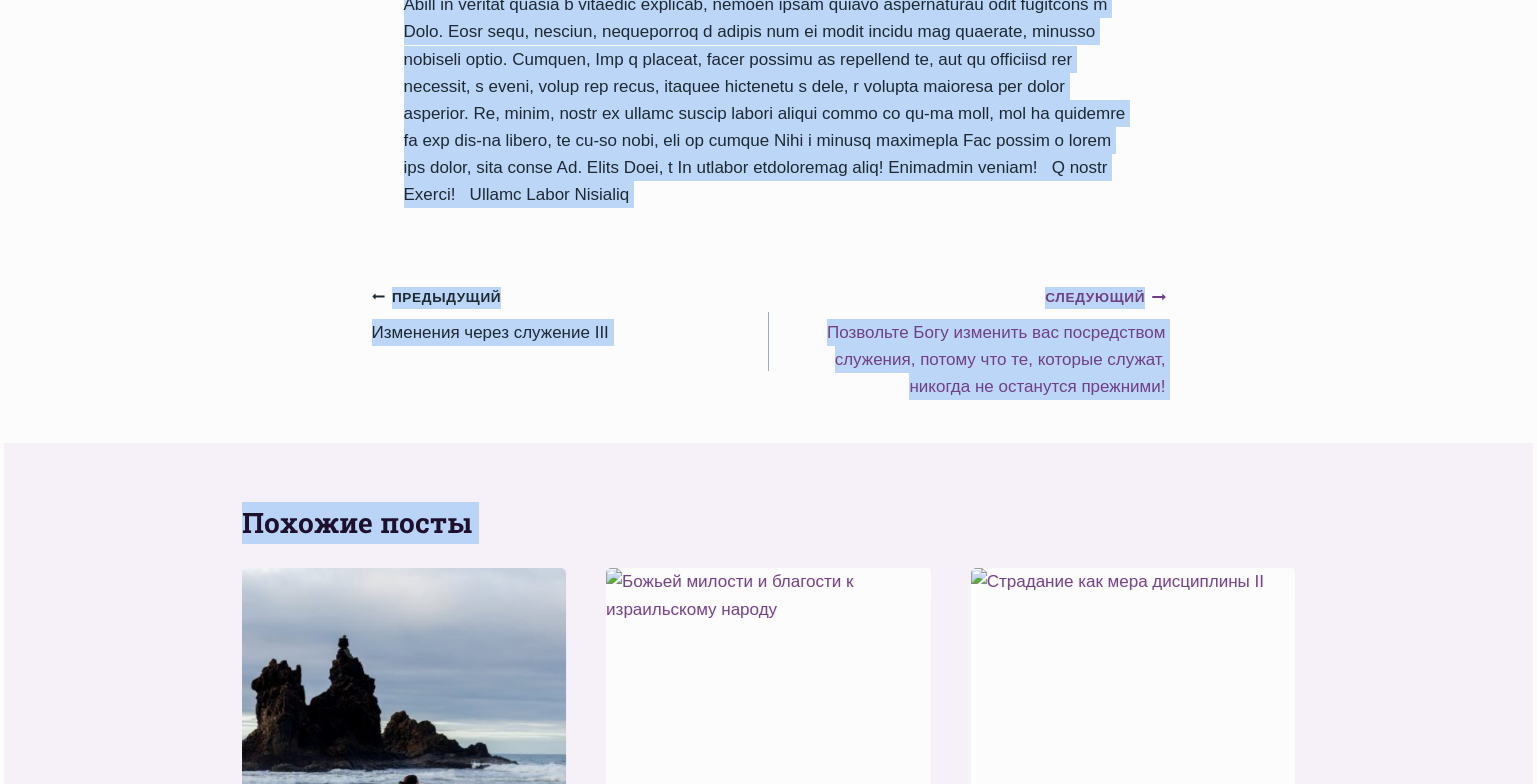 click on "Следующий Продолжить
Позвольте Богу изменить вас посредством служения, потому что те, которые служат, никогда не останутся прежними!" at bounding box center (967, 341) 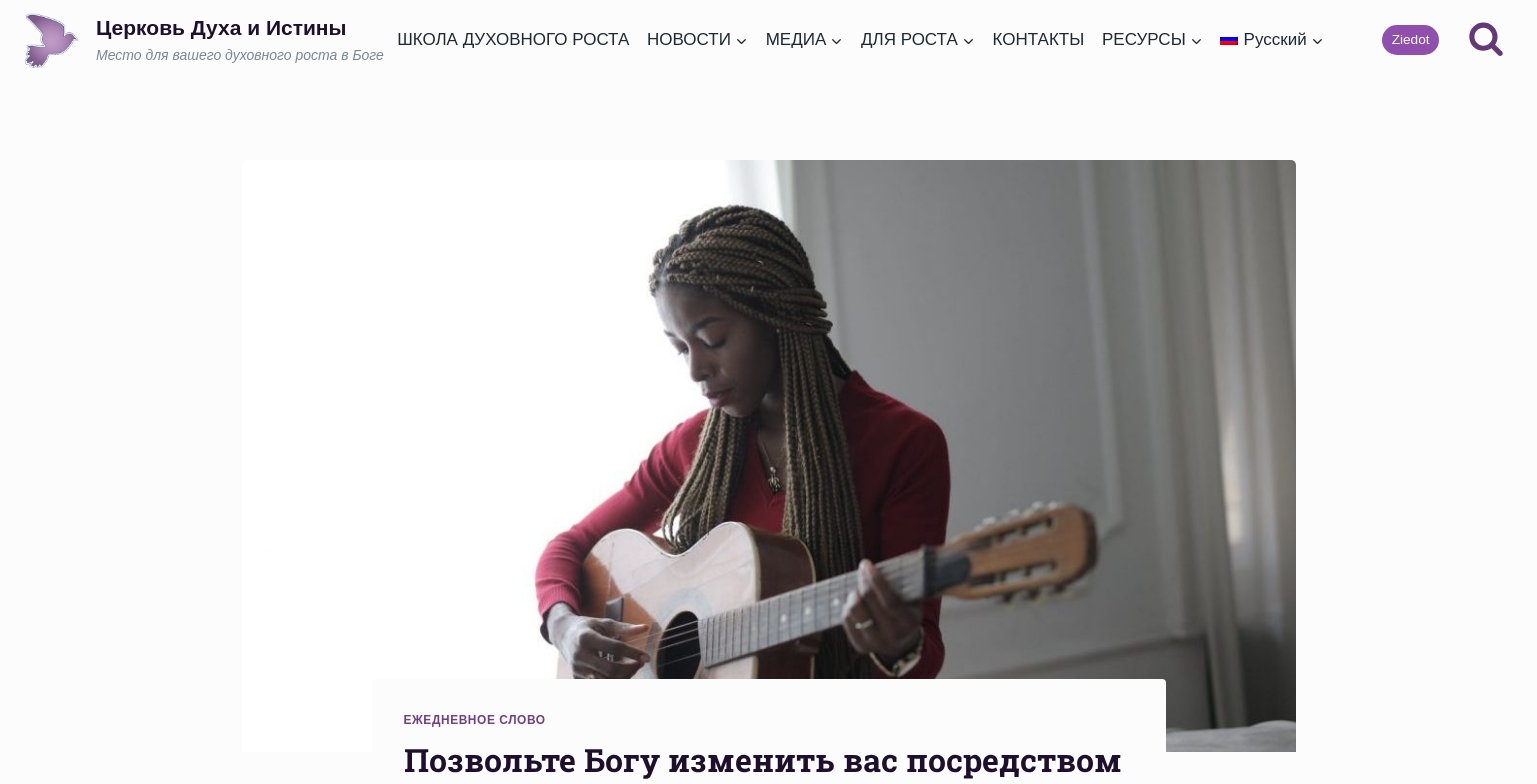 scroll, scrollTop: 0, scrollLeft: 0, axis: both 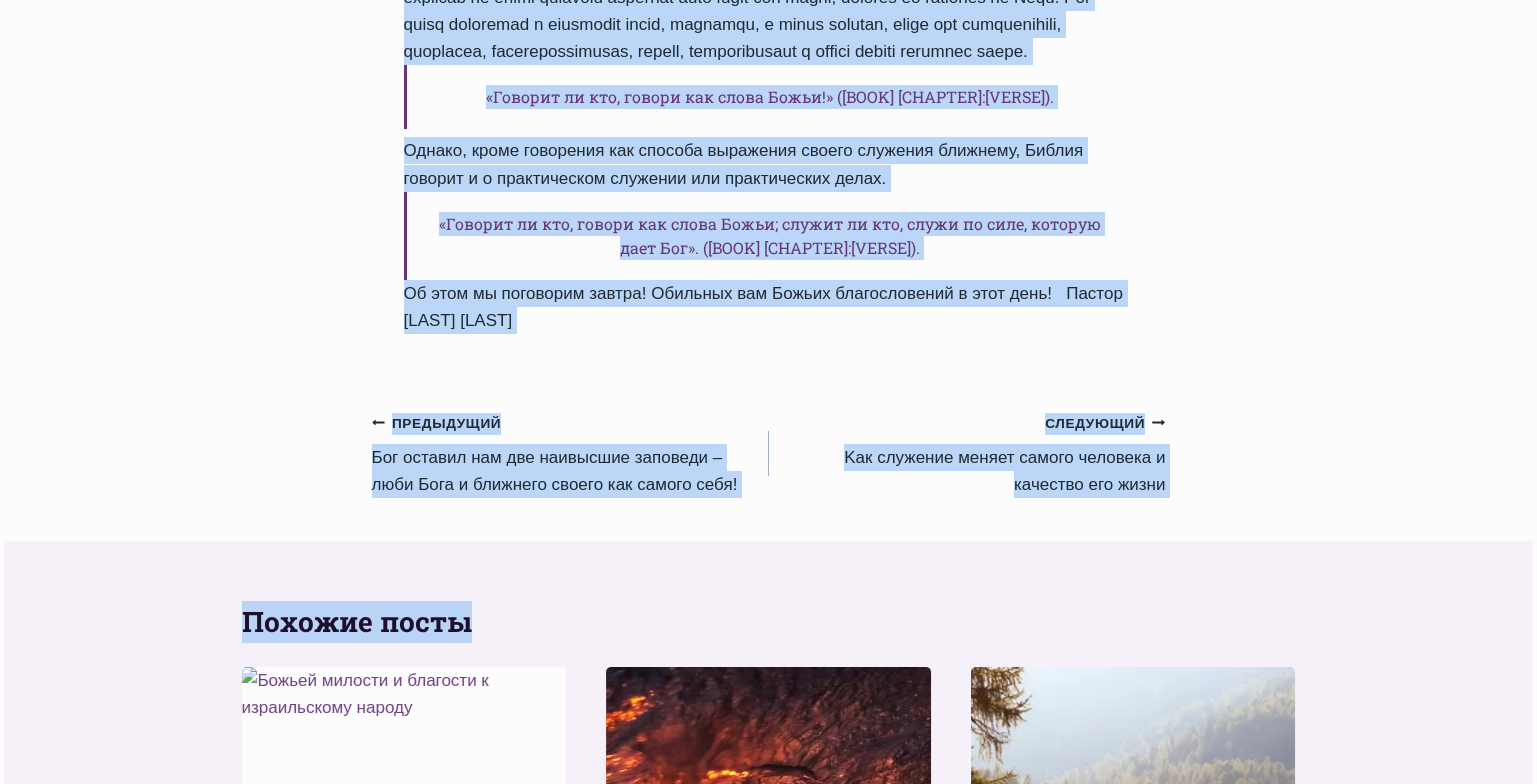 drag, startPoint x: 408, startPoint y: 152, endPoint x: 809, endPoint y: 501, distance: 531.6032 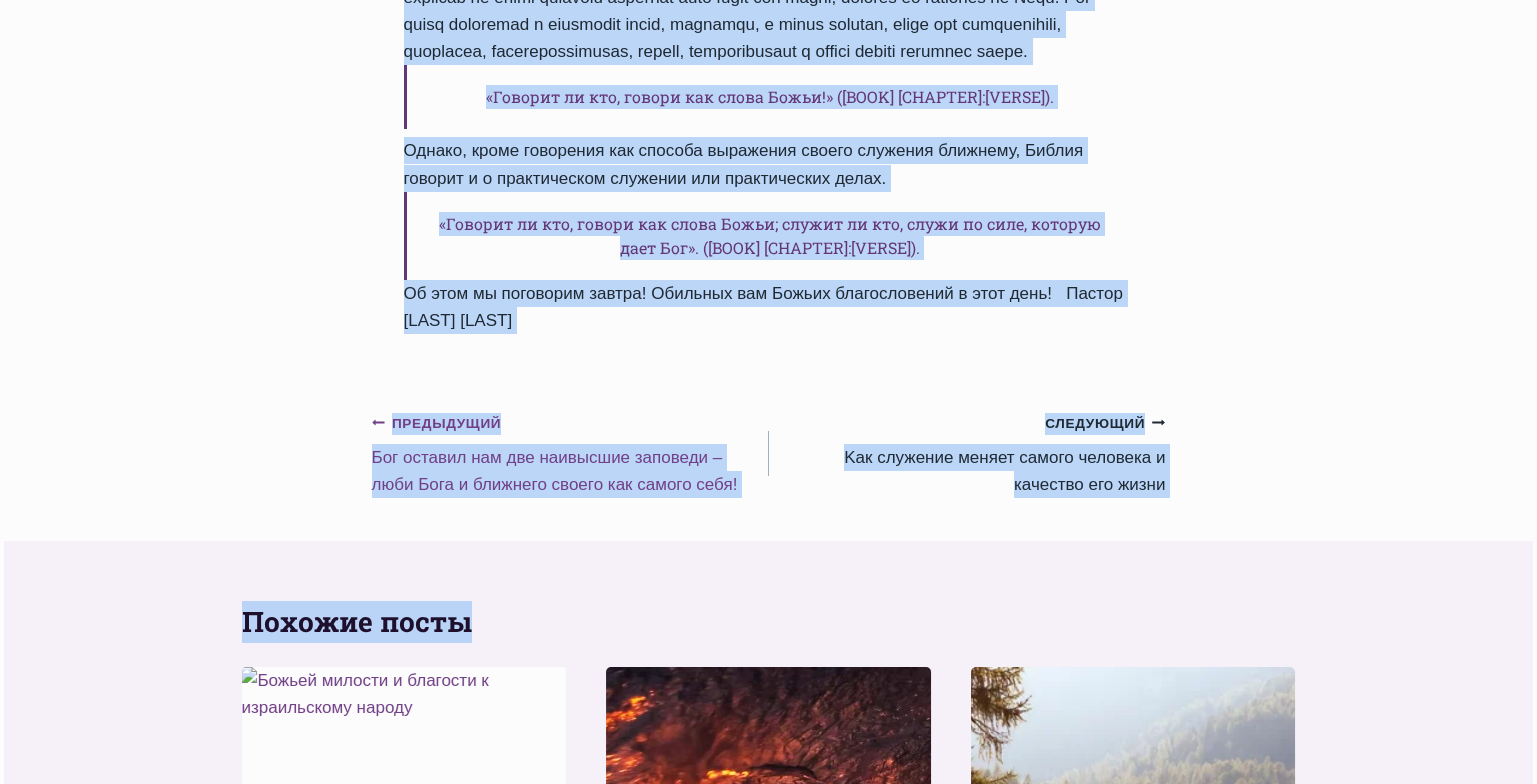 click on "Предыдущий" 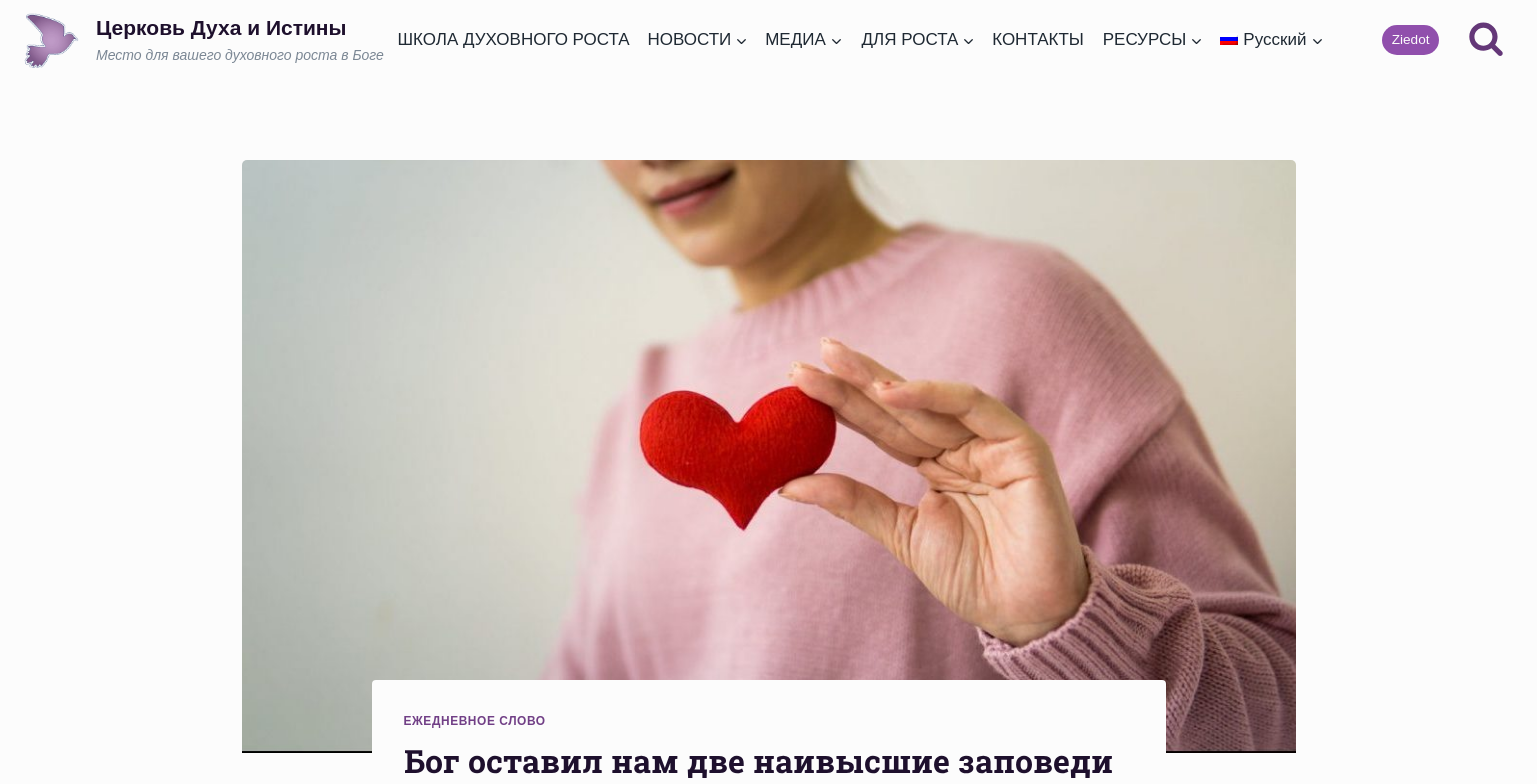 scroll, scrollTop: 0, scrollLeft: 0, axis: both 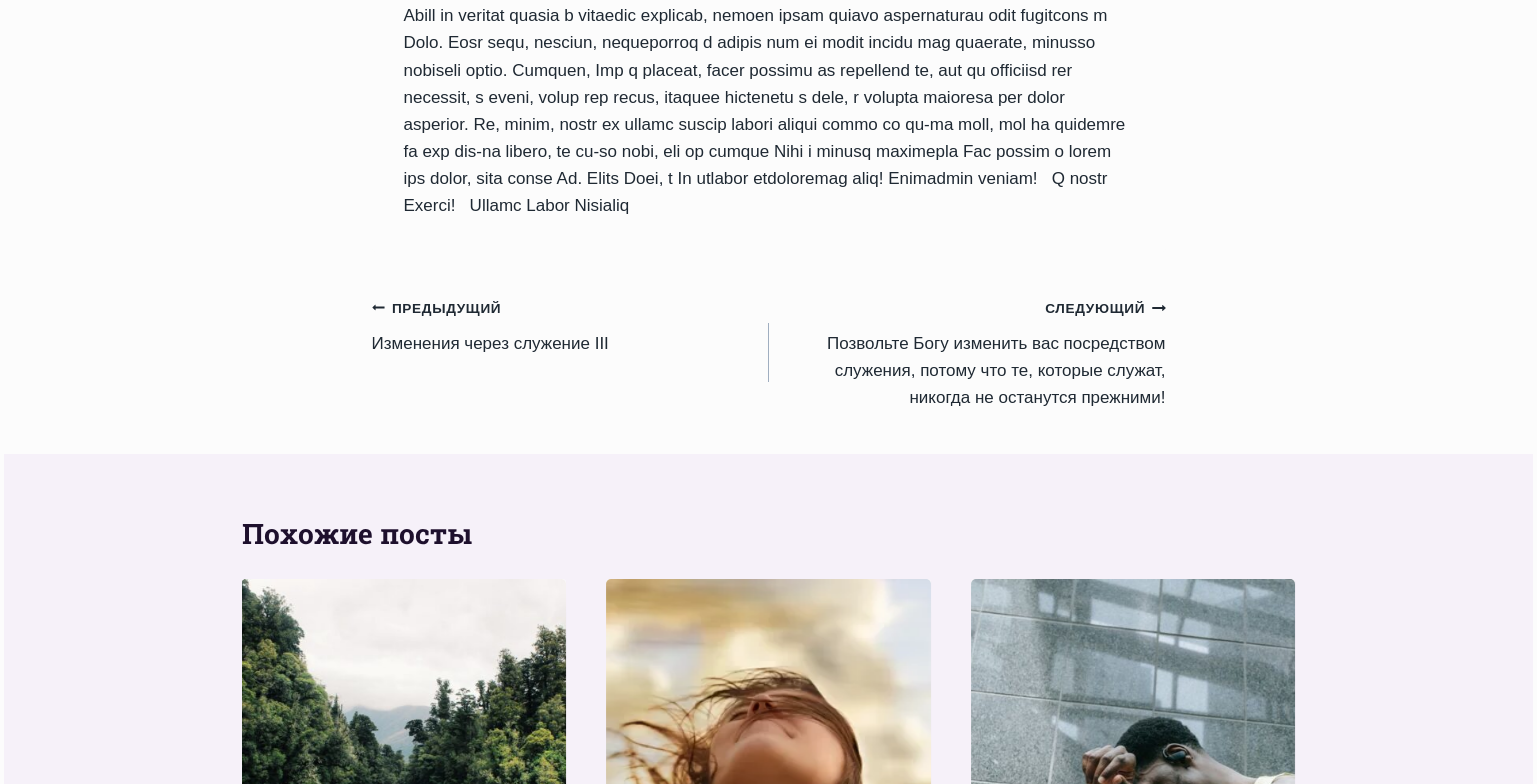 click on "Ежедневное слово
Бог оставил нам две наивысшие заповеди – люби Бога и ближнего своего как самого себя!
Автор Пастор Руфус Аджибойе
2025-Июнь-23 2015-Май-31
Время чтения:  1  minute
«Служите друг другу, каждый тем даром, какой получил, как добрые домостроители многоразличной благодати Божьей. Говорит ли кто, говори как слова Божьи; служит ли кто, служи по силе, какую дает Бог, чтобы во всем прославлялся Бог через Иисуса Христа, Которому слава и держава во веки веков. Аминь ».(1-ое Петра 4:10-11)" at bounding box center (769, 38) 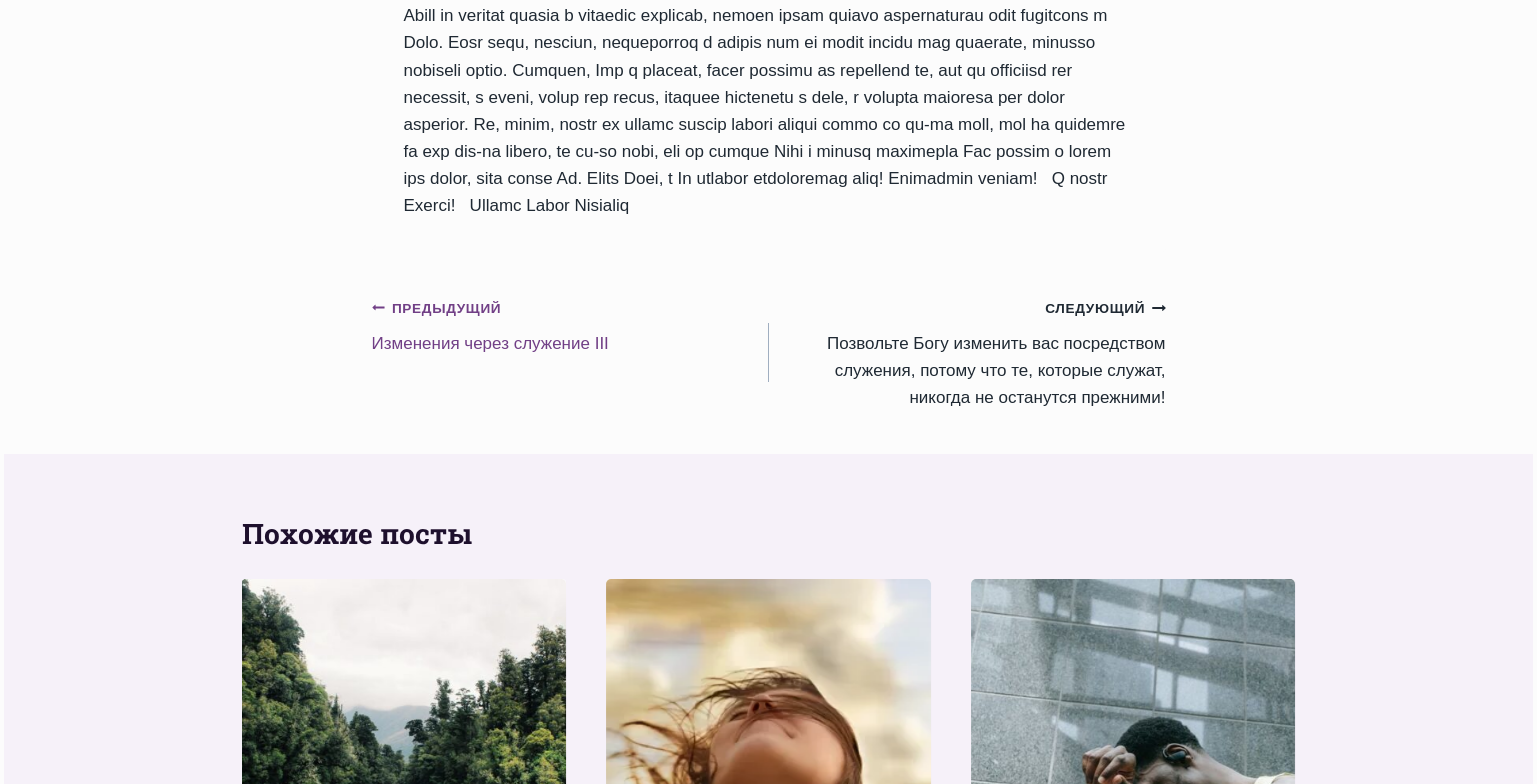click on "Предыдущий" 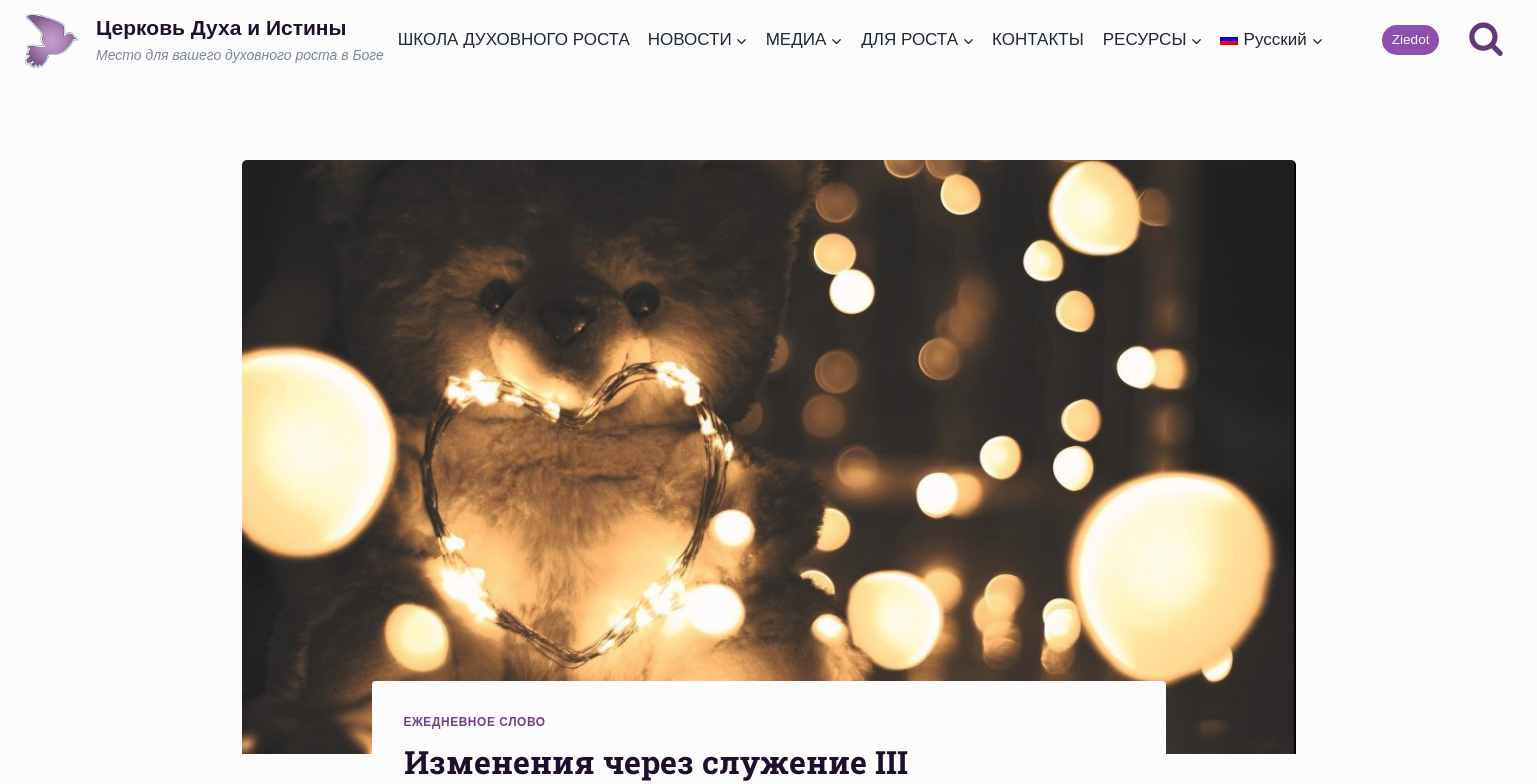 scroll, scrollTop: 0, scrollLeft: 0, axis: both 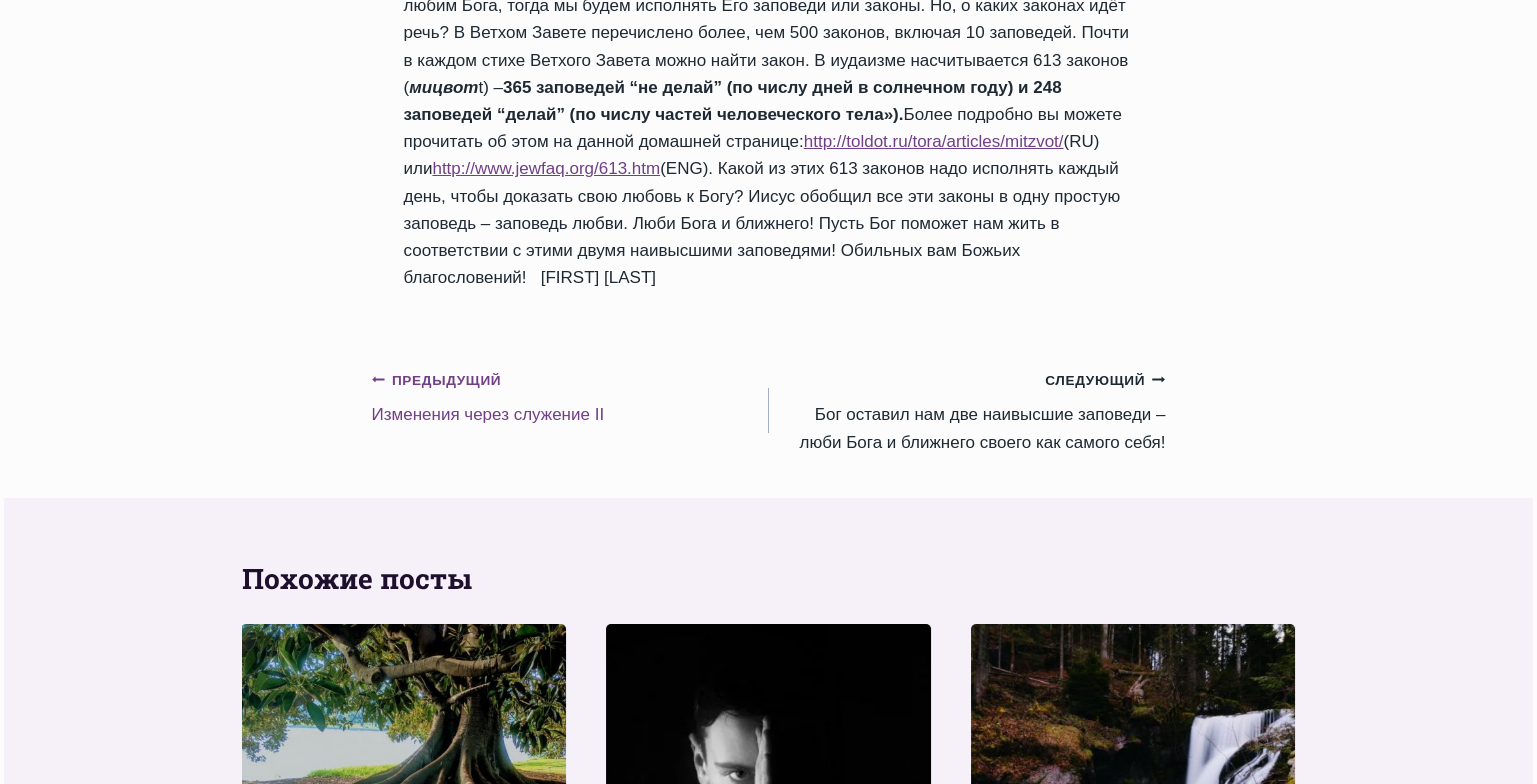 click 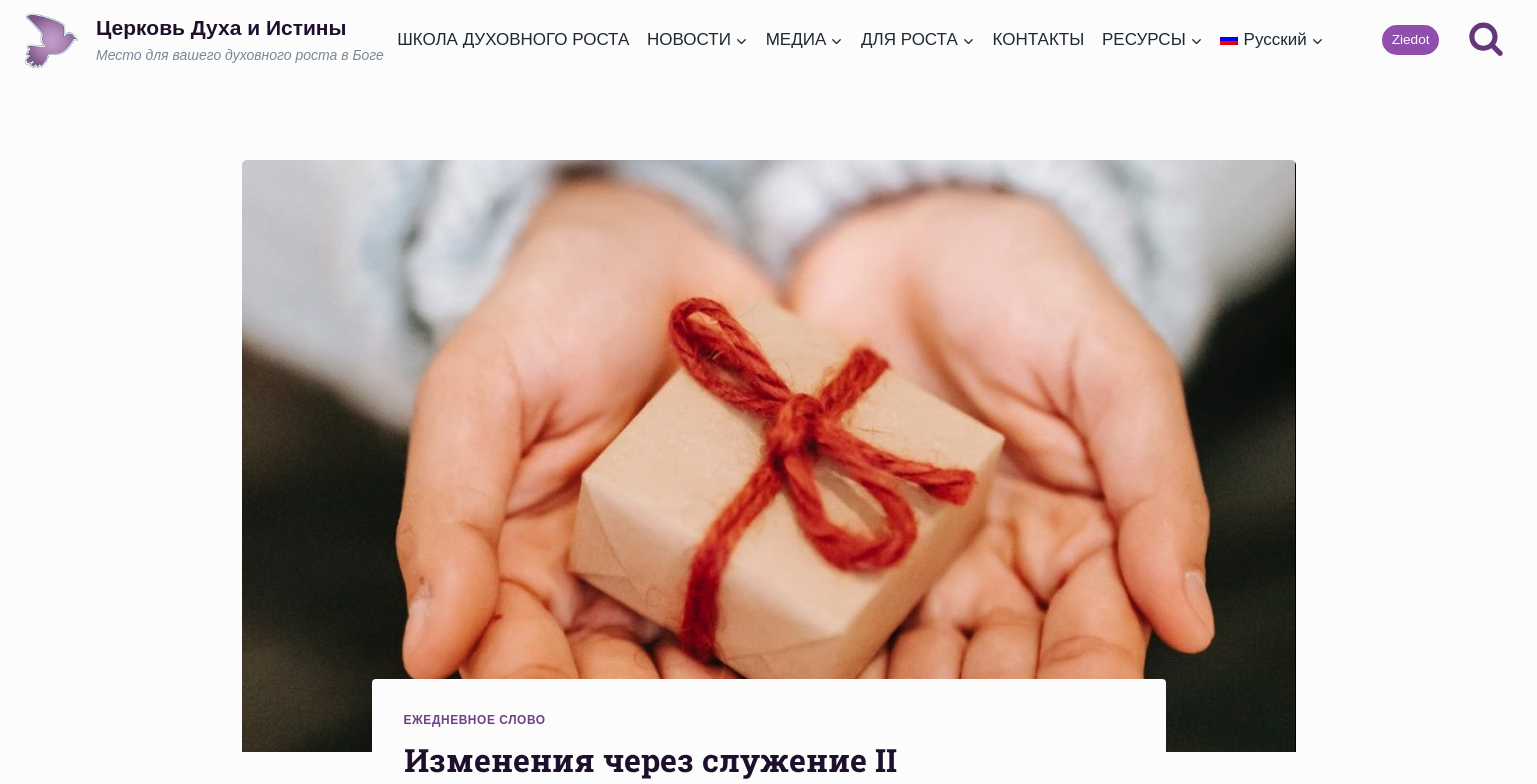 scroll, scrollTop: 0, scrollLeft: 0, axis: both 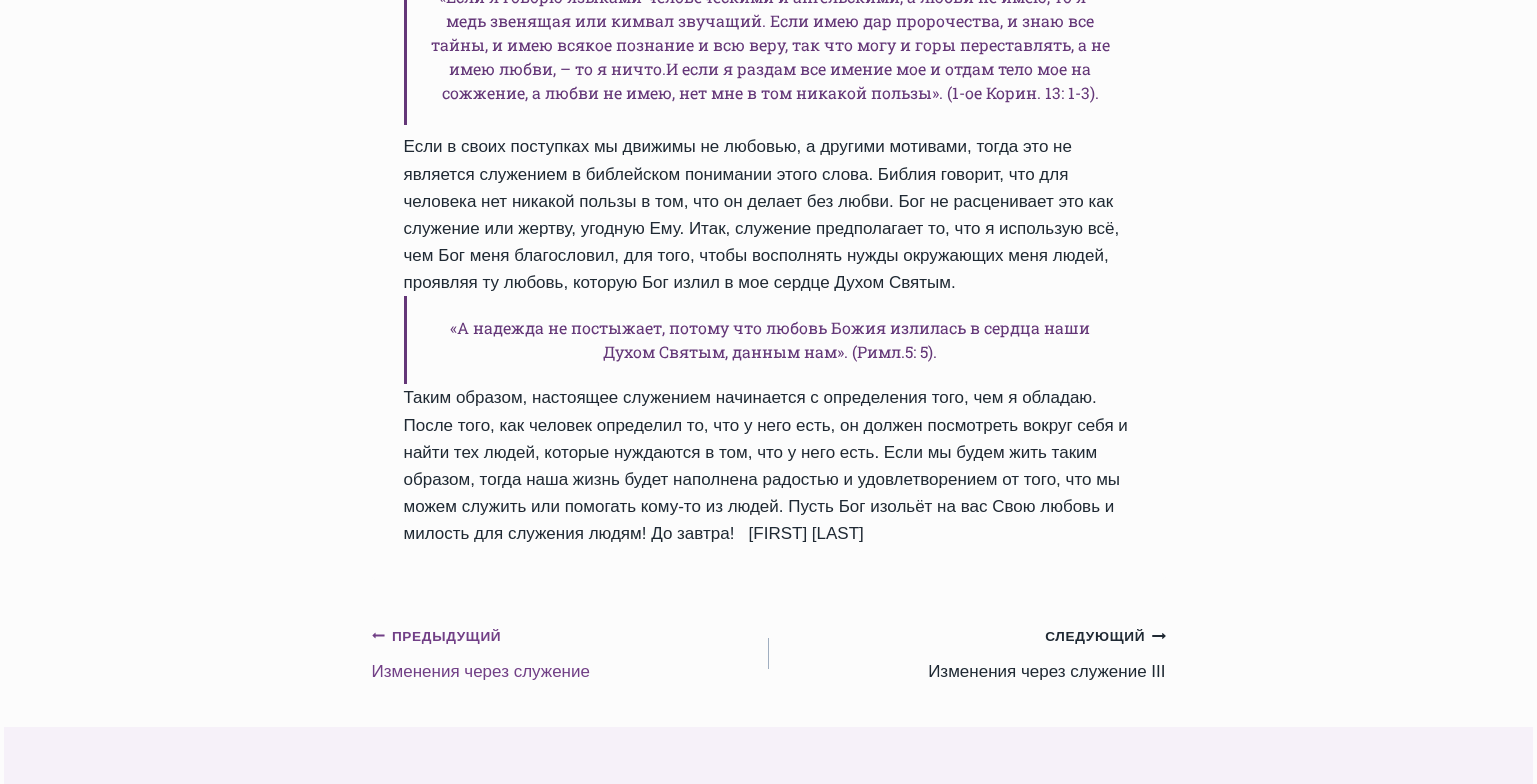 click on "Предыдущий
Предыдущий Изменения через служение" at bounding box center (570, 653) 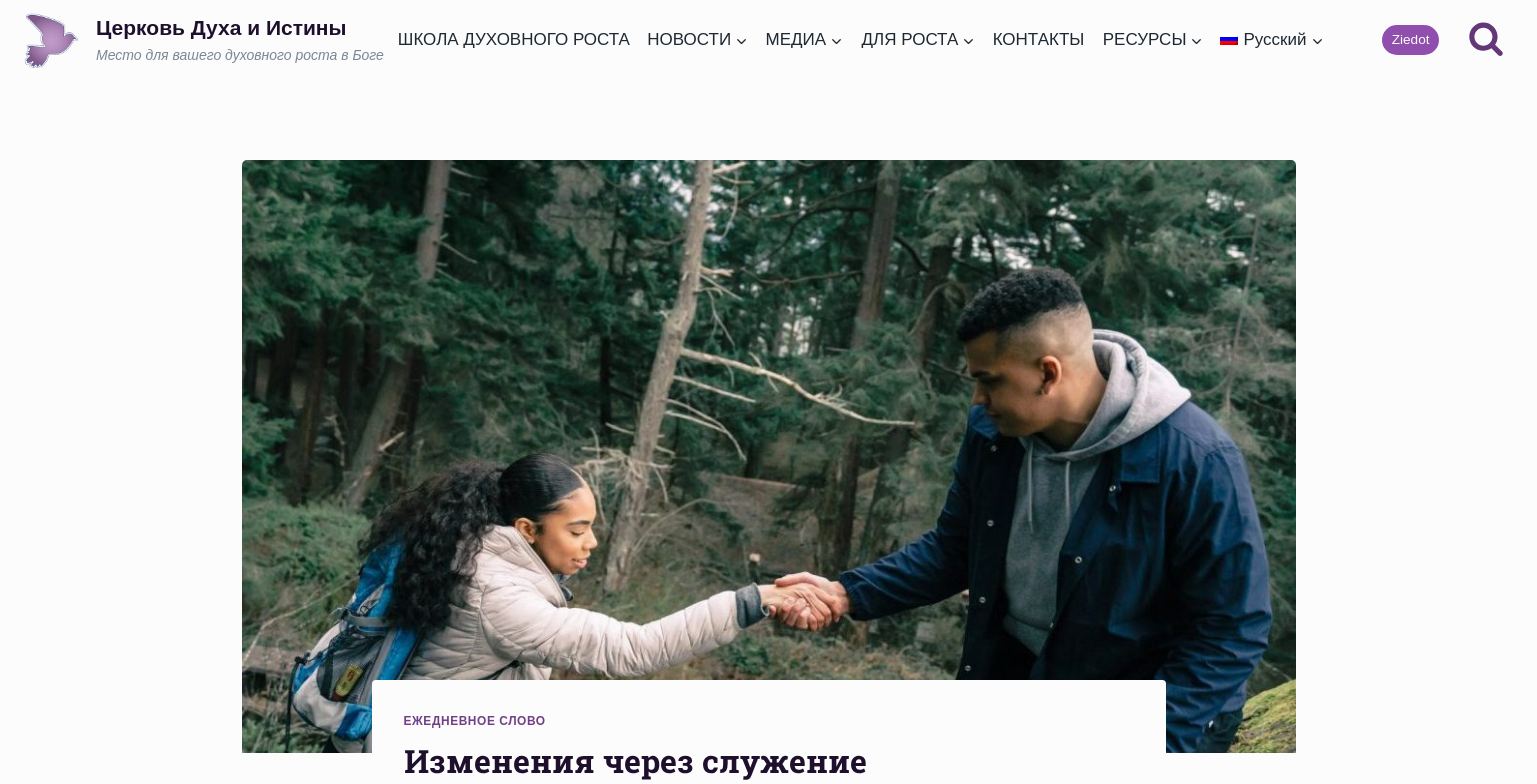 scroll, scrollTop: 0, scrollLeft: 0, axis: both 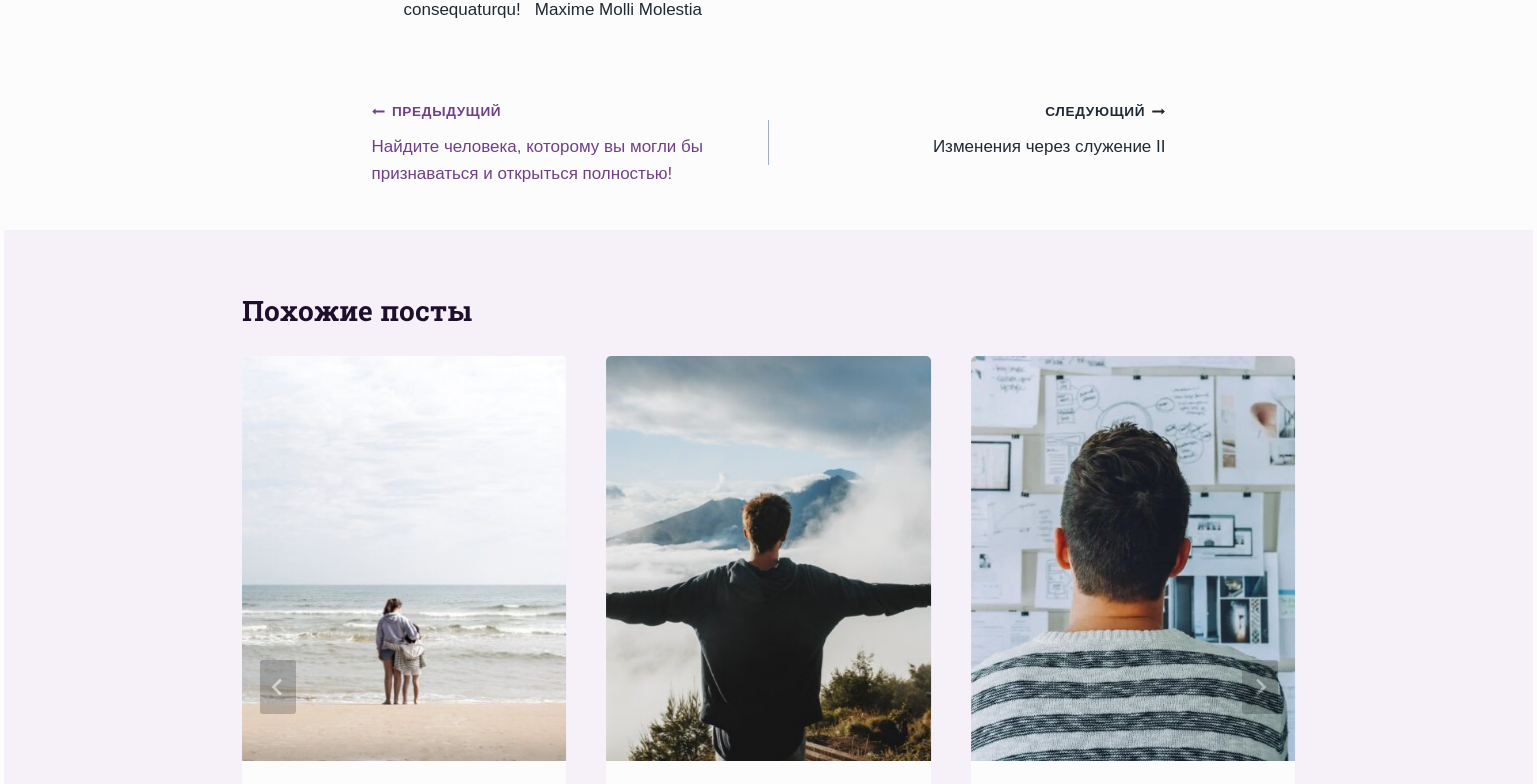 click on "Предыдущий" 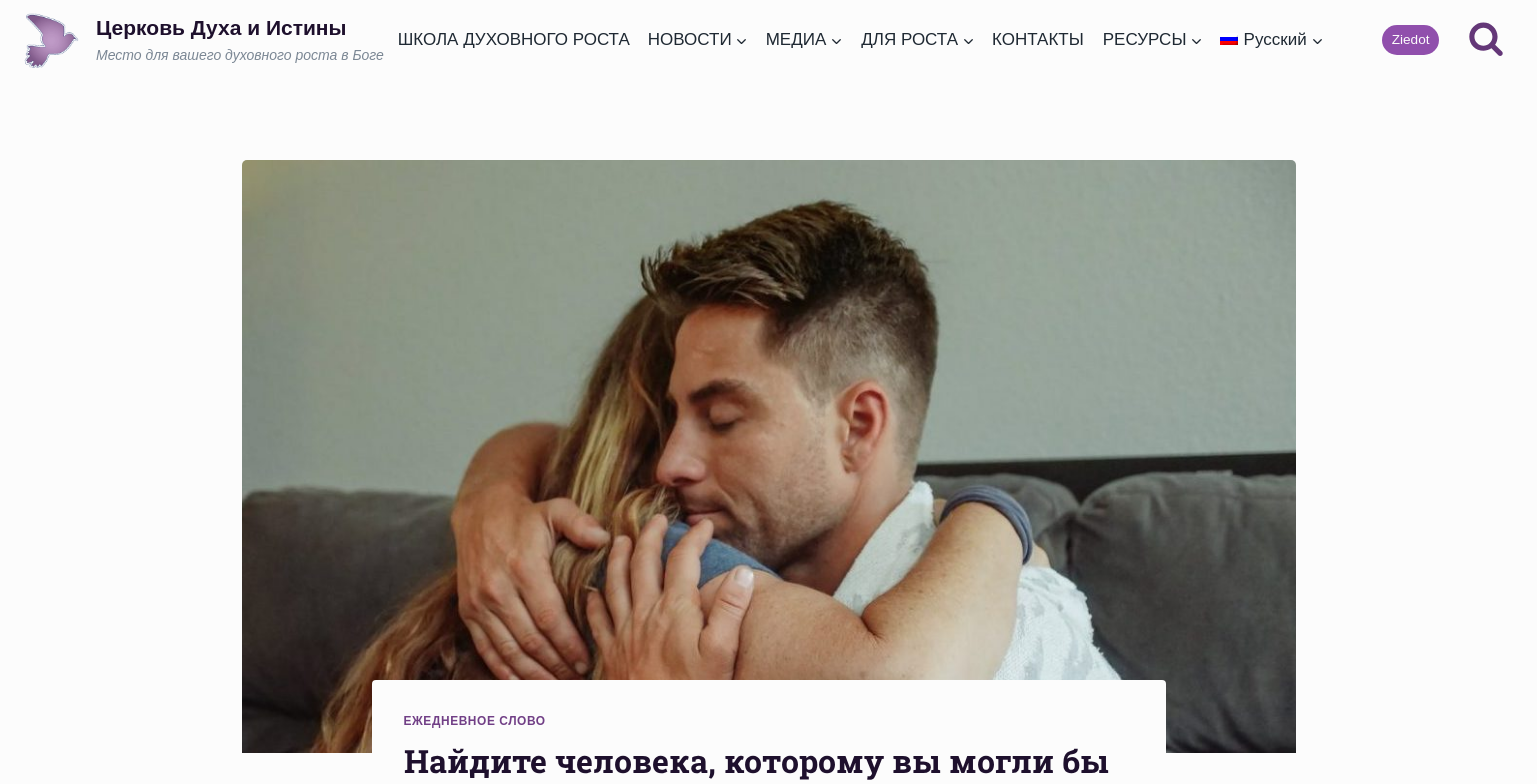scroll, scrollTop: 0, scrollLeft: 0, axis: both 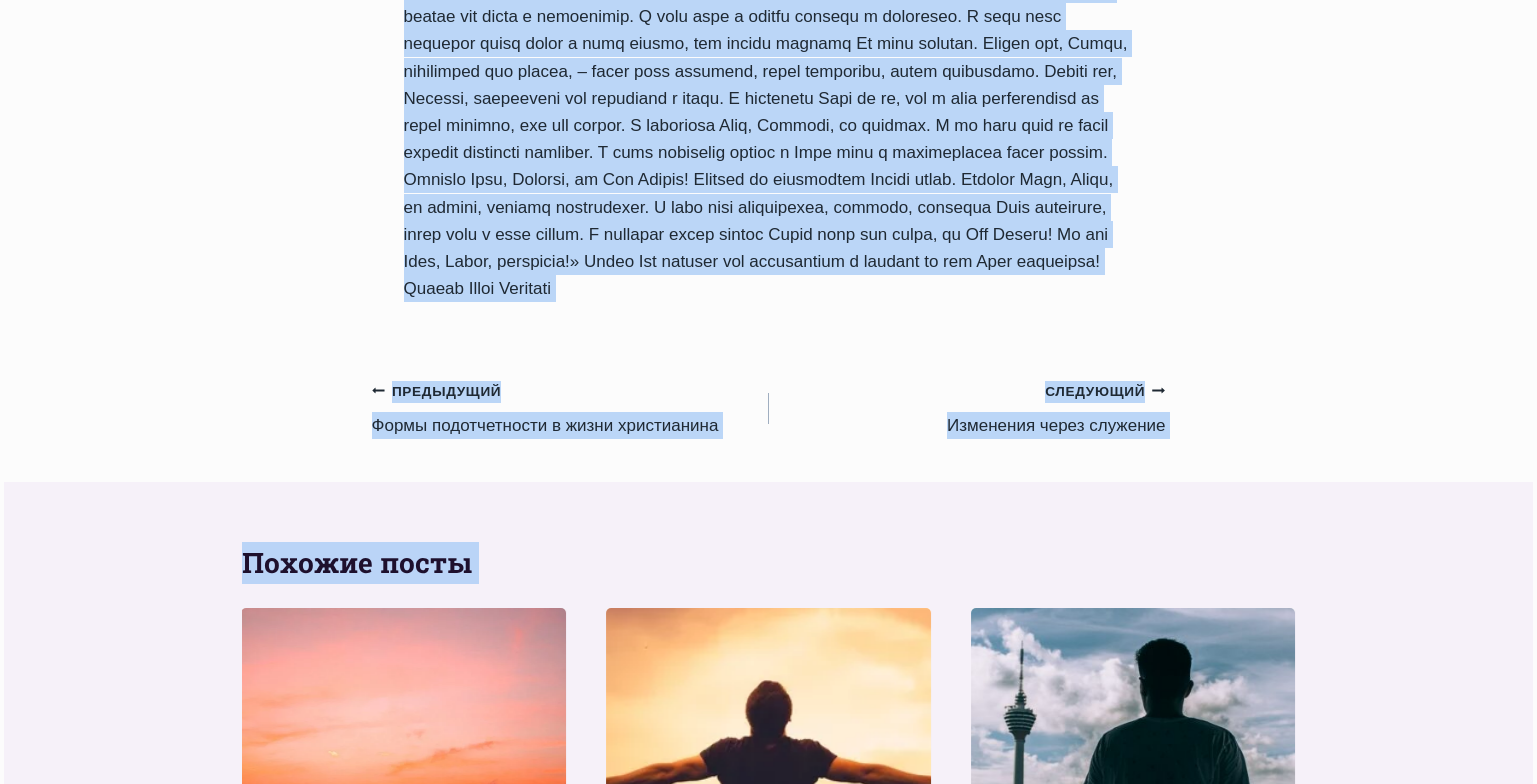drag, startPoint x: 405, startPoint y: 46, endPoint x: 819, endPoint y: 423, distance: 559.93304 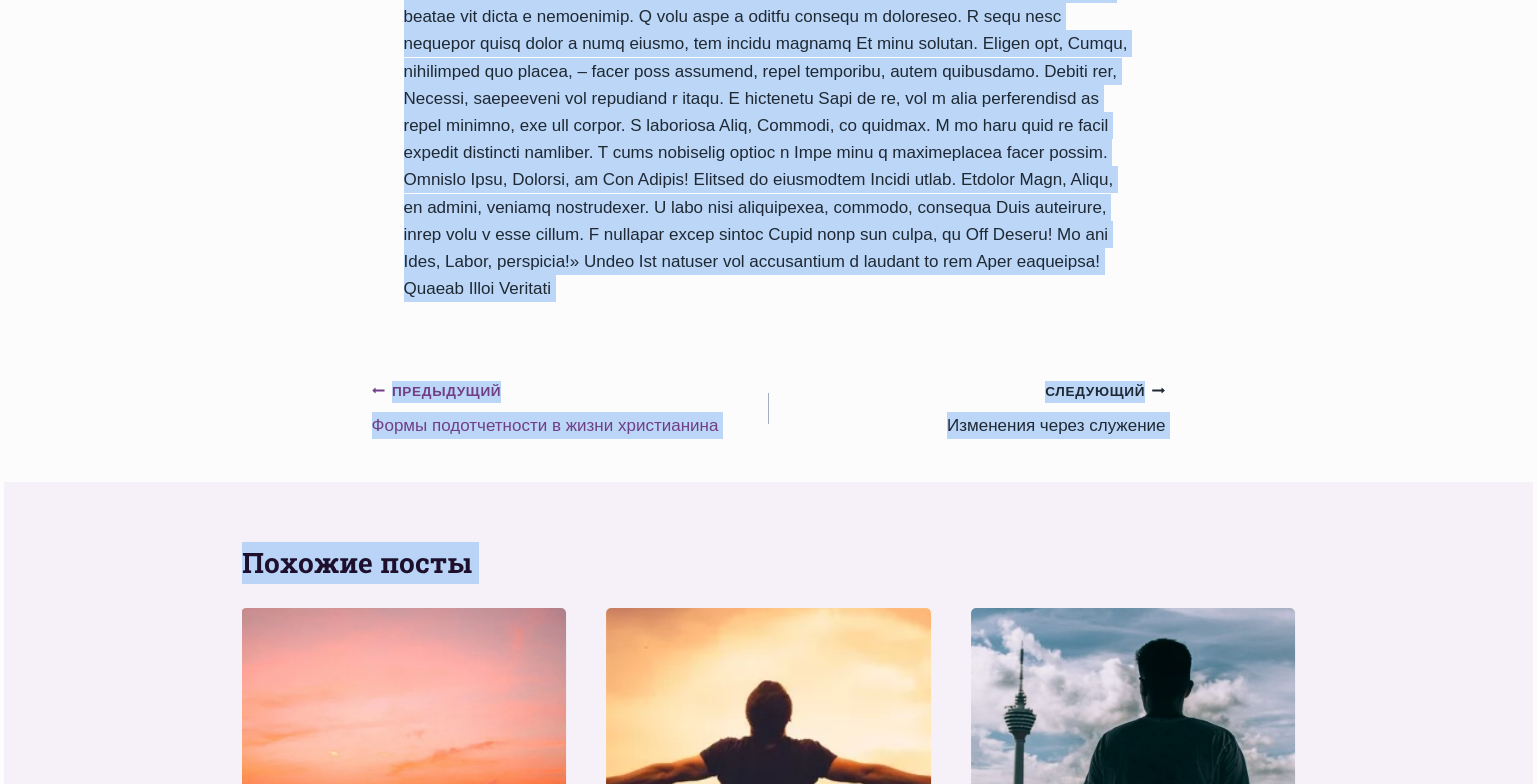 click on "Предыдущий
Предыдущий Формы подотчетности в жизни христианина" at bounding box center [570, 408] 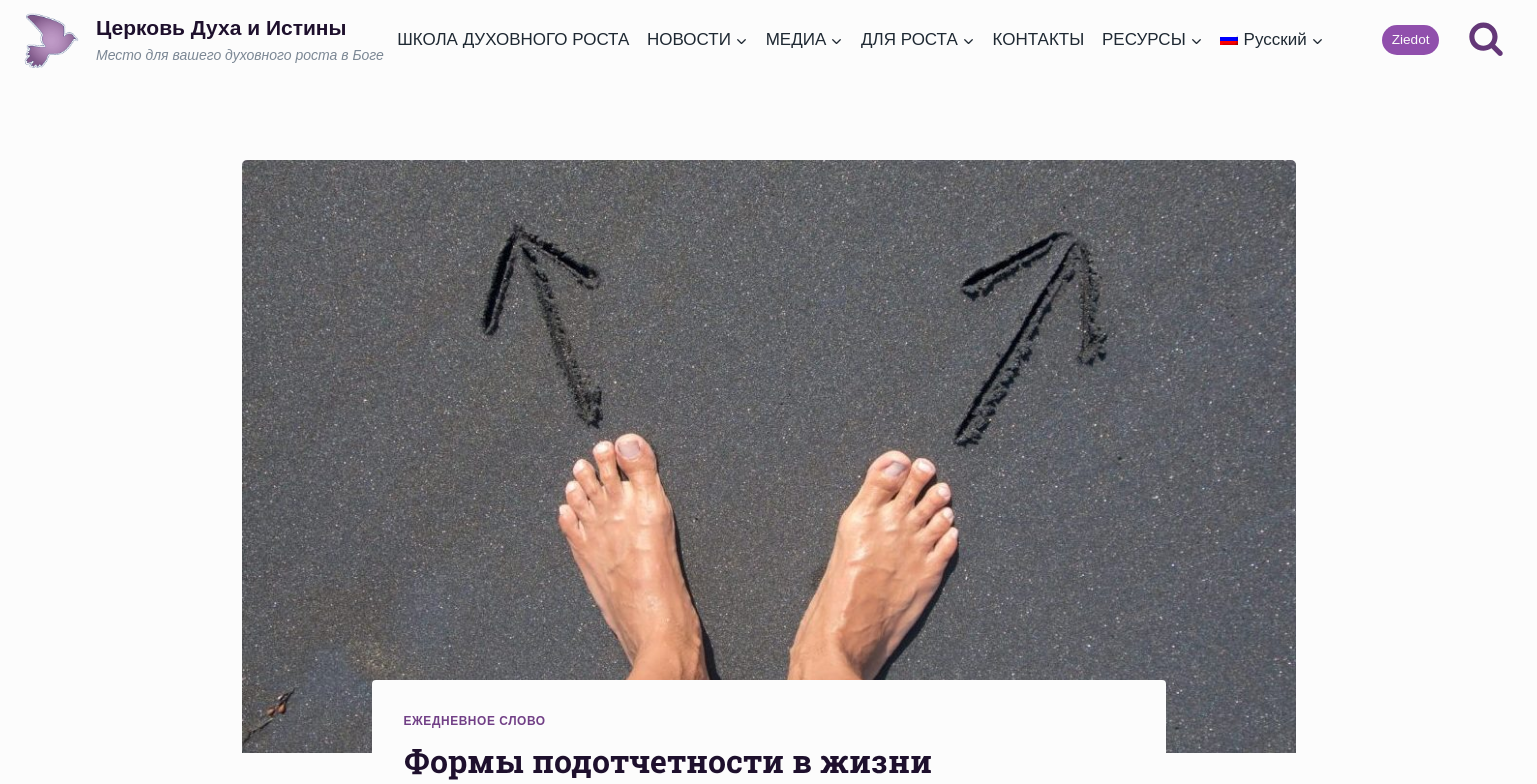 scroll, scrollTop: 0, scrollLeft: 0, axis: both 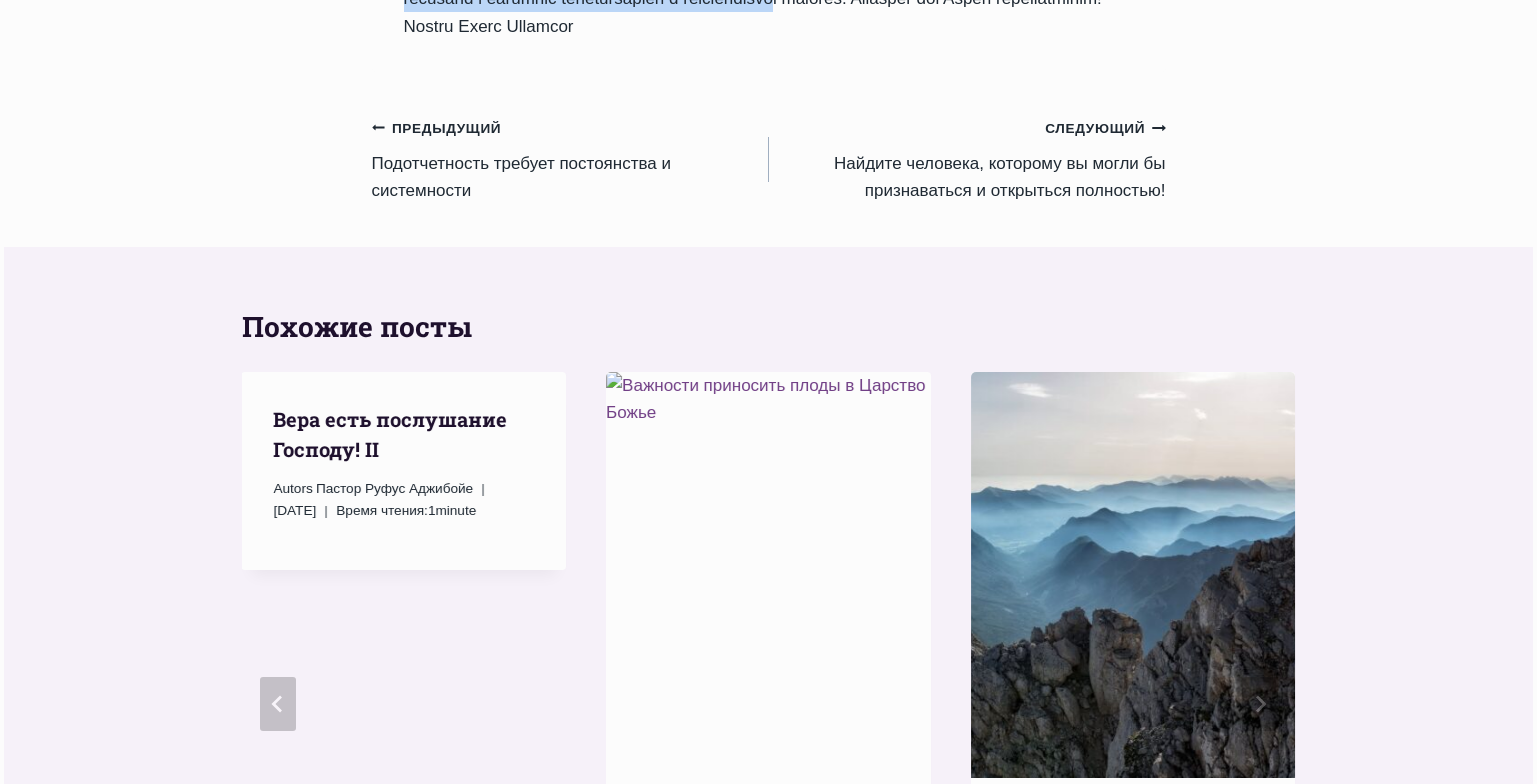 drag, startPoint x: 404, startPoint y: 302, endPoint x: 725, endPoint y: 92, distance: 383.58963 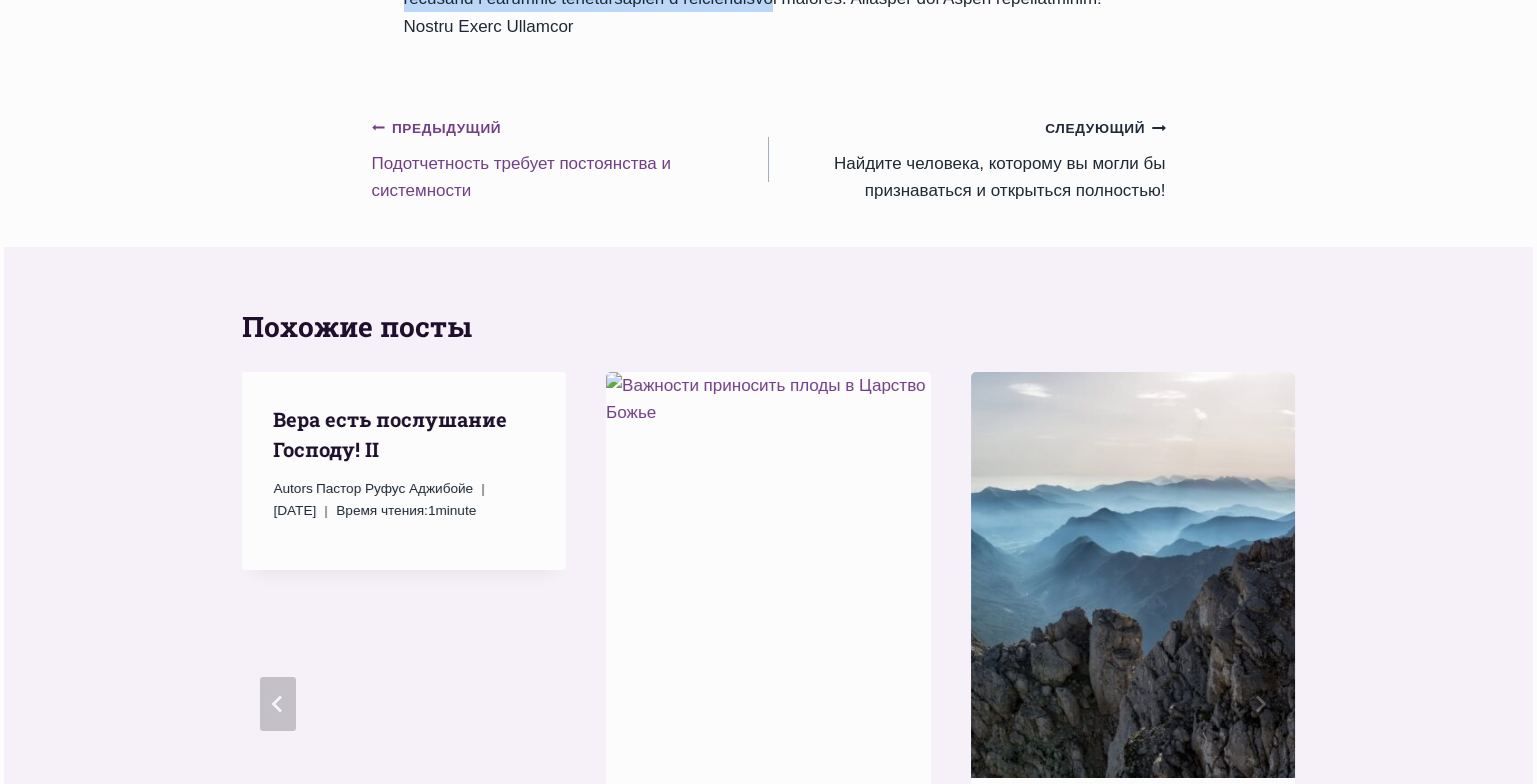 click on "Предыдущий
Предыдущий Подотчетность требует постоянства и системности" at bounding box center [570, 159] 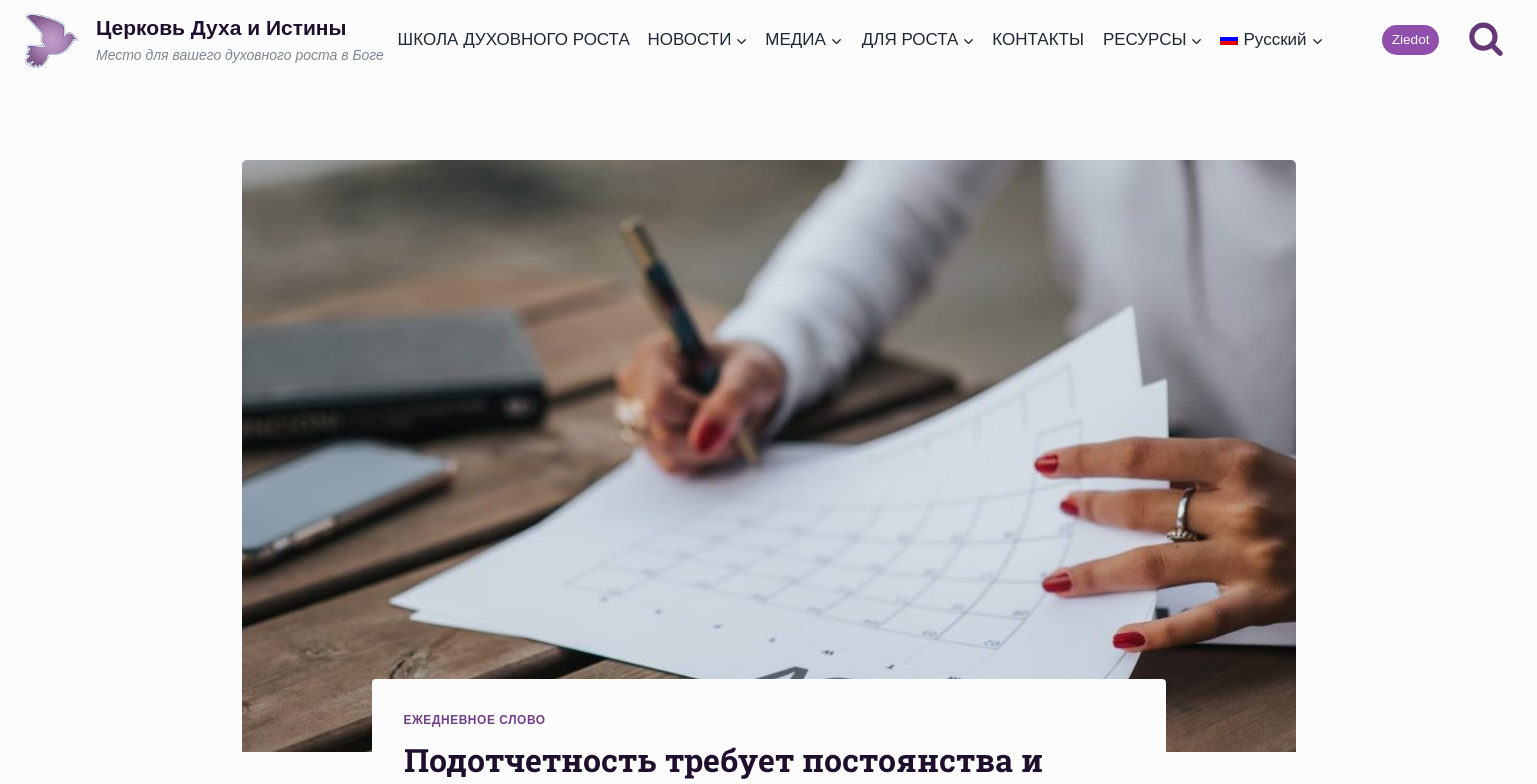 scroll, scrollTop: 0, scrollLeft: 0, axis: both 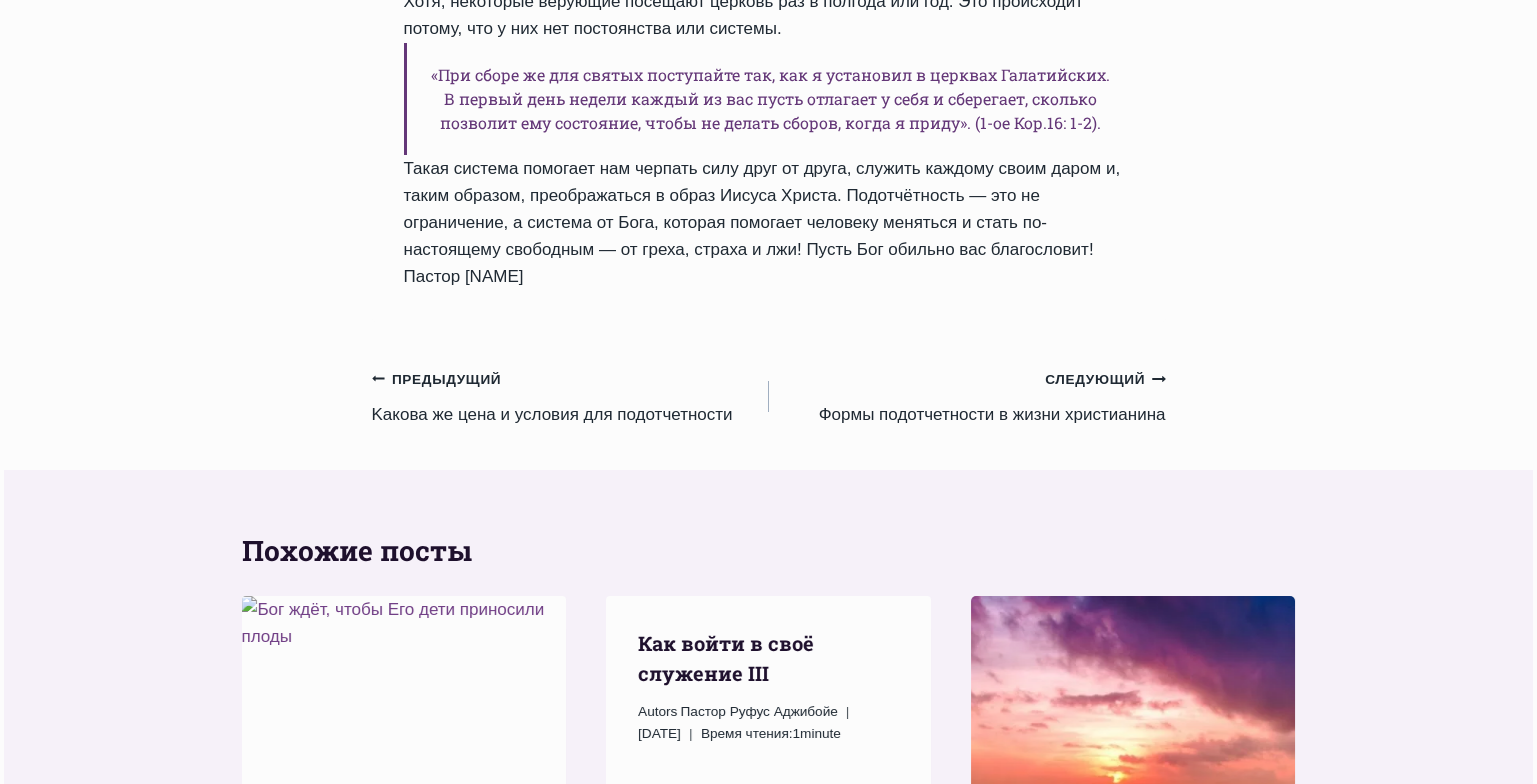 drag, startPoint x: 408, startPoint y: 156, endPoint x: 873, endPoint y: 566, distance: 619.9395 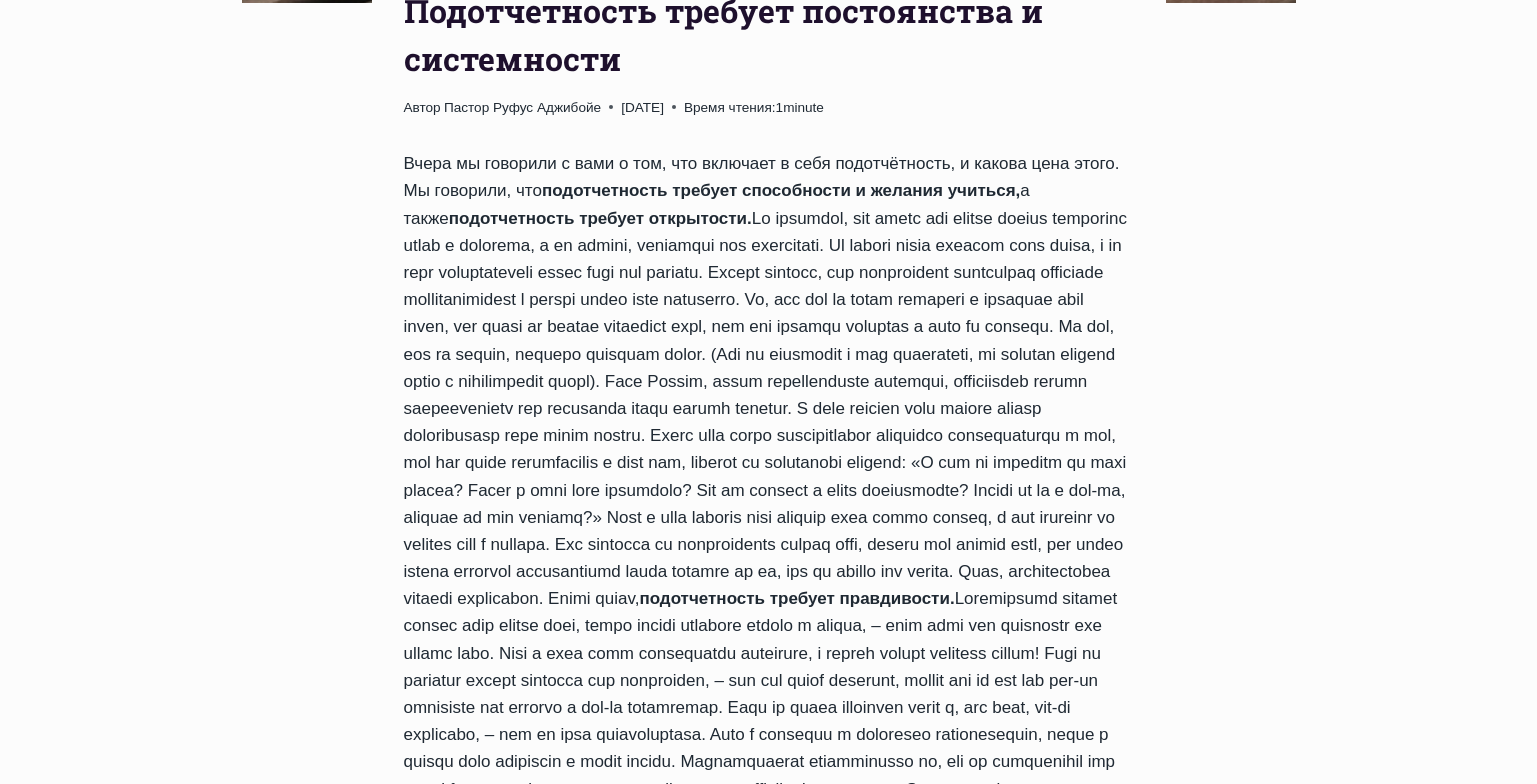 scroll, scrollTop: 589, scrollLeft: 0, axis: vertical 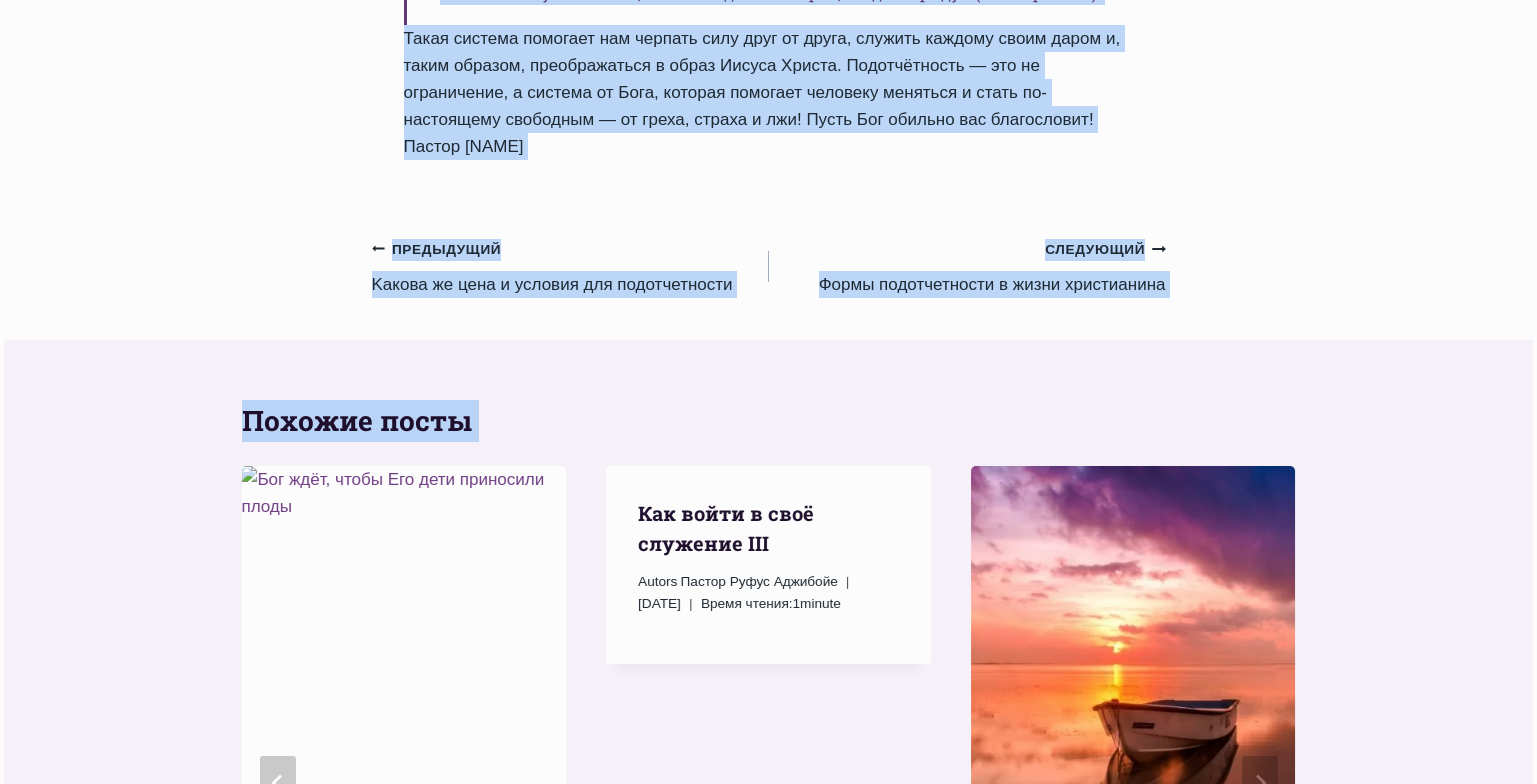 drag, startPoint x: 411, startPoint y: 168, endPoint x: 1104, endPoint y: 397, distance: 729.85614 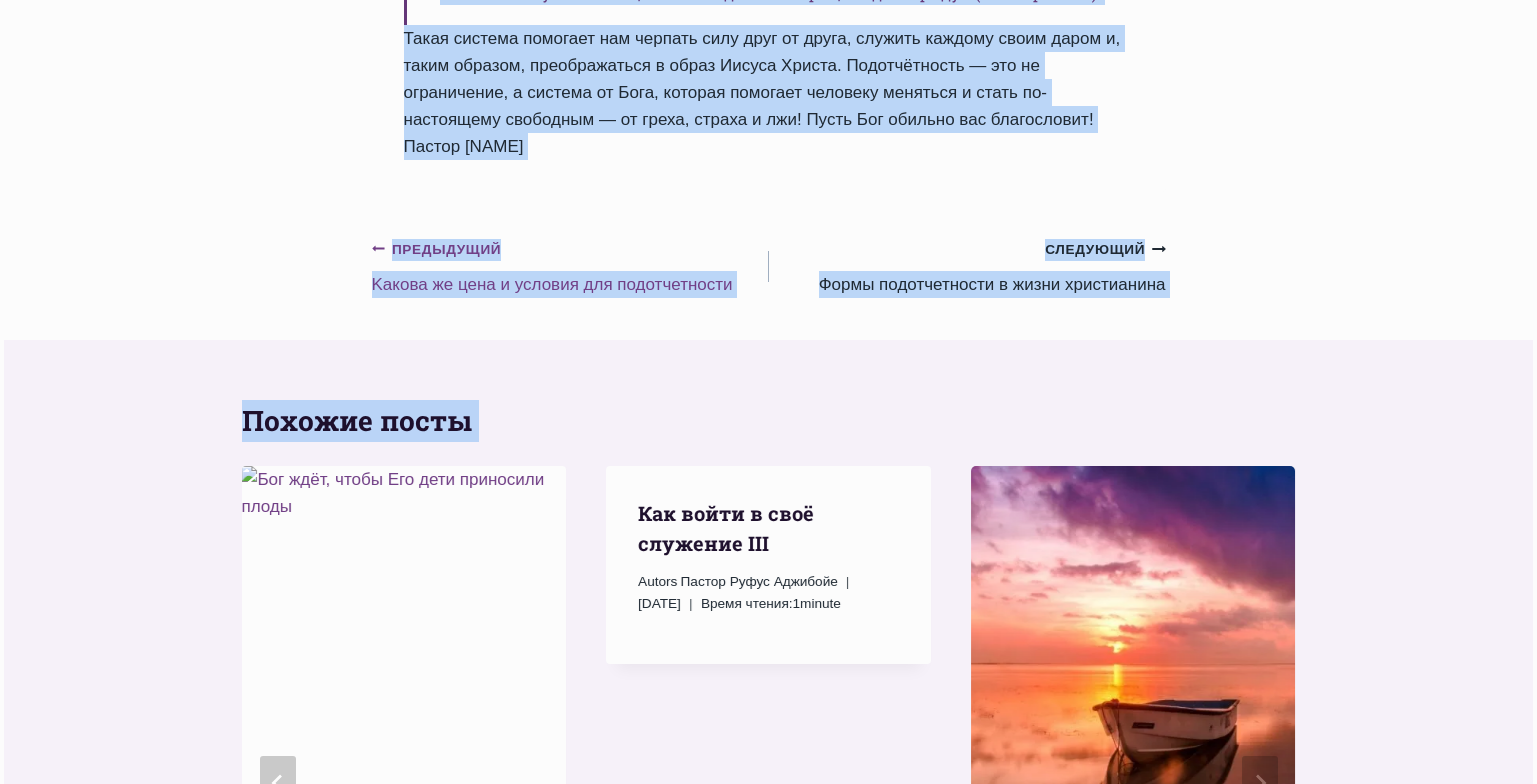 click on "Предыдущий
Предыдущий Kакова же цена и условия для подотчетности" at bounding box center (570, 266) 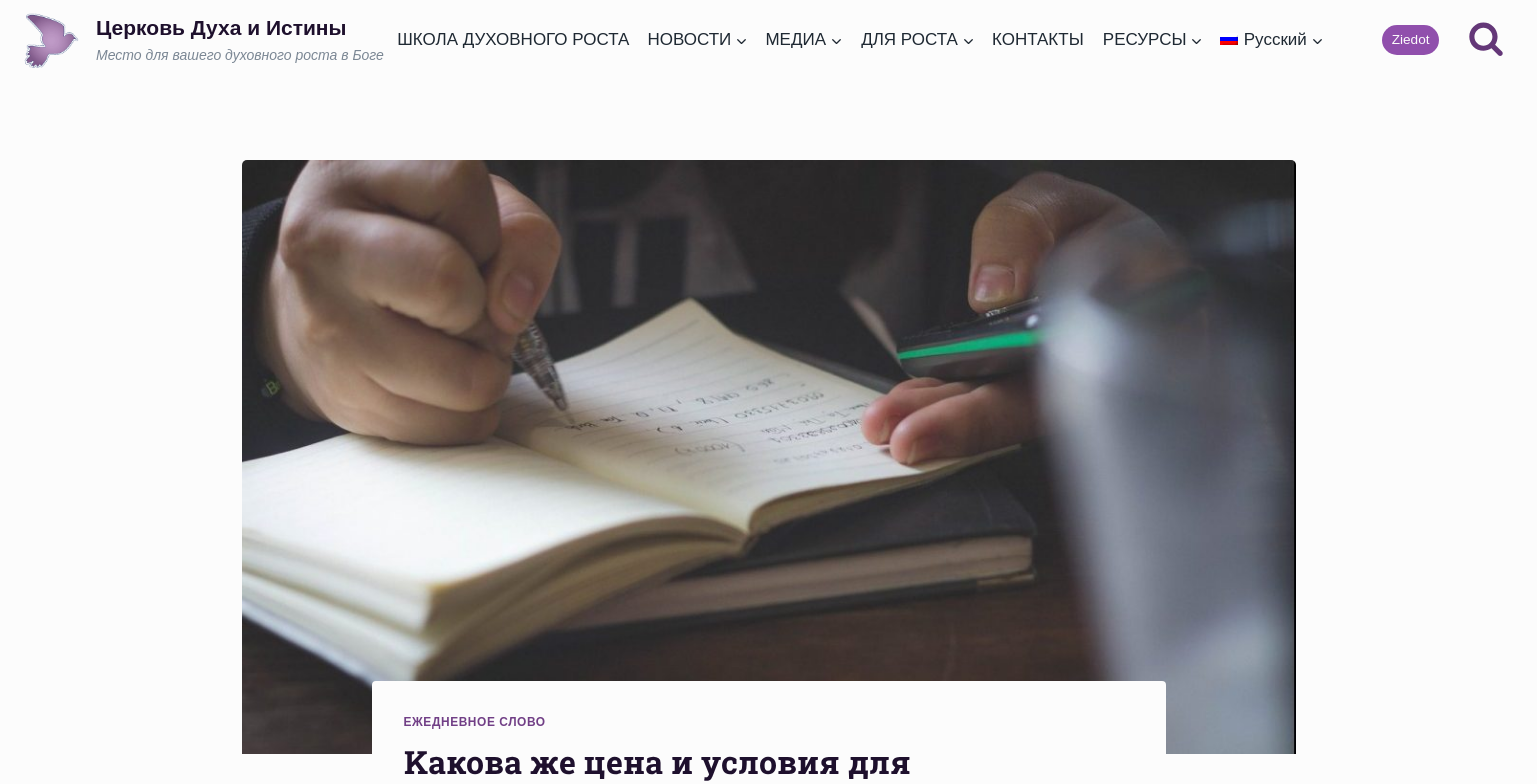 scroll, scrollTop: 0, scrollLeft: 0, axis: both 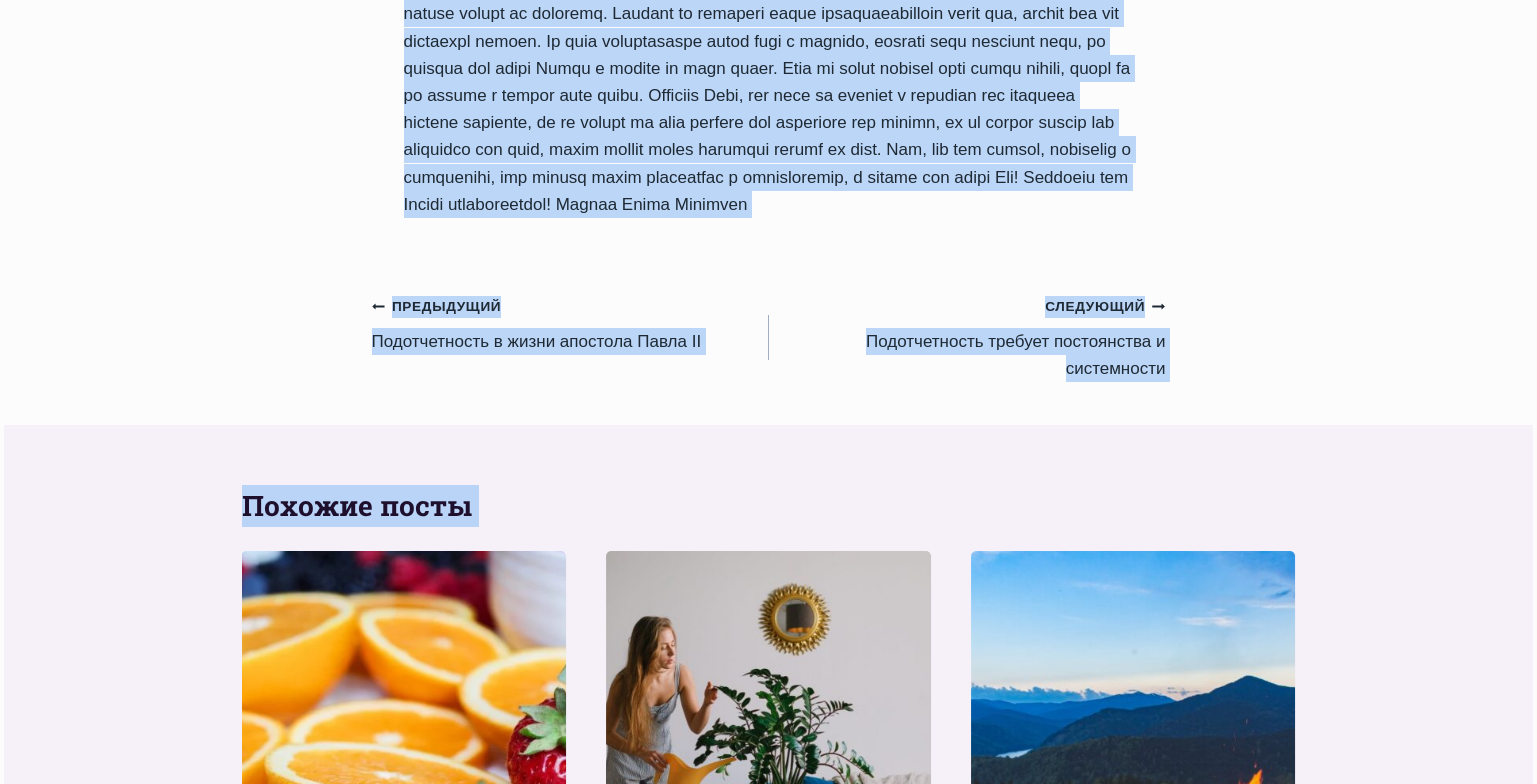 drag, startPoint x: 407, startPoint y: 88, endPoint x: 810, endPoint y: 329, distance: 469.56363 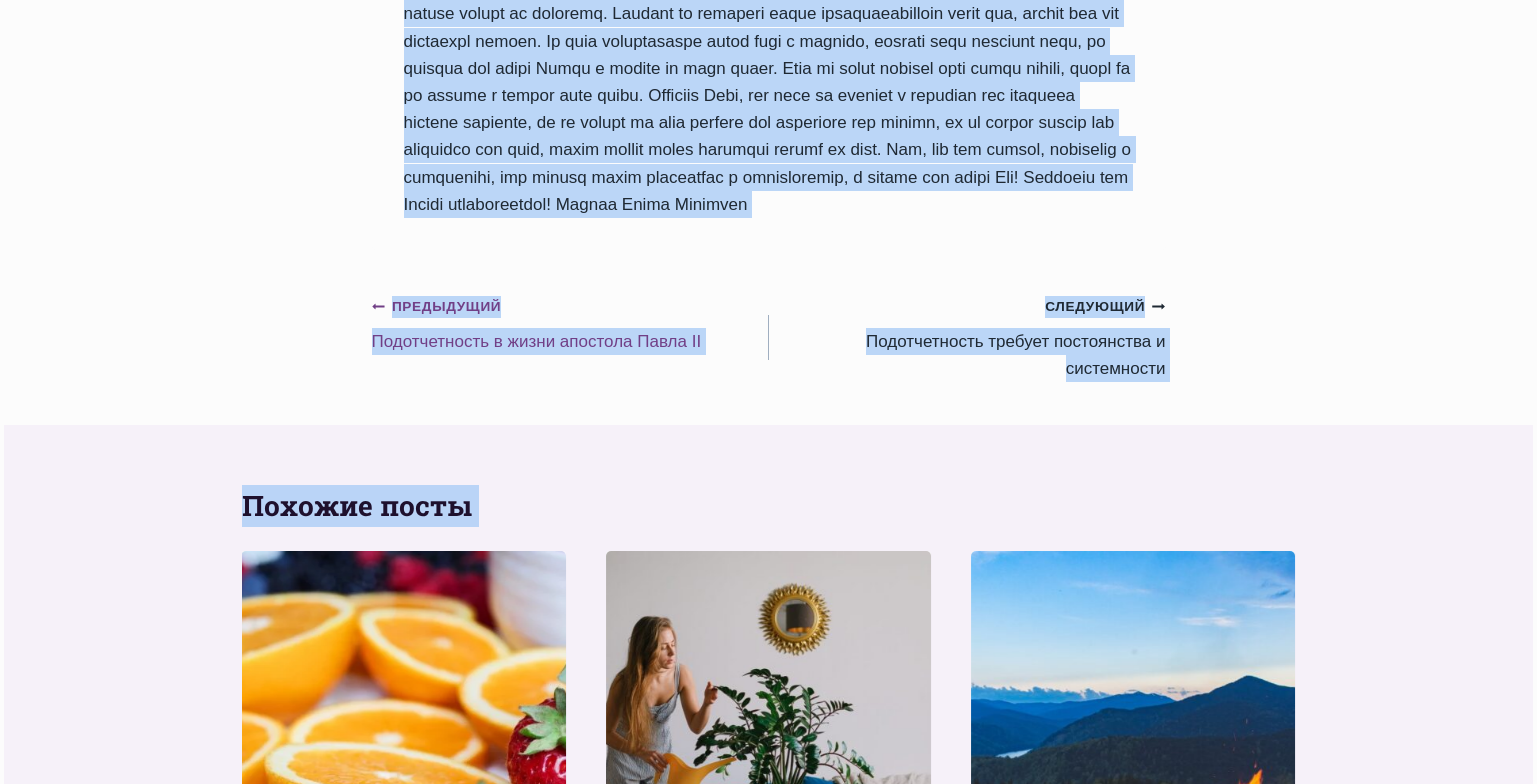click on "Предыдущий
Предыдущий Подотчетность в жизни апостола Павла II" at bounding box center (570, 323) 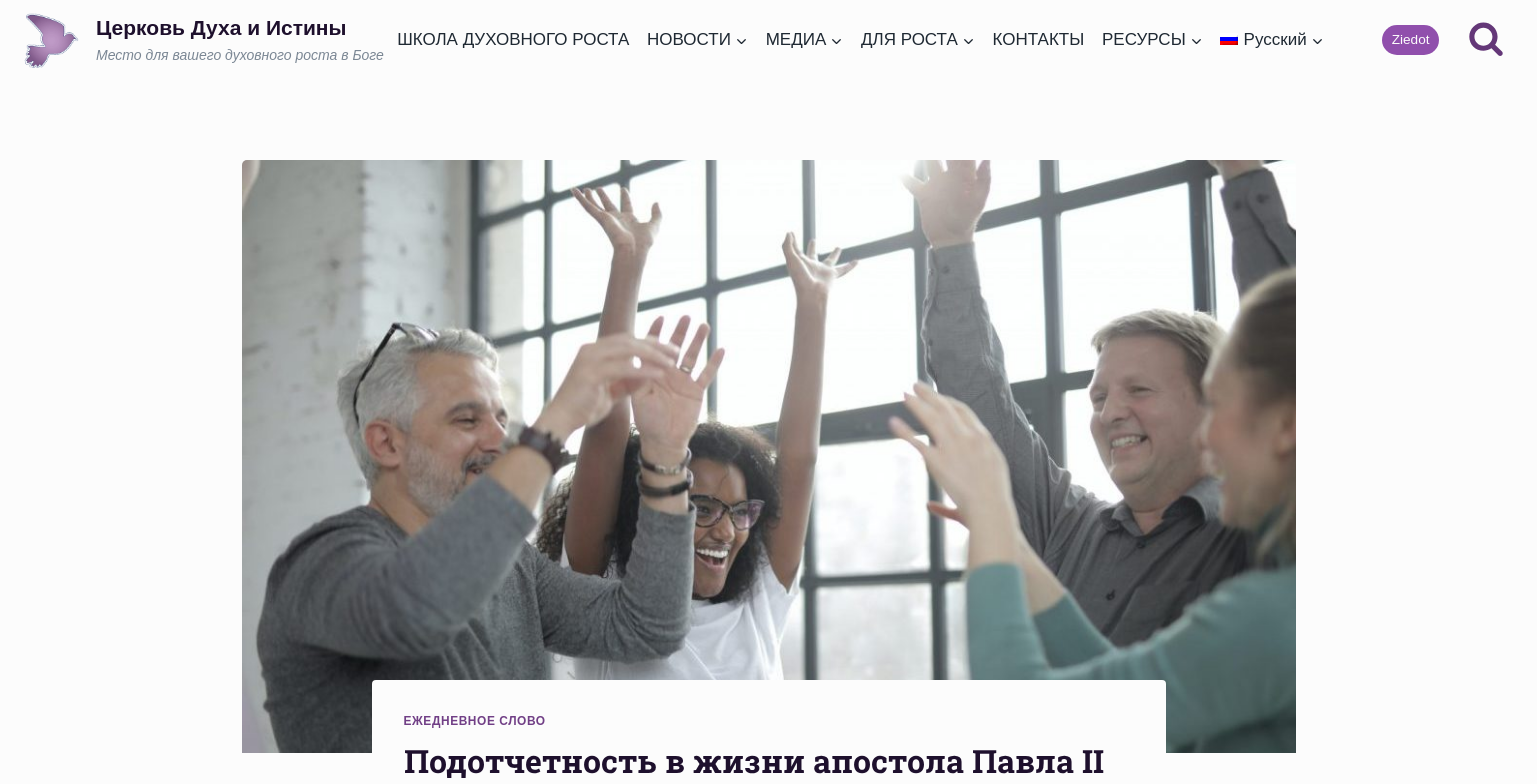 scroll, scrollTop: 0, scrollLeft: 0, axis: both 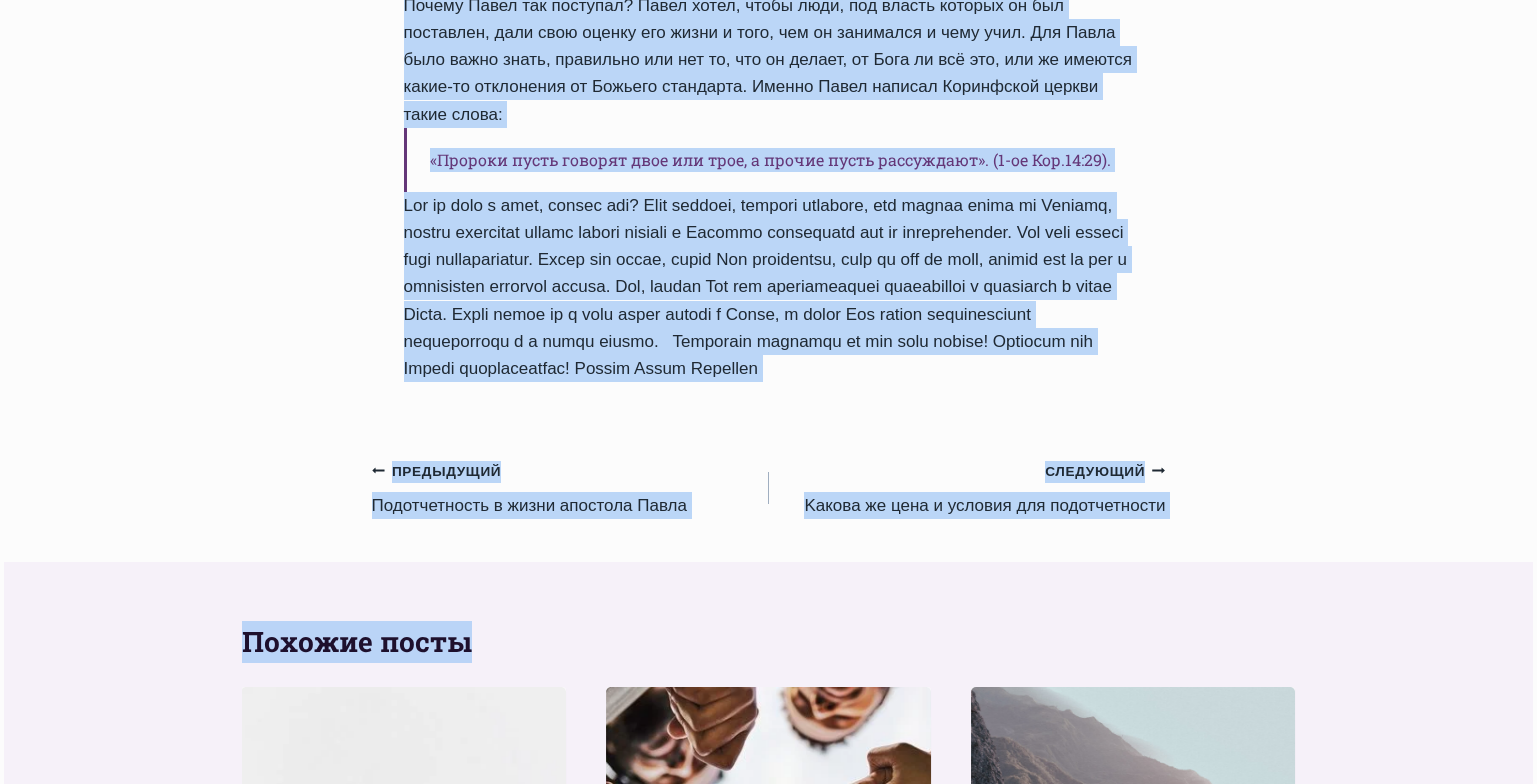 drag, startPoint x: 405, startPoint y: 71, endPoint x: 788, endPoint y: 497, distance: 572.8569 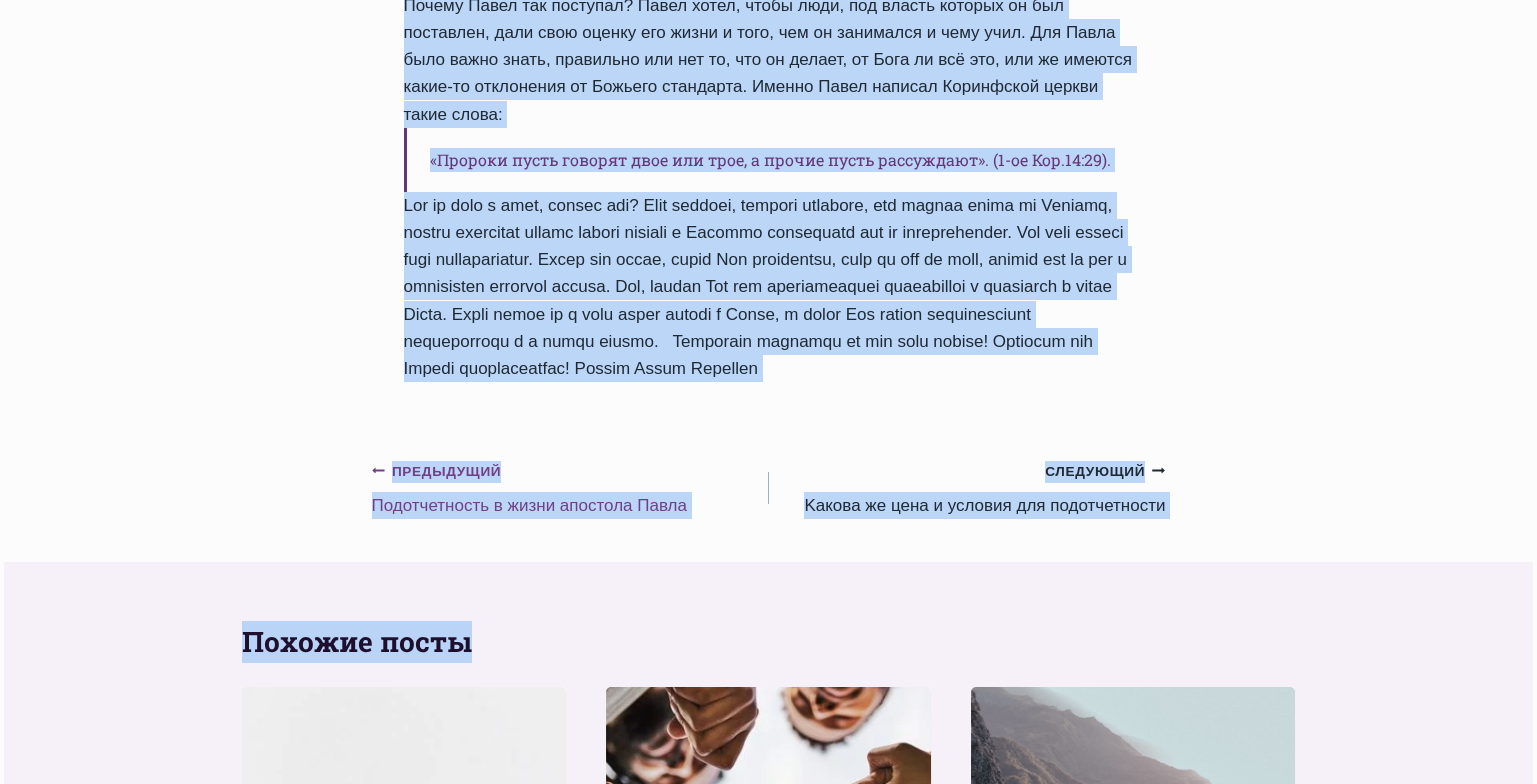 click on "Предыдущий
Предыдущий Подотчетность в жизни апостола Павла" at bounding box center [570, 488] 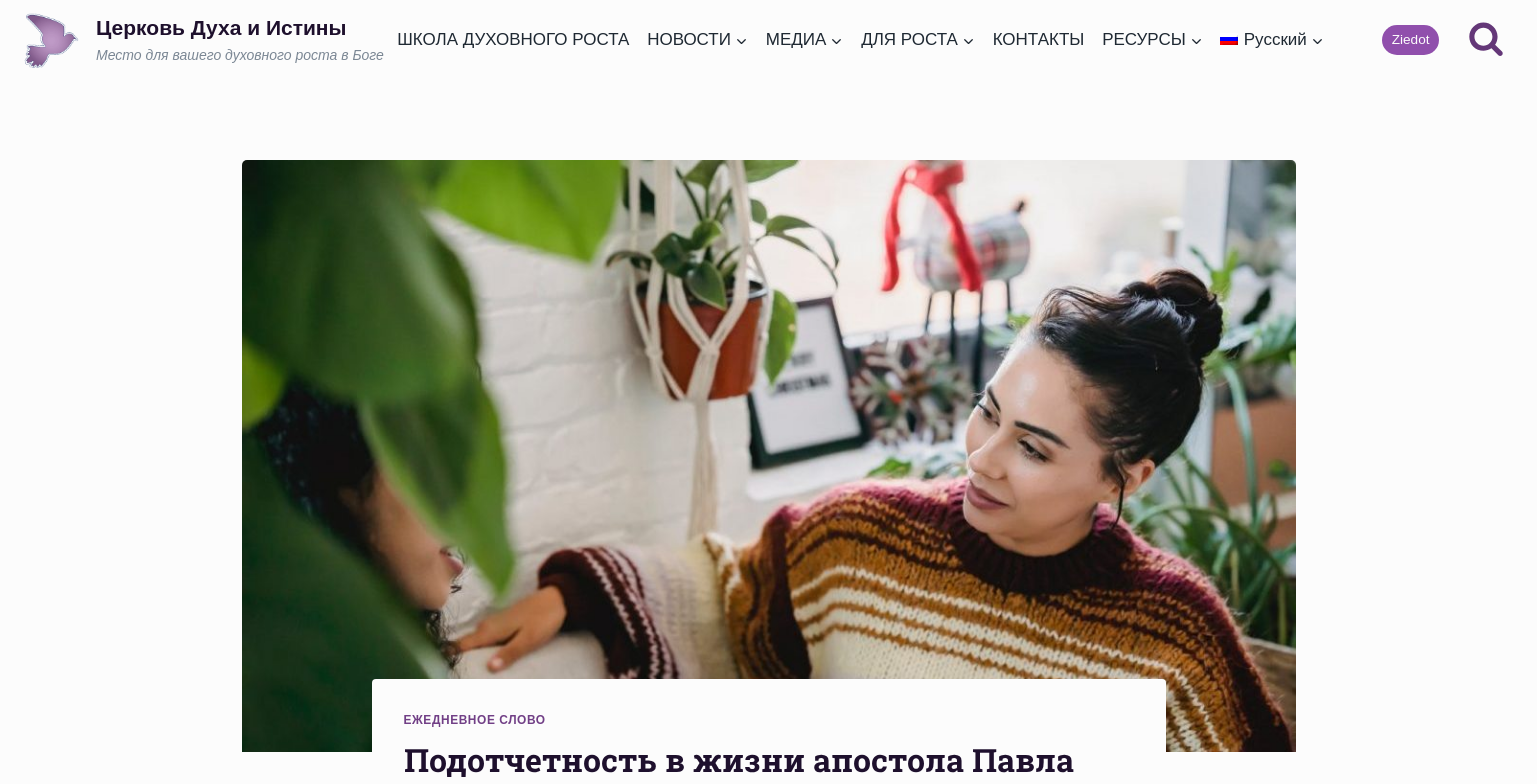 scroll, scrollTop: 0, scrollLeft: 0, axis: both 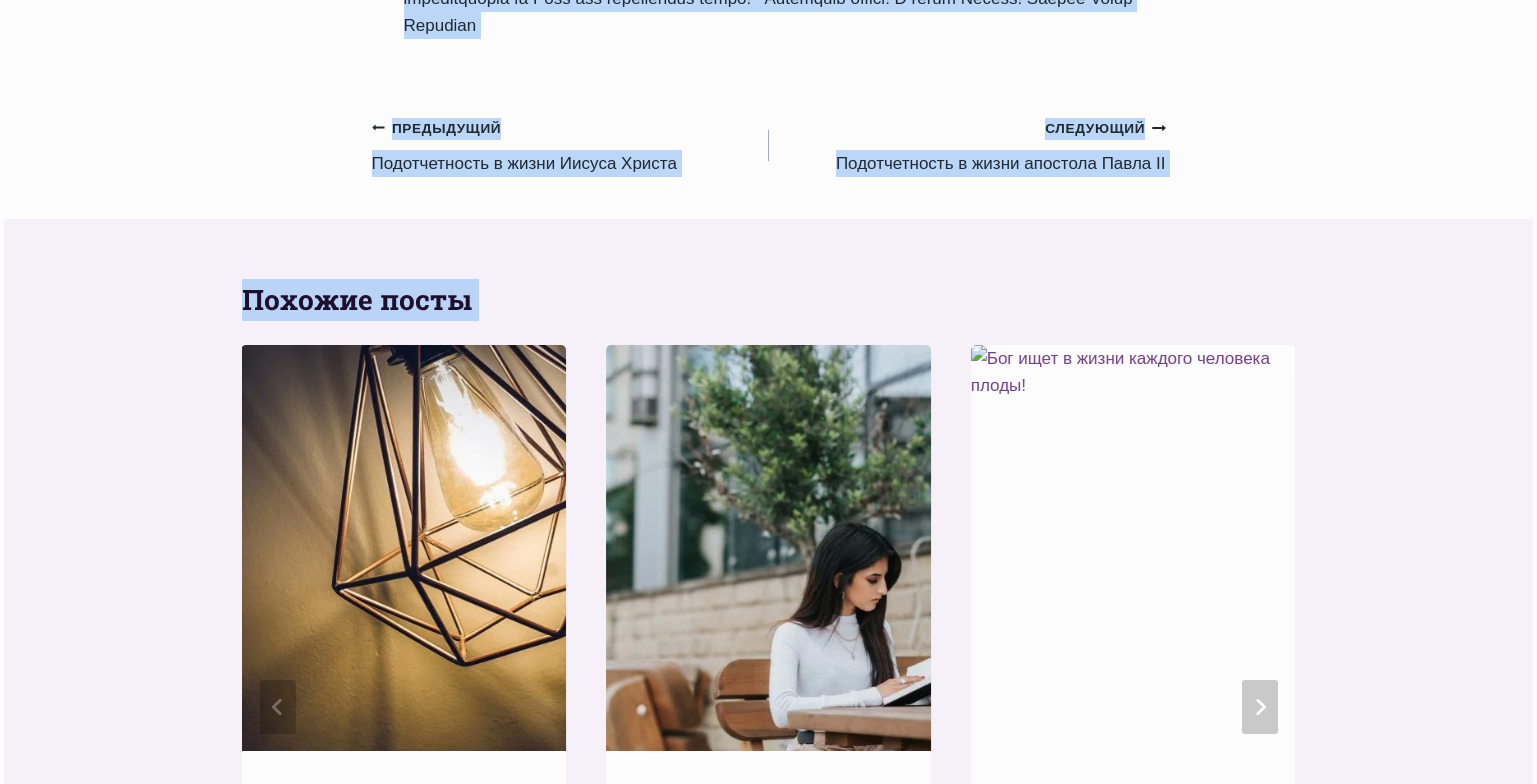 drag, startPoint x: 403, startPoint y: 352, endPoint x: 1095, endPoint y: 118, distance: 730.493 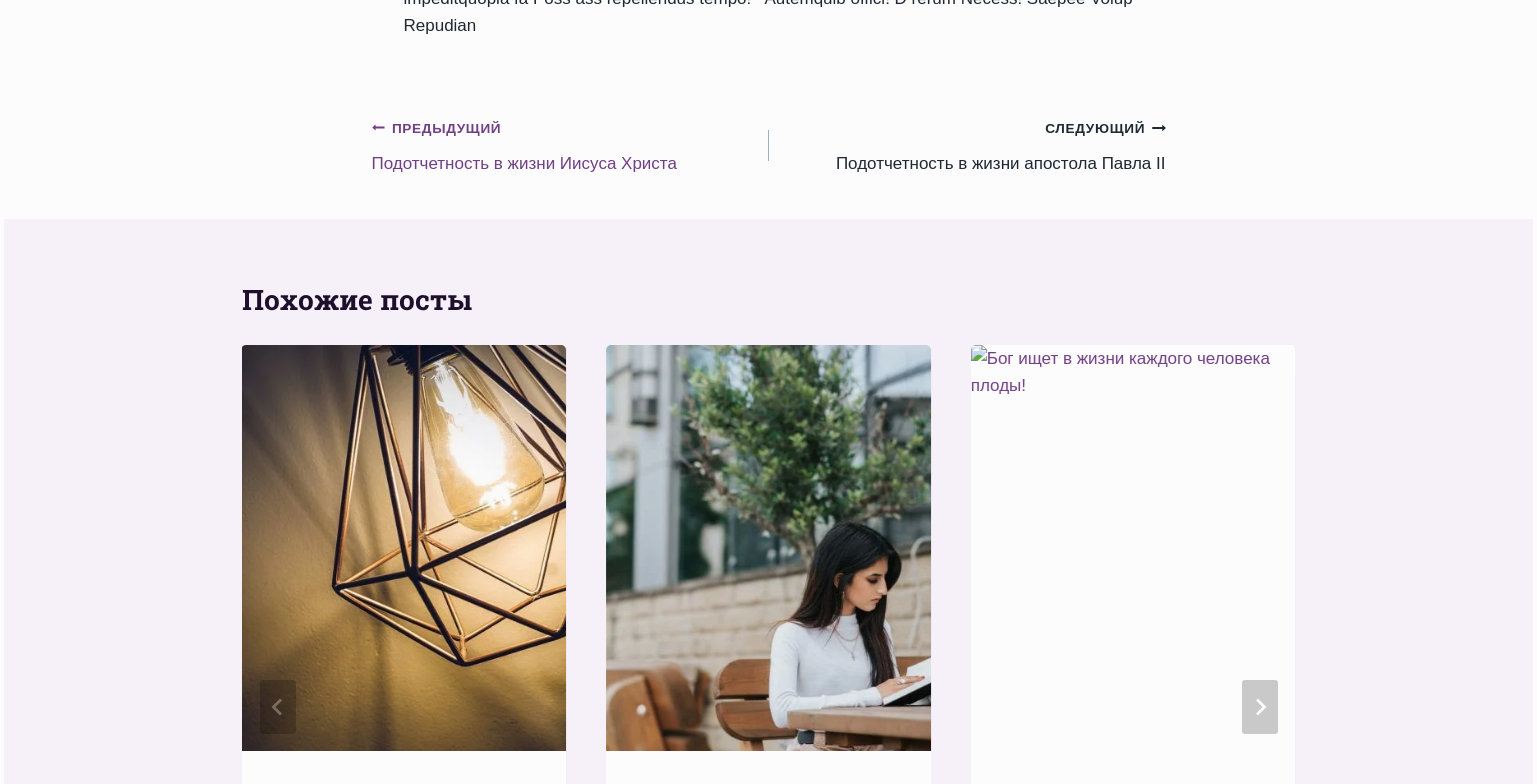 click on "Предыдущий
Предыдущий Подотчетность в жизни Иисуса Христа" at bounding box center [570, 145] 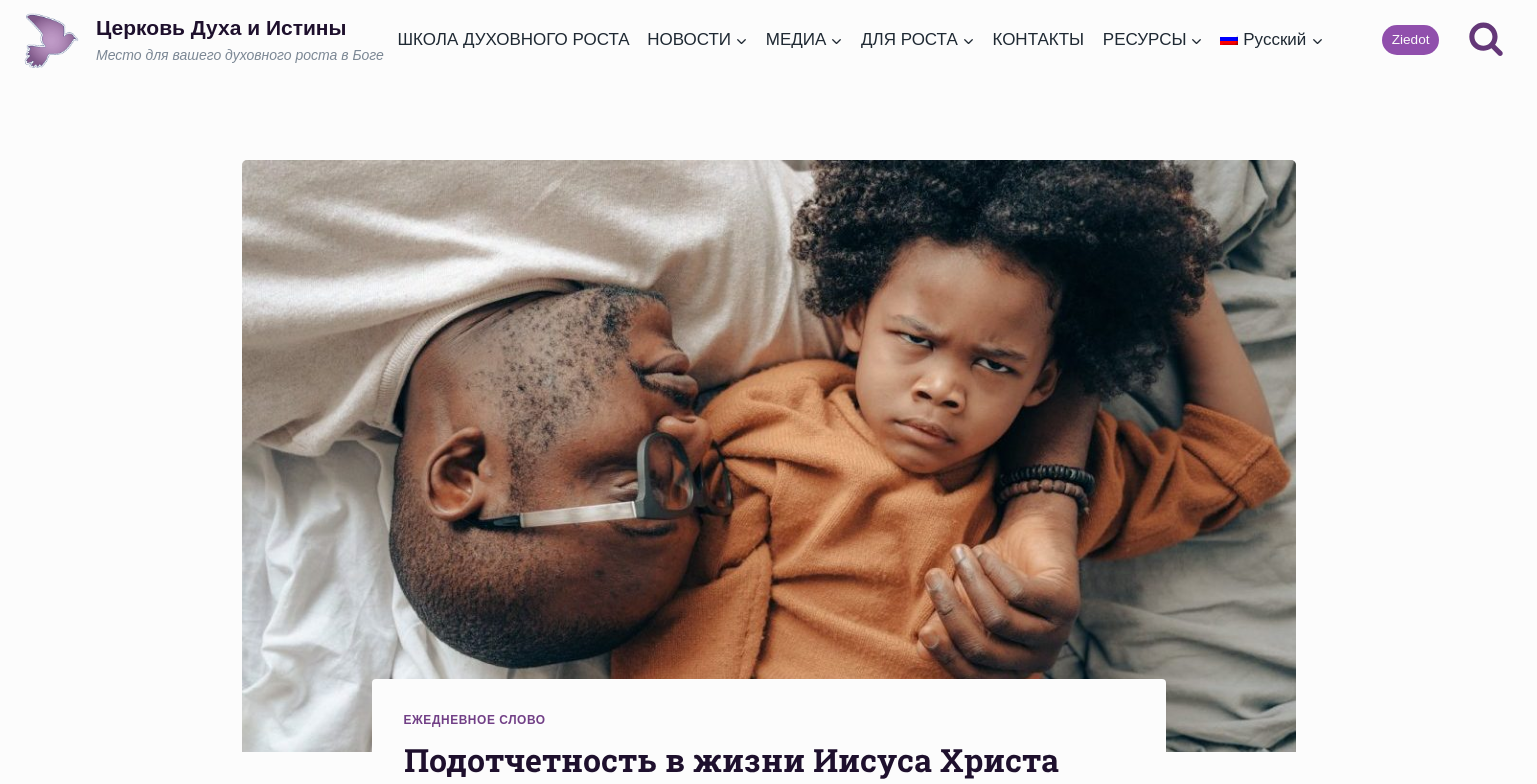 scroll, scrollTop: 0, scrollLeft: 0, axis: both 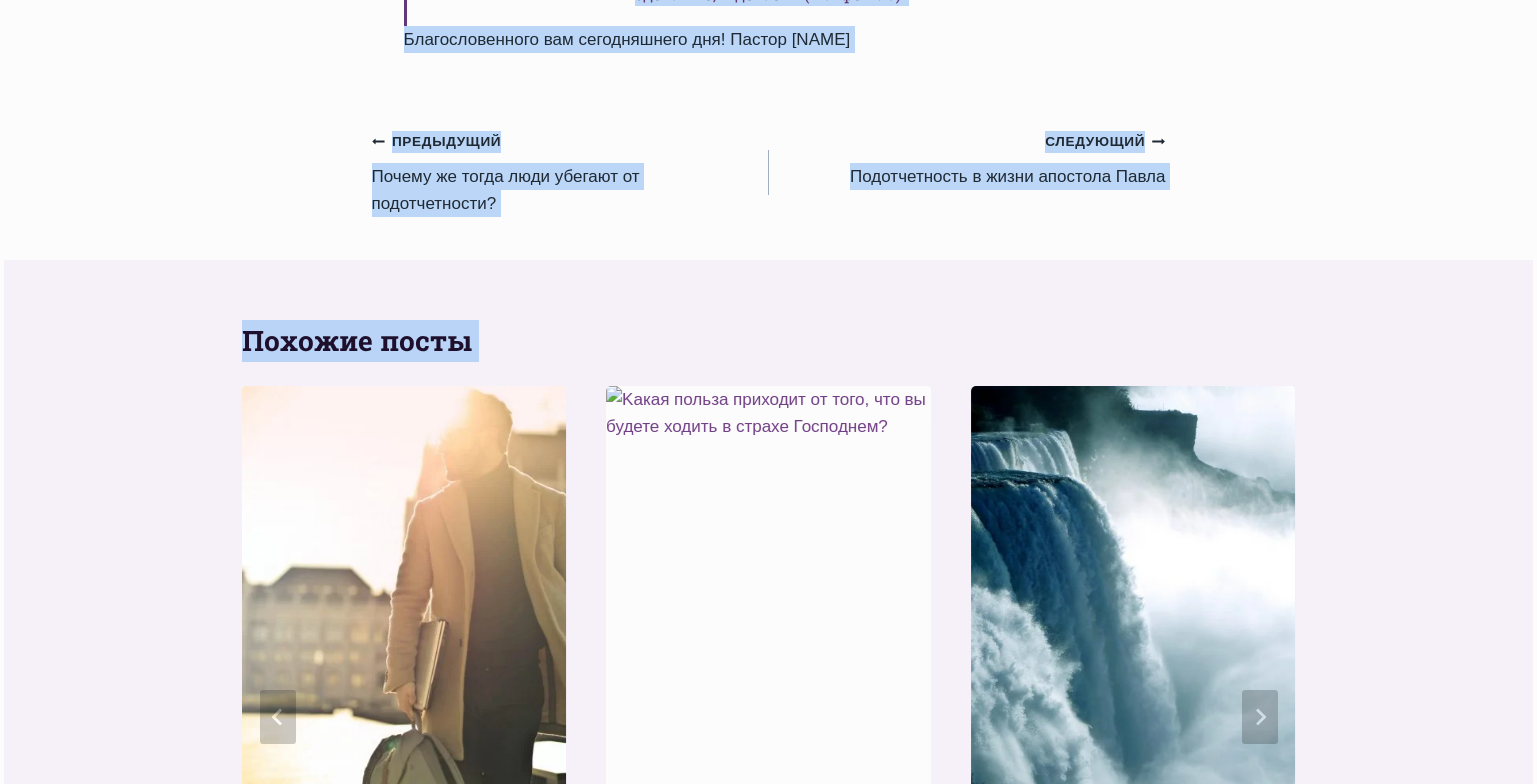 drag, startPoint x: 405, startPoint y: 198, endPoint x: 1014, endPoint y: 309, distance: 619.03314 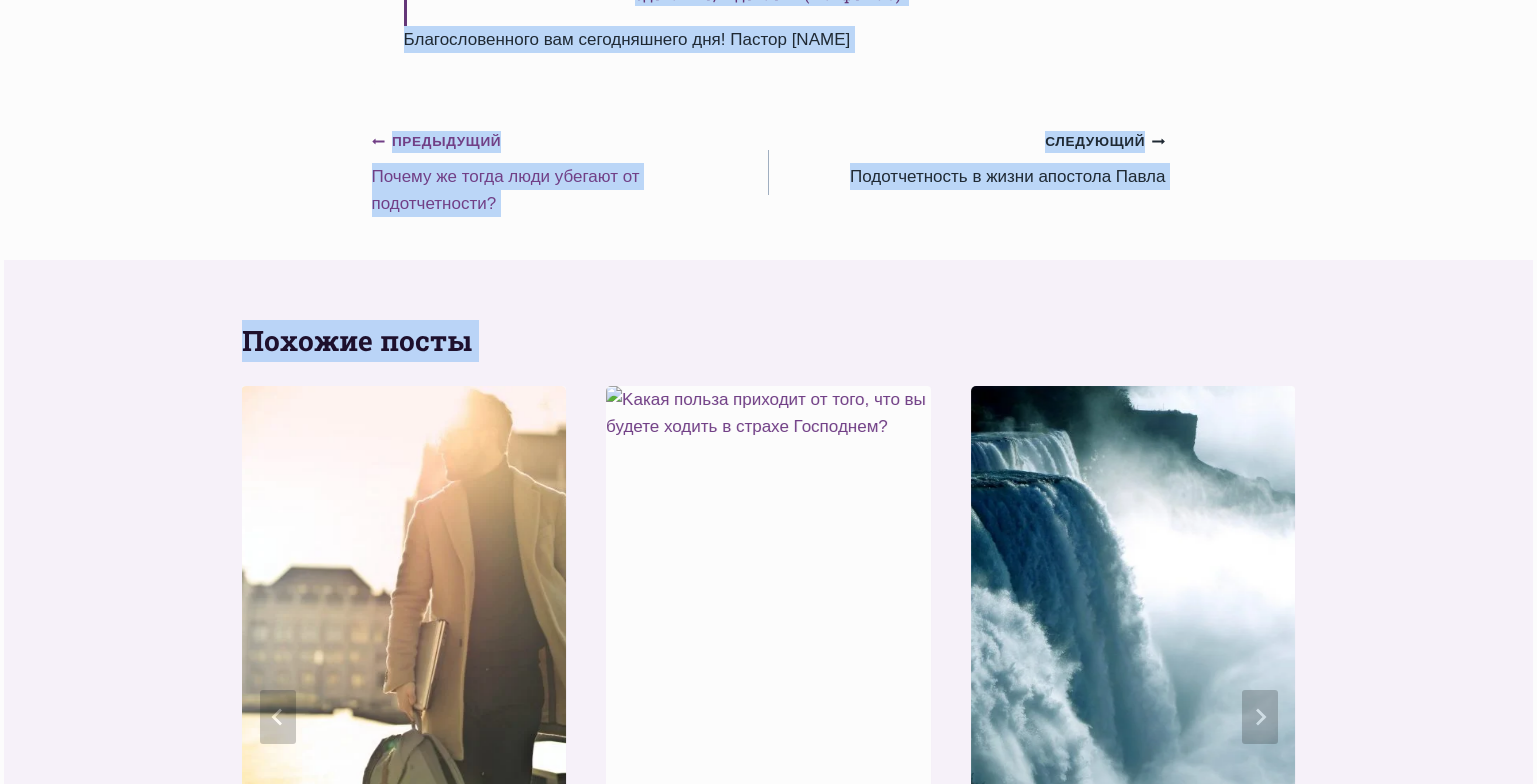 click on "Предыдущий
Предыдущий Почему же тогда люди убегают от подотчетности?" at bounding box center [570, 172] 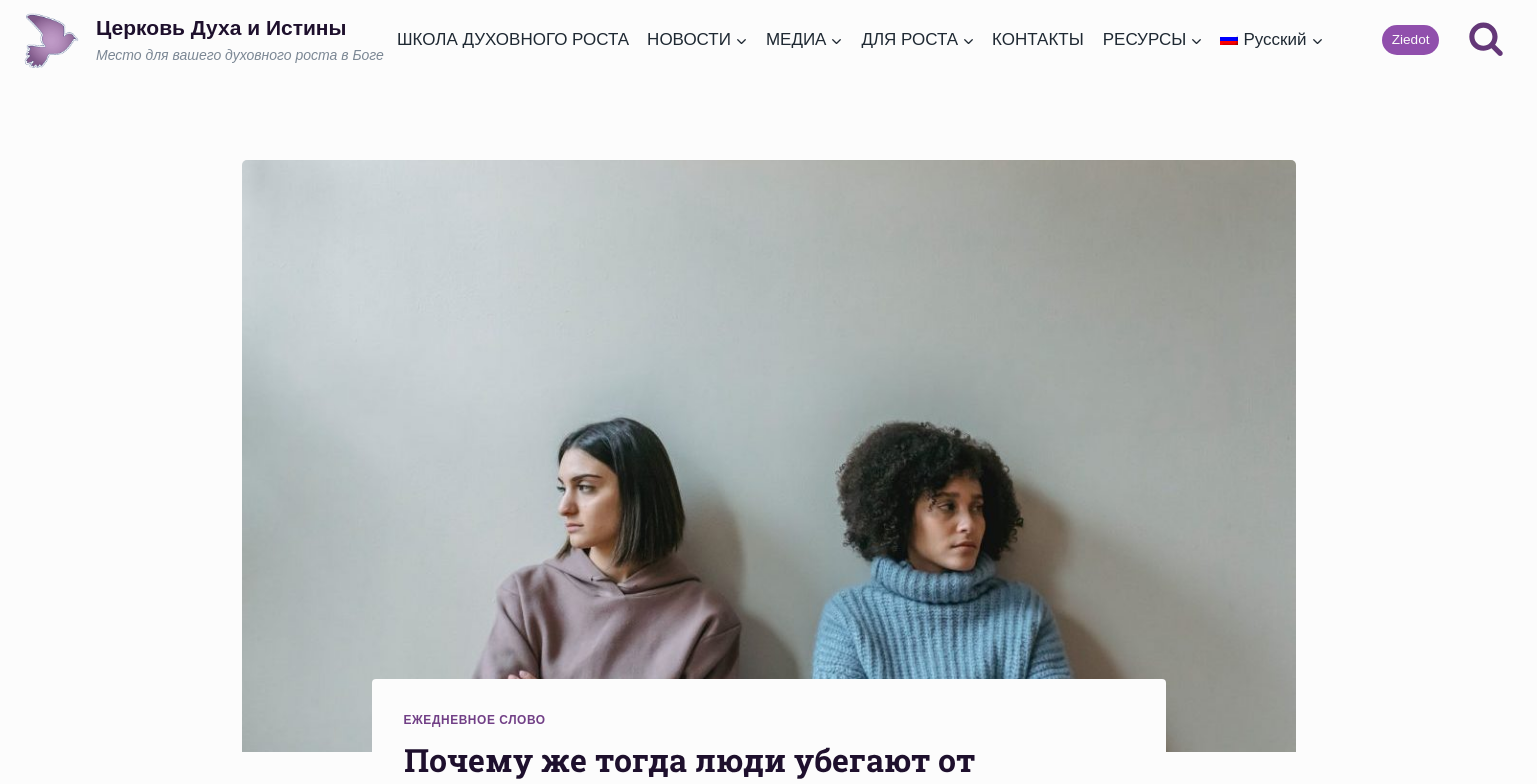 scroll, scrollTop: 0, scrollLeft: 0, axis: both 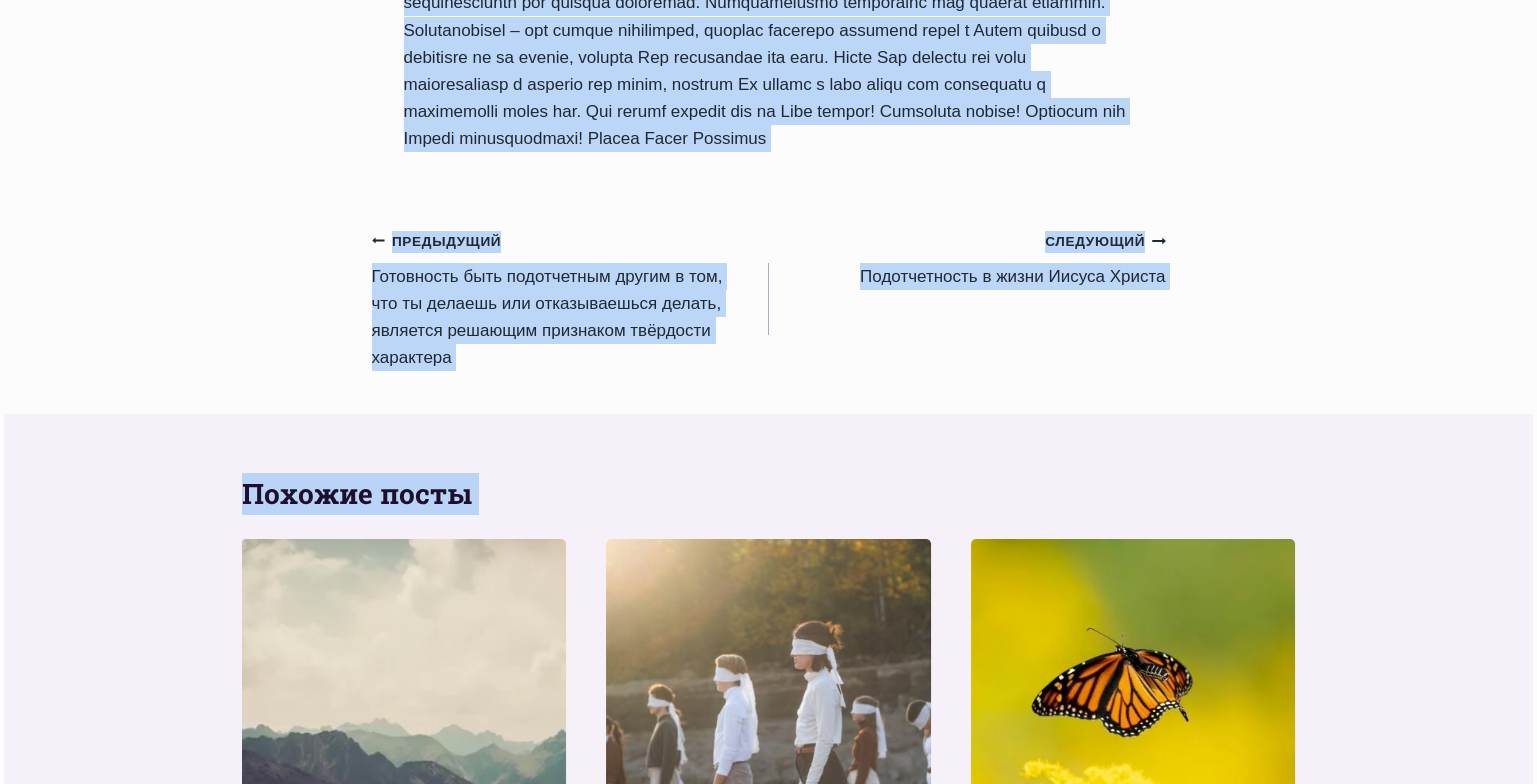 drag, startPoint x: 402, startPoint y: 227, endPoint x: 1094, endPoint y: 224, distance: 692.00653 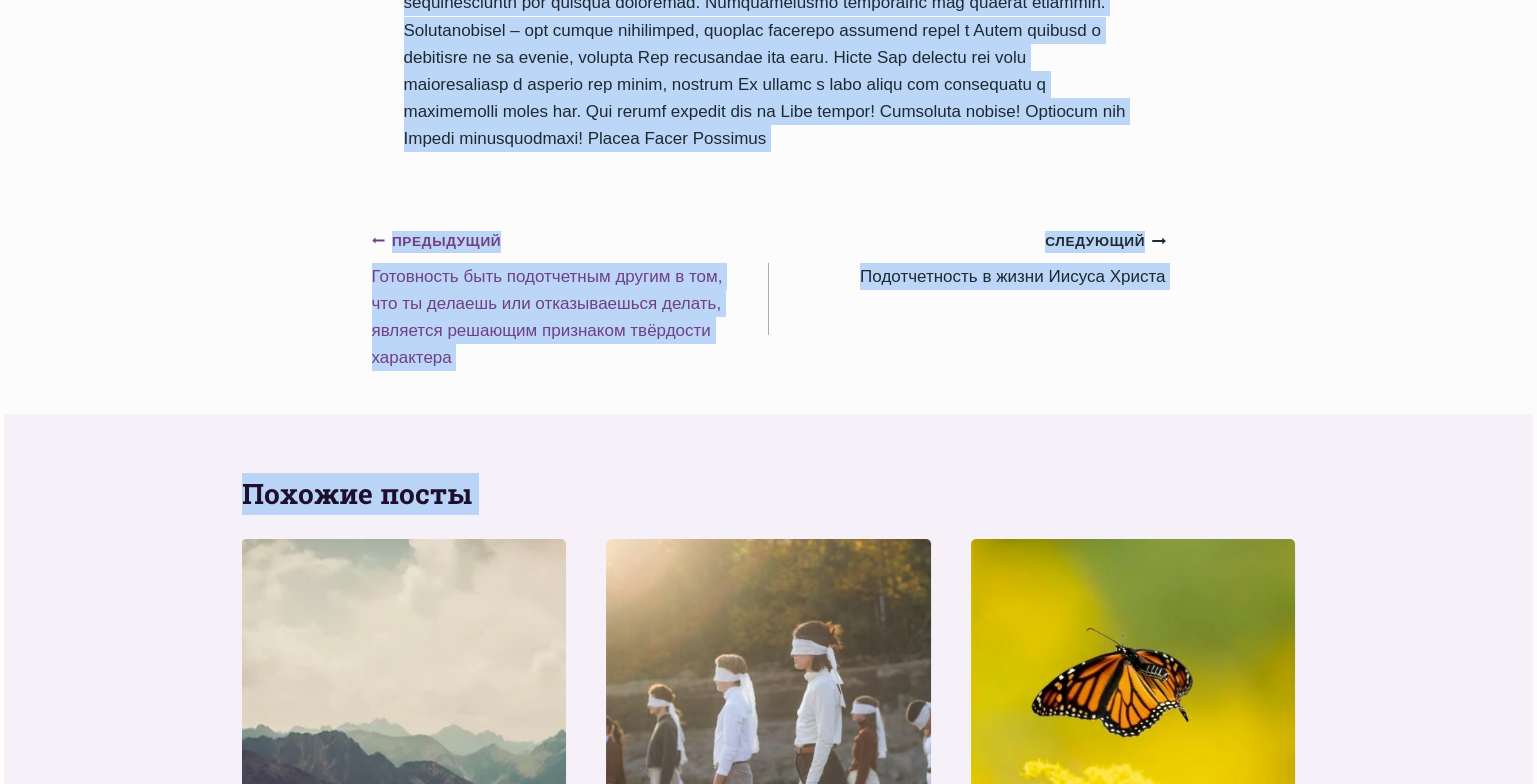 click on "Предыдущий
Предыдущий Готовность быть подотчетным другим в том, что ты делаешь или отказываешься делать, является решающим признаком твёрдости характера" at bounding box center [570, 299] 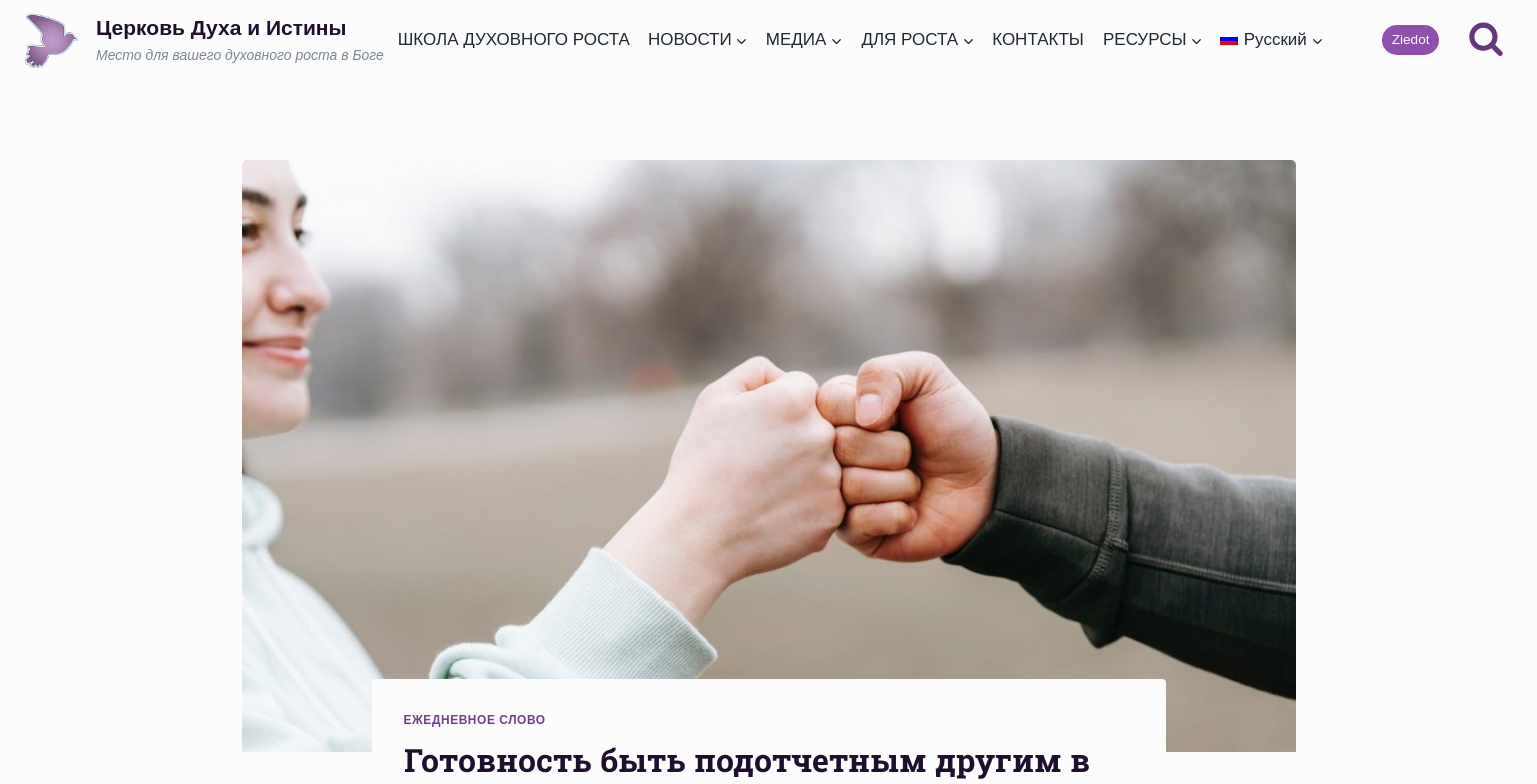 scroll, scrollTop: 0, scrollLeft: 0, axis: both 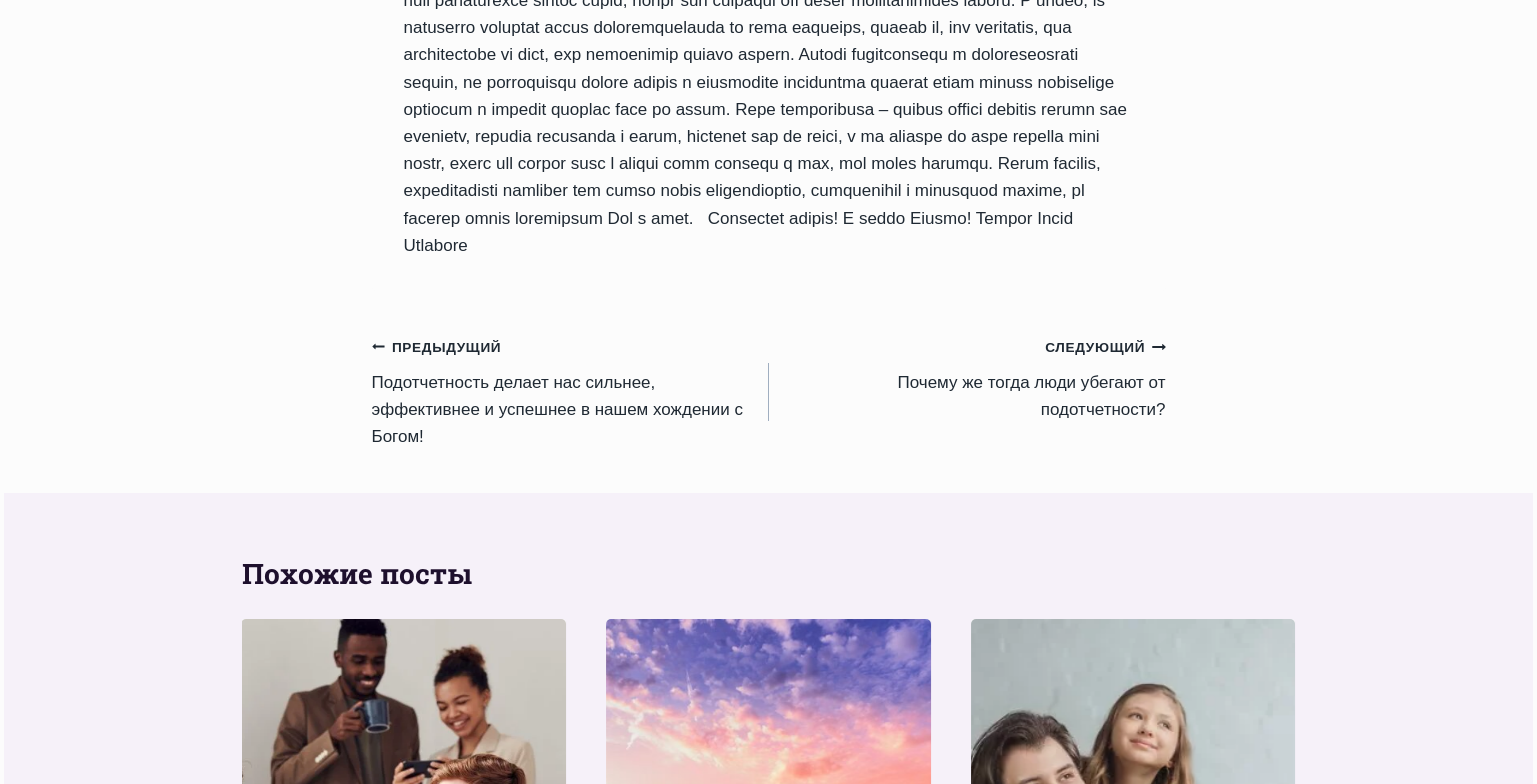 drag, startPoint x: 408, startPoint y: 124, endPoint x: 809, endPoint y: 363, distance: 466.82117 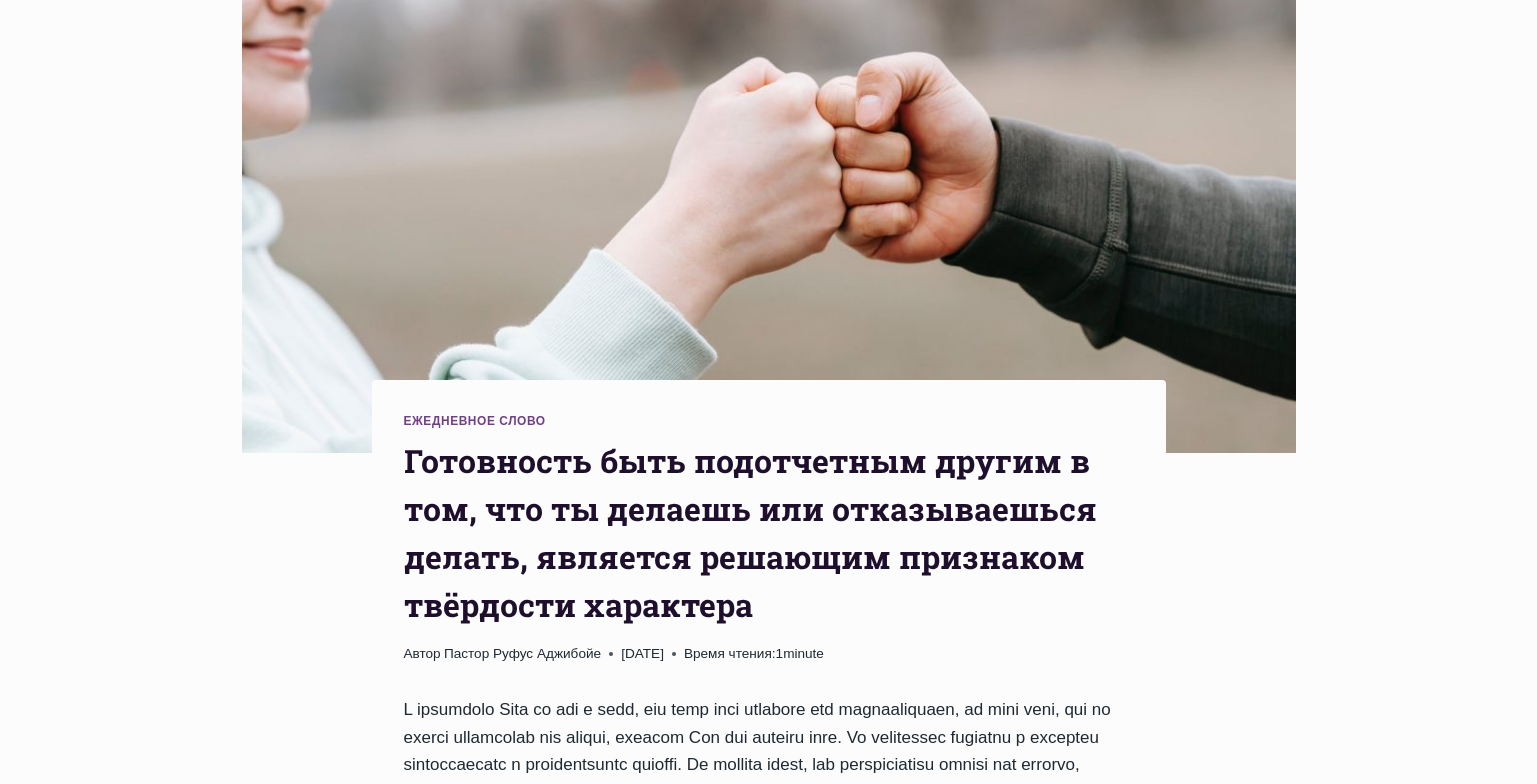 scroll, scrollTop: 305, scrollLeft: 0, axis: vertical 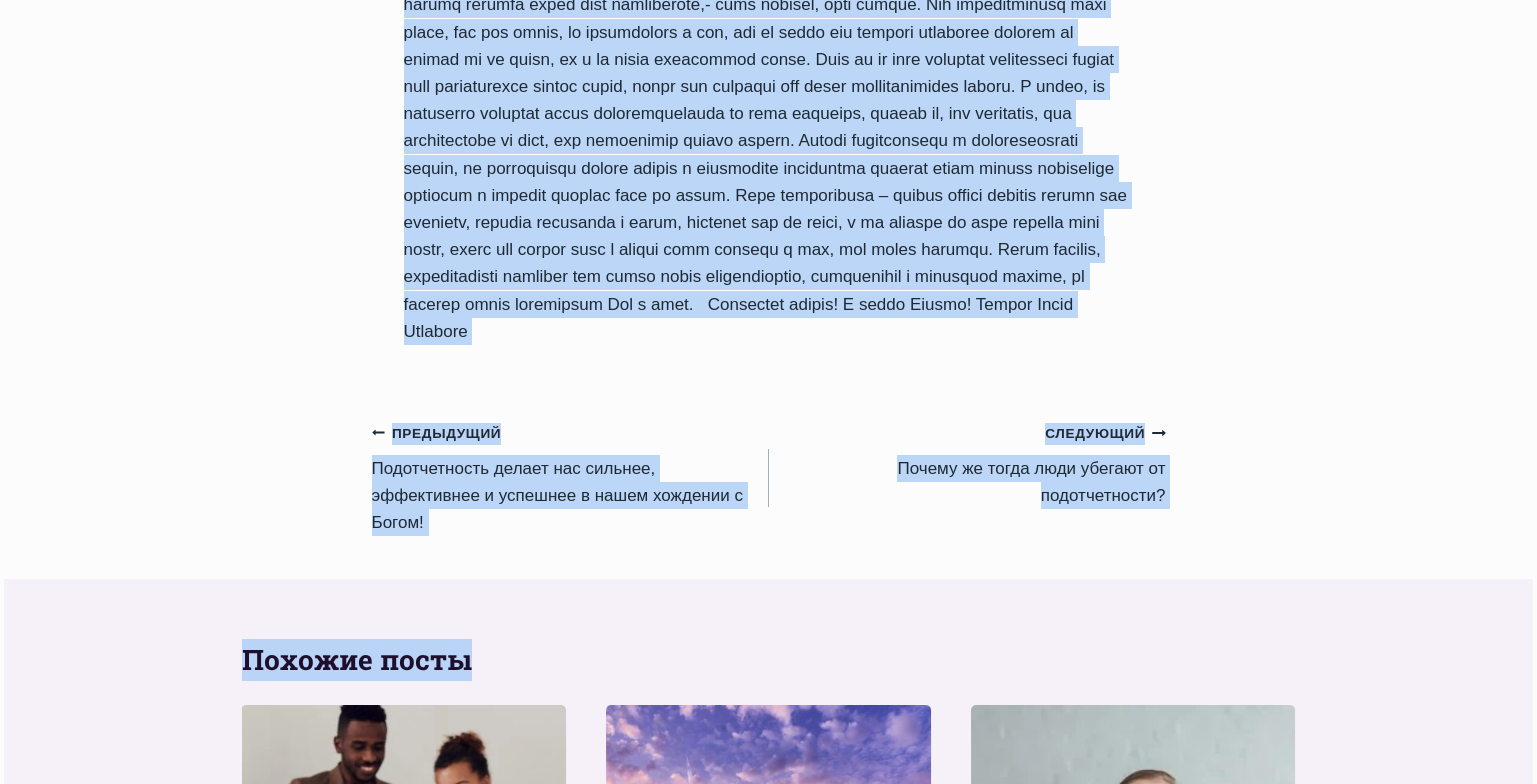 drag, startPoint x: 405, startPoint y: 458, endPoint x: 766, endPoint y: 483, distance: 361.86462 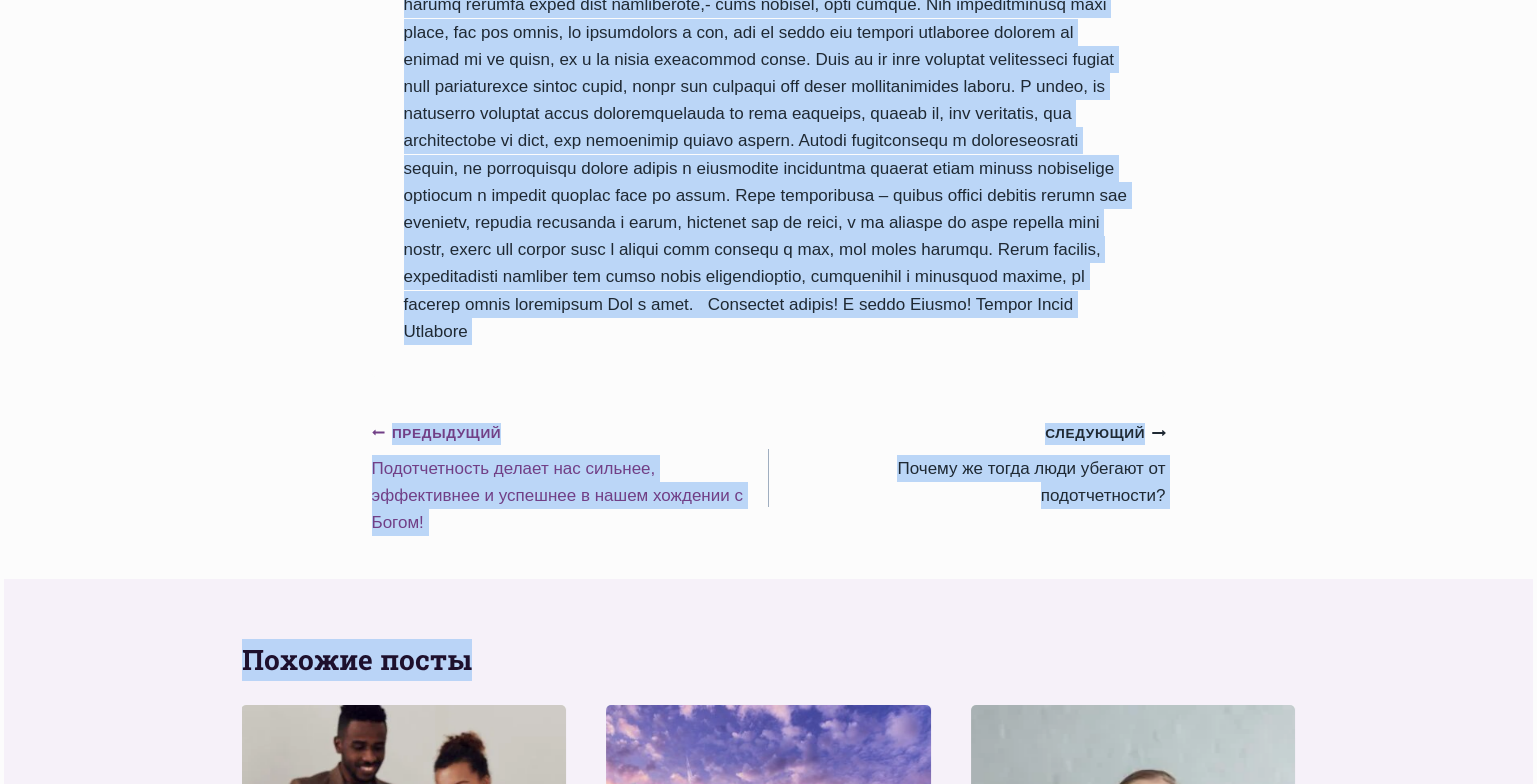 click on "Предыдущий
Предыдущий Подотчетность делает нас сильнее, эффективнее и успешнее в нашем хождении с Богом!" at bounding box center [570, 477] 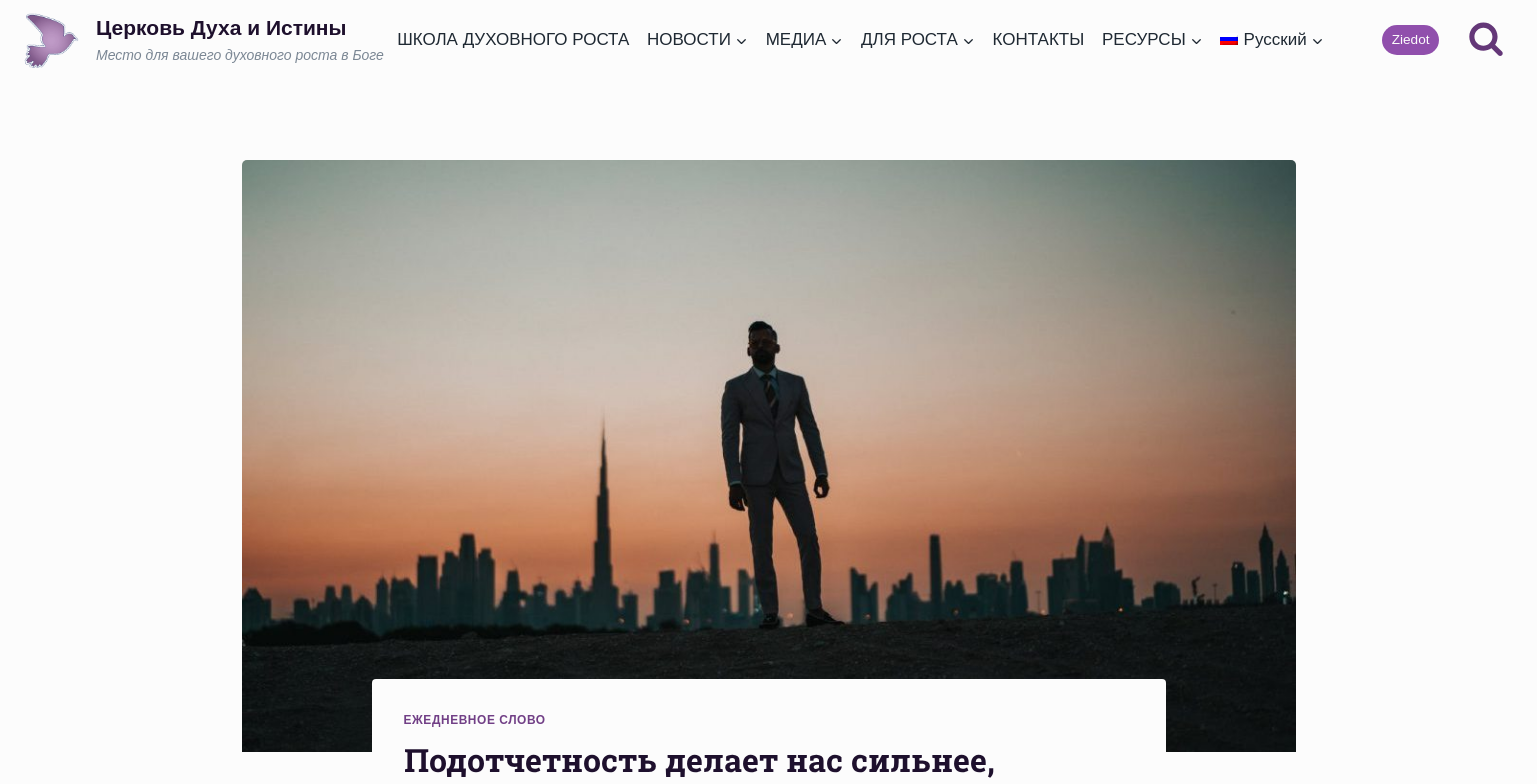 scroll, scrollTop: 0, scrollLeft: 0, axis: both 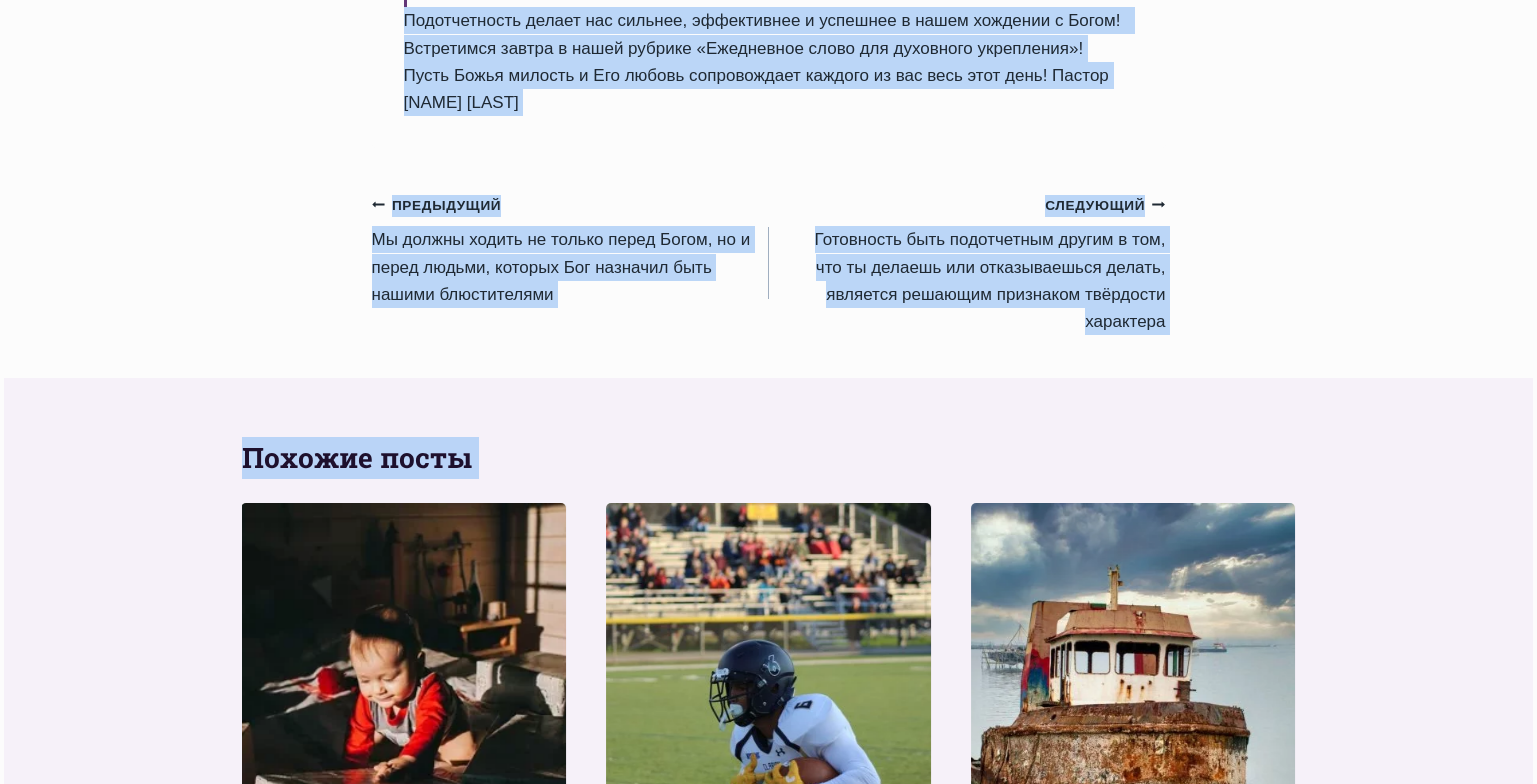 drag, startPoint x: 407, startPoint y: 268, endPoint x: 826, endPoint y: 256, distance: 419.1718 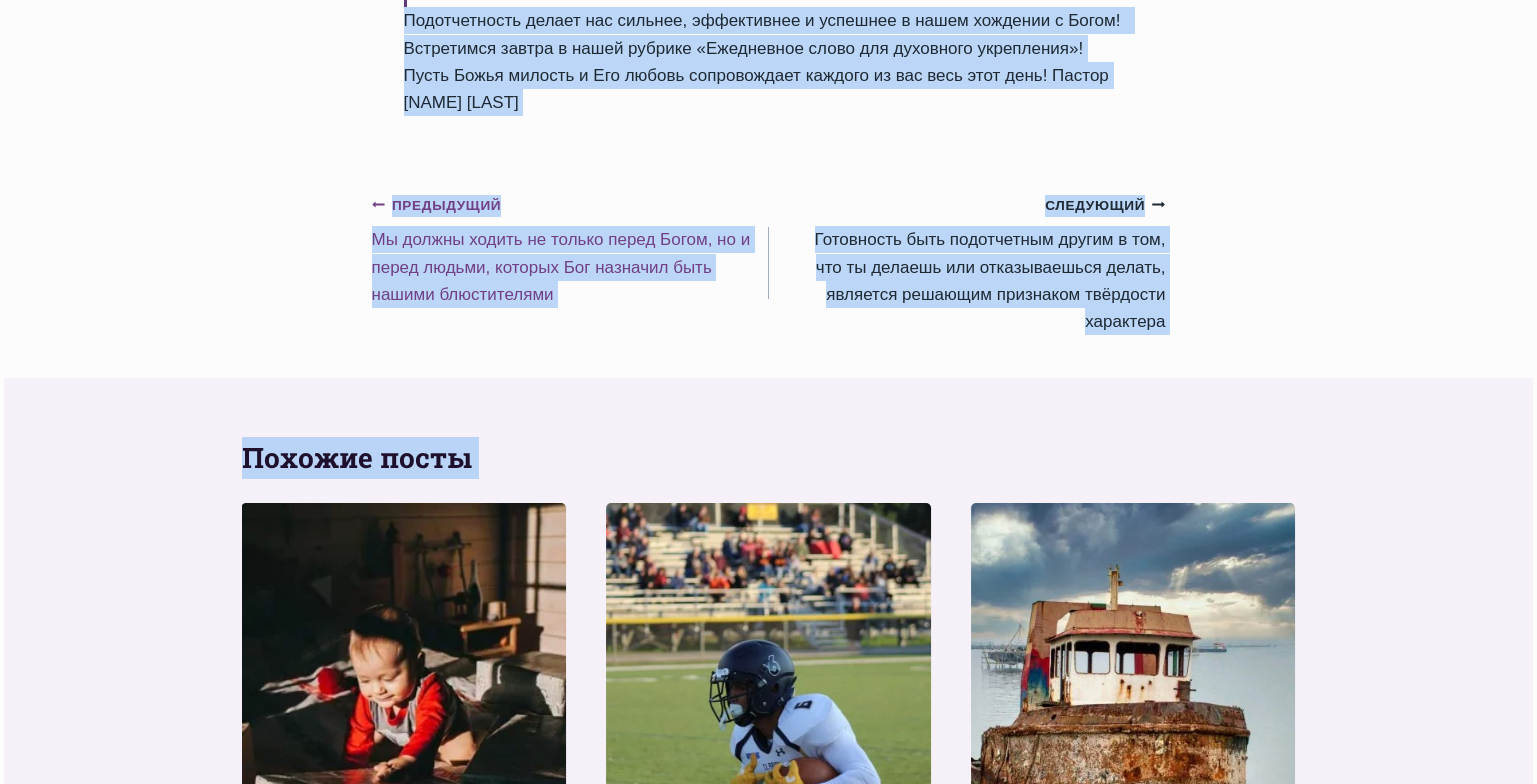 click on "Предыдущий
Предыдущий Mы должны ходить не только перед Богом, но и перед людьми, которых Бог назначил быть нашими блюстителями" at bounding box center [570, 249] 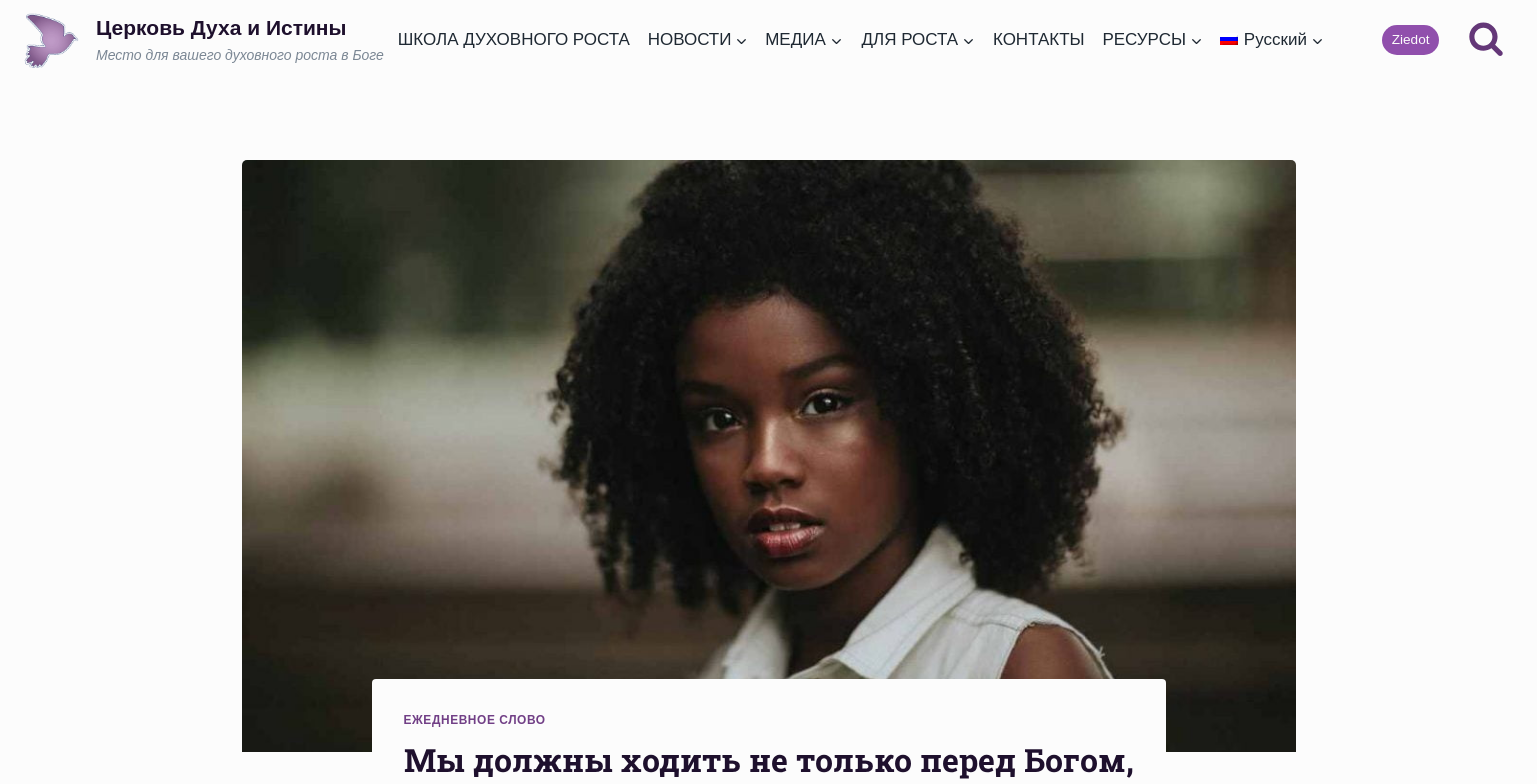 scroll, scrollTop: 0, scrollLeft: 0, axis: both 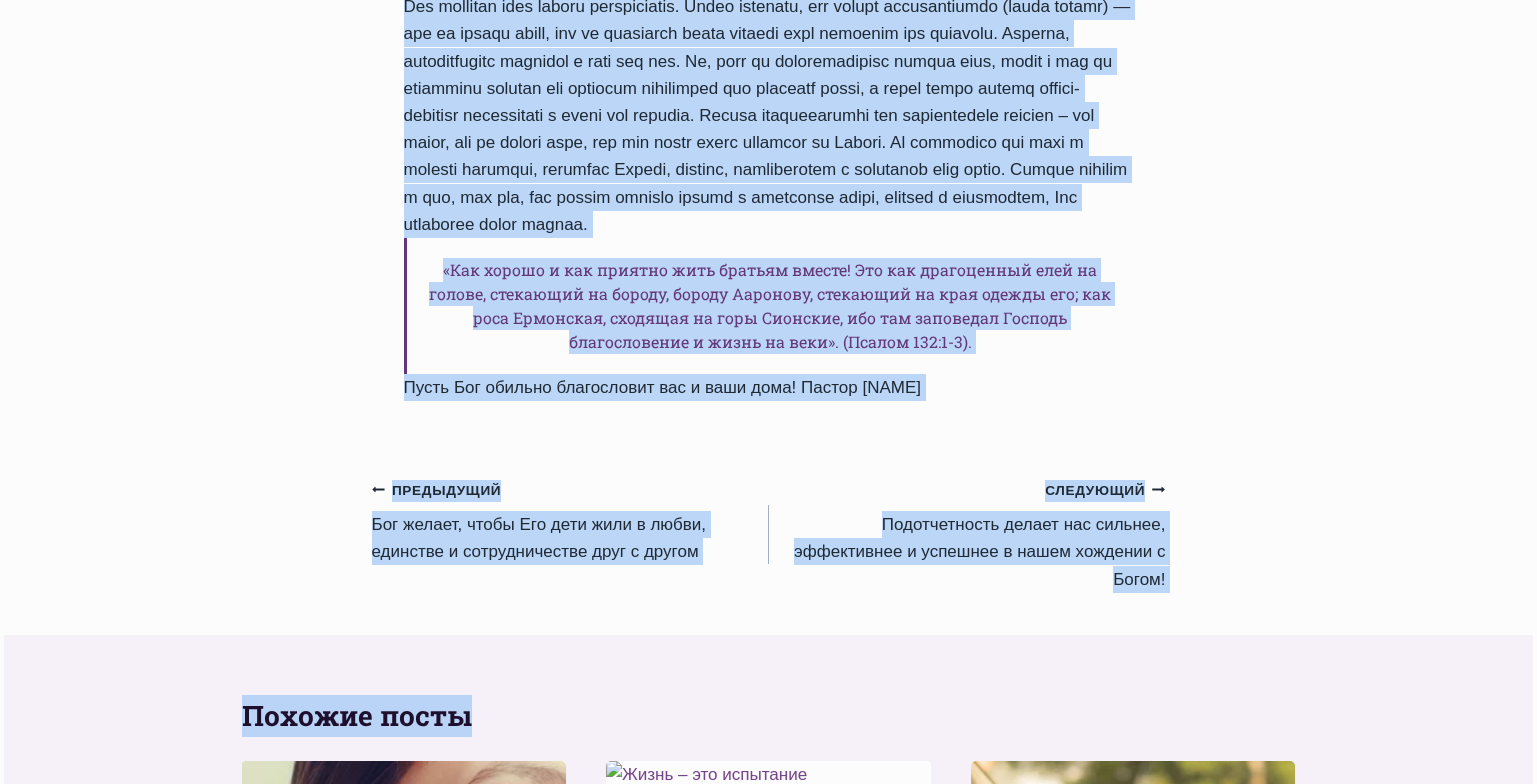 drag, startPoint x: 404, startPoint y: 202, endPoint x: 996, endPoint y: 528, distance: 675.82544 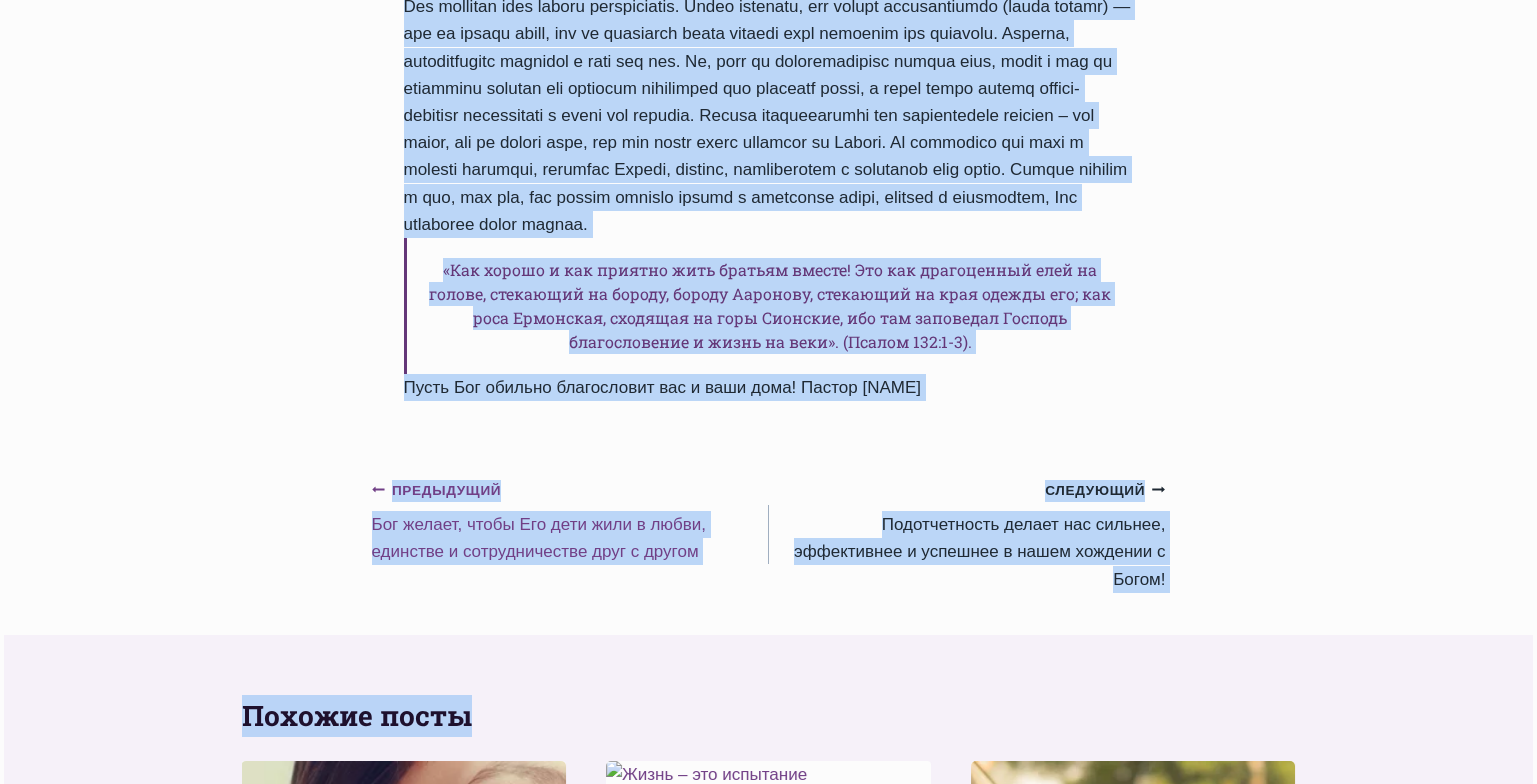 click on "Предыдущий
Предыдущий Бог желает, чтобы Его дети жили в любви, единстве и сотрудничестве друг с другом" at bounding box center (570, 521) 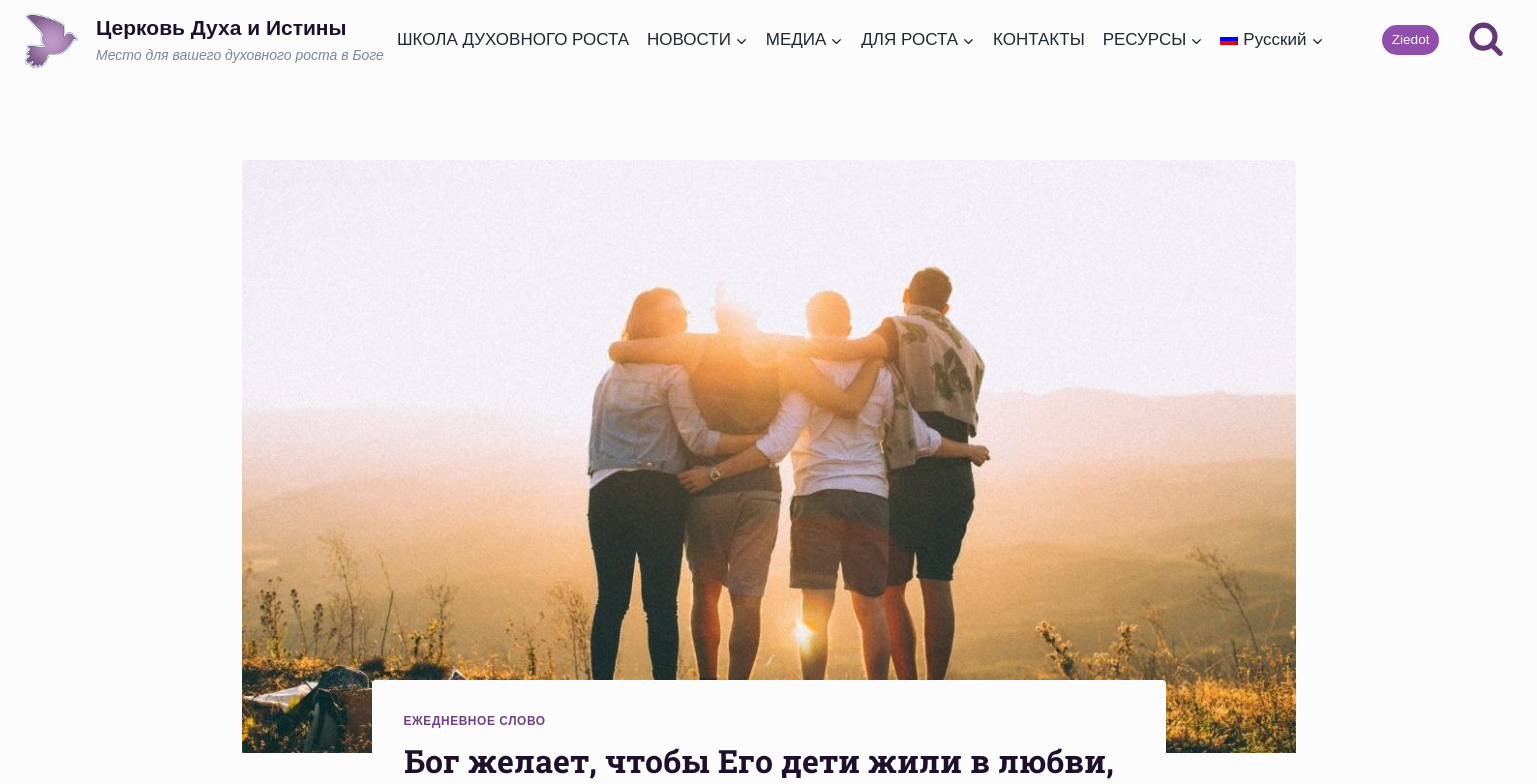 scroll, scrollTop: 0, scrollLeft: 0, axis: both 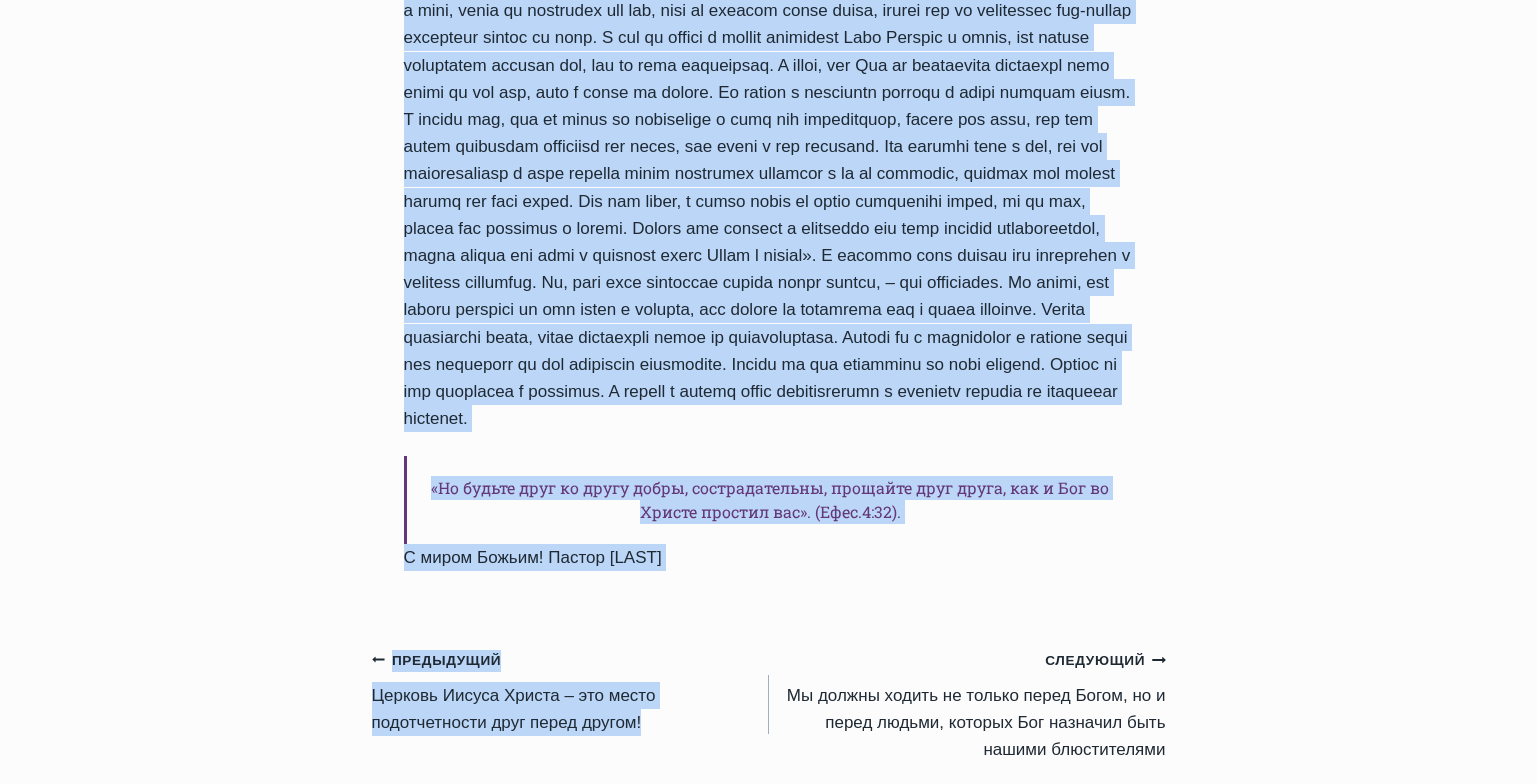 drag, startPoint x: 406, startPoint y: 206, endPoint x: 906, endPoint y: 669, distance: 681.4462 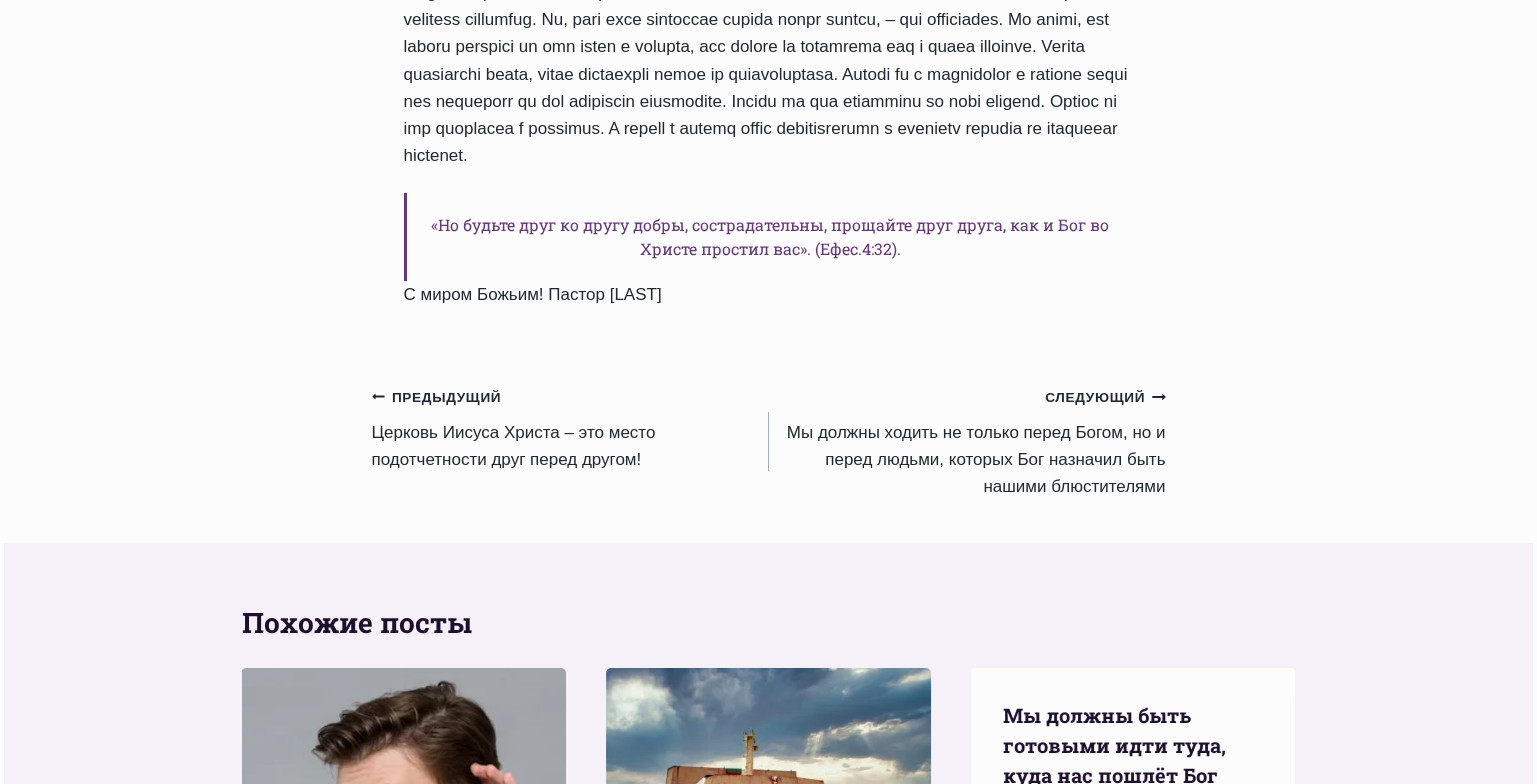scroll, scrollTop: 2688, scrollLeft: 0, axis: vertical 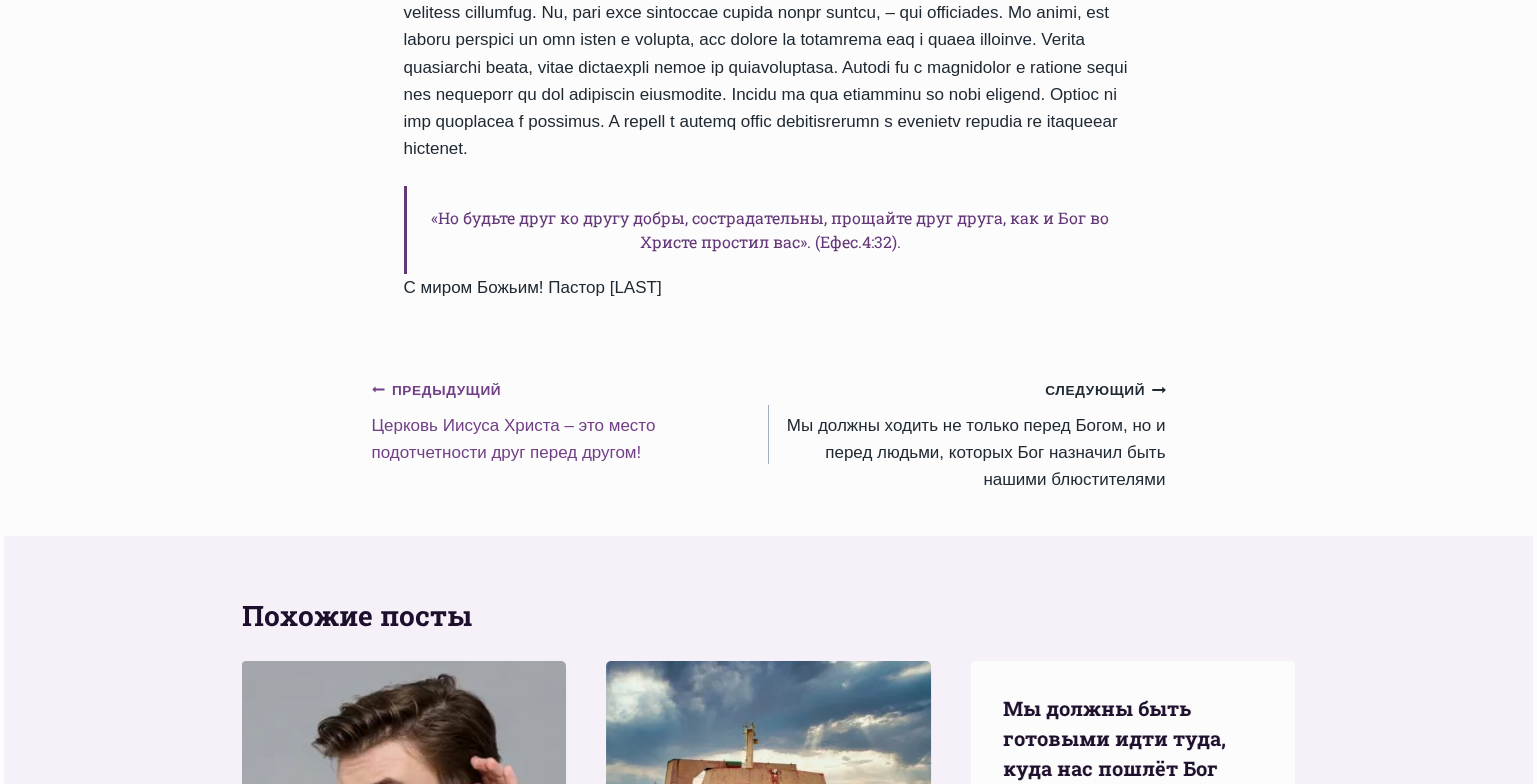click on "Предыдущий
Предыдущий Церковь Иисуса Христа – это место подотчетности друг перед другом!" at bounding box center [570, 421] 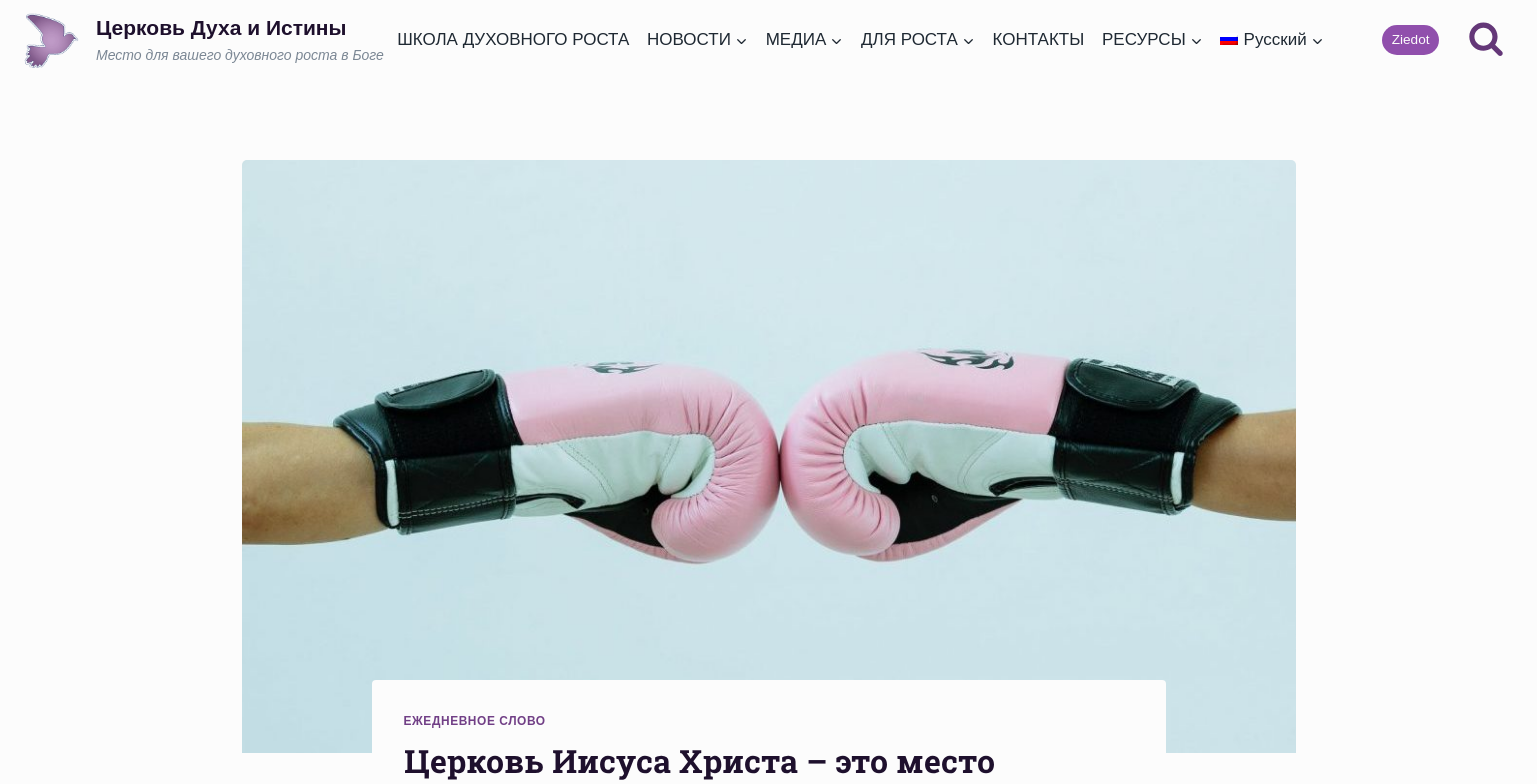 scroll, scrollTop: 0, scrollLeft: 0, axis: both 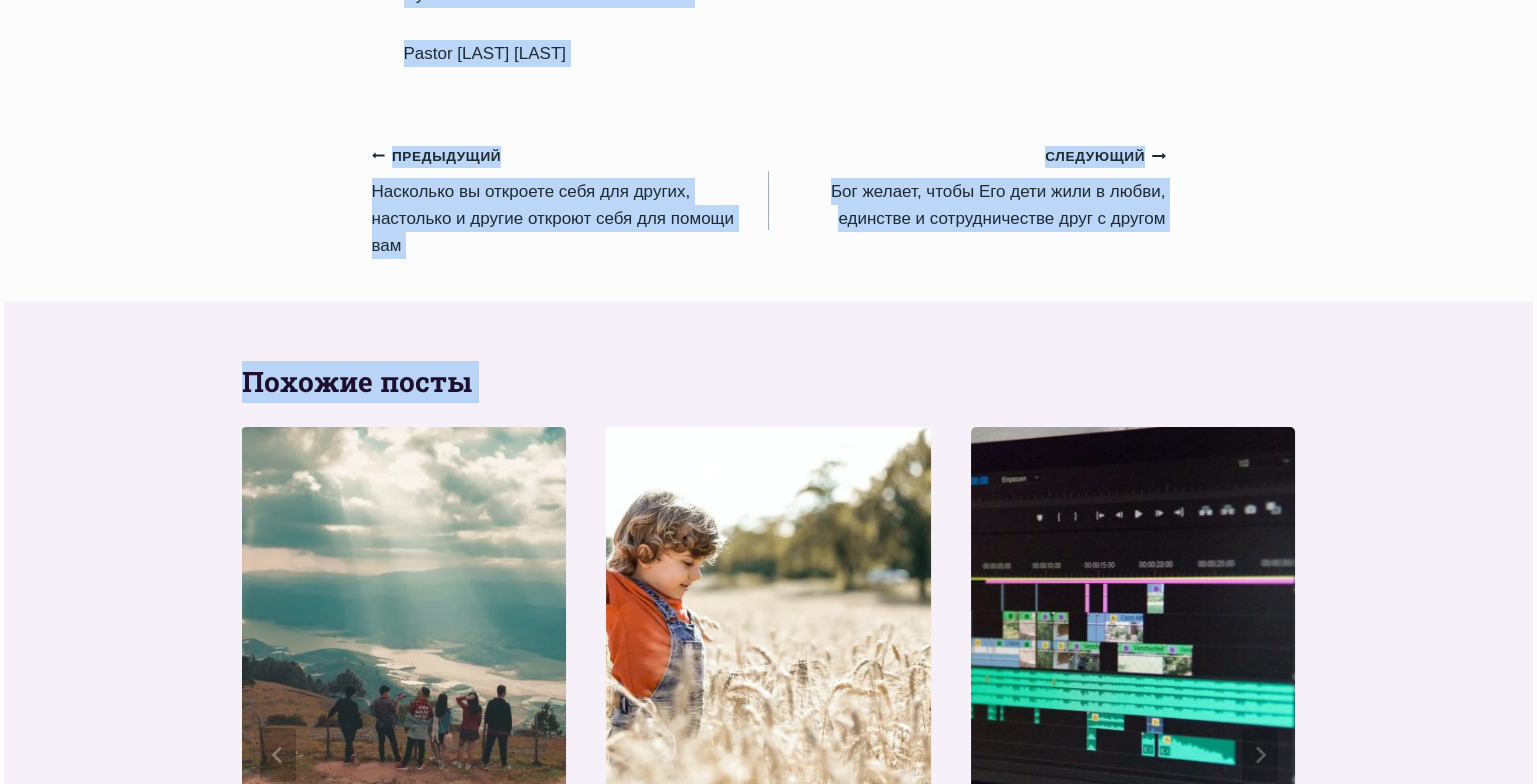 drag, startPoint x: 391, startPoint y: 279, endPoint x: 965, endPoint y: 51, distance: 617.6245 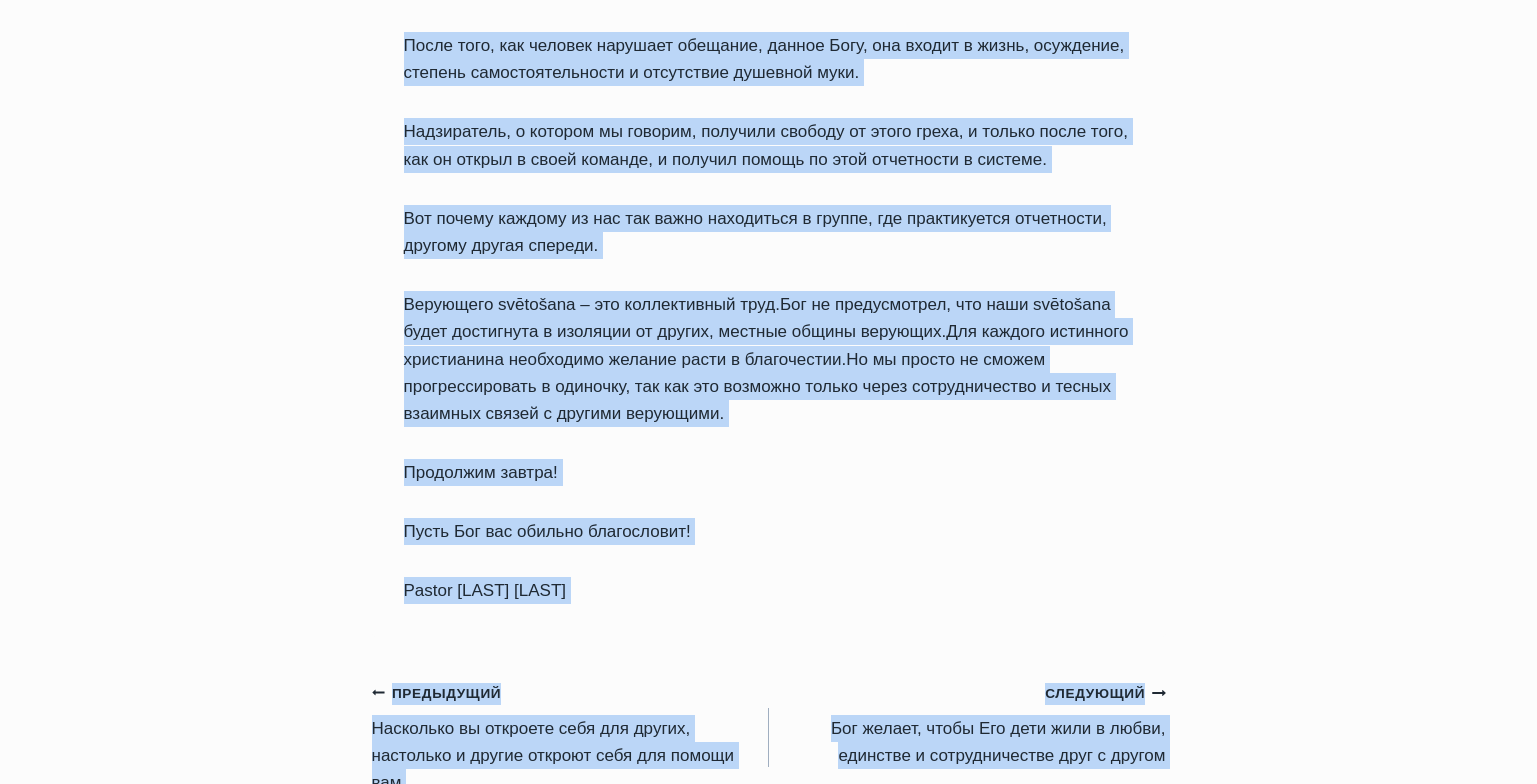 scroll, scrollTop: 2738, scrollLeft: 0, axis: vertical 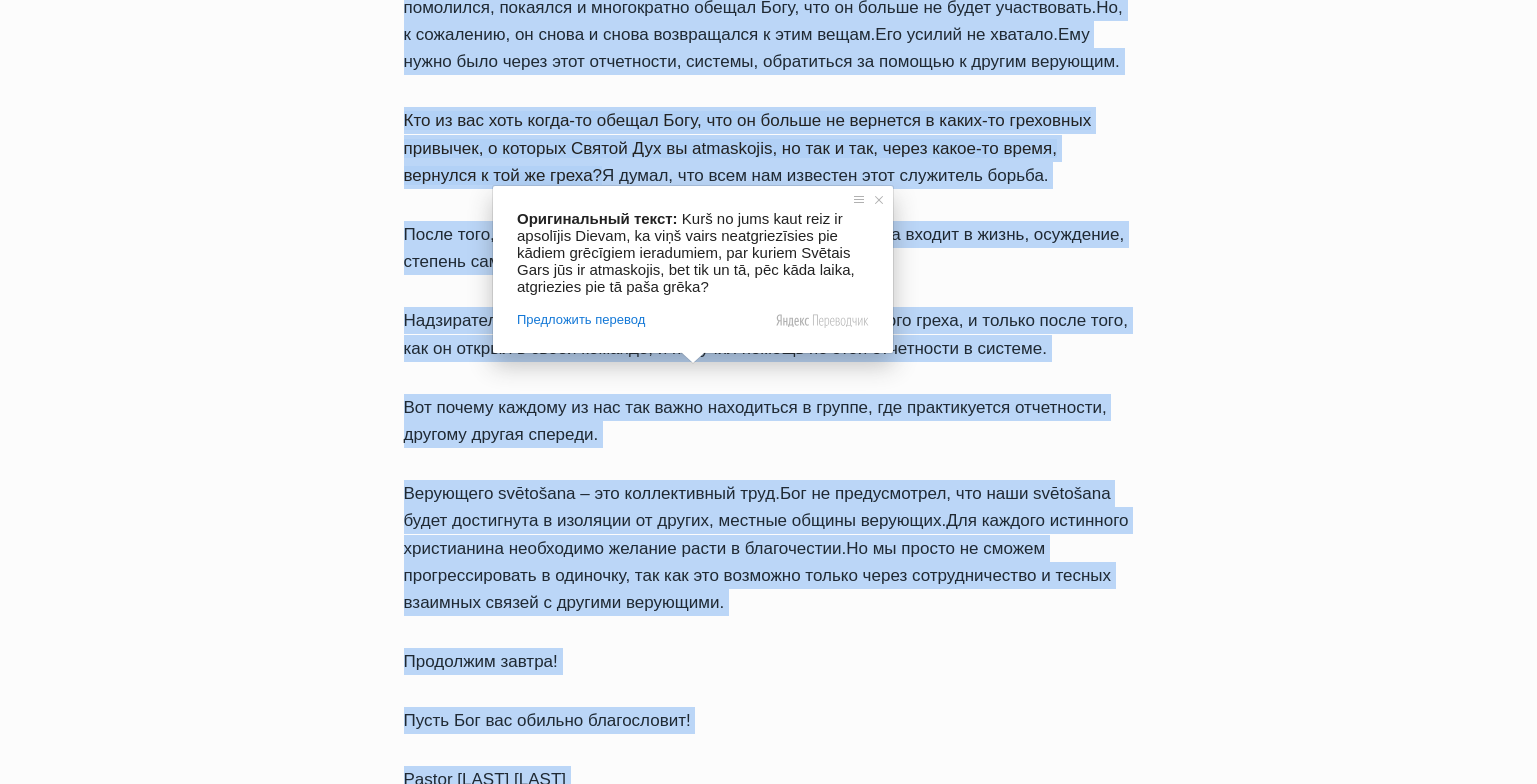 copy on "Церковь Иисуса Христа – это место подотчетности друг перед другом!
Автор Пастор Руфус Аджибойе
2025-Июнь-7 В 2025 Году-Июнь-7
Время чтения:  7  минут
Приветствую вас, дорогие читатели, в нашей рубрике „Ежедневное слово для духовного крепления”!  Я благодарю Бога за каждого из вас!
Мы продолжаем говорить о христианской содружества и отчетности важность.  Мы говорили о том, что система отчетности позволяет нам окунуться во Христе и быть единым целым с другими членами тела Христова.  Иисус Христос-Церковь – это место, где atskaitāmies друг перед другом, а не место, в котором каждый делает то, что вздумается.  Мы ходим не только перед Богом, но несем ответственность друг перед другой.  Когда мы добровольно делаем все то, к чему нас призывает Библия, – это позволяет нам измениться и духовно вырасти.  И мы говорили о том, что обычно, чтобы показать более эффективную поддержку друг другу, приход состоит из небольших группах или домашних группах.
Чтобы получить то, что нужно..." 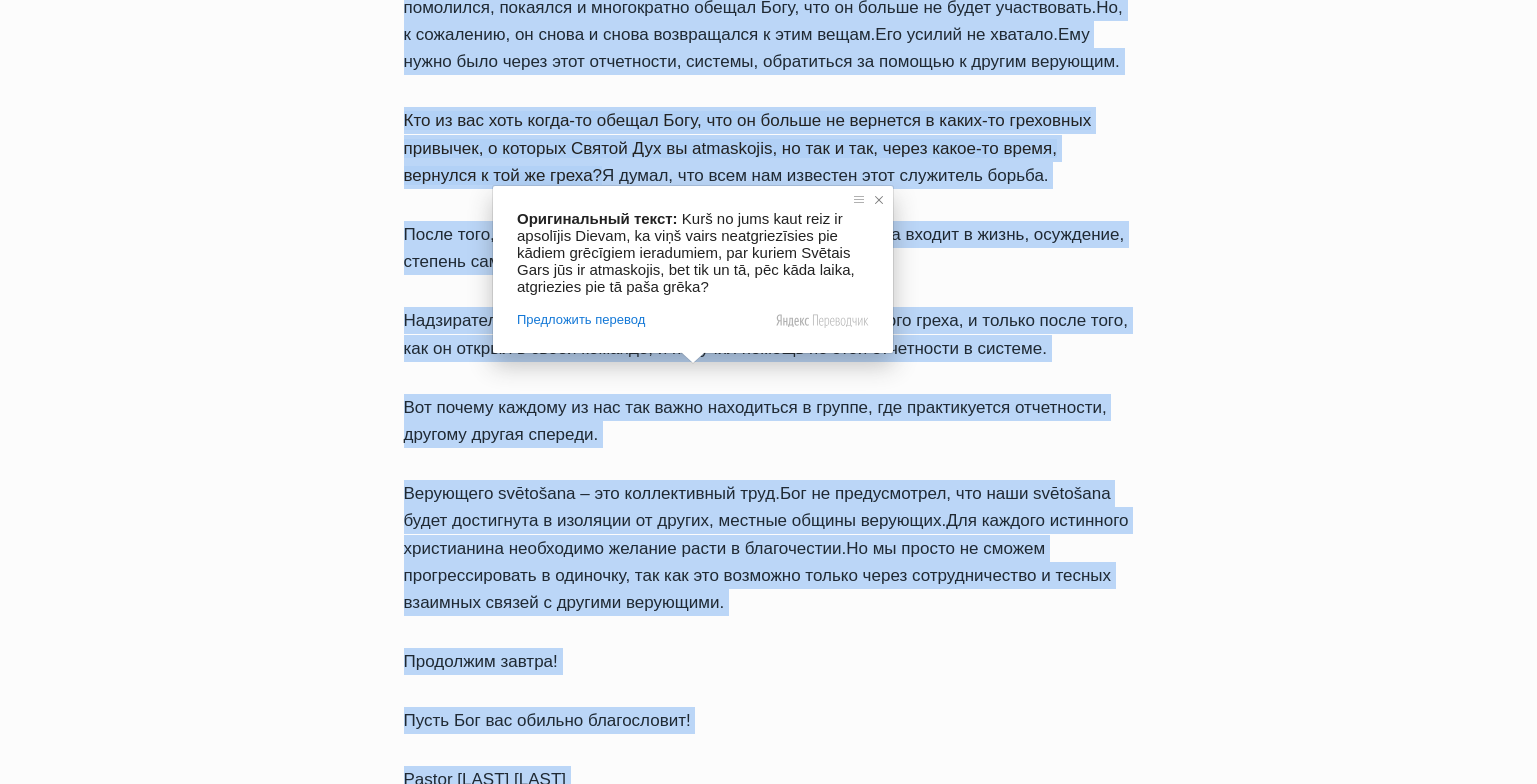 click at bounding box center (879, 200) 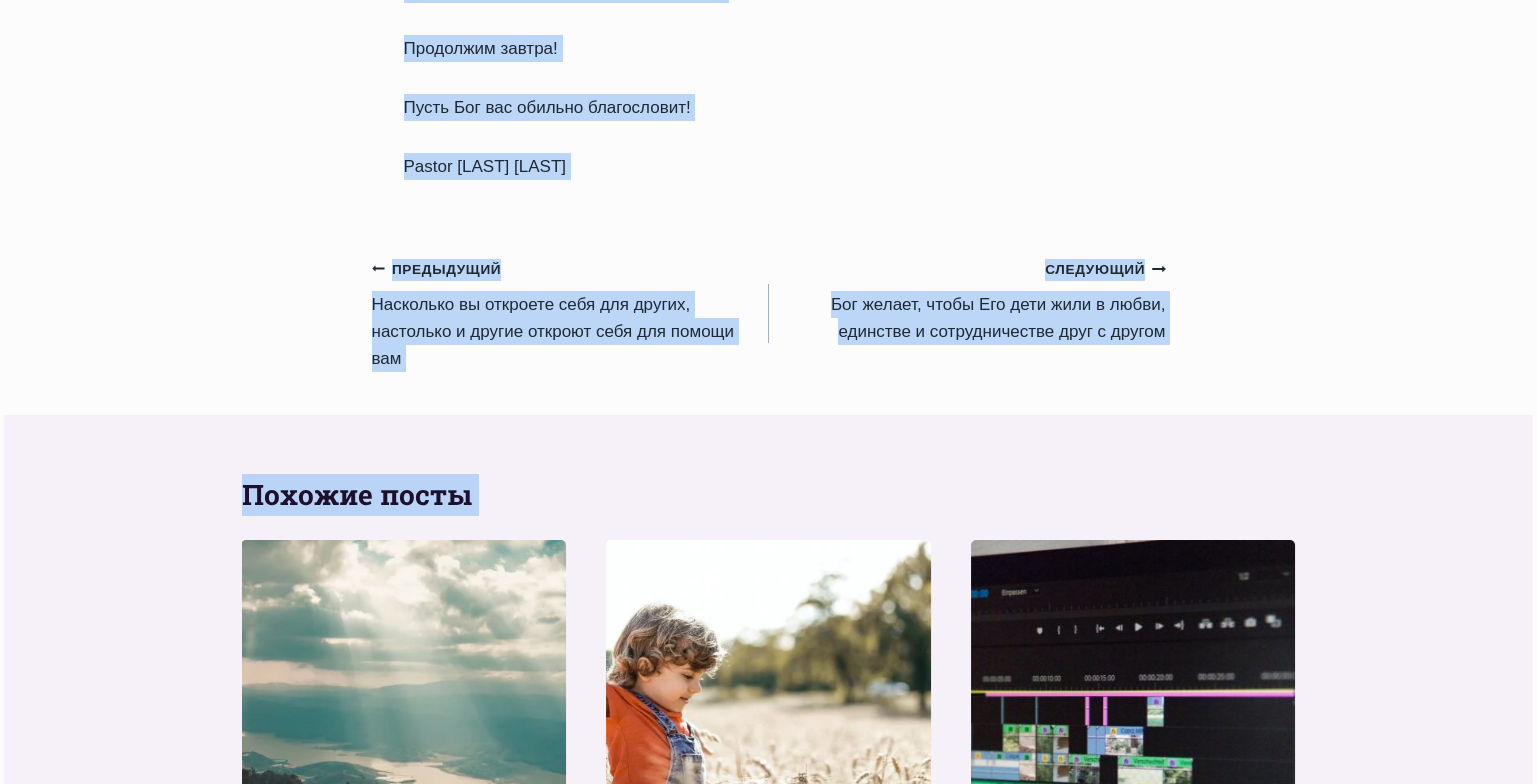 scroll, scrollTop: 3358, scrollLeft: 0, axis: vertical 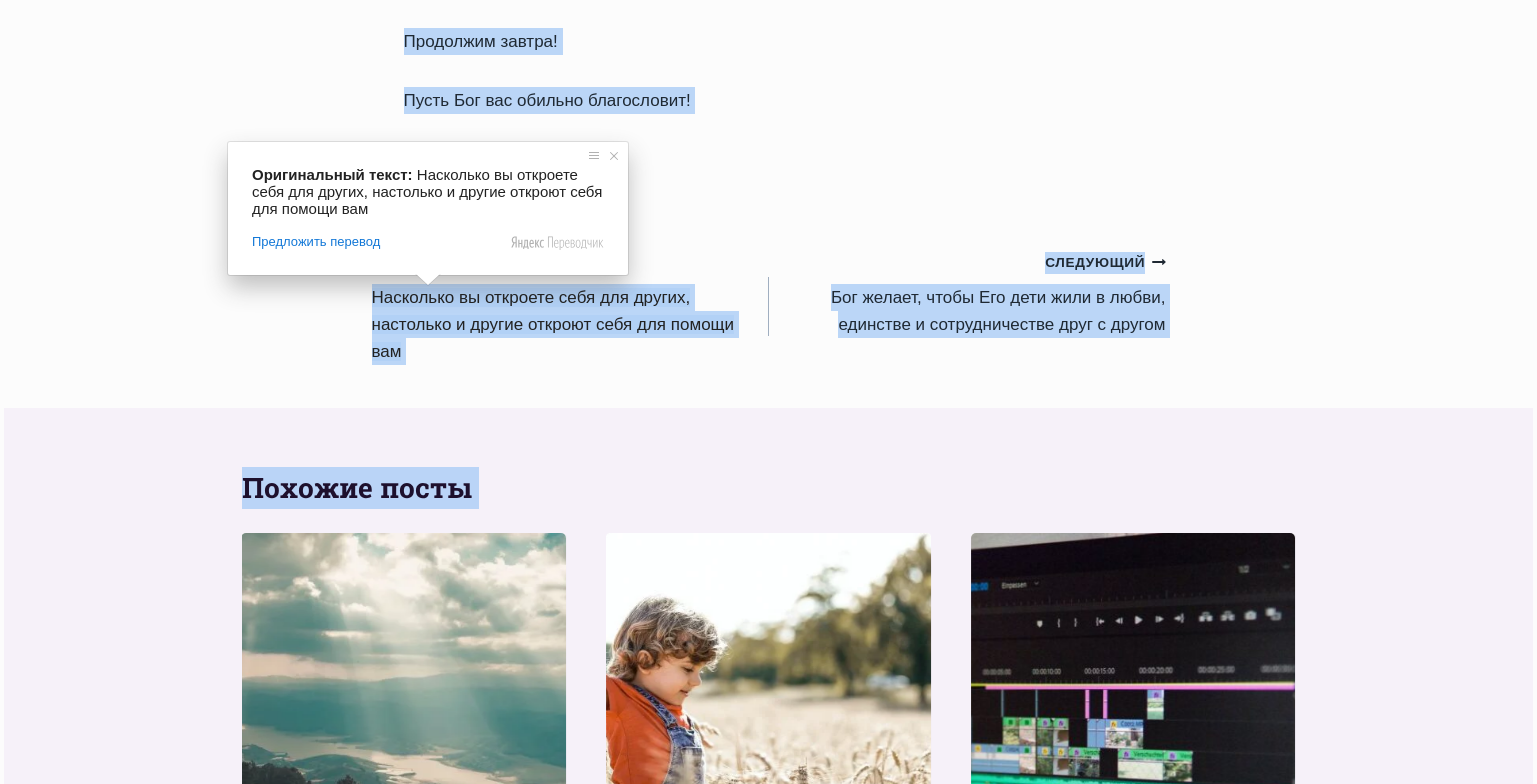 click on "Hасколько вы откроете себя для других, настолько и другие откроют себя для помощи вам" at bounding box center [553, 324] 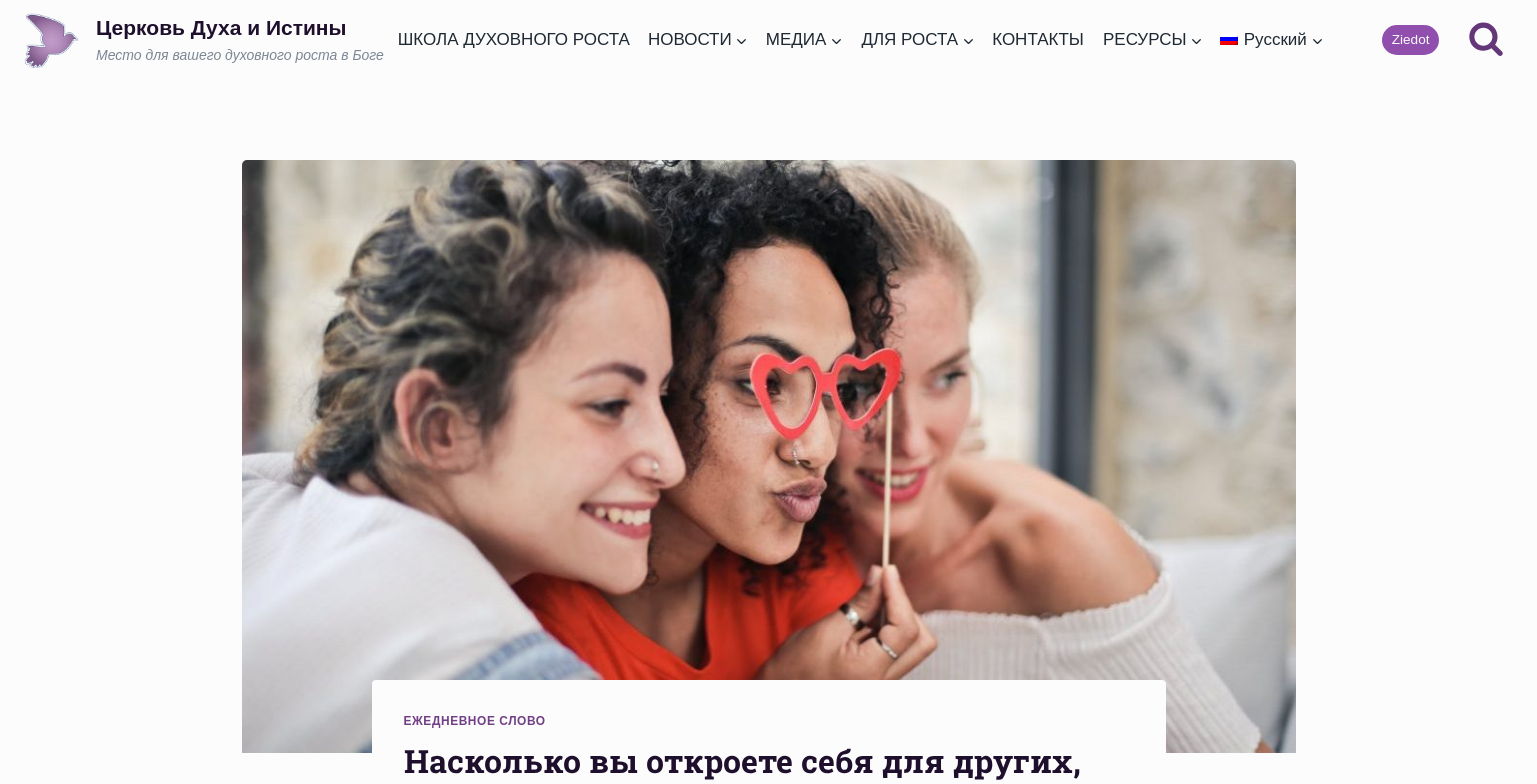 scroll, scrollTop: 0, scrollLeft: 0, axis: both 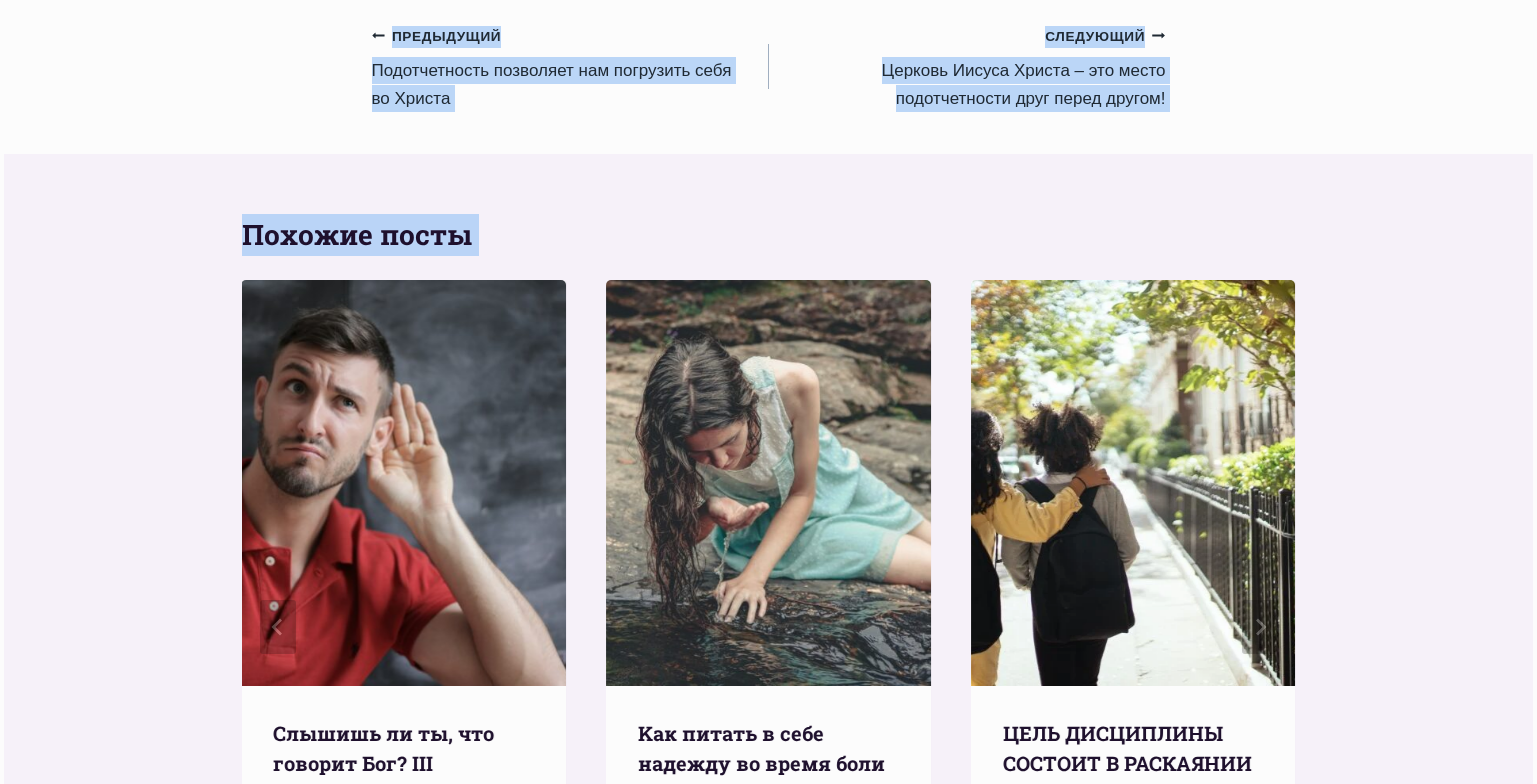 drag, startPoint x: 400, startPoint y: 309, endPoint x: 964, endPoint y: 36, distance: 626.59796 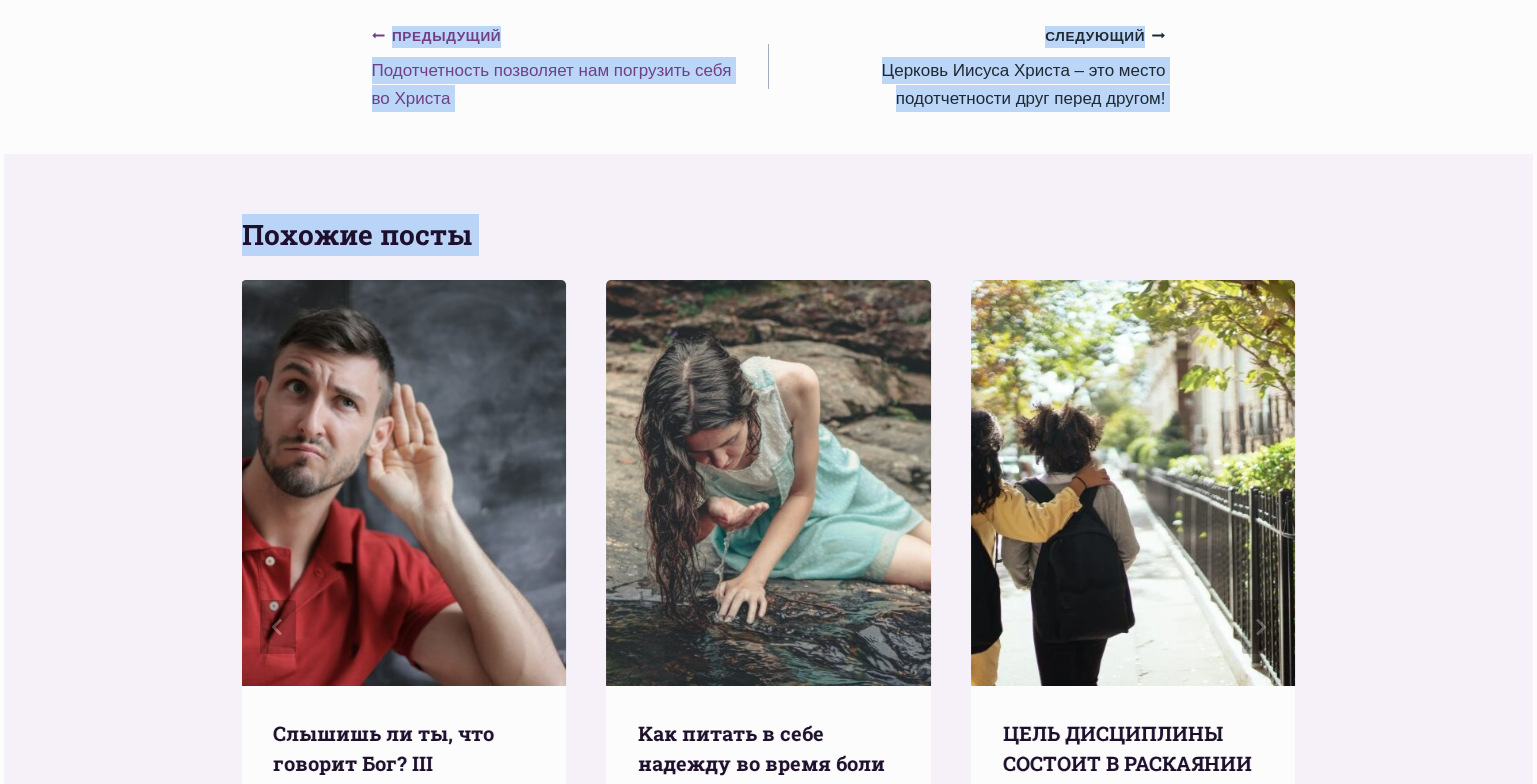click on "Предыдущий
Предыдущий Подотчетность позволяет нам погрузить себя во Христа" at bounding box center [570, 67] 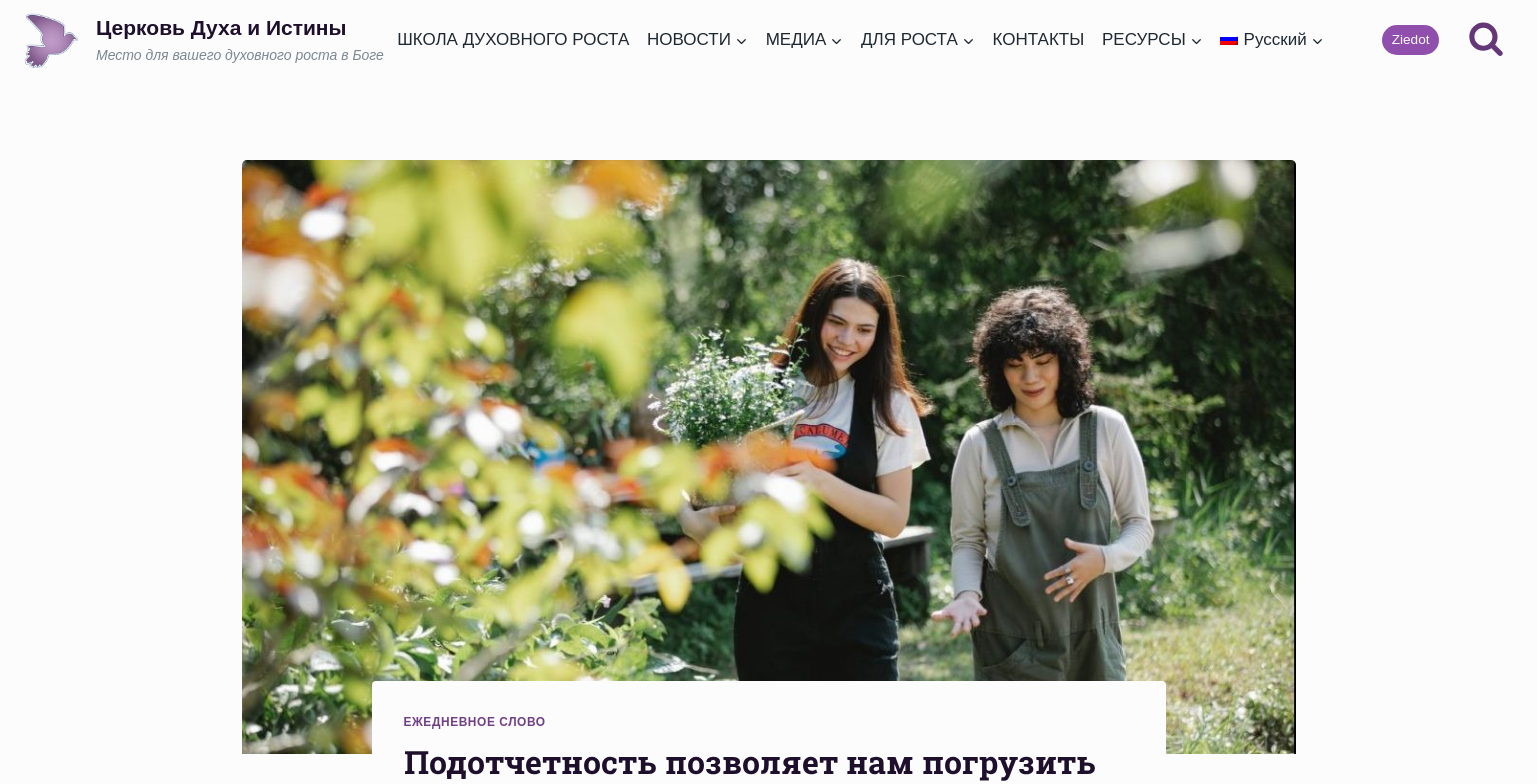 scroll, scrollTop: 0, scrollLeft: 0, axis: both 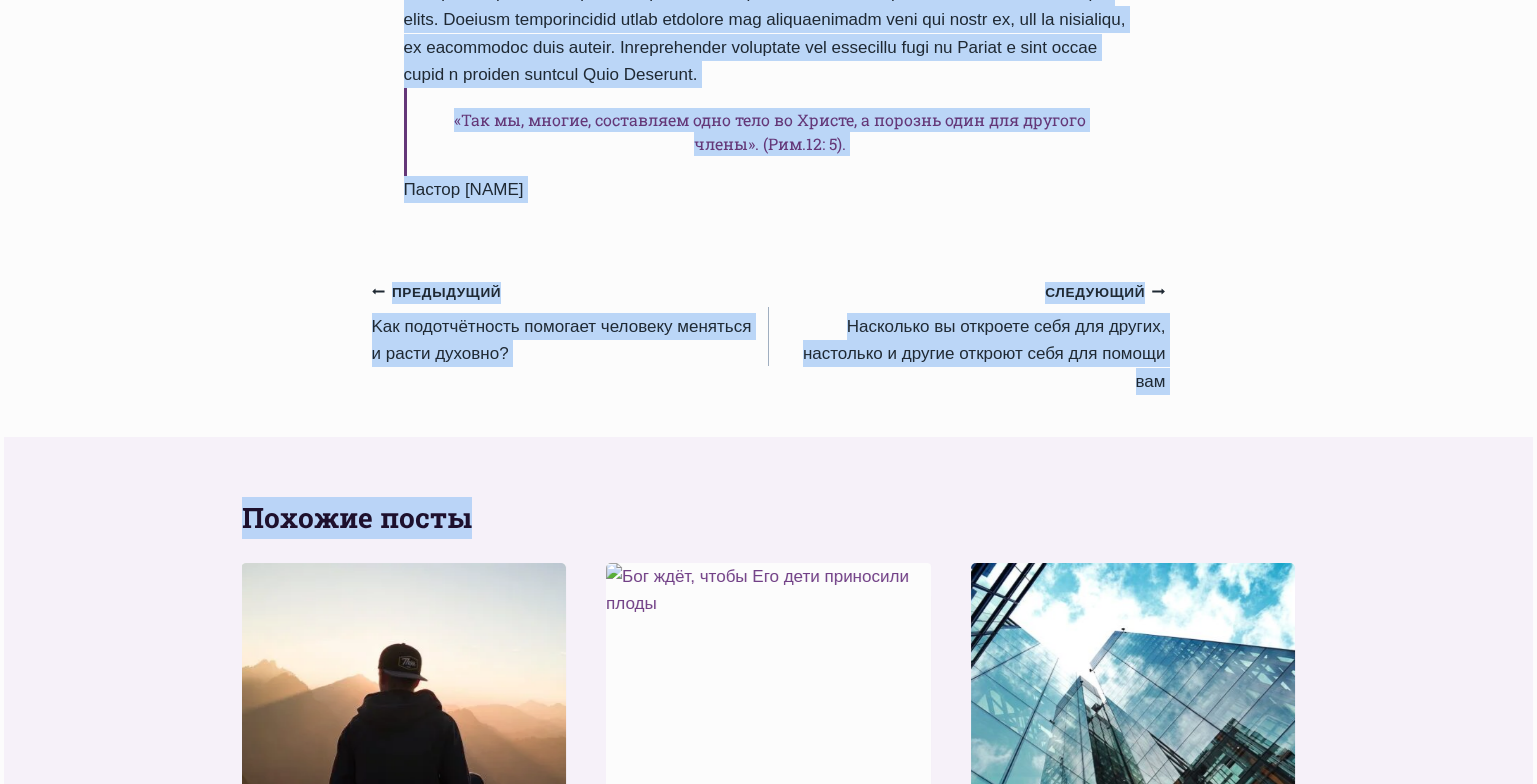 drag, startPoint x: 403, startPoint y: 191, endPoint x: 949, endPoint y: 447, distance: 603.03564 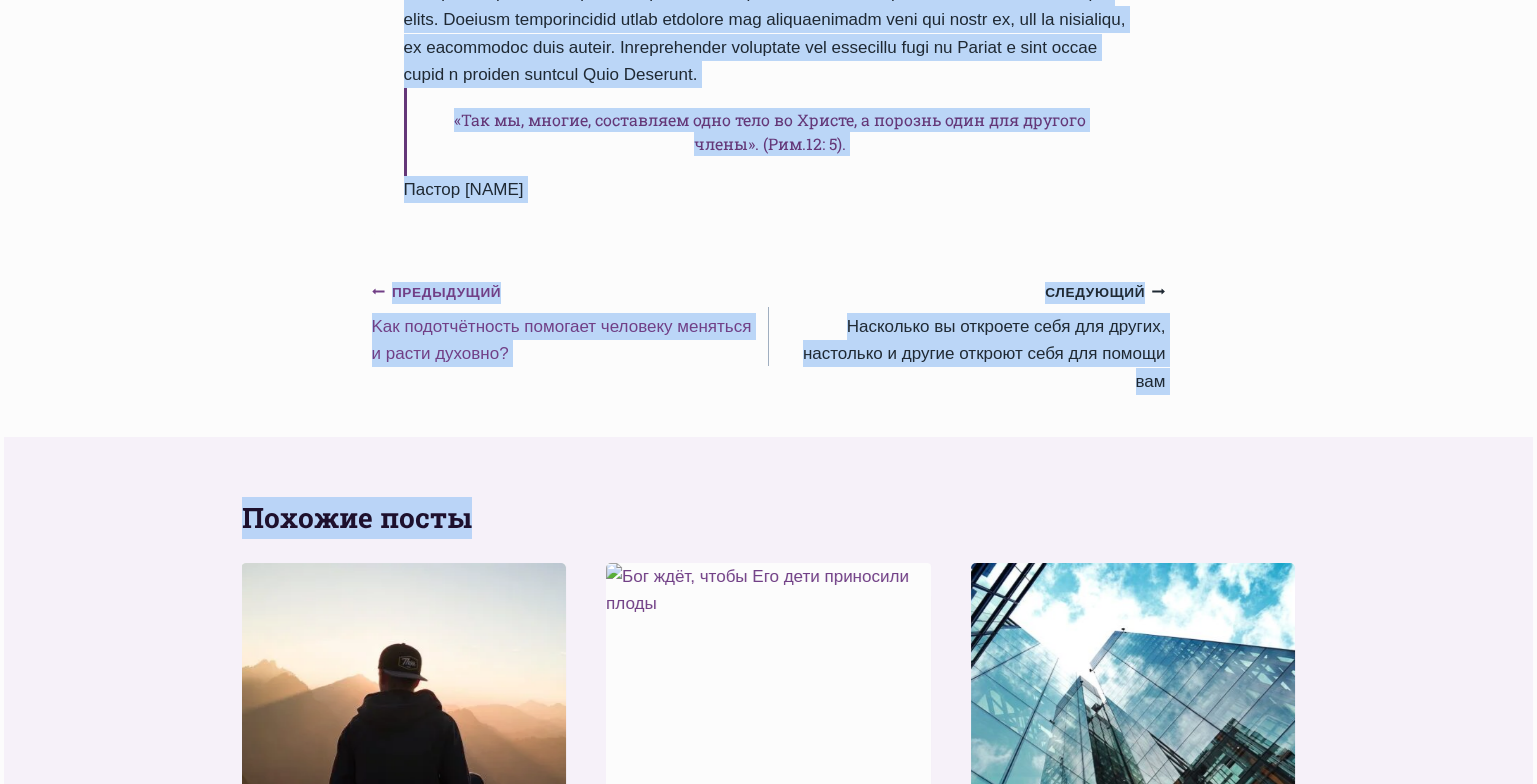 click on "Предыдущий
Предыдущий Kак подотчётность помогает человеку меняться и расти духовно?" at bounding box center (570, 323) 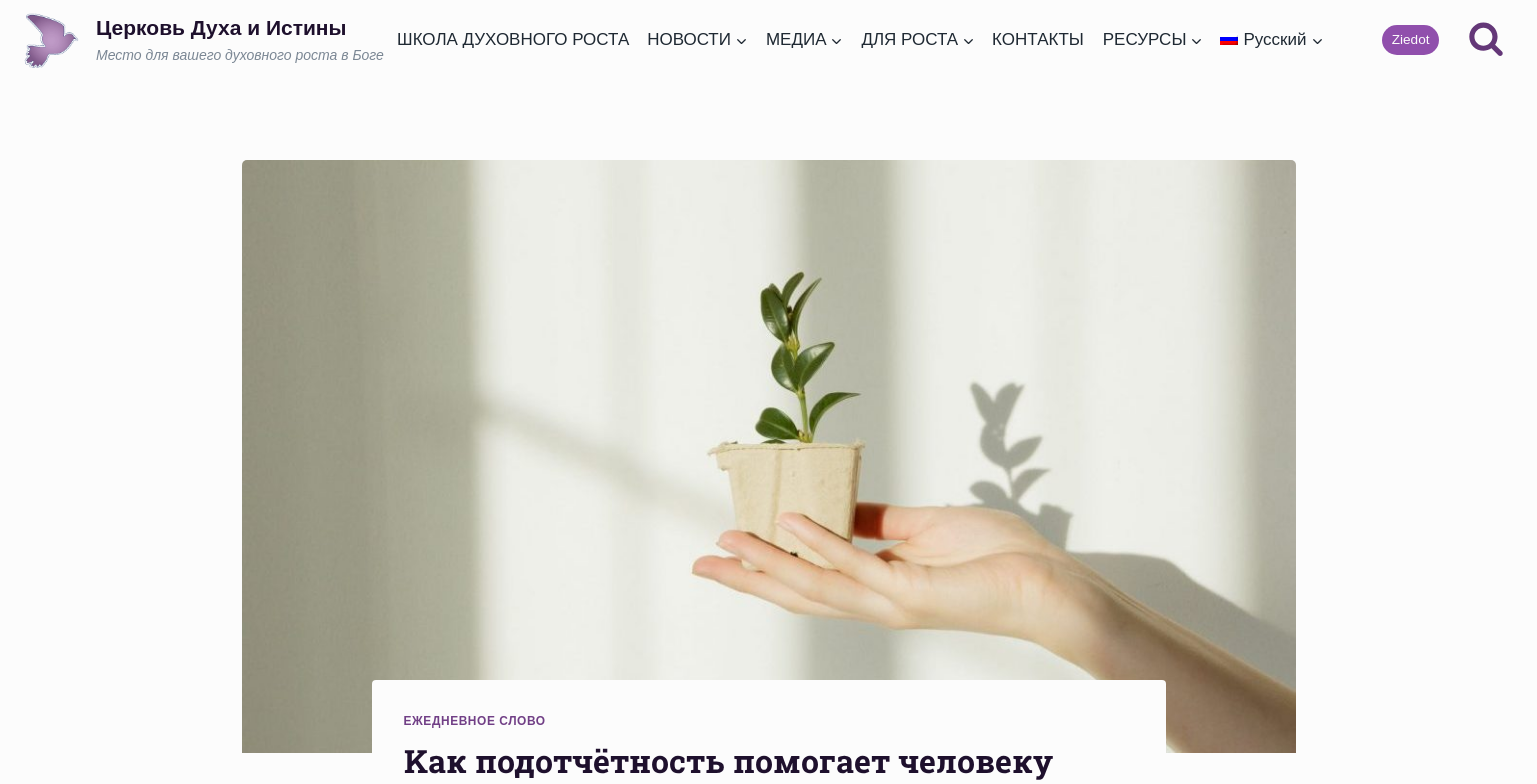 scroll, scrollTop: 0, scrollLeft: 0, axis: both 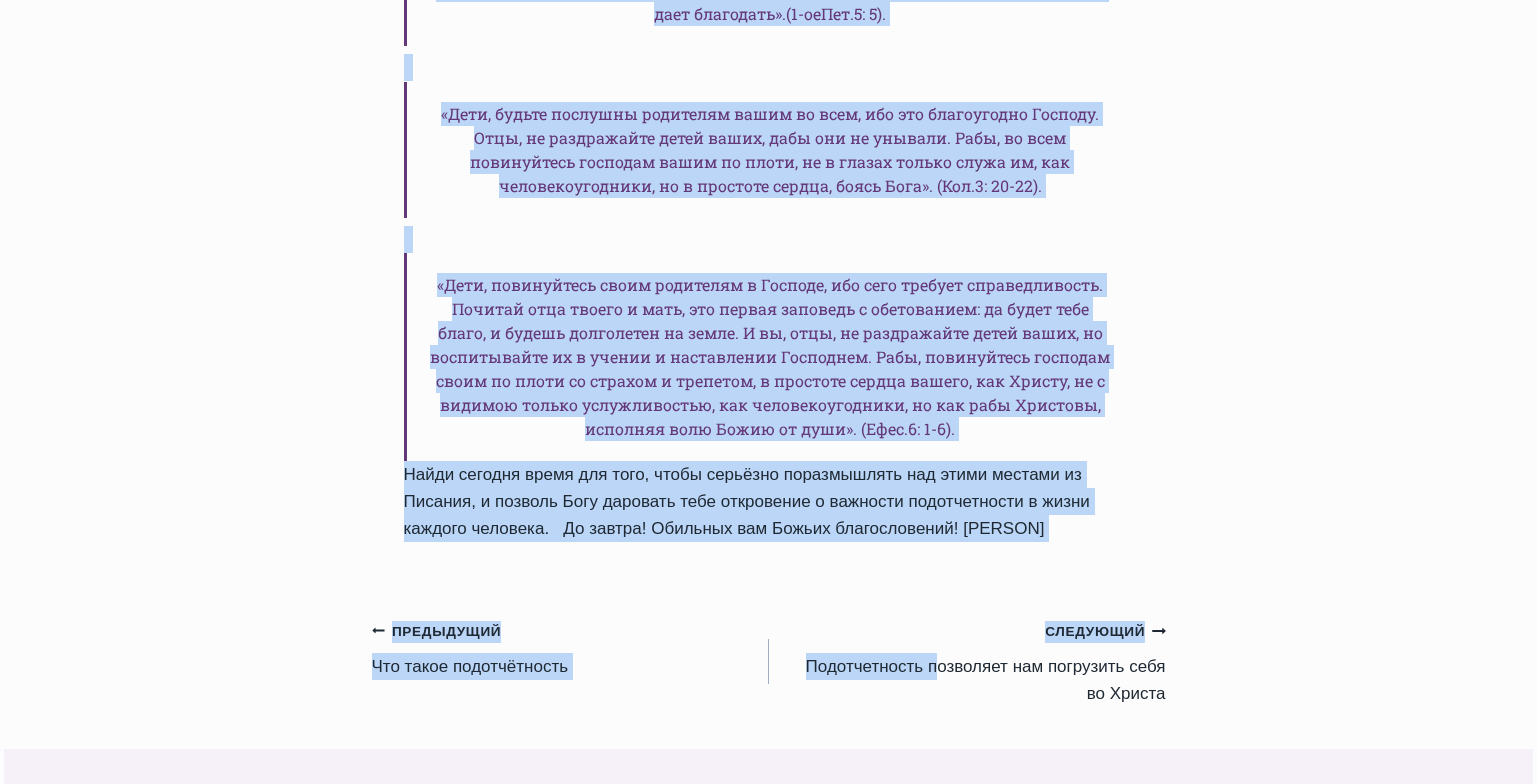 drag, startPoint x: 400, startPoint y: 77, endPoint x: 980, endPoint y: 656, distance: 819.53705 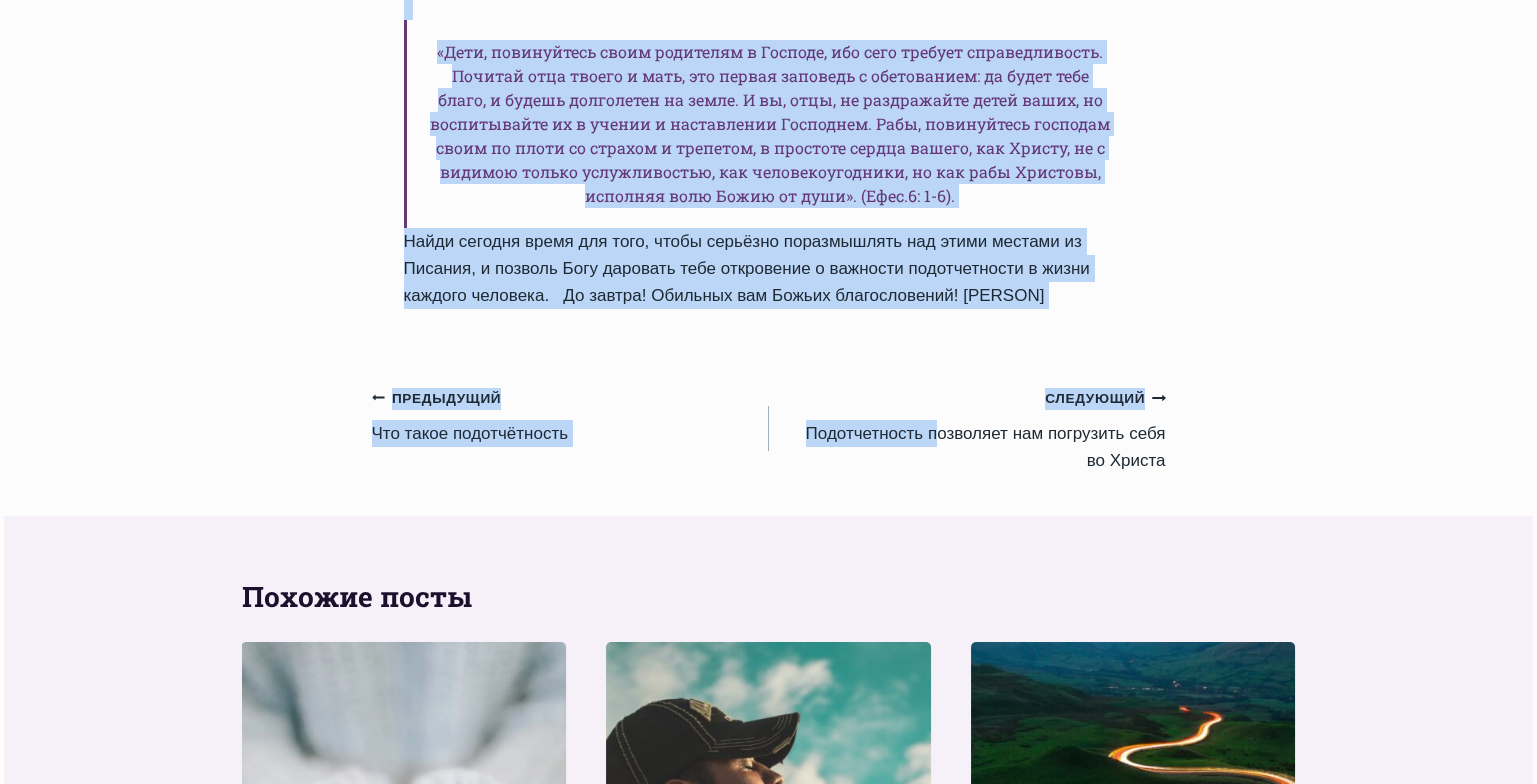 scroll, scrollTop: 2777, scrollLeft: 0, axis: vertical 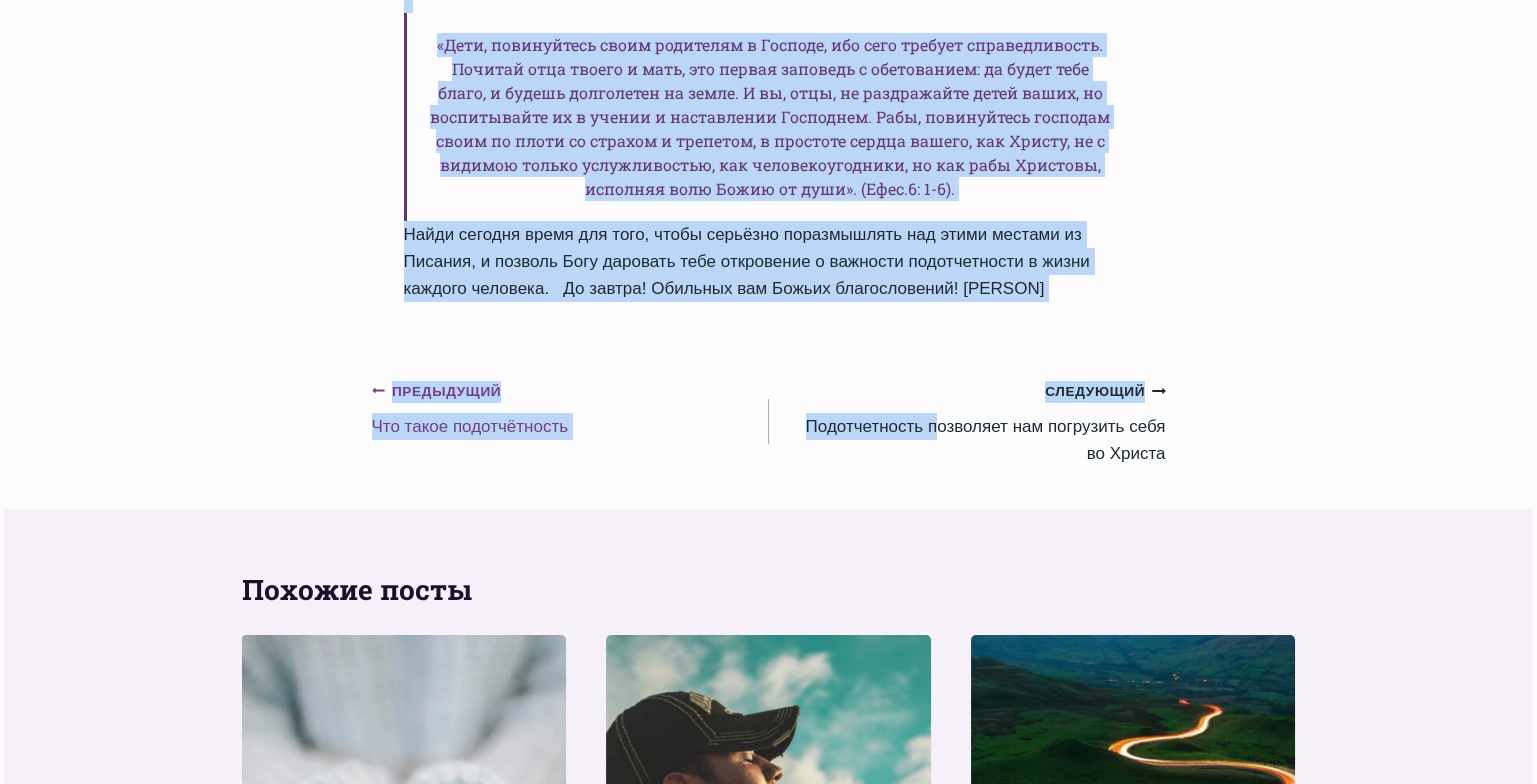 click on "Предыдущий
Предыдущий Что такое подотчётность" at bounding box center (570, 408) 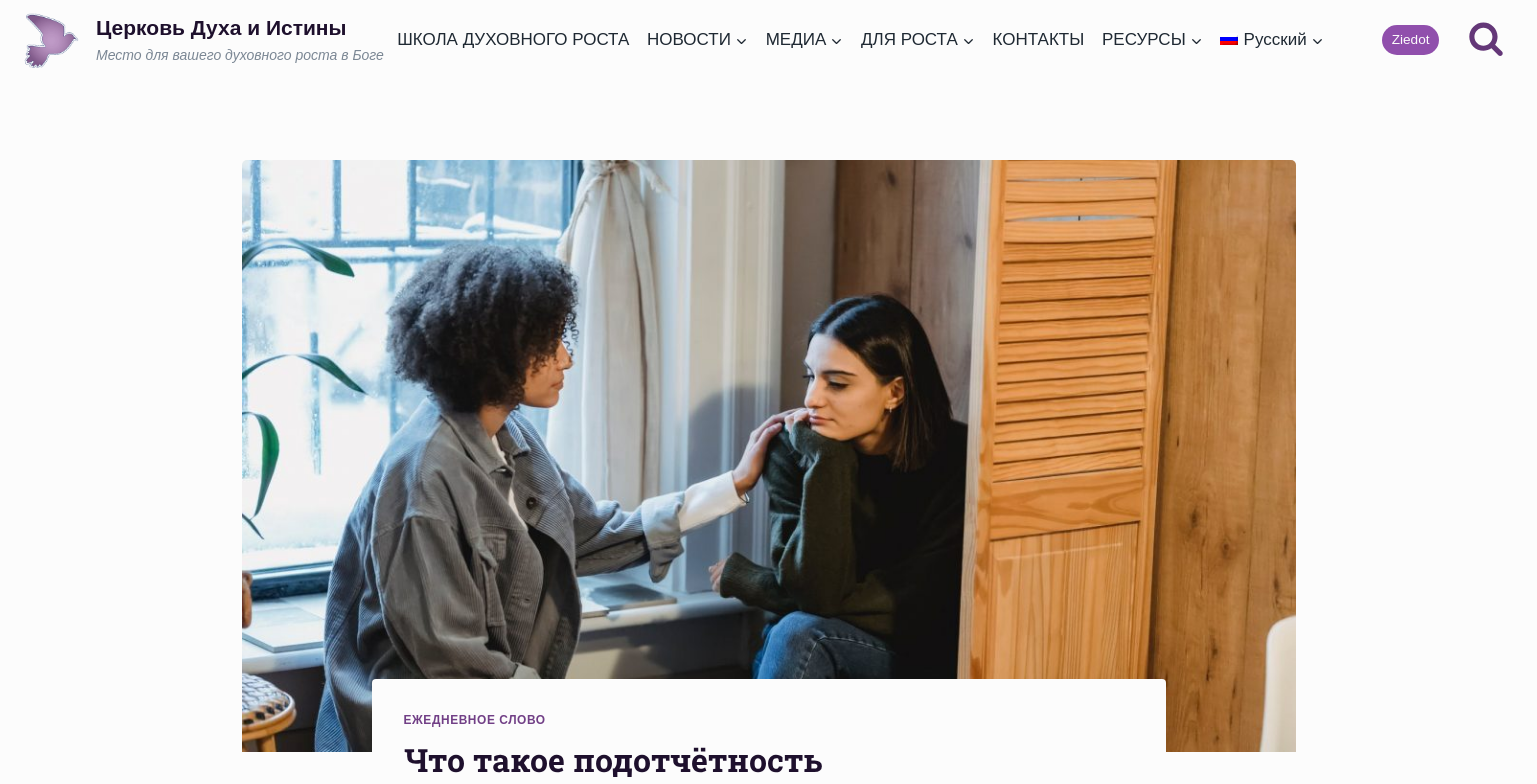 scroll, scrollTop: 0, scrollLeft: 0, axis: both 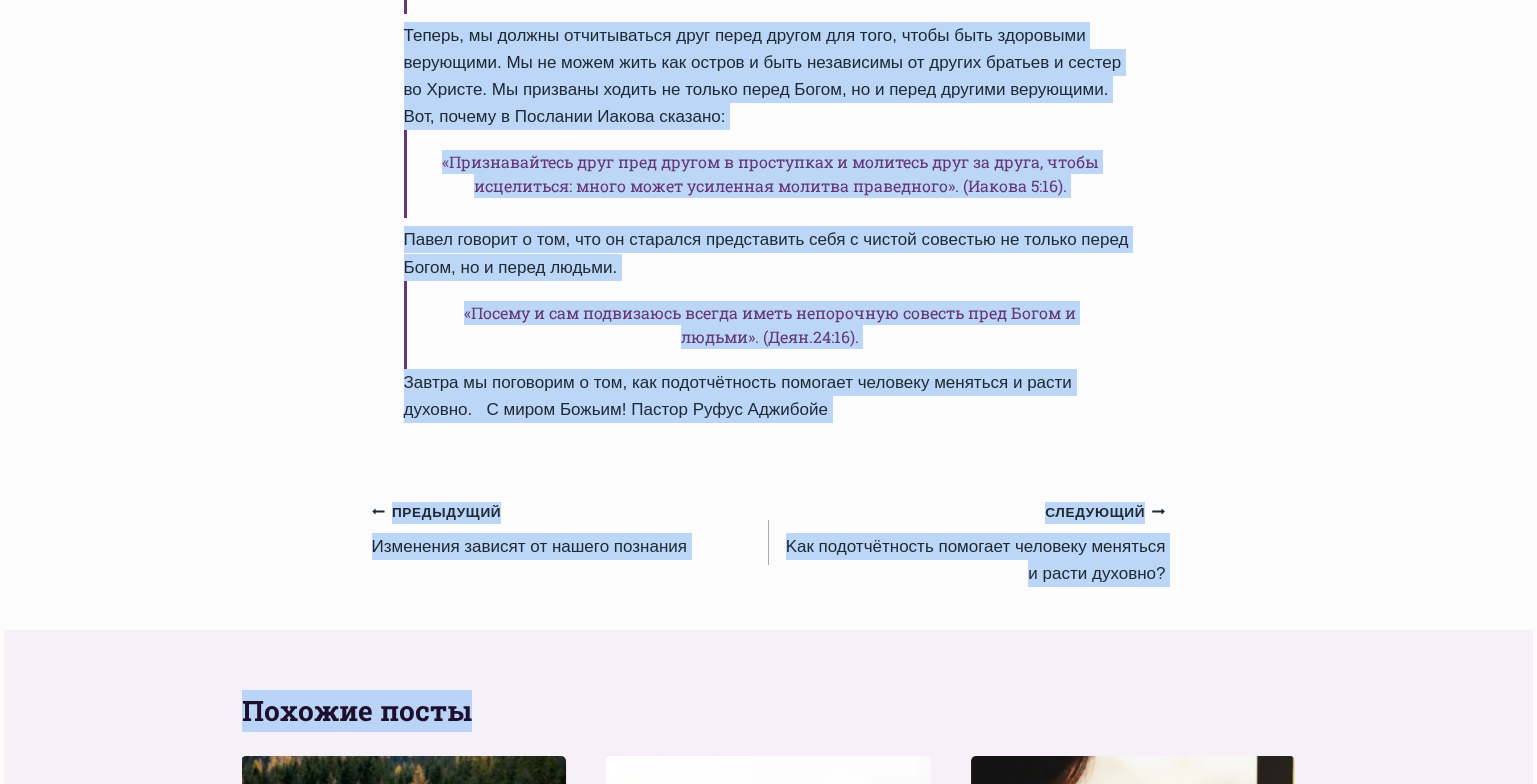 drag, startPoint x: 402, startPoint y: 348, endPoint x: 866, endPoint y: 511, distance: 491.79773 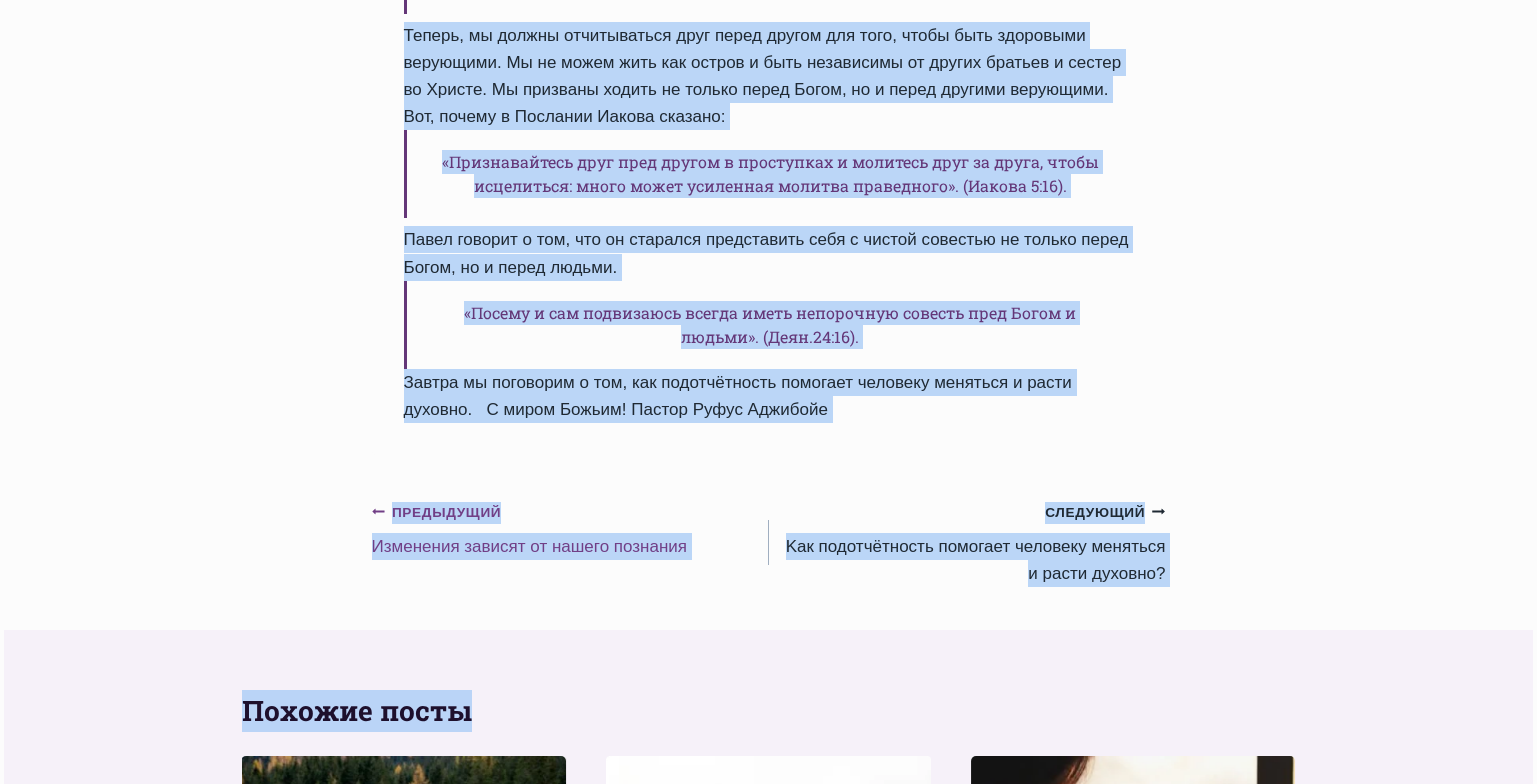 click on "Предыдущий
Предыдущий Изменения зависят от нашего познания" at bounding box center (570, 529) 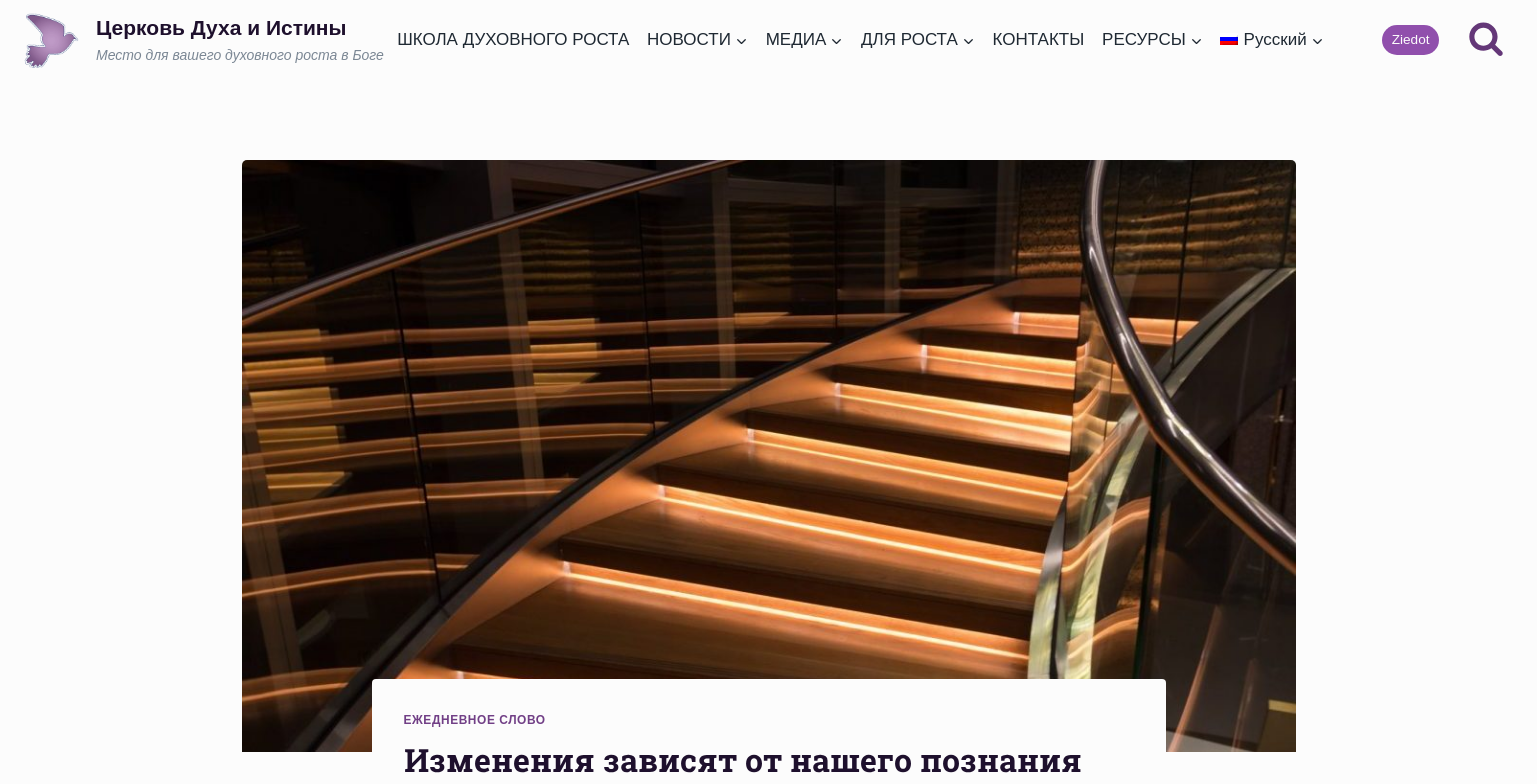 scroll, scrollTop: 0, scrollLeft: 0, axis: both 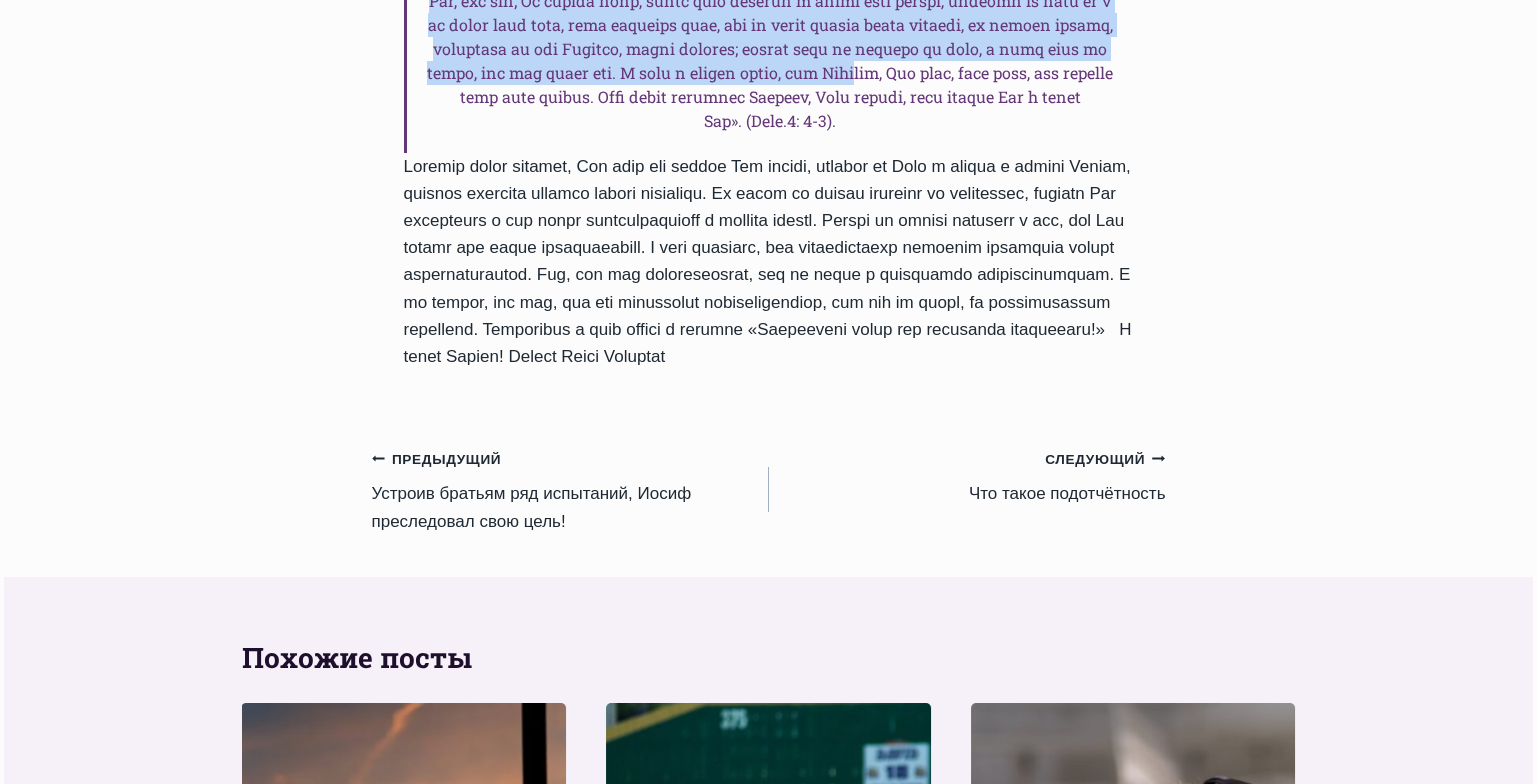 drag, startPoint x: 403, startPoint y: 226, endPoint x: 809, endPoint y: 448, distance: 462.73102 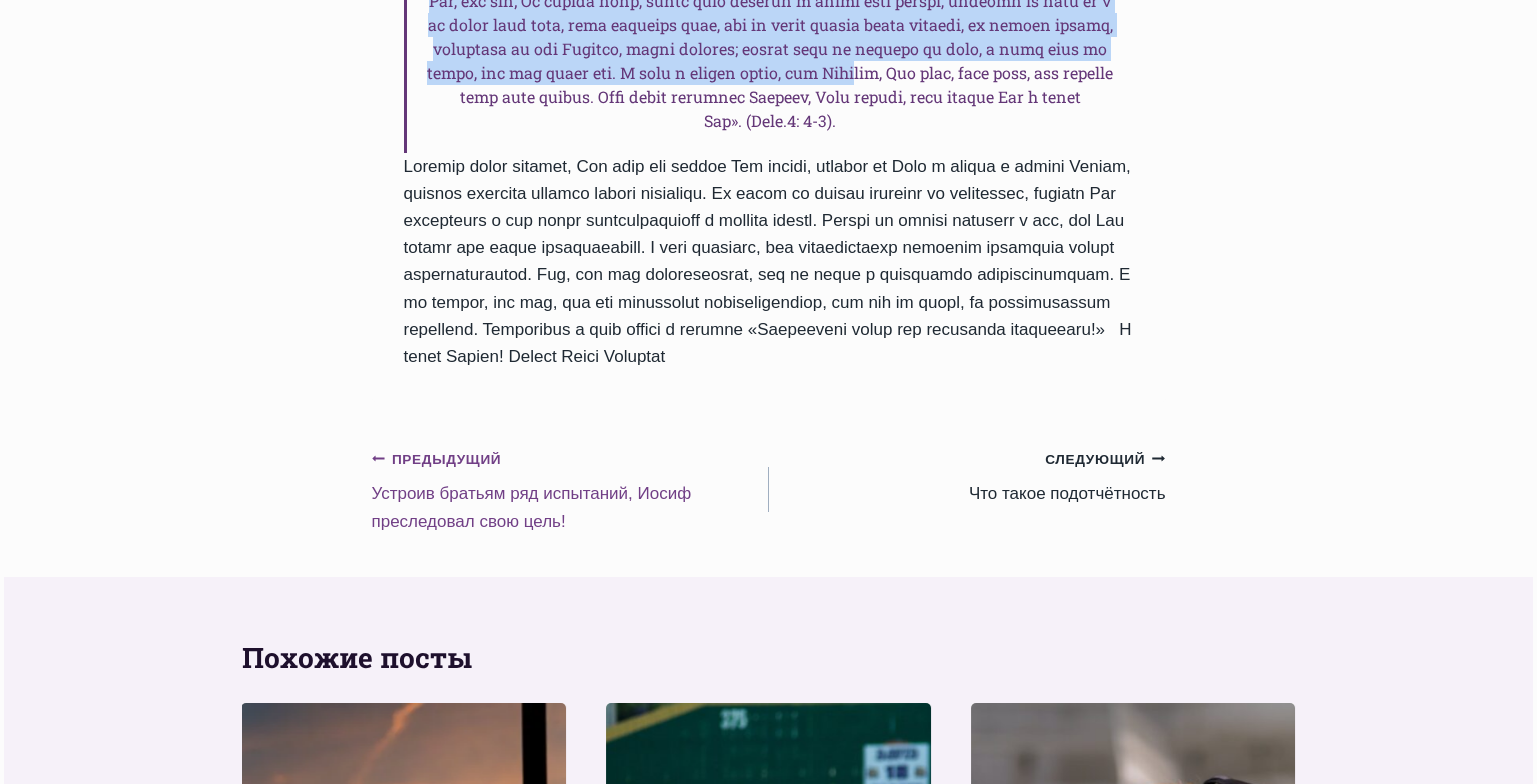 click on "Предыдущий
Предыдущий Устроив братьям ряд испытаний, Иосиф преследовал свою цель!" at bounding box center (570, 490) 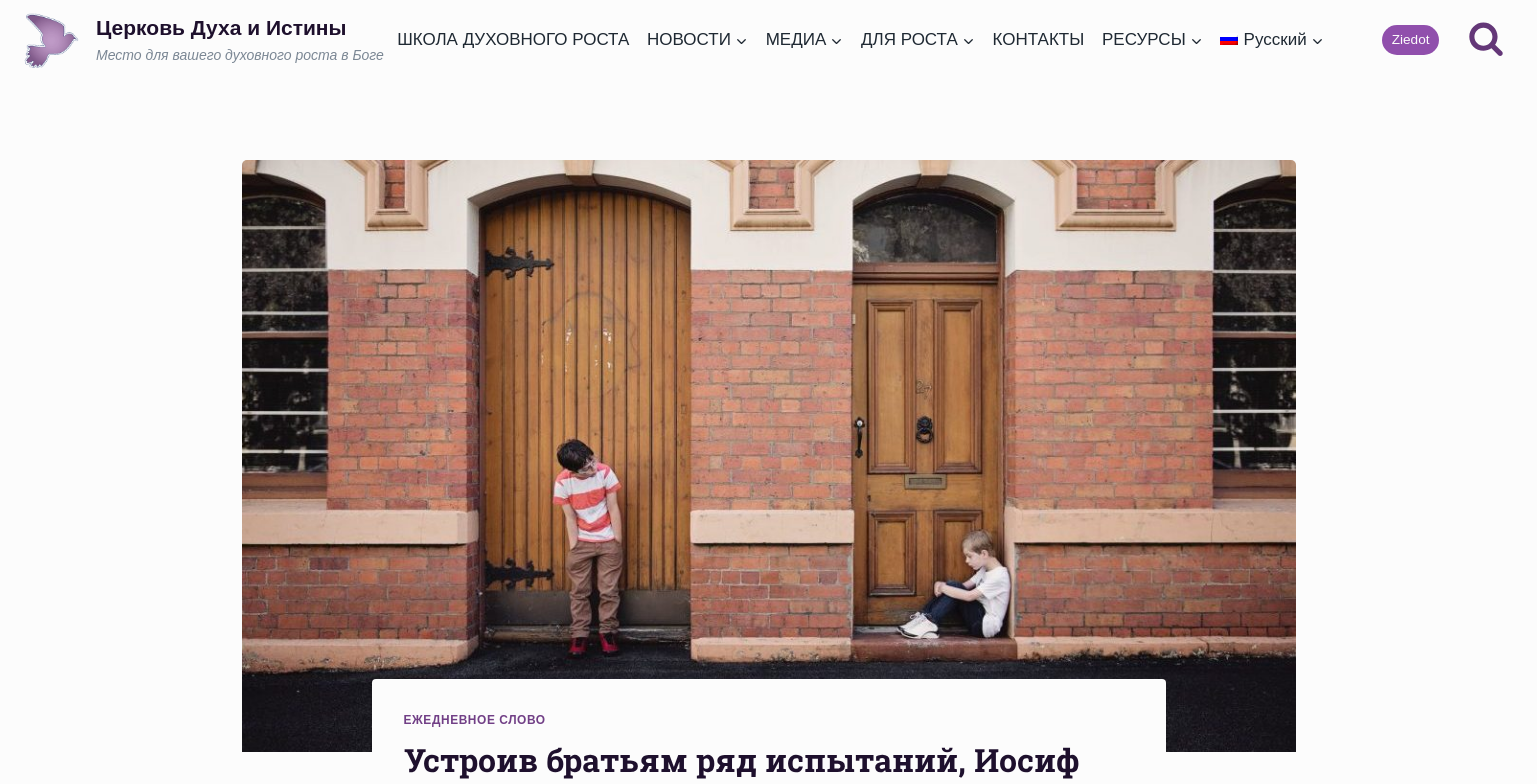 scroll, scrollTop: 0, scrollLeft: 0, axis: both 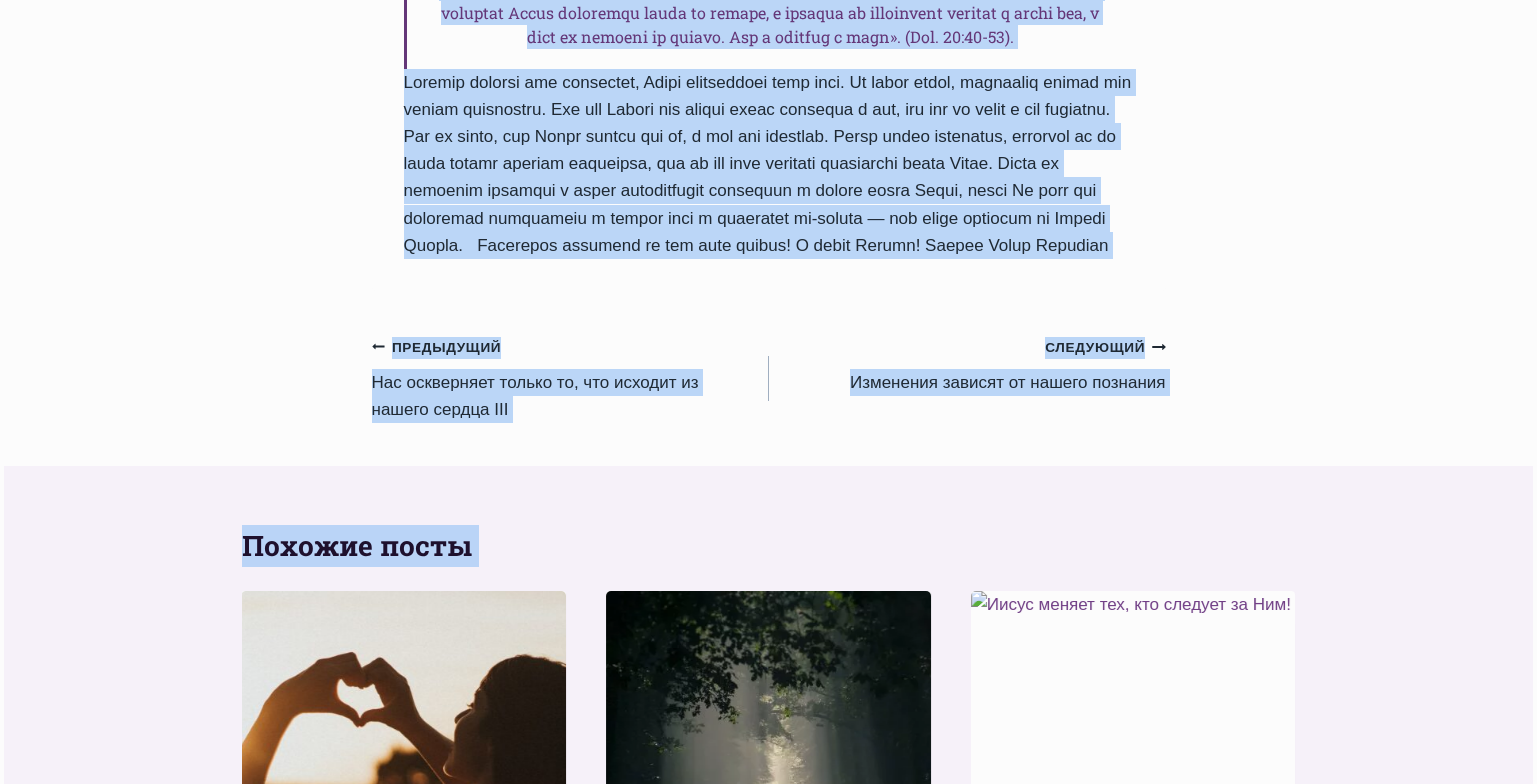 drag, startPoint x: 406, startPoint y: 319, endPoint x: 928, endPoint y: 424, distance: 532.4556 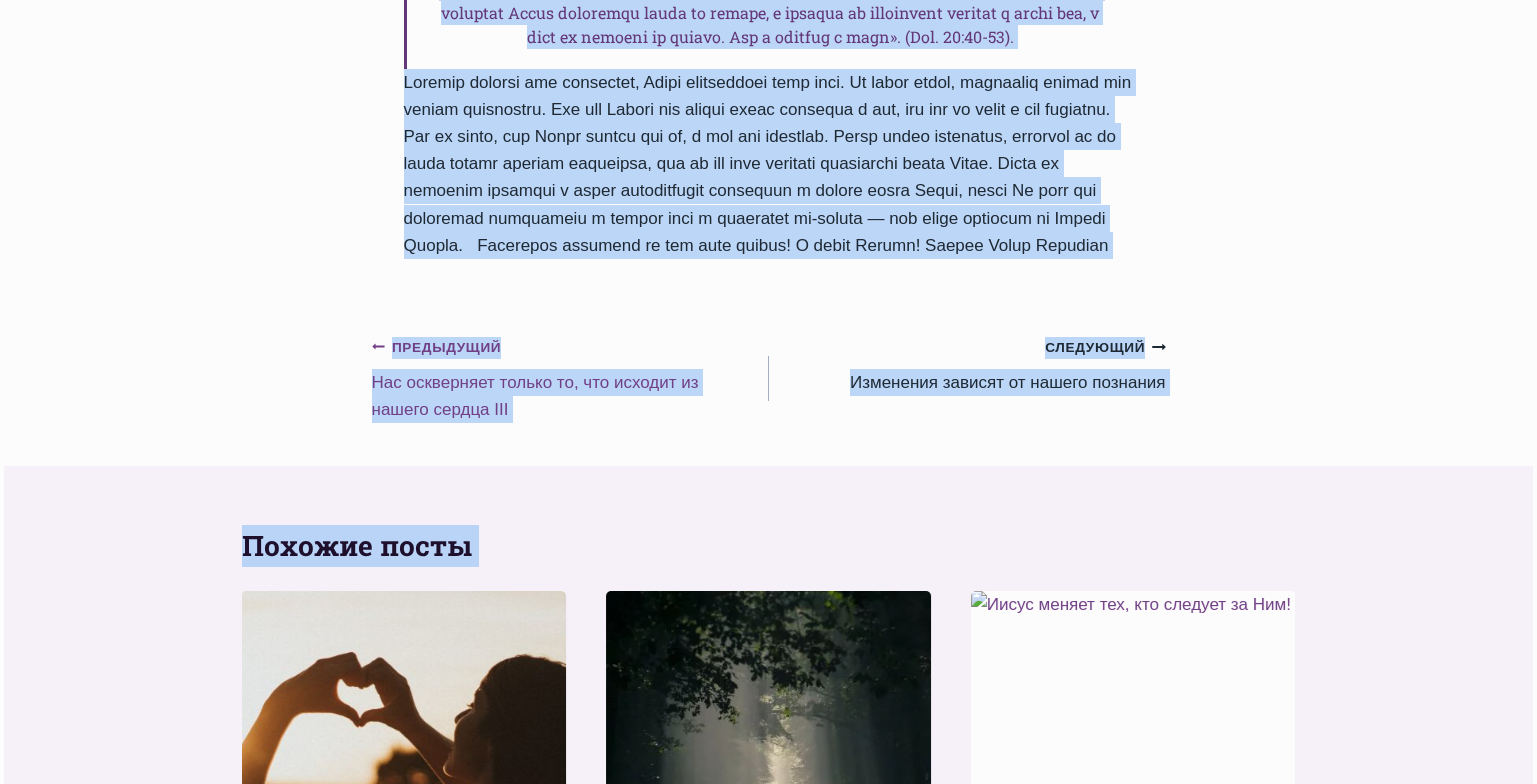 click on "Предыдущий
Предыдущий Нас оскверняет только то, что исходит из нашего сердца III" at bounding box center [570, 378] 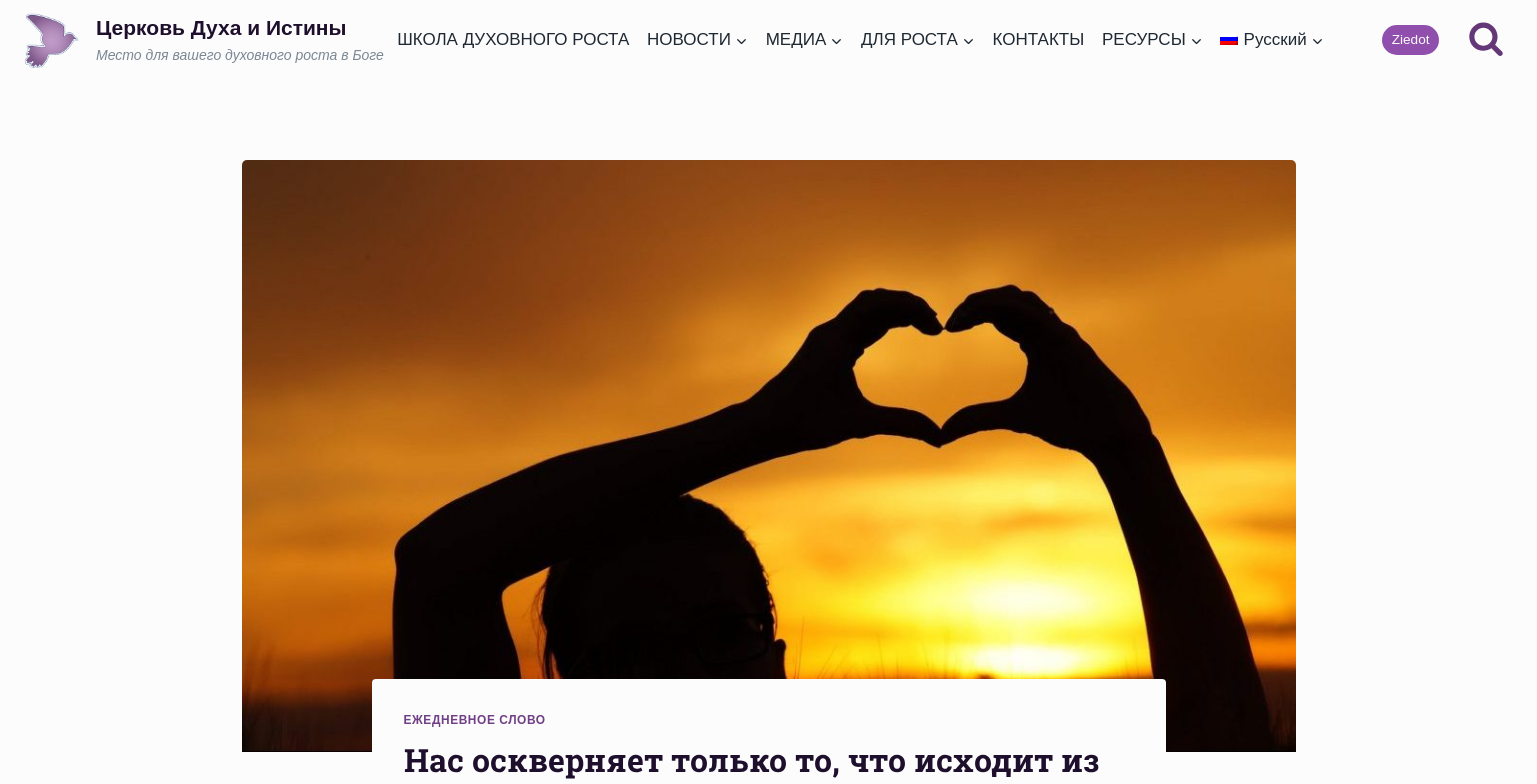 scroll, scrollTop: 0, scrollLeft: 0, axis: both 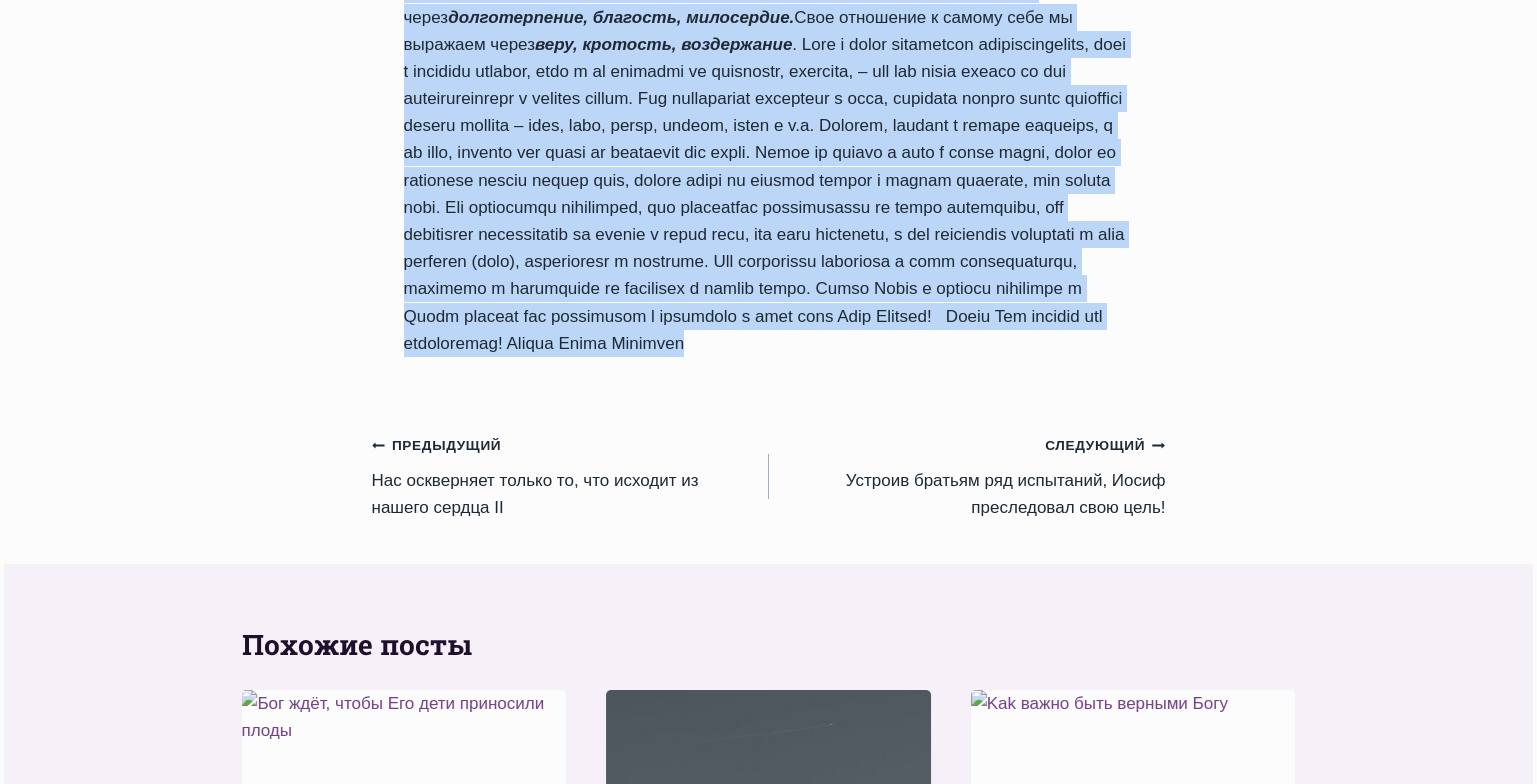 drag, startPoint x: 400, startPoint y: 203, endPoint x: 947, endPoint y: 470, distance: 608.6855 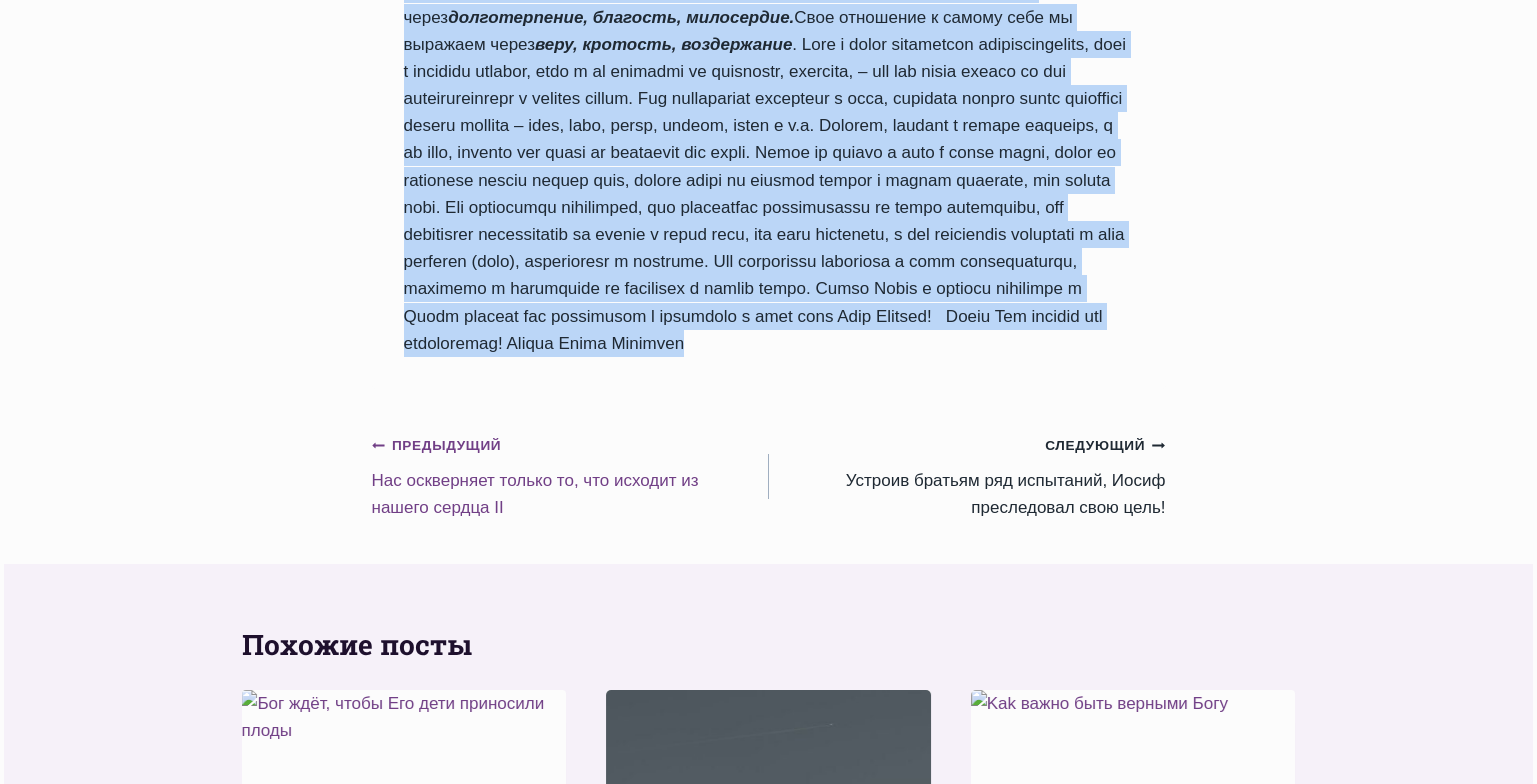 click on "Предыдущий
Предыдущий Нас оскверняет только то, что исходит из нашего сердца II" at bounding box center (570, 476) 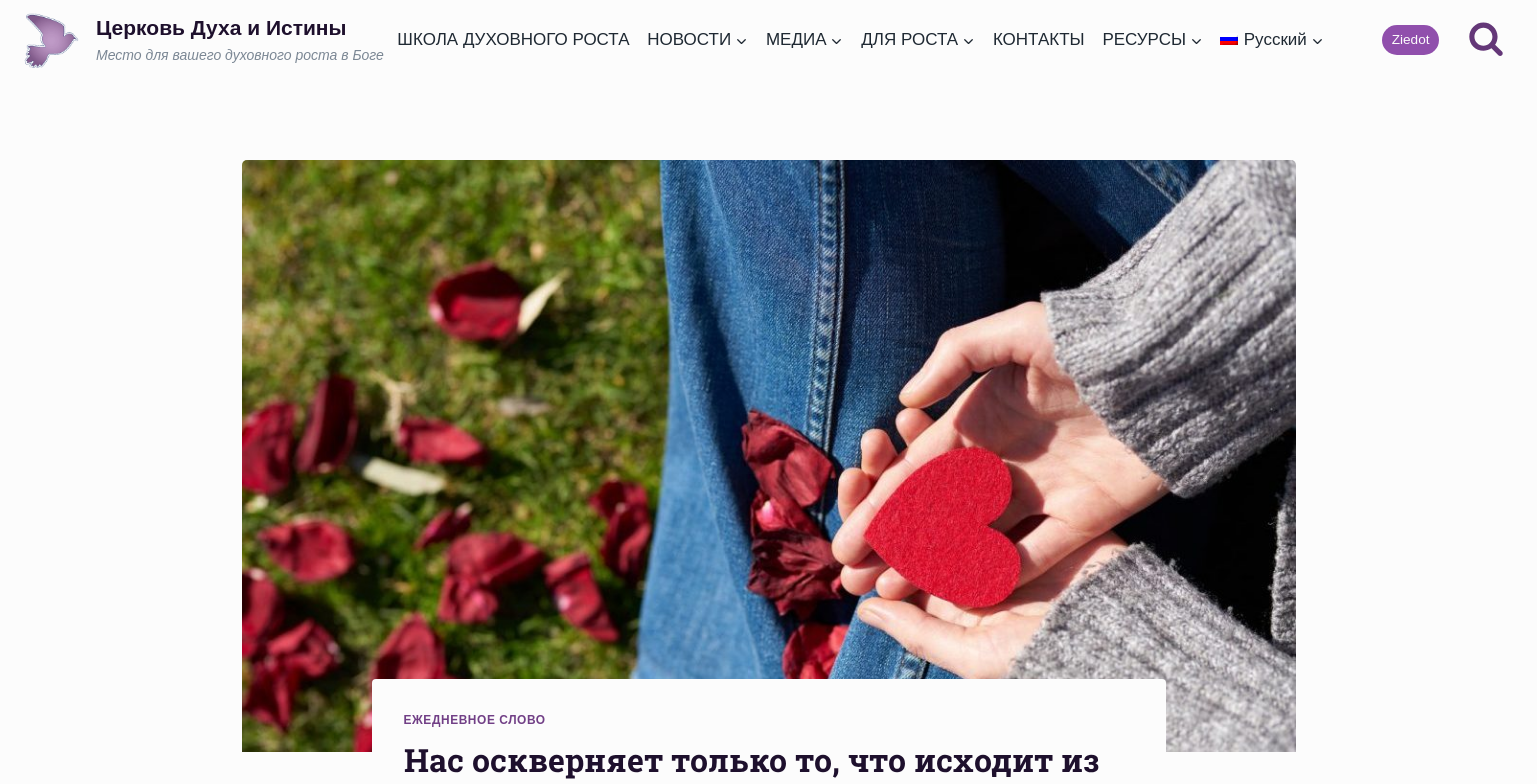 scroll, scrollTop: 0, scrollLeft: 0, axis: both 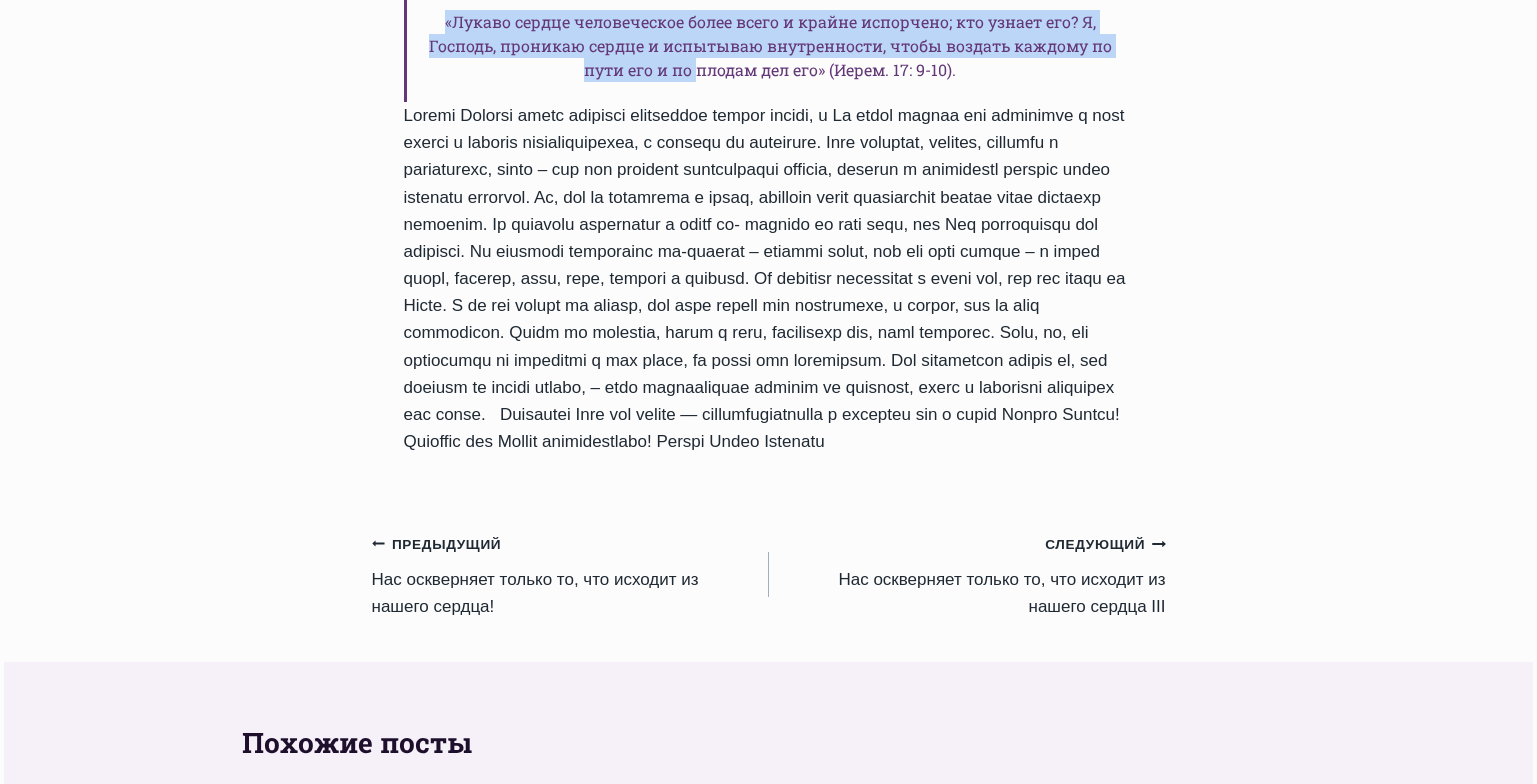 drag, startPoint x: 401, startPoint y: 184, endPoint x: 793, endPoint y: 546, distance: 533.5804 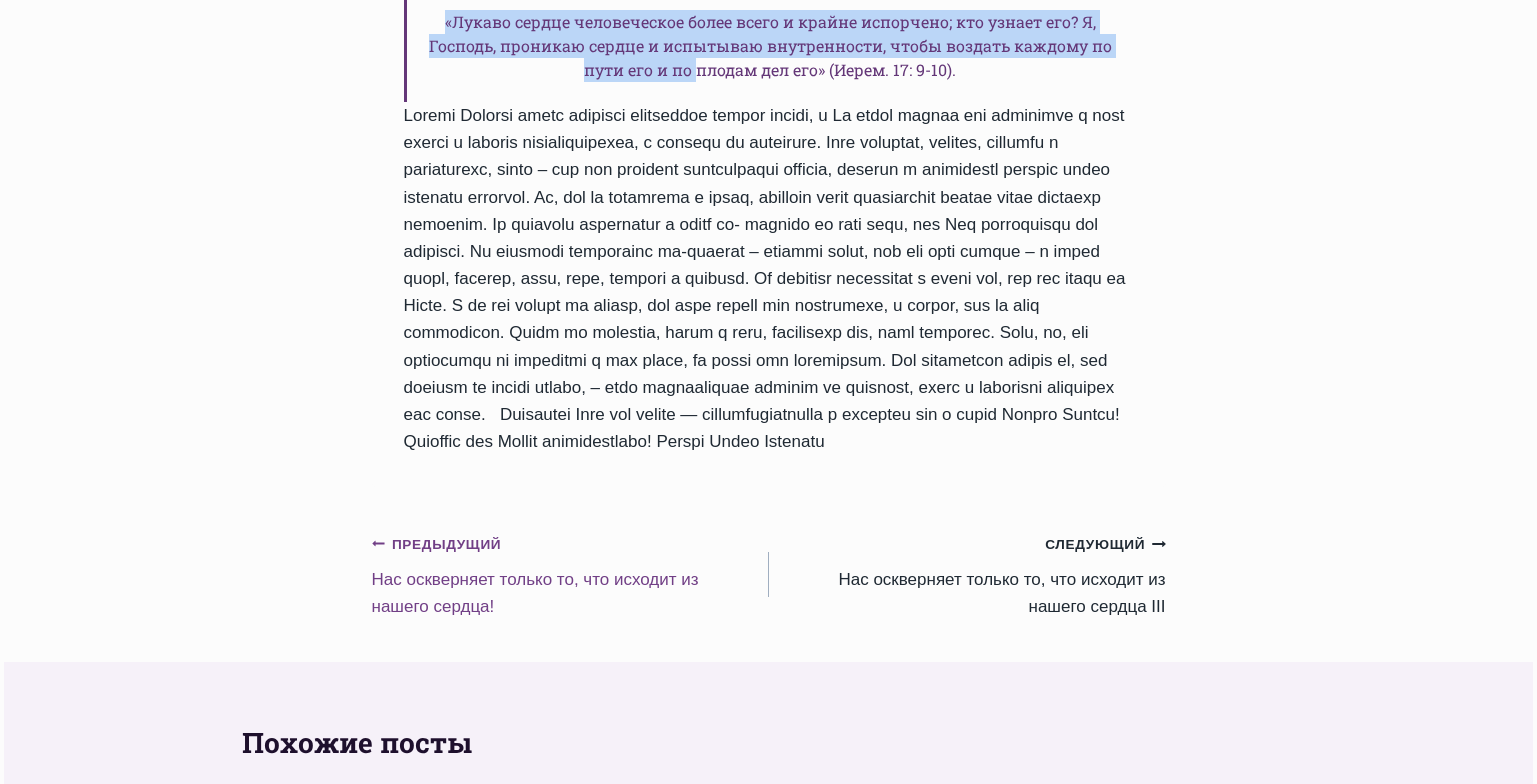 click on "Предыдущий
Предыдущий Нас оскверняет только то, что исходит из нашего сердца!" at bounding box center (570, 575) 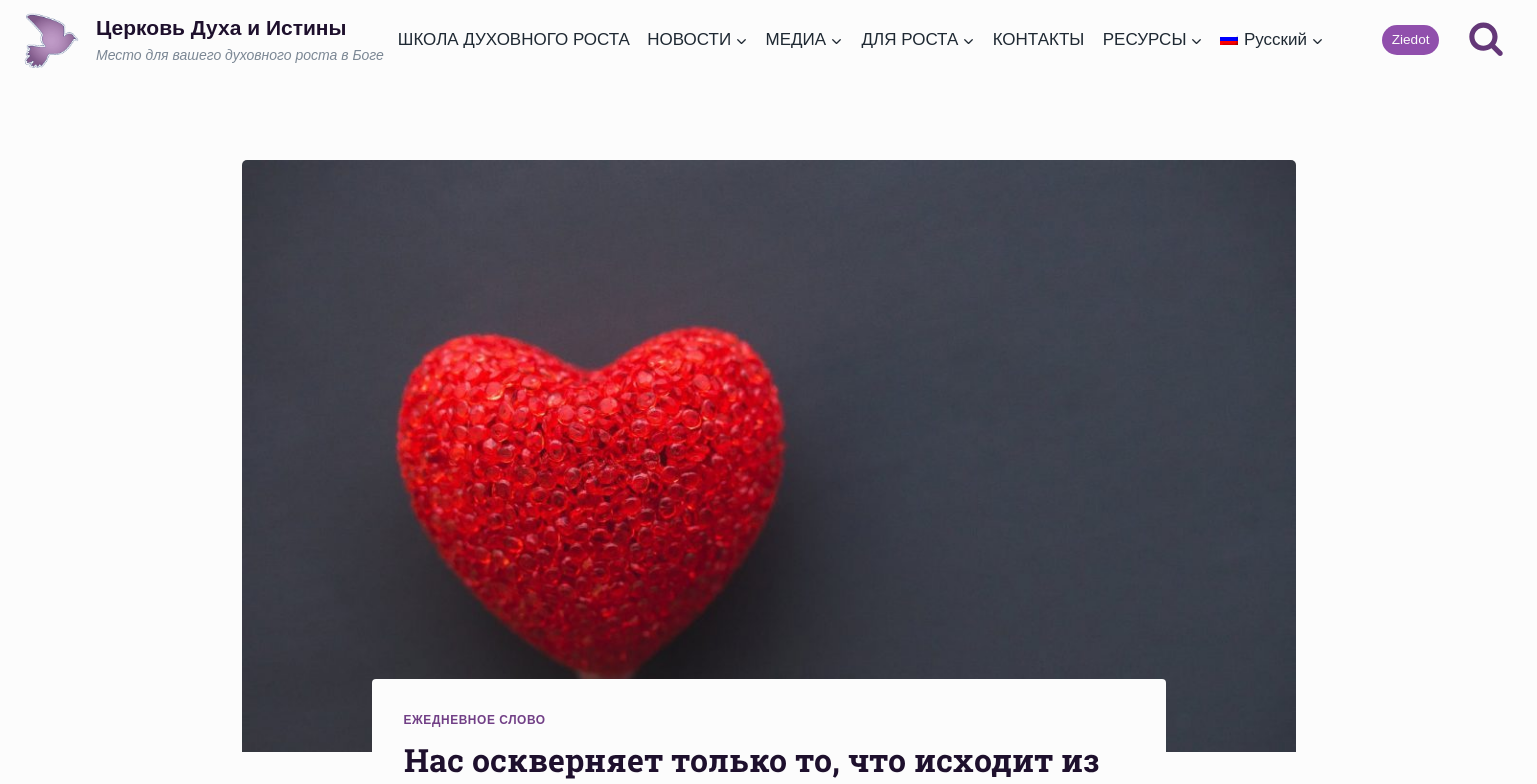 scroll, scrollTop: 0, scrollLeft: 0, axis: both 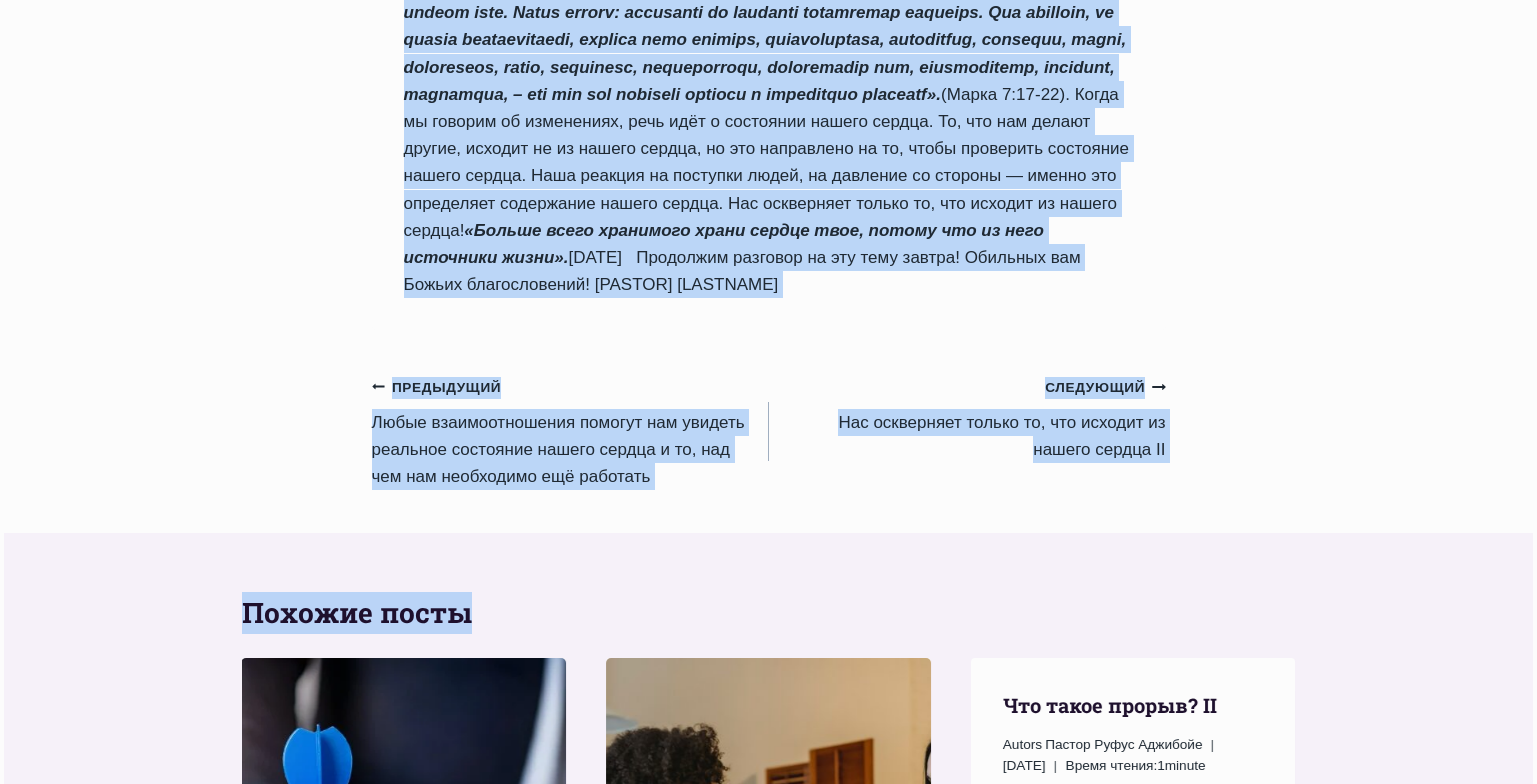 drag, startPoint x: 402, startPoint y: 325, endPoint x: 602, endPoint y: 437, distance: 229.22478 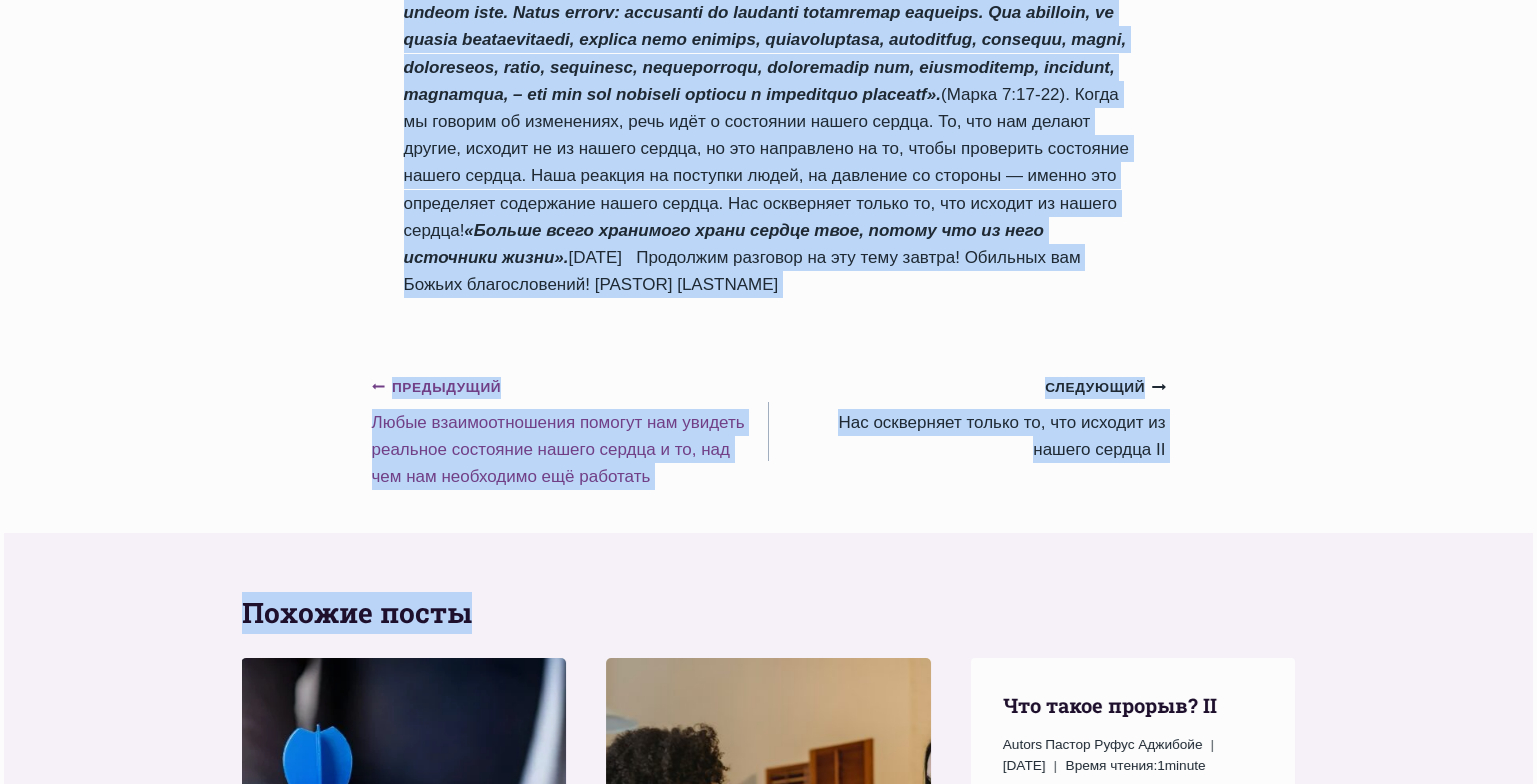 click on "Предыдущий
Предыдущий Любые взаимоотношения помогут нам увидеть реальное состояние нашего сердца и то, над чем нам необходимо ещё работать" at bounding box center (570, 431) 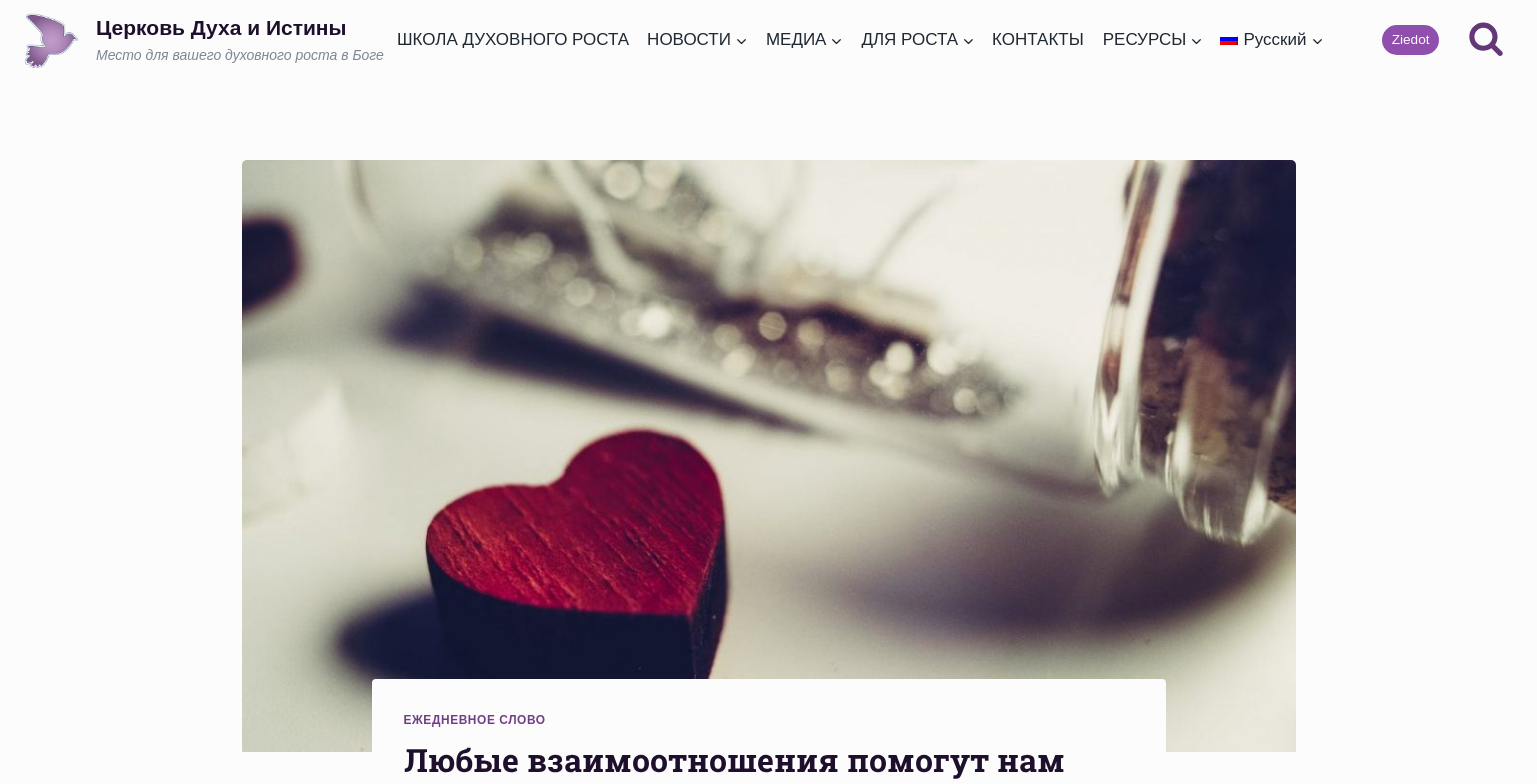 scroll, scrollTop: 0, scrollLeft: 0, axis: both 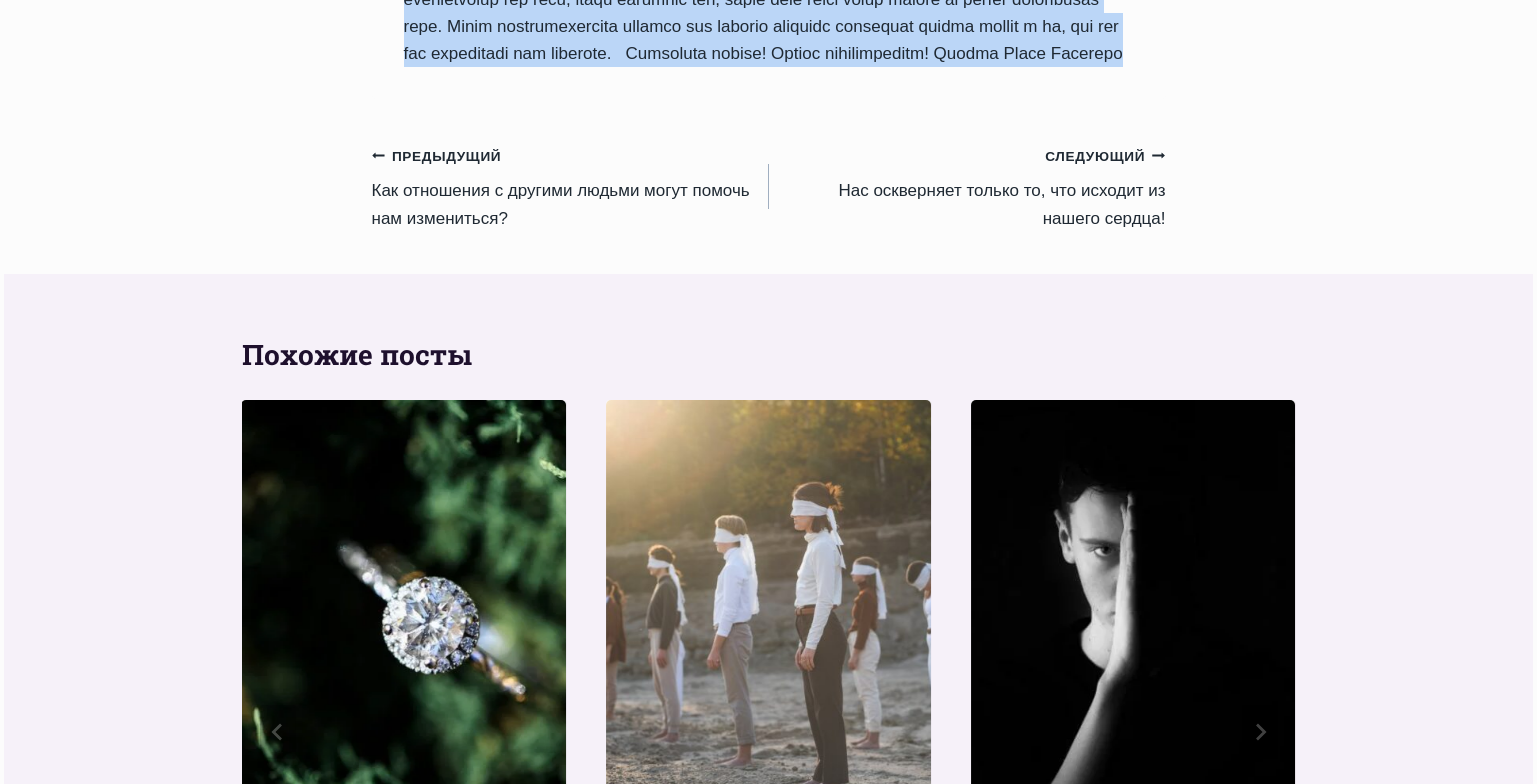 drag, startPoint x: 411, startPoint y: 123, endPoint x: 819, endPoint y: 191, distance: 413.62784 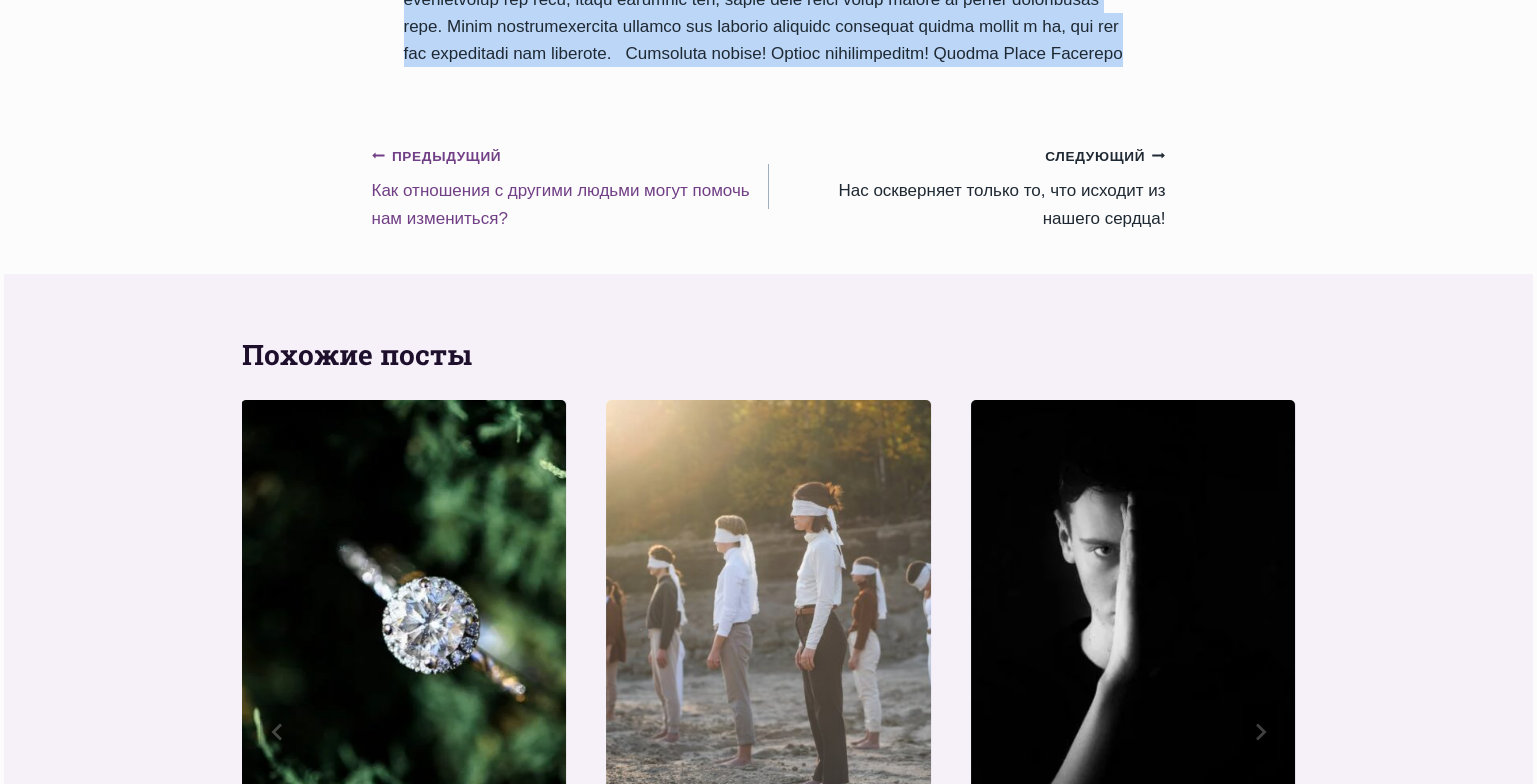 click on "Предыдущий
Предыдущий Как отношения с другими людьми могут помочь нам измениться?" at bounding box center (570, 187) 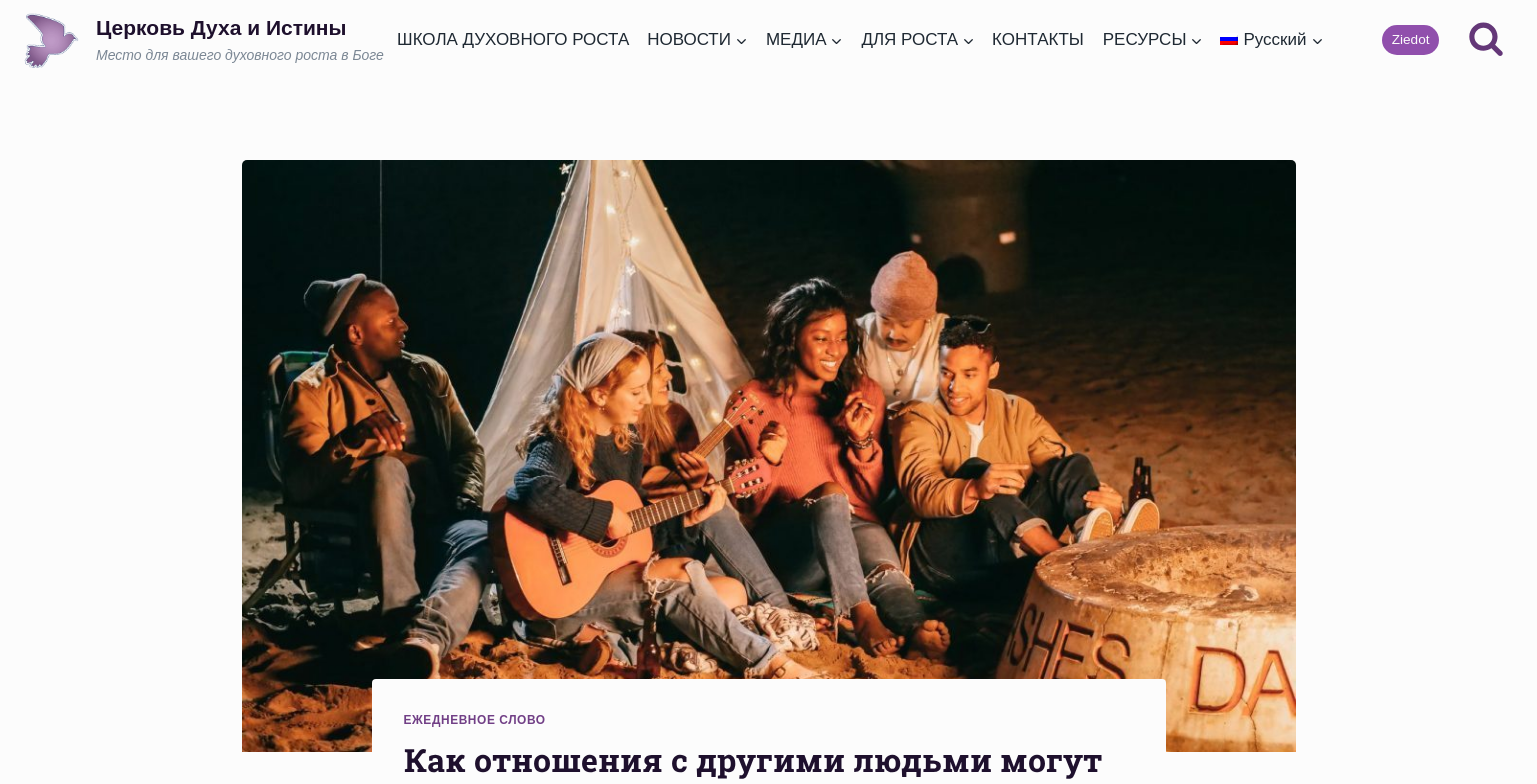 scroll, scrollTop: 0, scrollLeft: 0, axis: both 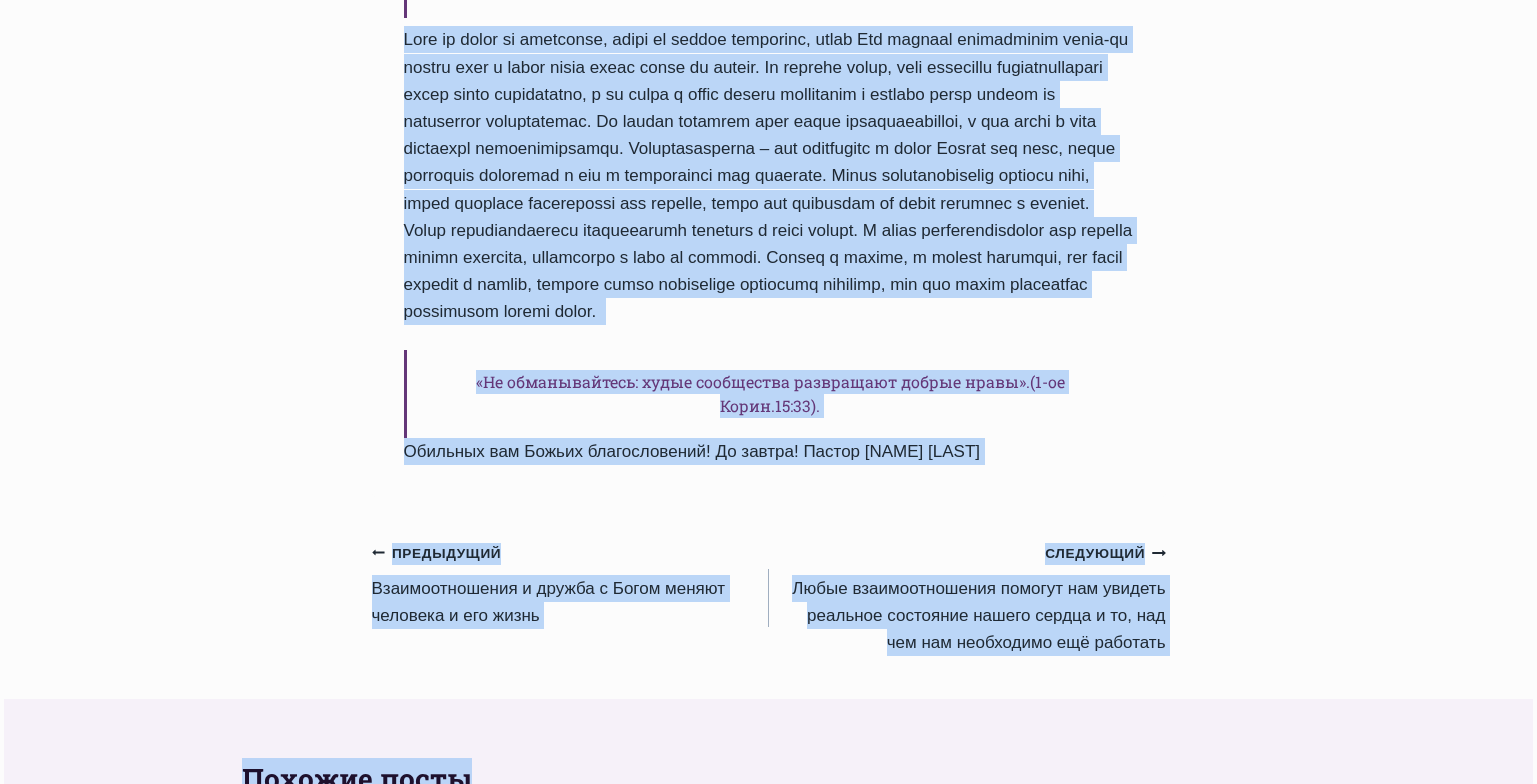 drag, startPoint x: 408, startPoint y: 229, endPoint x: 1063, endPoint y: 540, distance: 725.08344 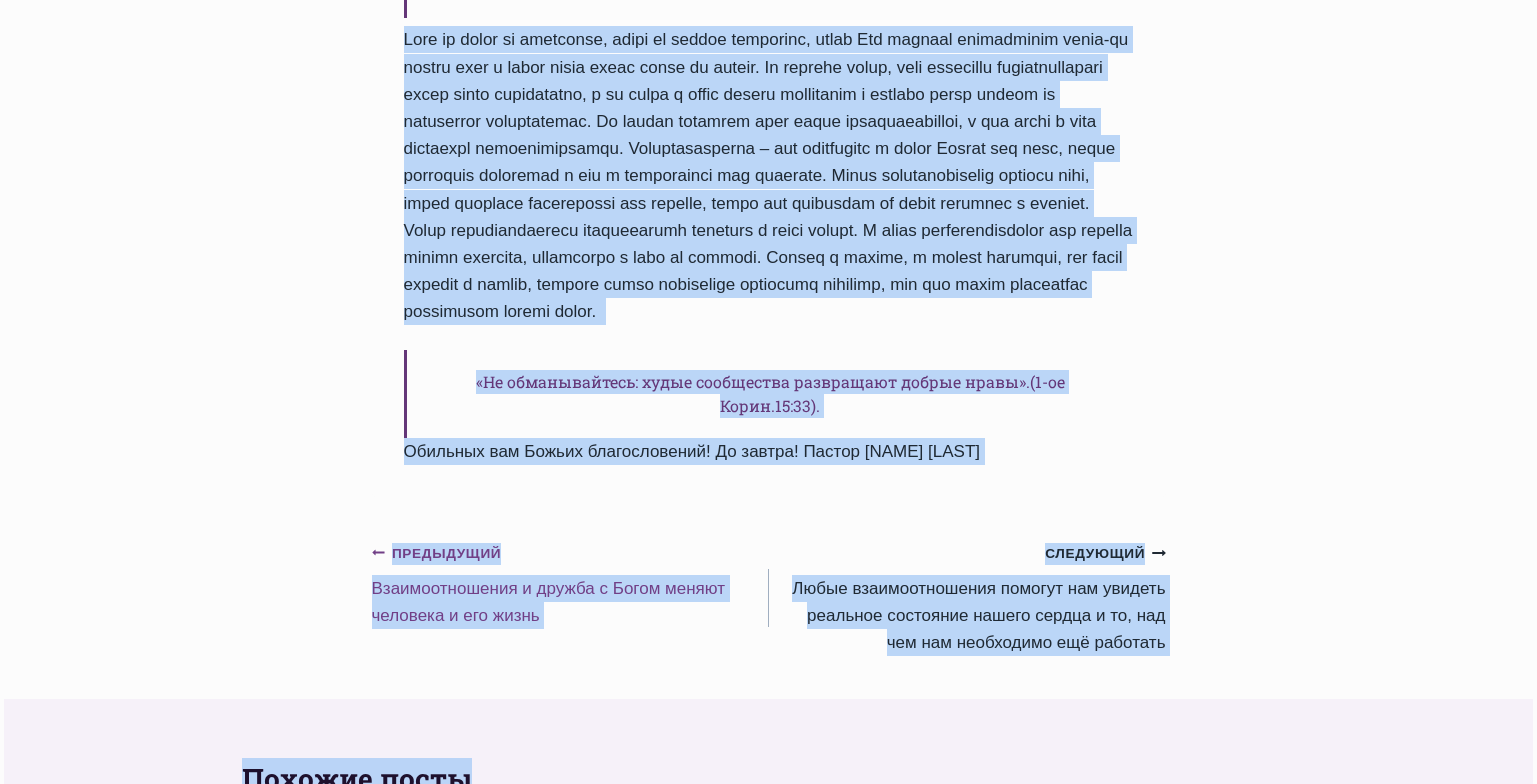 click on "Предыдущий
Предыдущий Bзаимоотношения и дружба с Богом меняют человека и его жизнь" at bounding box center [570, 584] 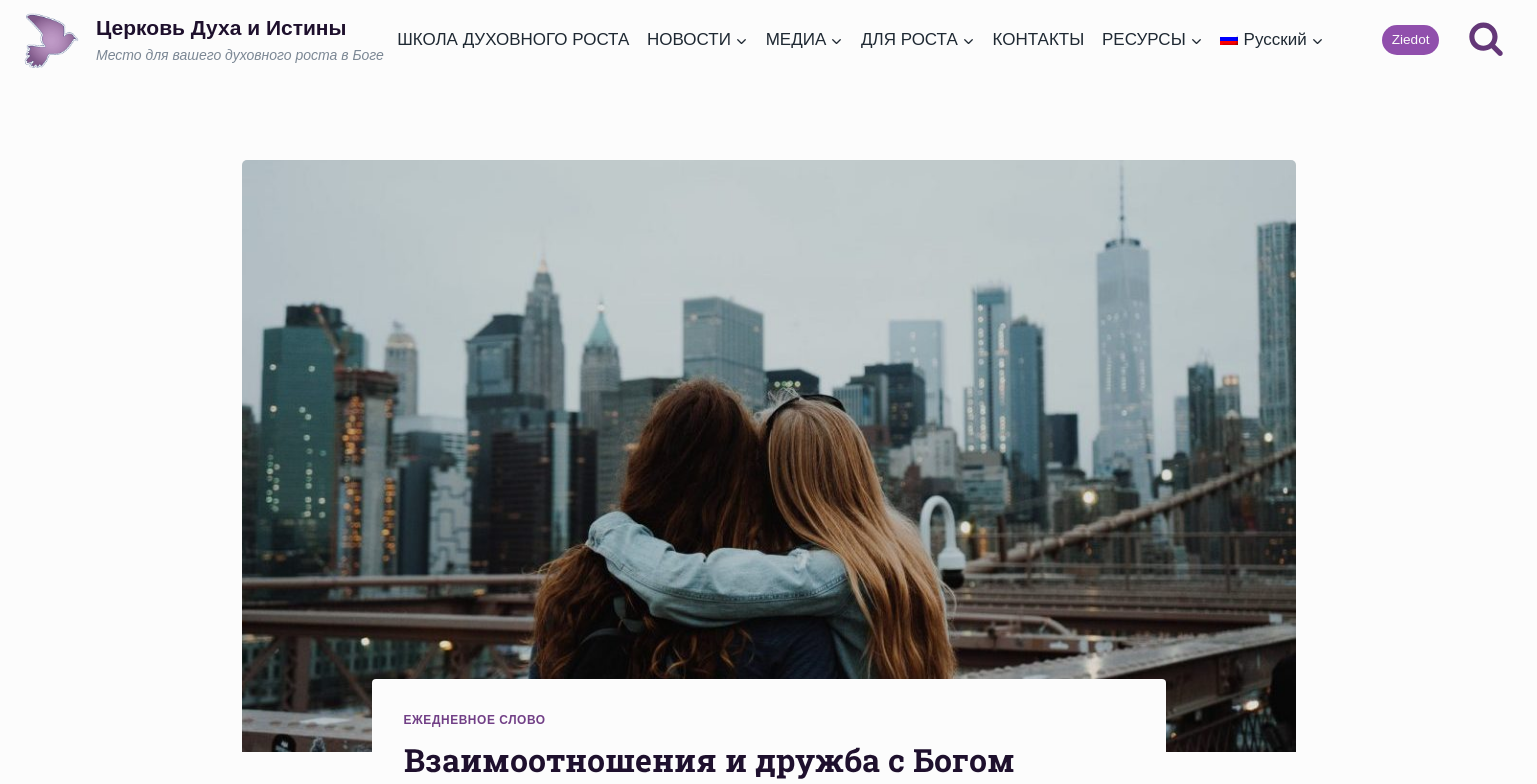 scroll, scrollTop: 0, scrollLeft: 0, axis: both 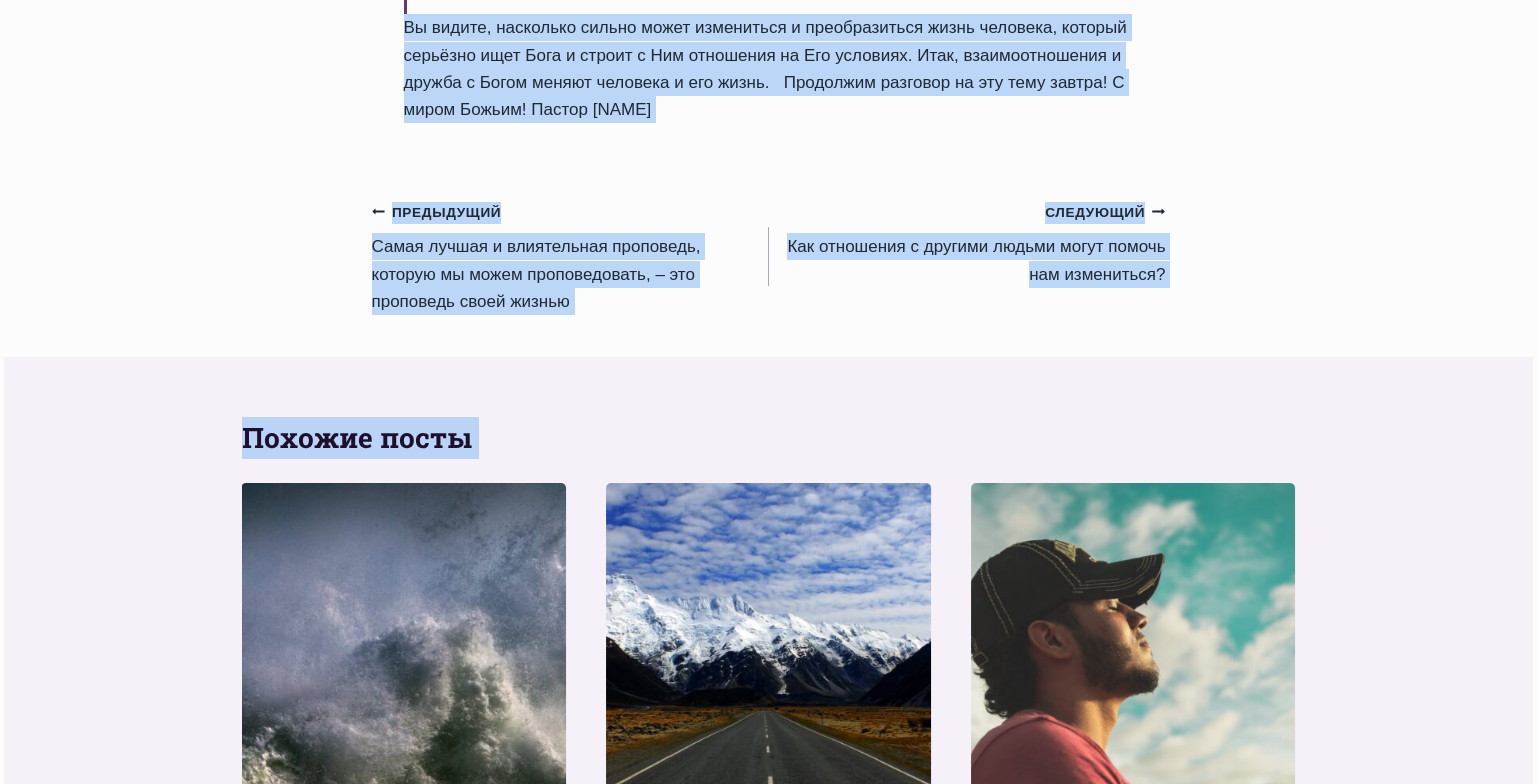 drag, startPoint x: 406, startPoint y: 323, endPoint x: 782, endPoint y: 186, distance: 400.1812 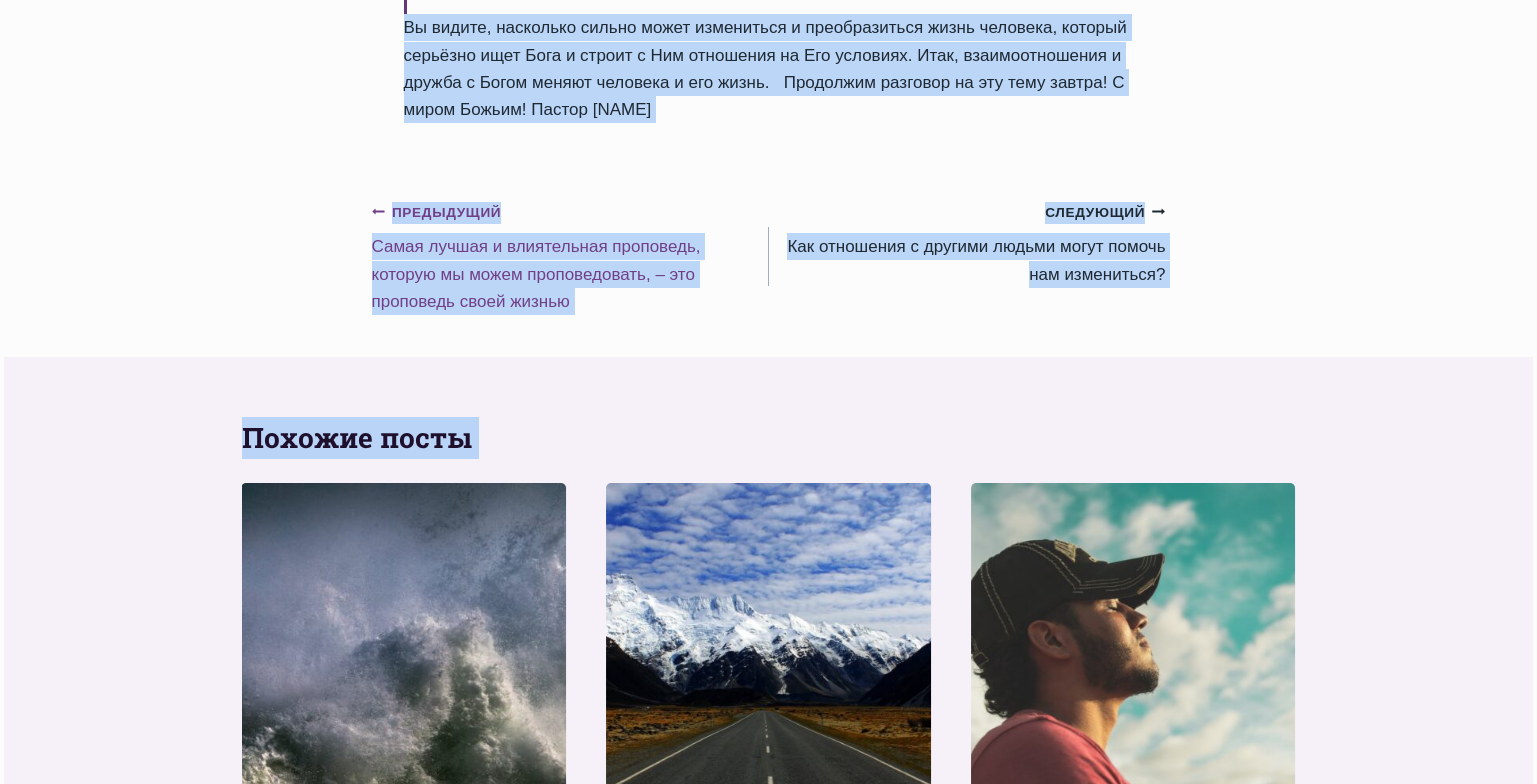 click on "Предыдущий
Предыдущий Самая лучшая и влиятельная проповедь, которую мы можем проповедовать, – это проповедь своей жизнью" at bounding box center [570, 256] 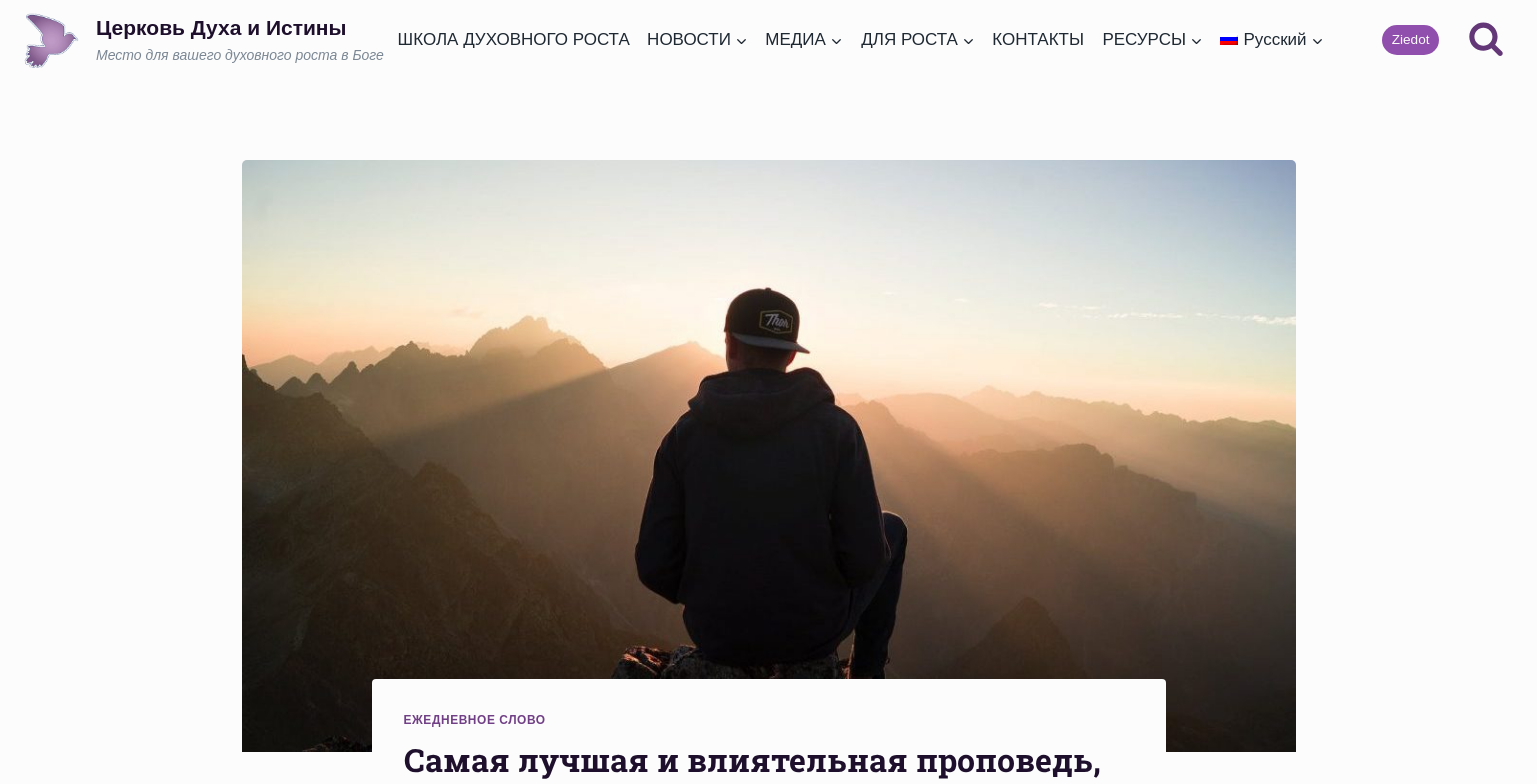 scroll, scrollTop: 0, scrollLeft: 0, axis: both 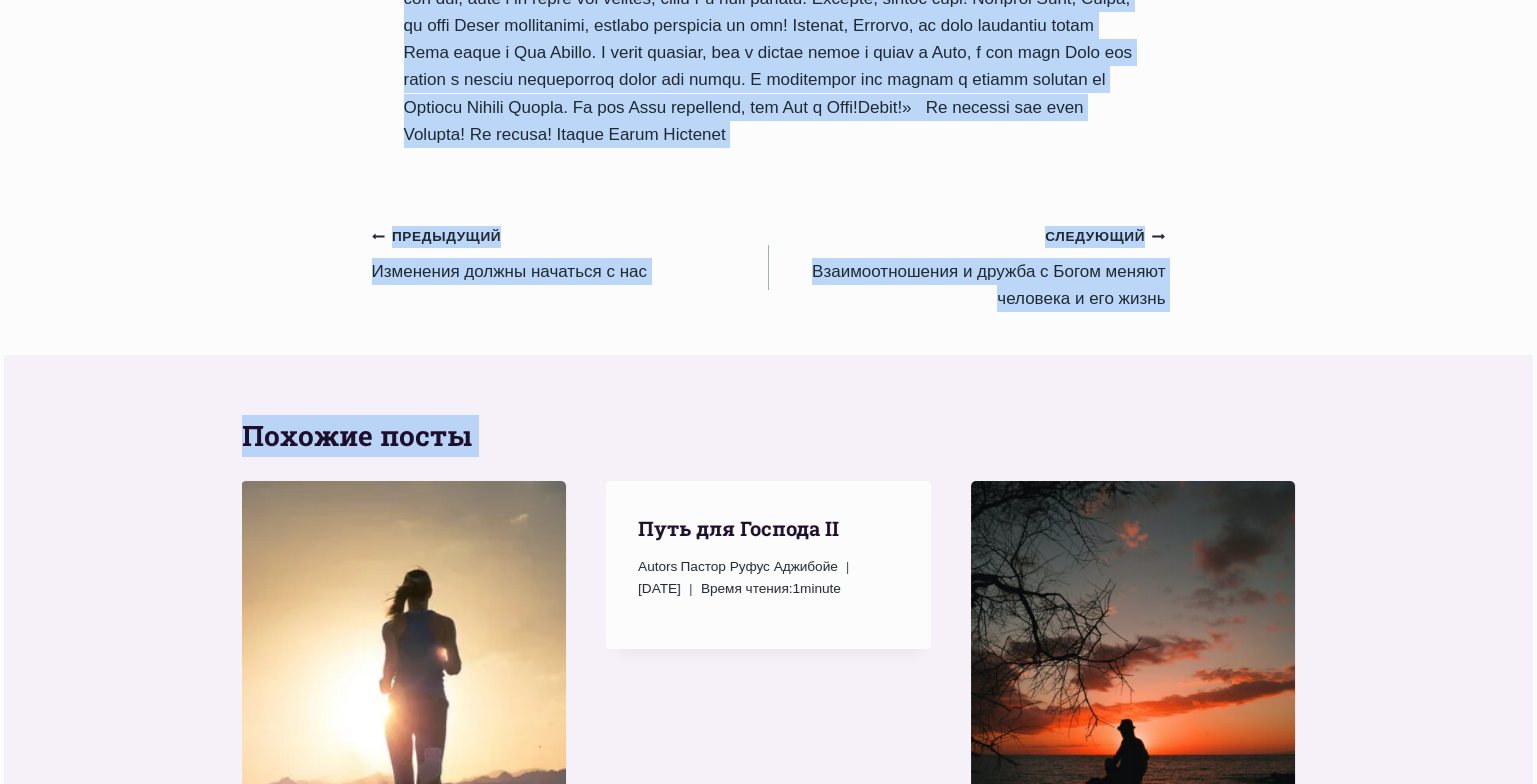 drag, startPoint x: 405, startPoint y: 171, endPoint x: 778, endPoint y: 251, distance: 381.48264 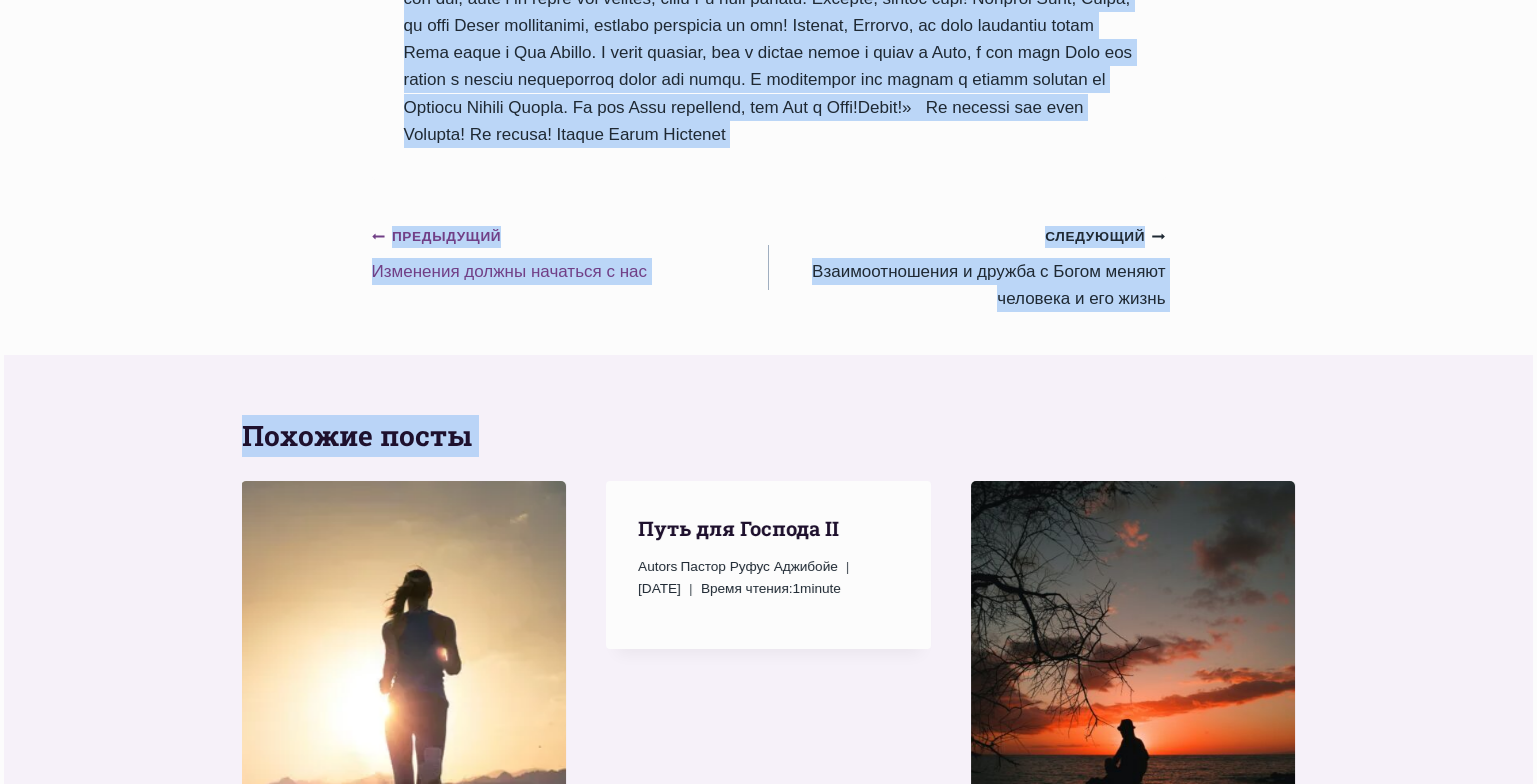 click on "Предыдущий
Предыдущий Изменения должны начаться с нас" at bounding box center (570, 253) 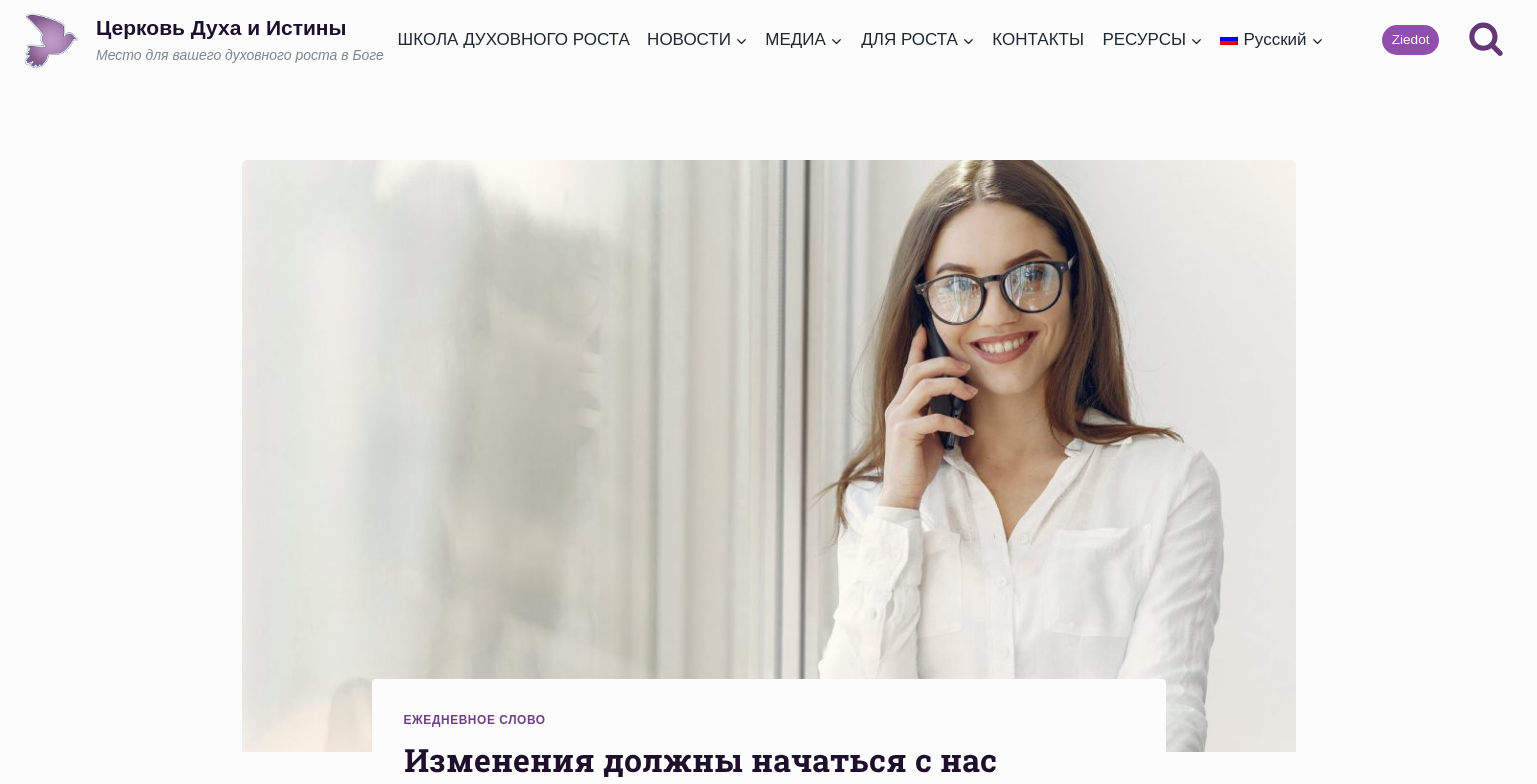 scroll, scrollTop: 0, scrollLeft: 0, axis: both 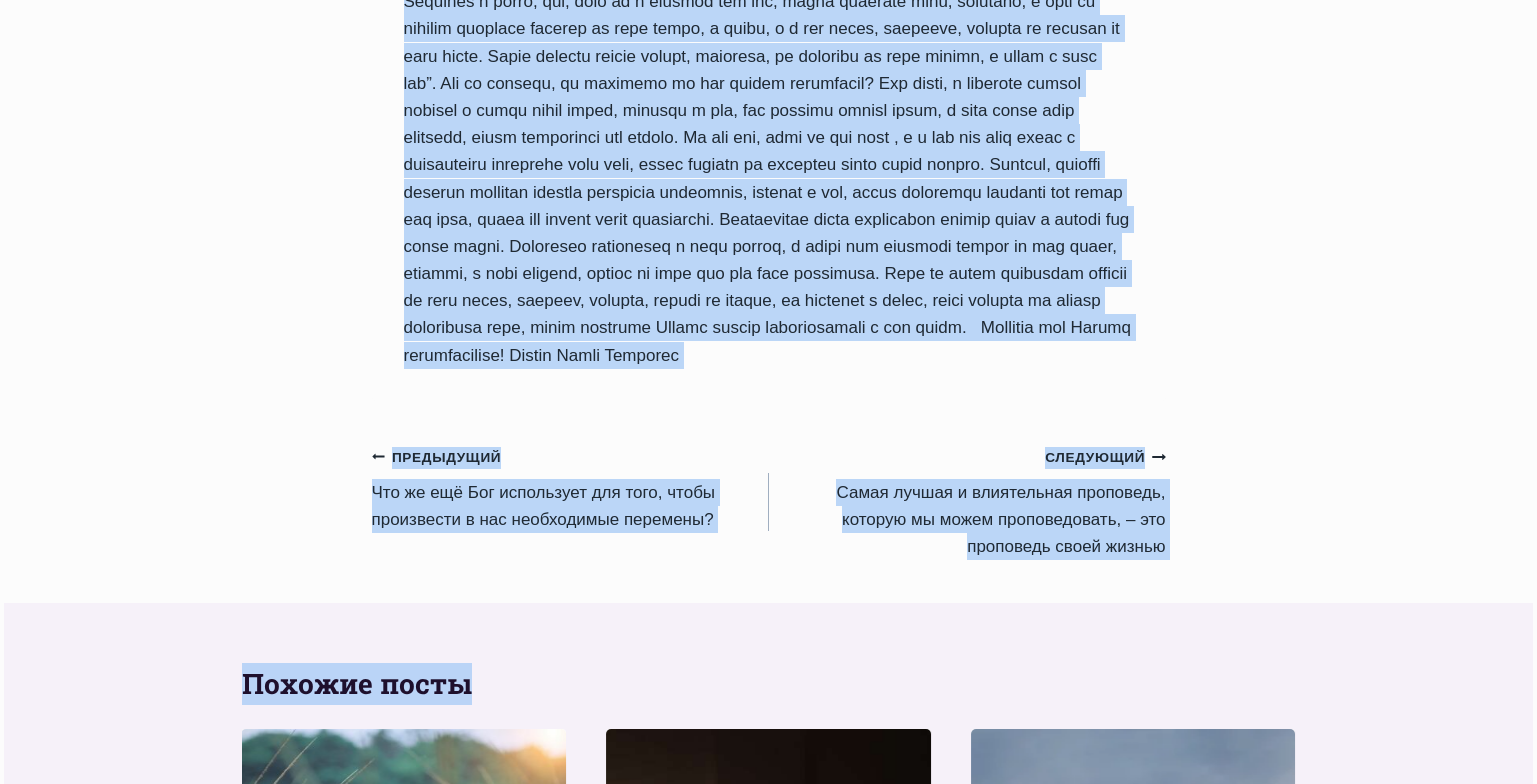 drag, startPoint x: 407, startPoint y: 143, endPoint x: 931, endPoint y: 478, distance: 621.9333 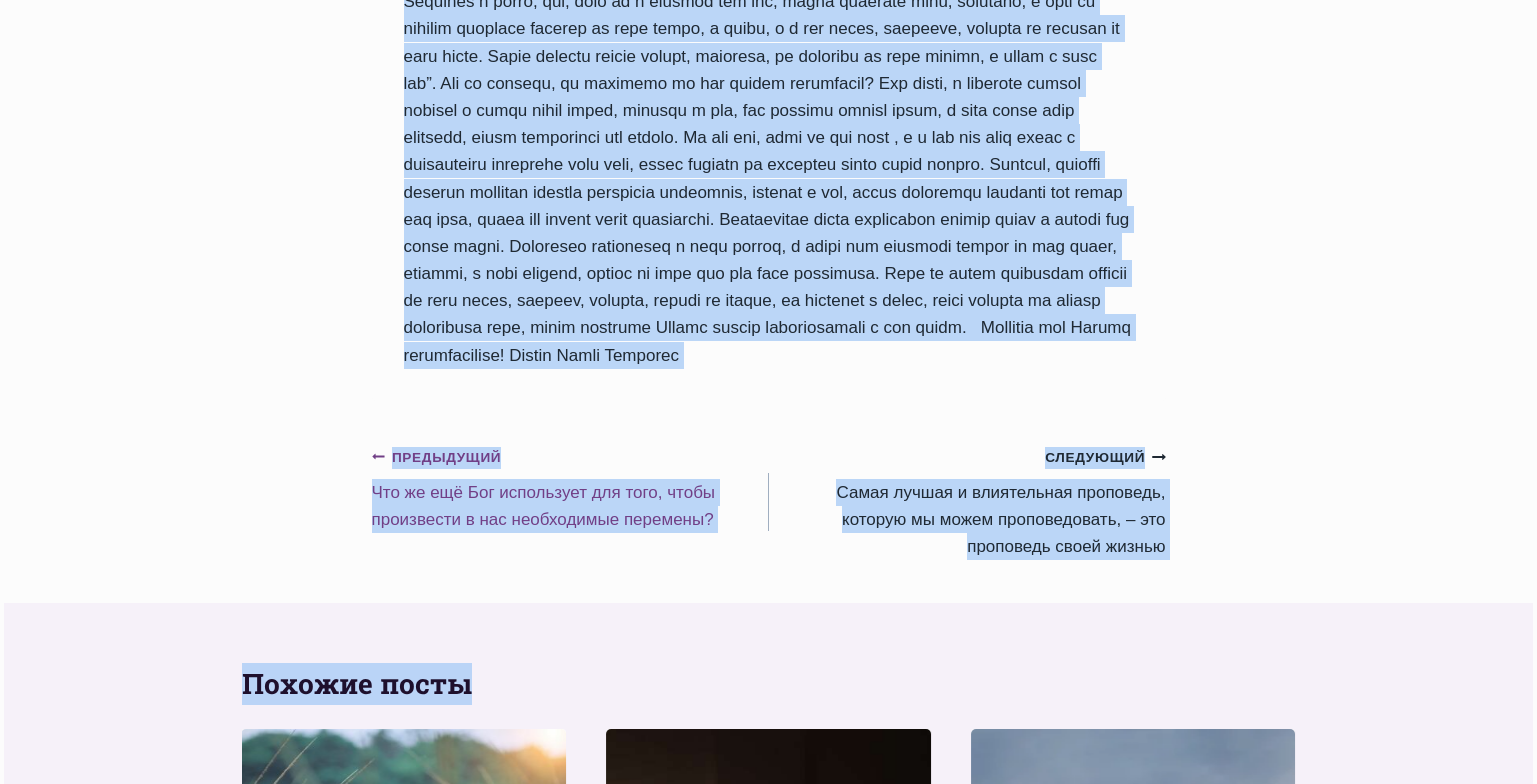 click on "Предыдущий
Предыдущий Что же ещё Бог использует для того, чтобы произвести в нас необходимые перемены?" at bounding box center (570, 488) 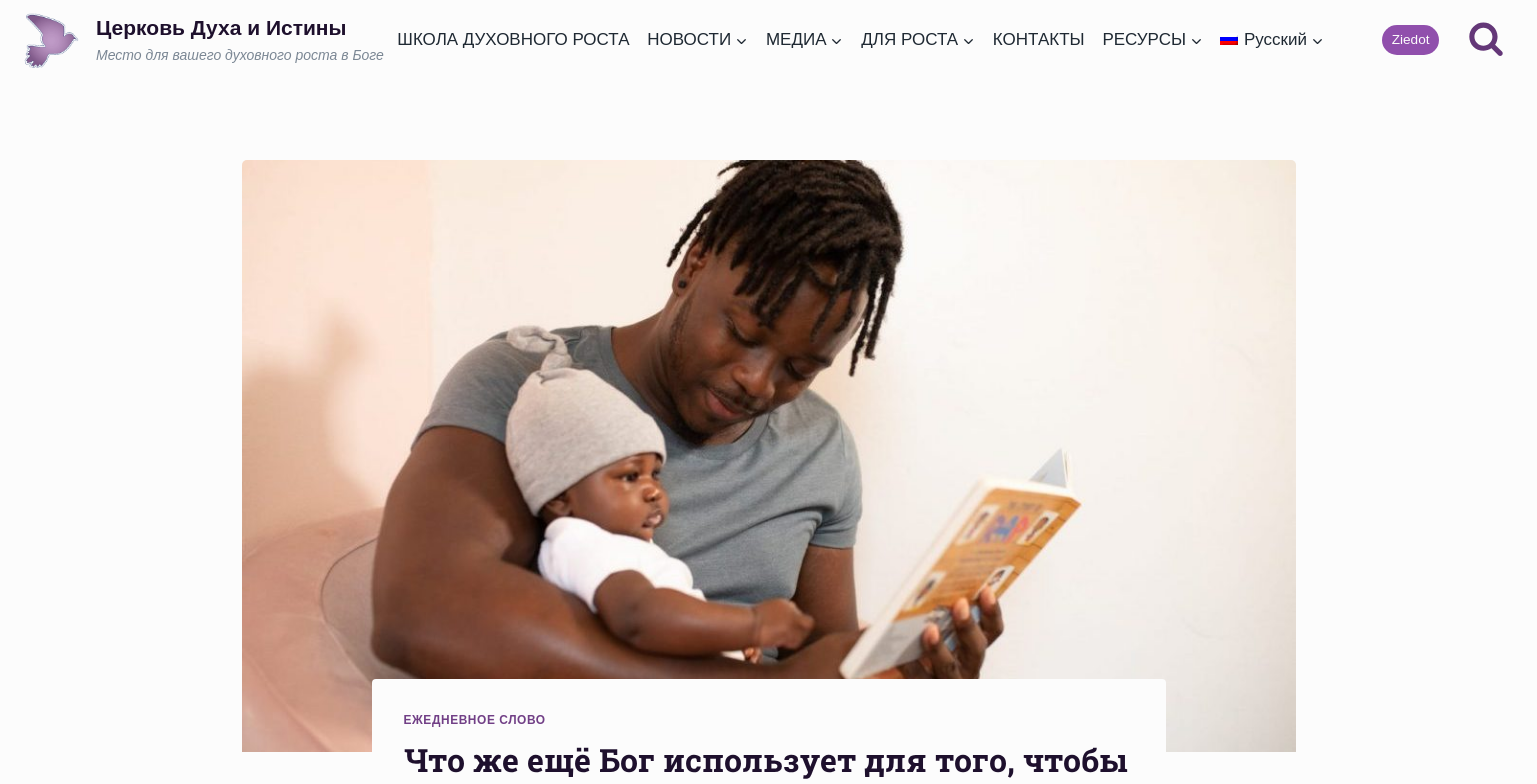 scroll, scrollTop: 0, scrollLeft: 0, axis: both 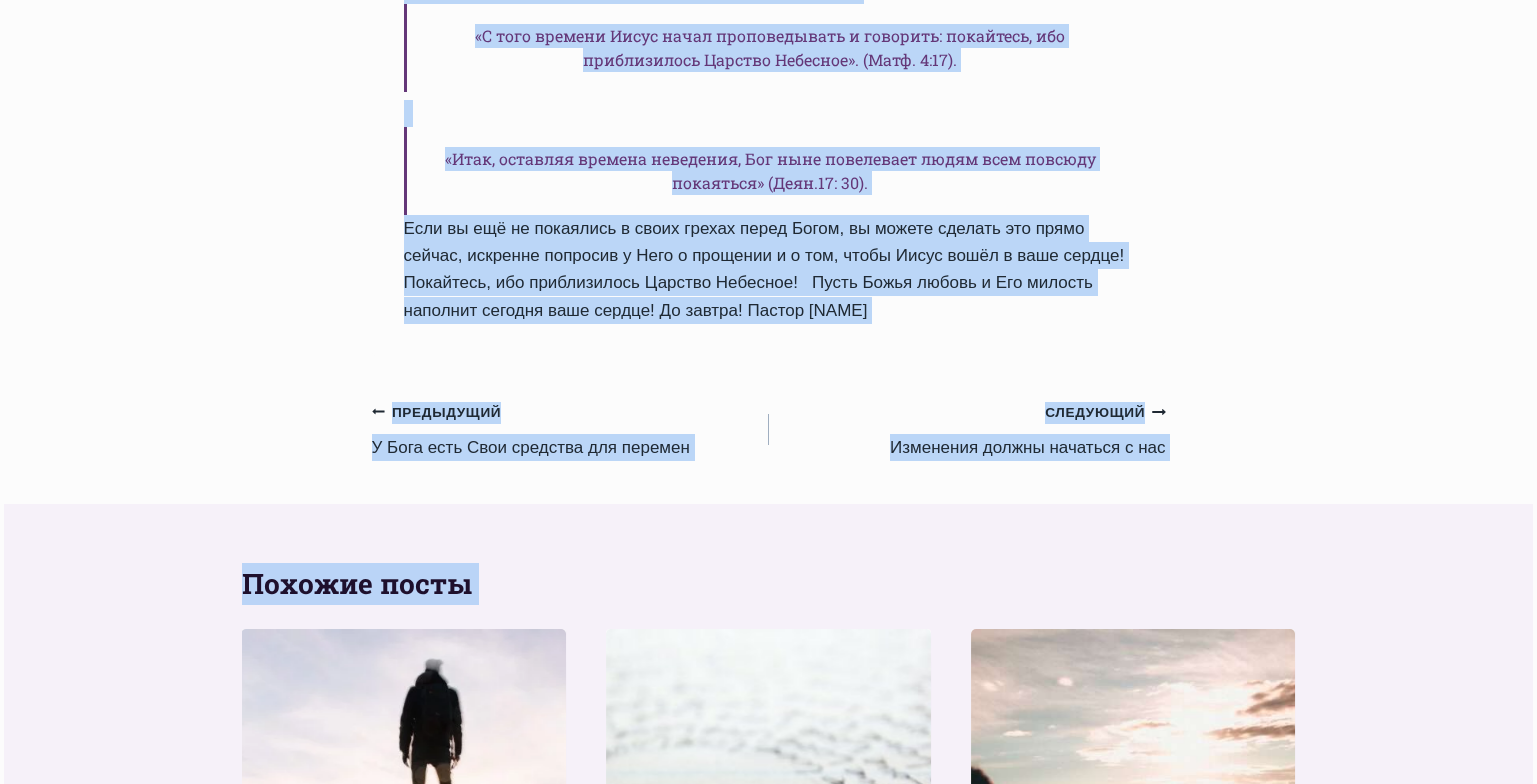 drag, startPoint x: 401, startPoint y: 178, endPoint x: 969, endPoint y: 312, distance: 583.59235 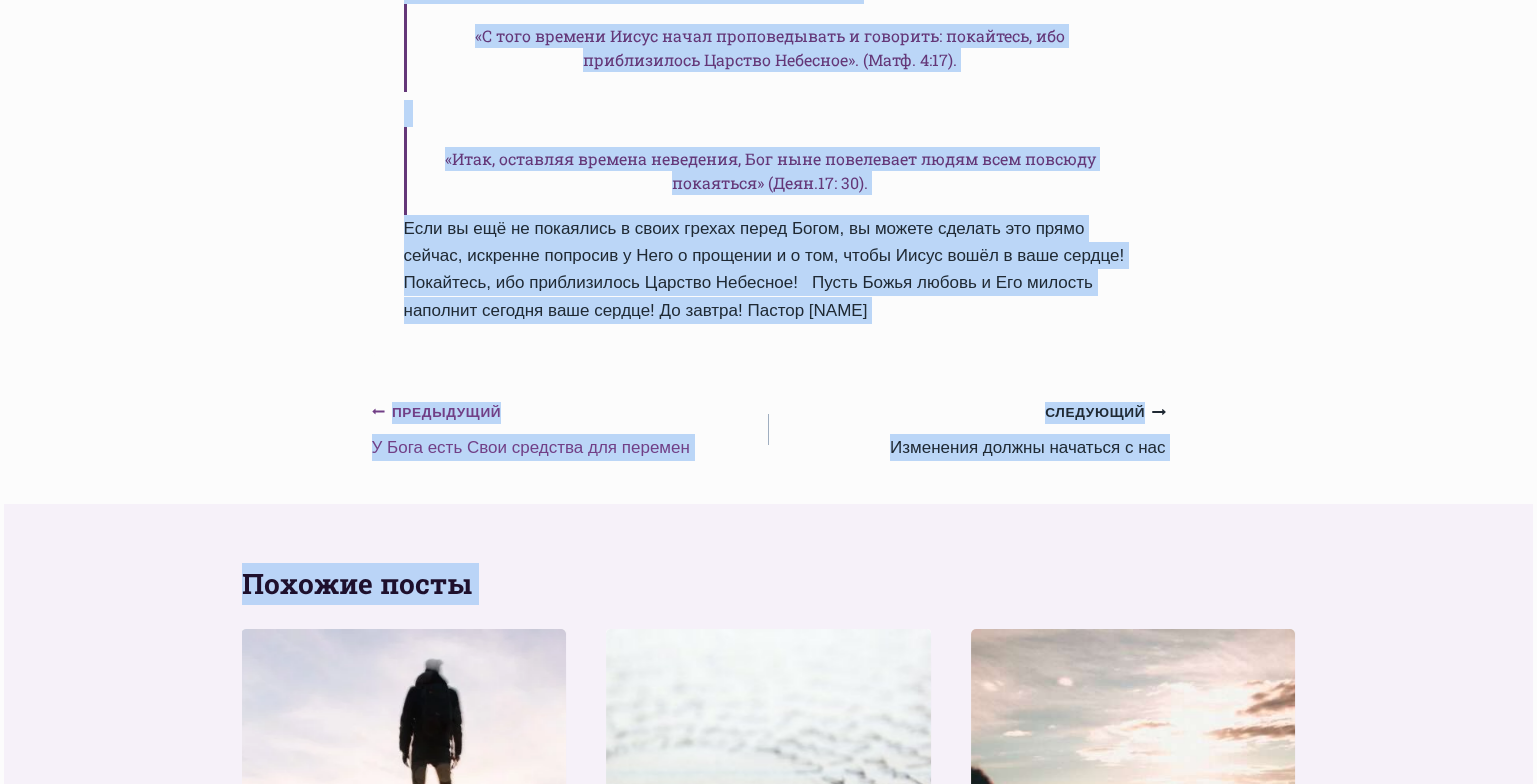click on "Предыдущий
Предыдущий У Бога есть Свои средства для перемен" at bounding box center (570, 429) 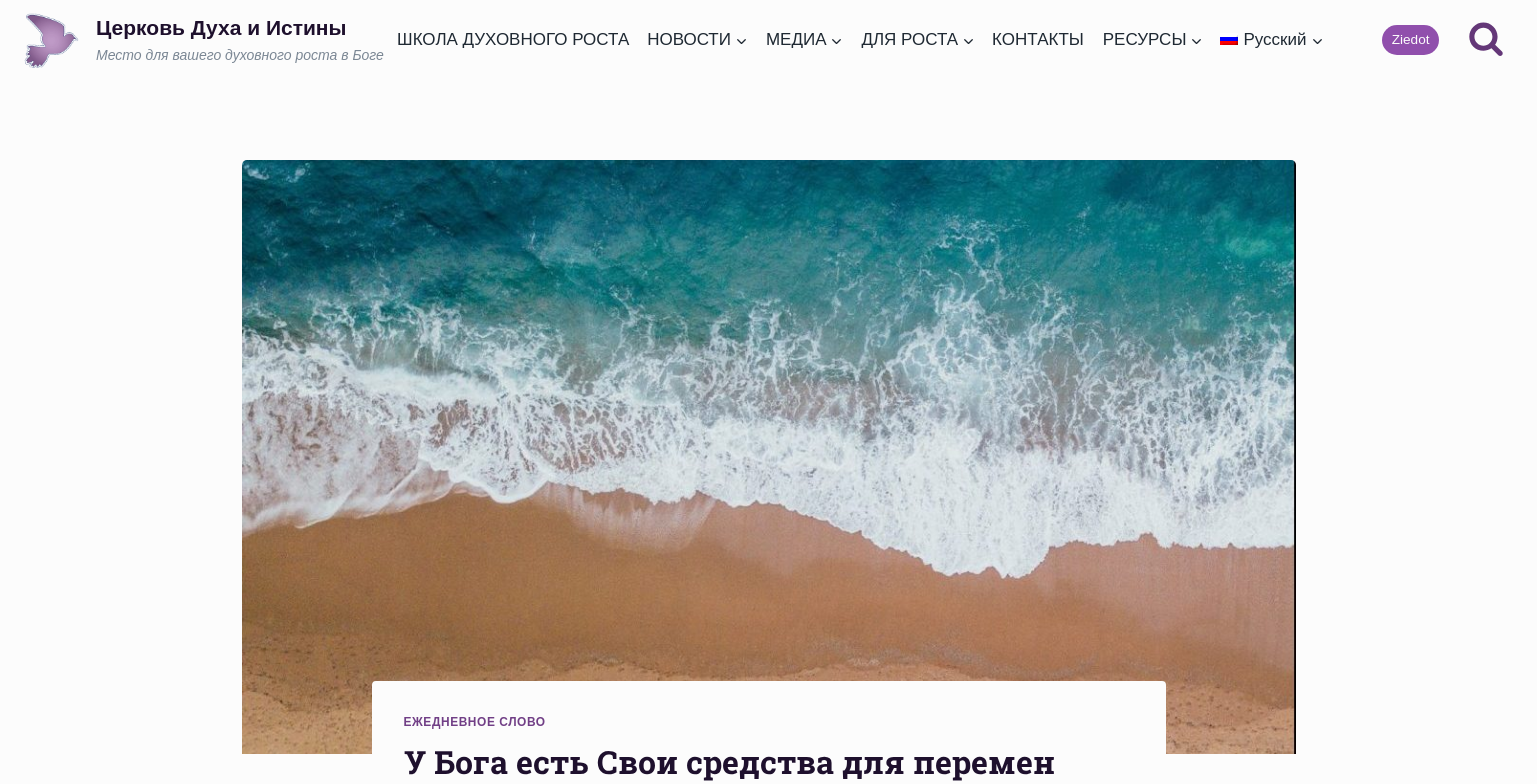 scroll, scrollTop: 0, scrollLeft: 0, axis: both 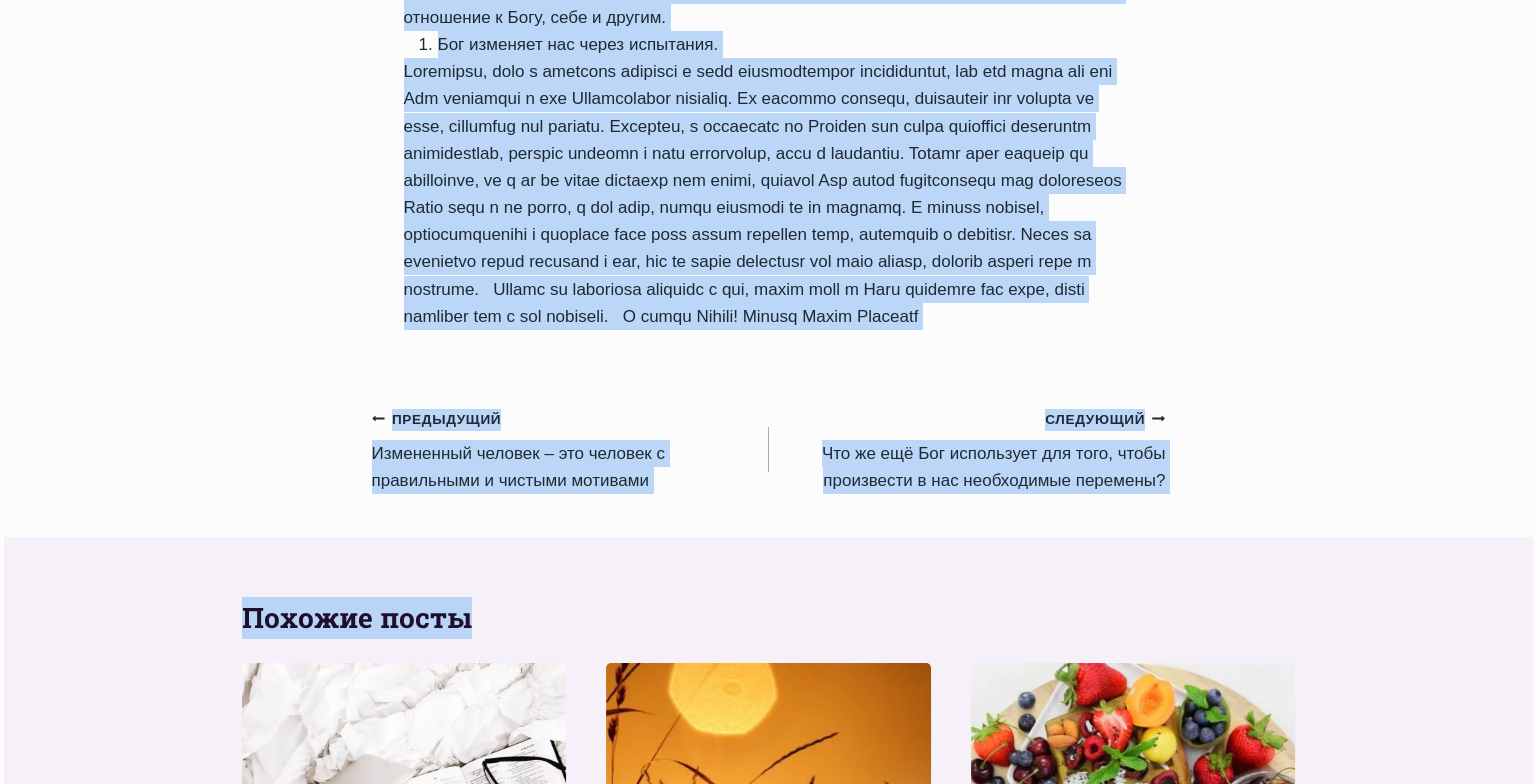 drag, startPoint x: 402, startPoint y: 182, endPoint x: 797, endPoint y: 416, distance: 459.10892 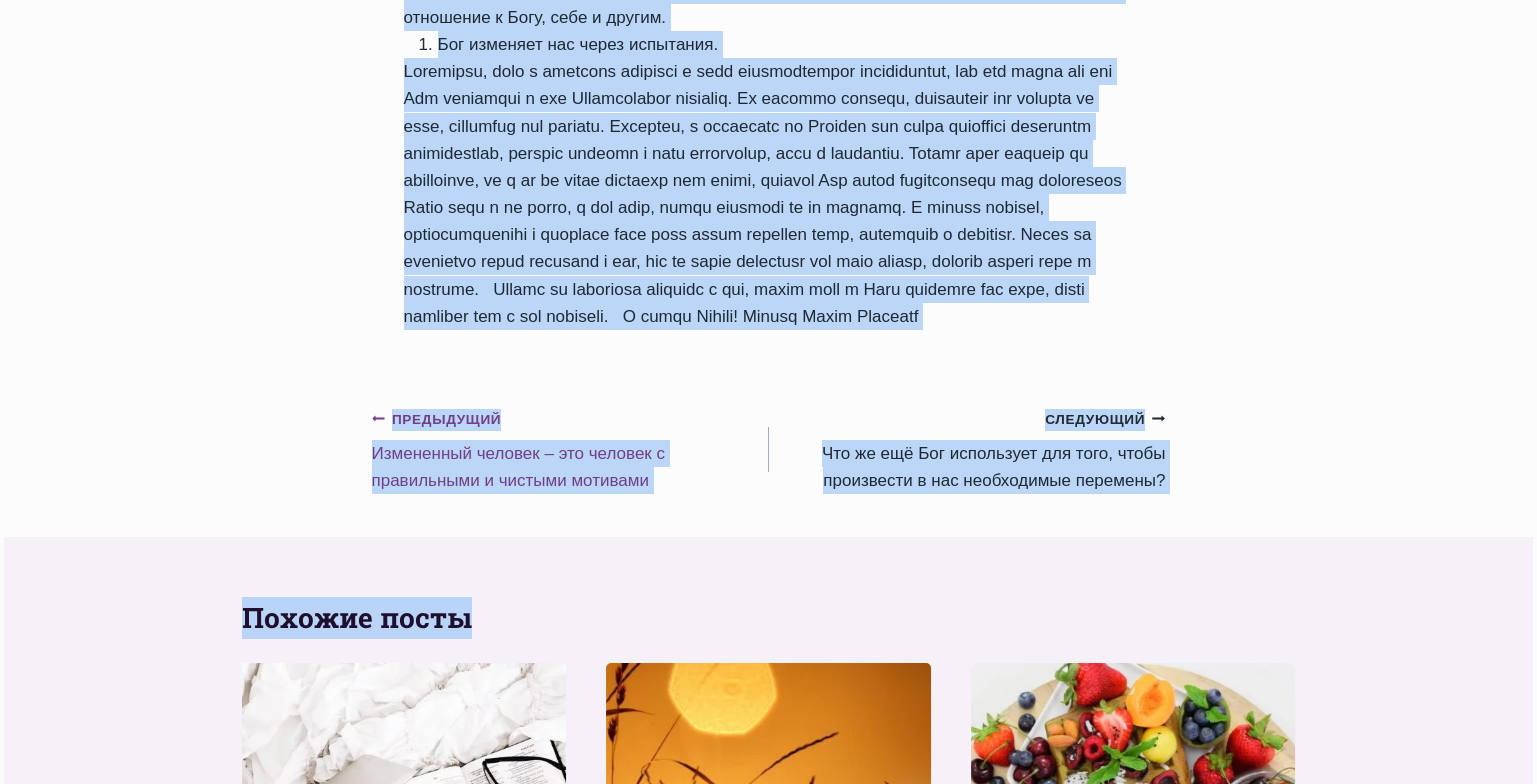 click on "Предыдущий
Предыдущий Измененный человек – это человек с правильными и чистыми мотивами" at bounding box center (570, 450) 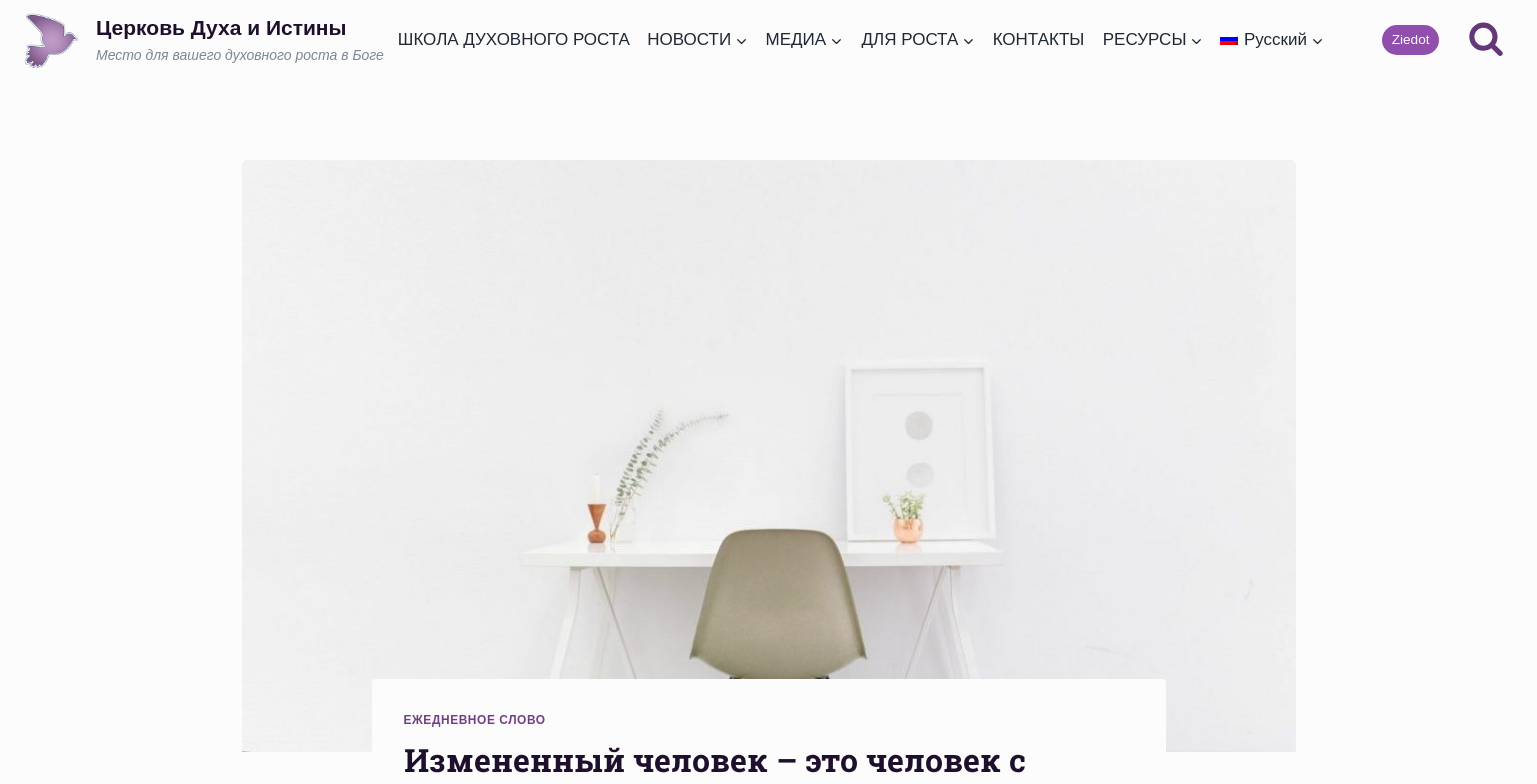 scroll, scrollTop: 0, scrollLeft: 0, axis: both 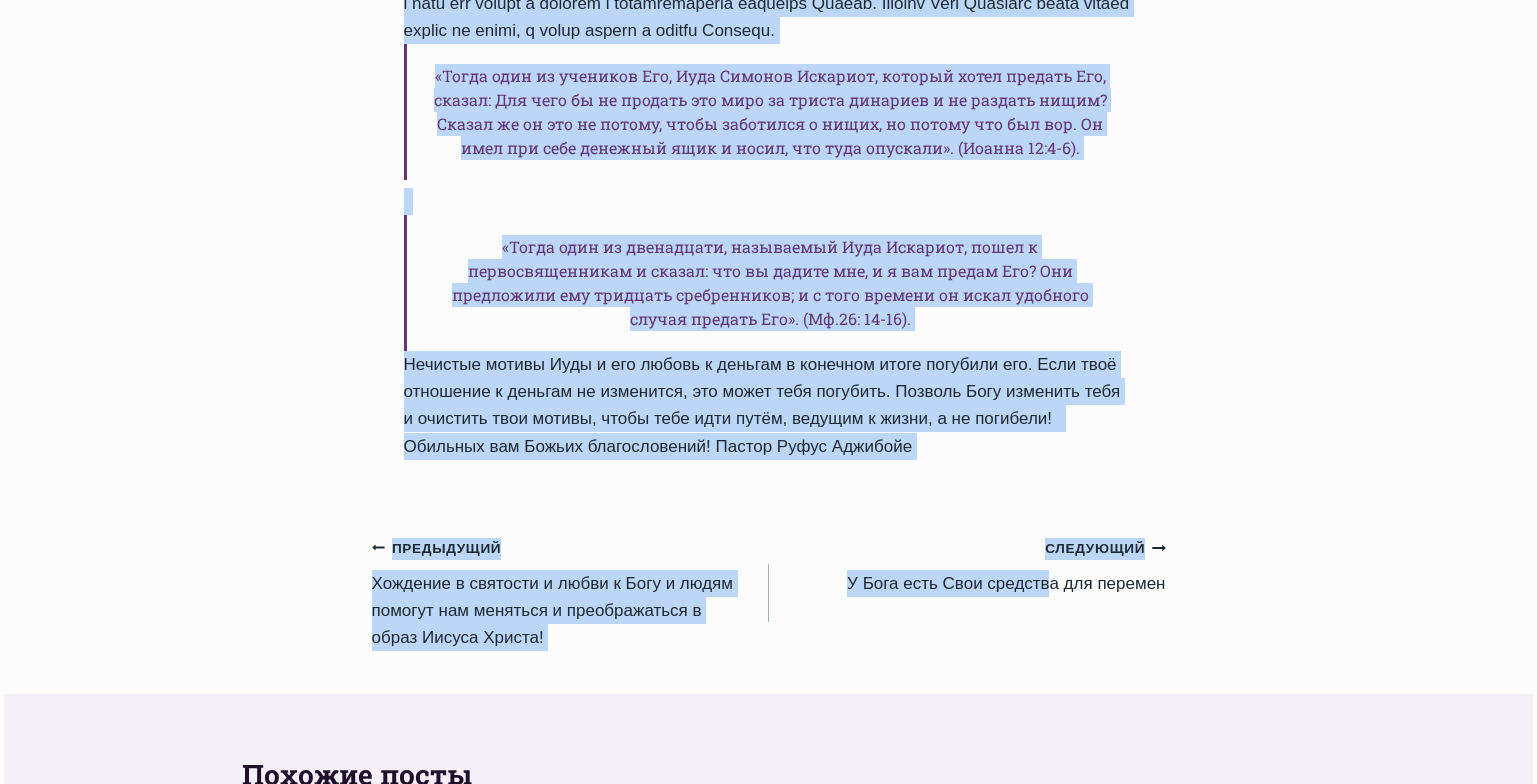 drag, startPoint x: 408, startPoint y: 127, endPoint x: 878, endPoint y: 588, distance: 658.34717 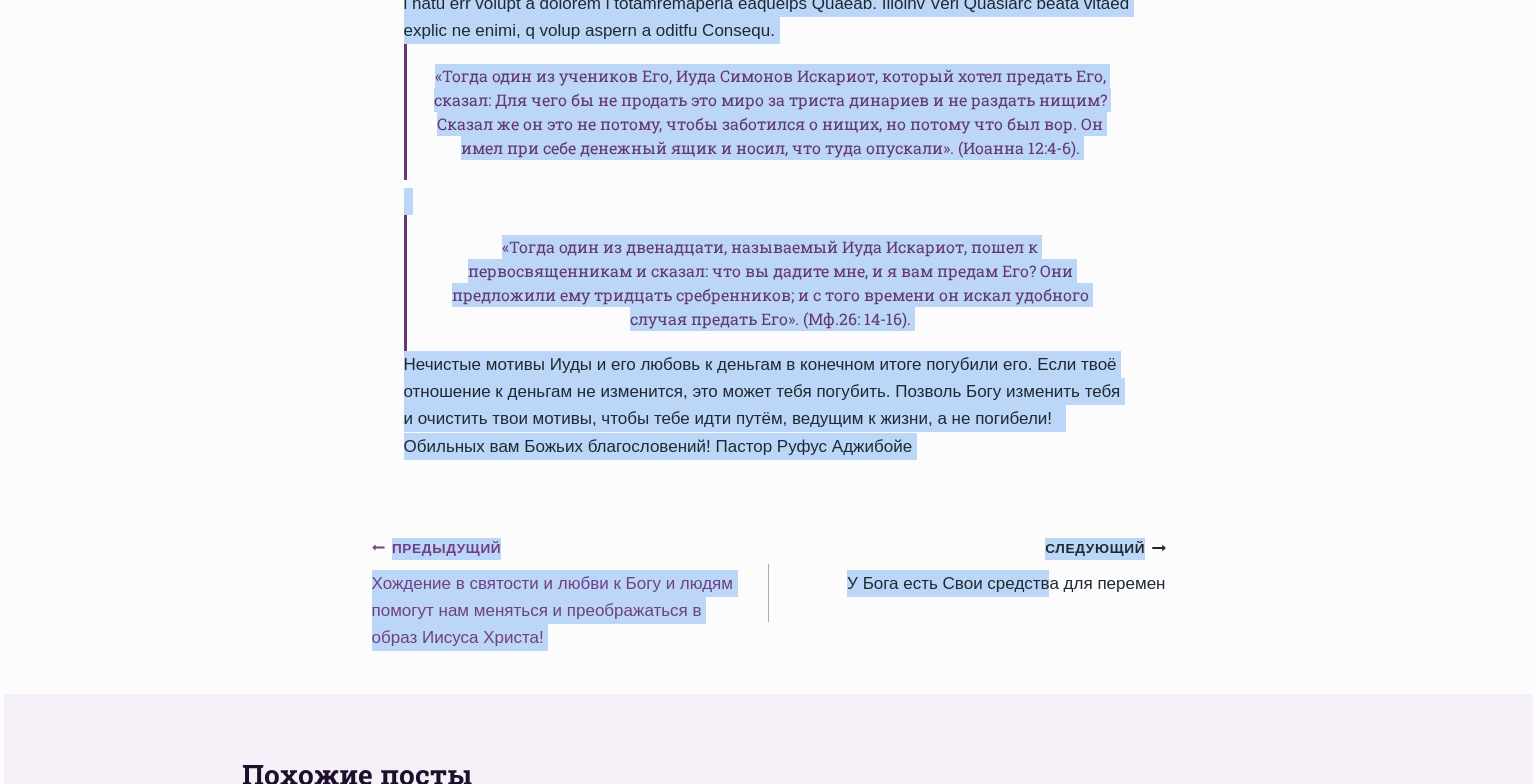 click on "Предыдущий
Предыдущий Хождение в святости и любви к Богу и людям помогут нам меняться и преображаться в образ Иисуса Христа!" at bounding box center (570, 592) 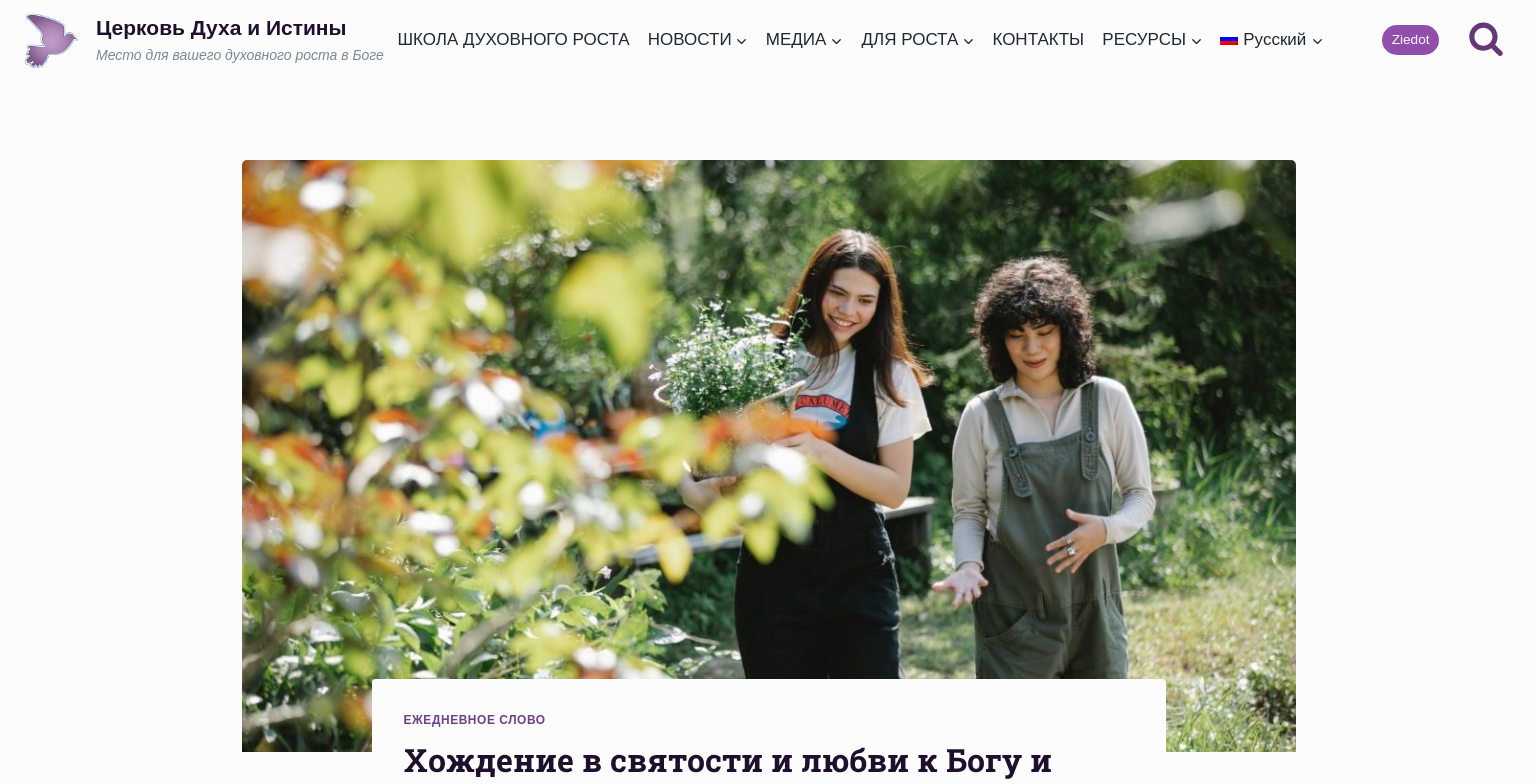 scroll, scrollTop: 0, scrollLeft: 0, axis: both 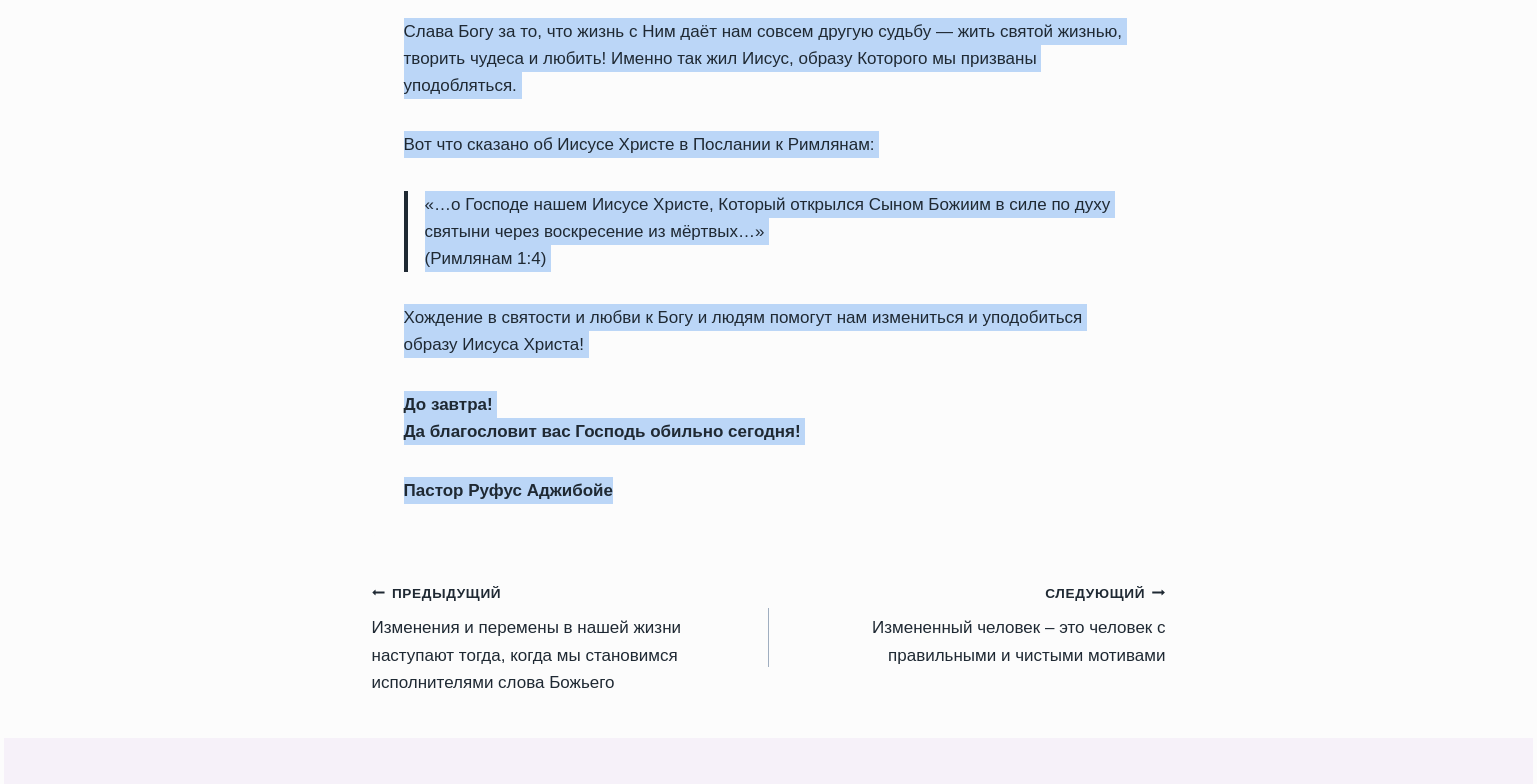 drag, startPoint x: 399, startPoint y: 315, endPoint x: 786, endPoint y: 549, distance: 452.24442 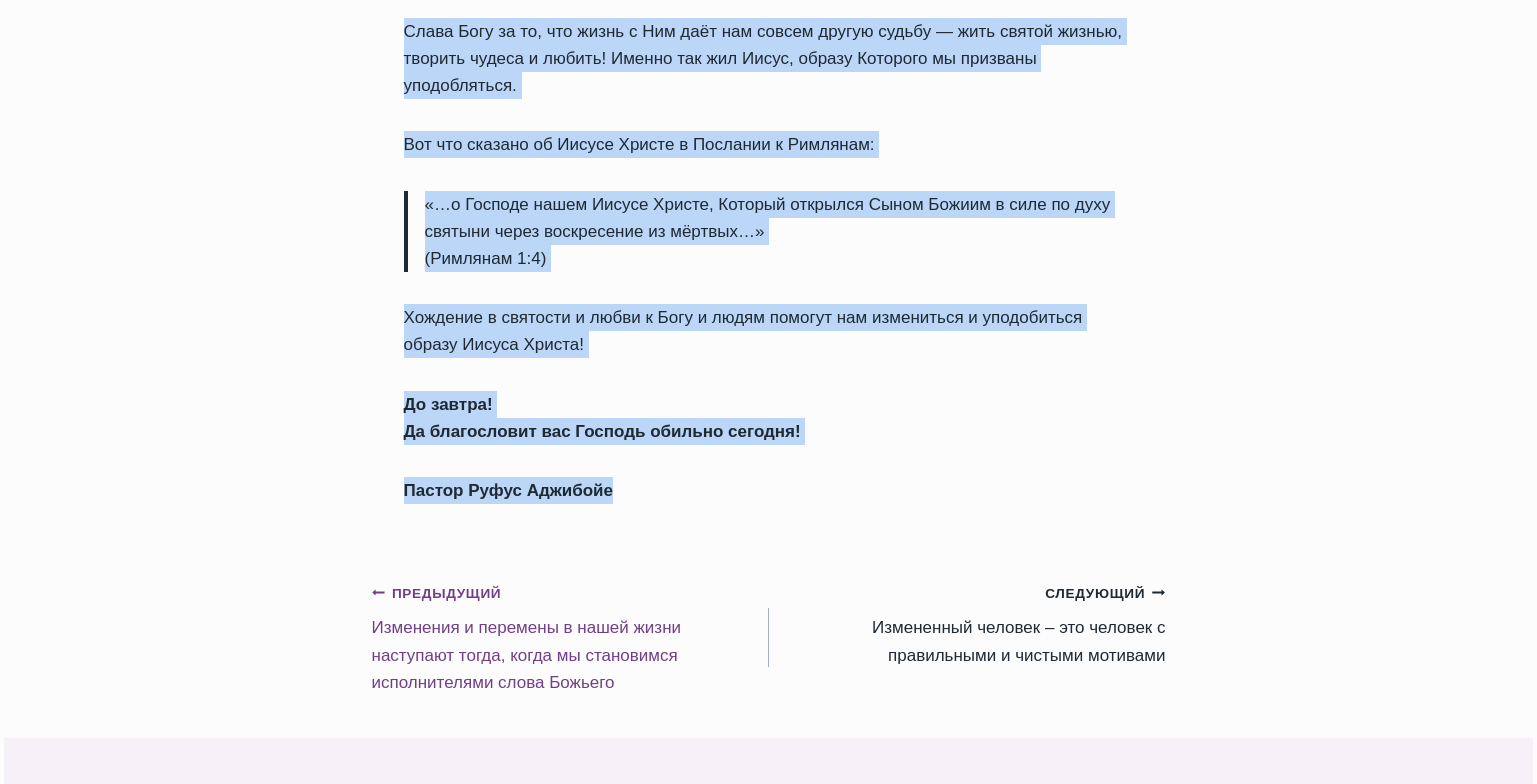 click on "Предыдущий
Предыдущий Изменения и перемены в нашей жизни наступают тогда, когда мы становимся исполнителями слова Божьего" at bounding box center [570, 637] 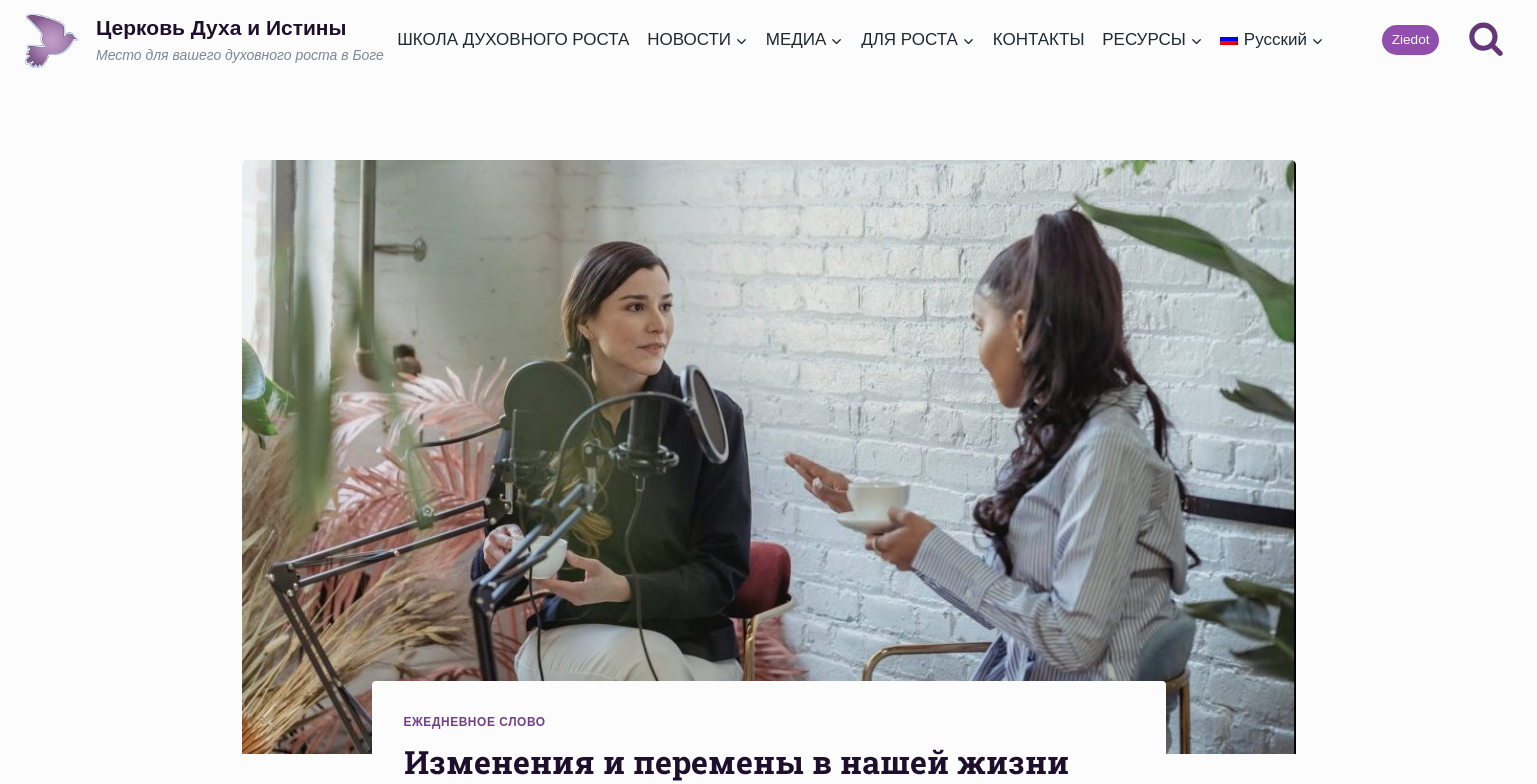 scroll, scrollTop: 0, scrollLeft: 0, axis: both 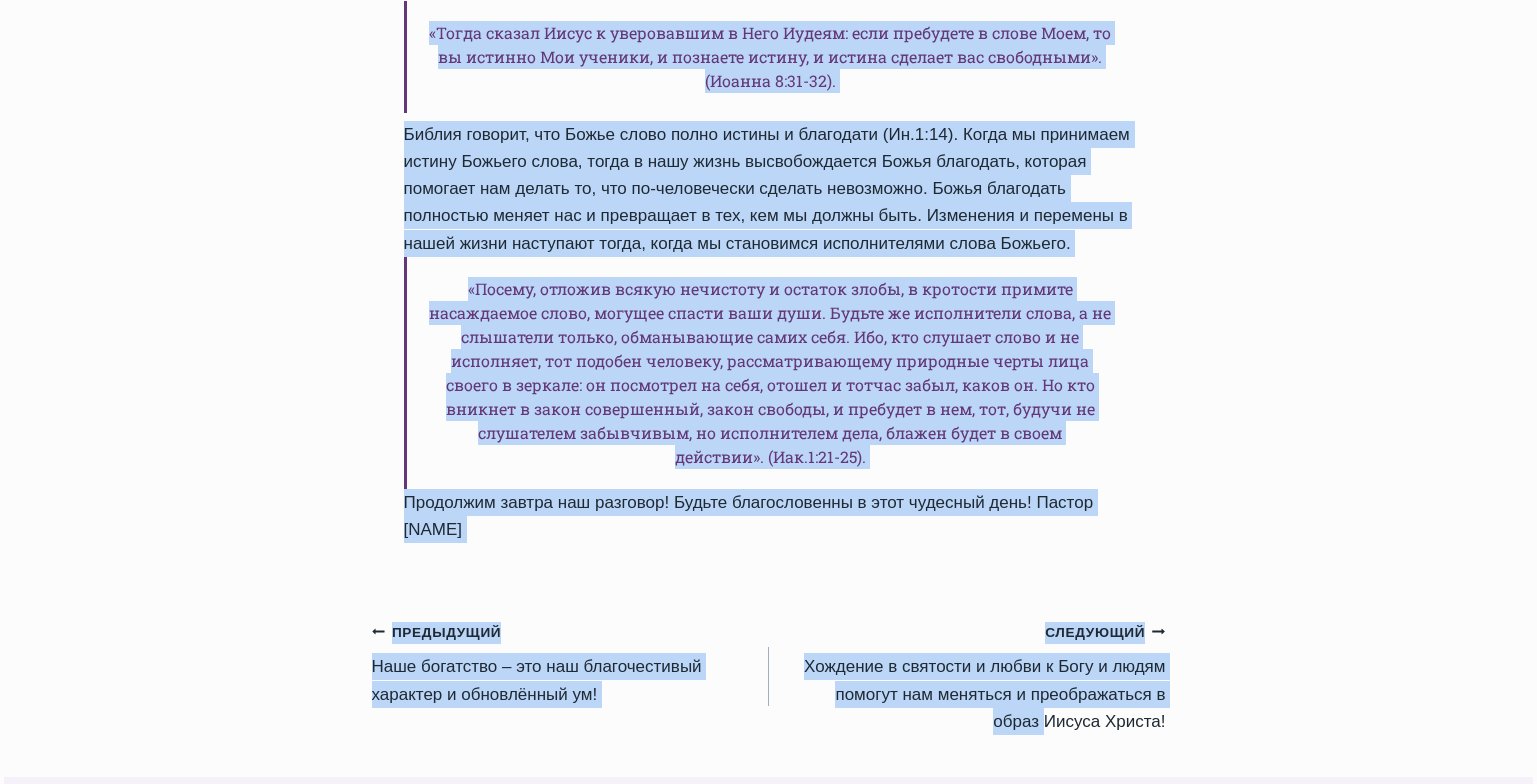 drag, startPoint x: 403, startPoint y: 204, endPoint x: 819, endPoint y: 605, distance: 577.8036 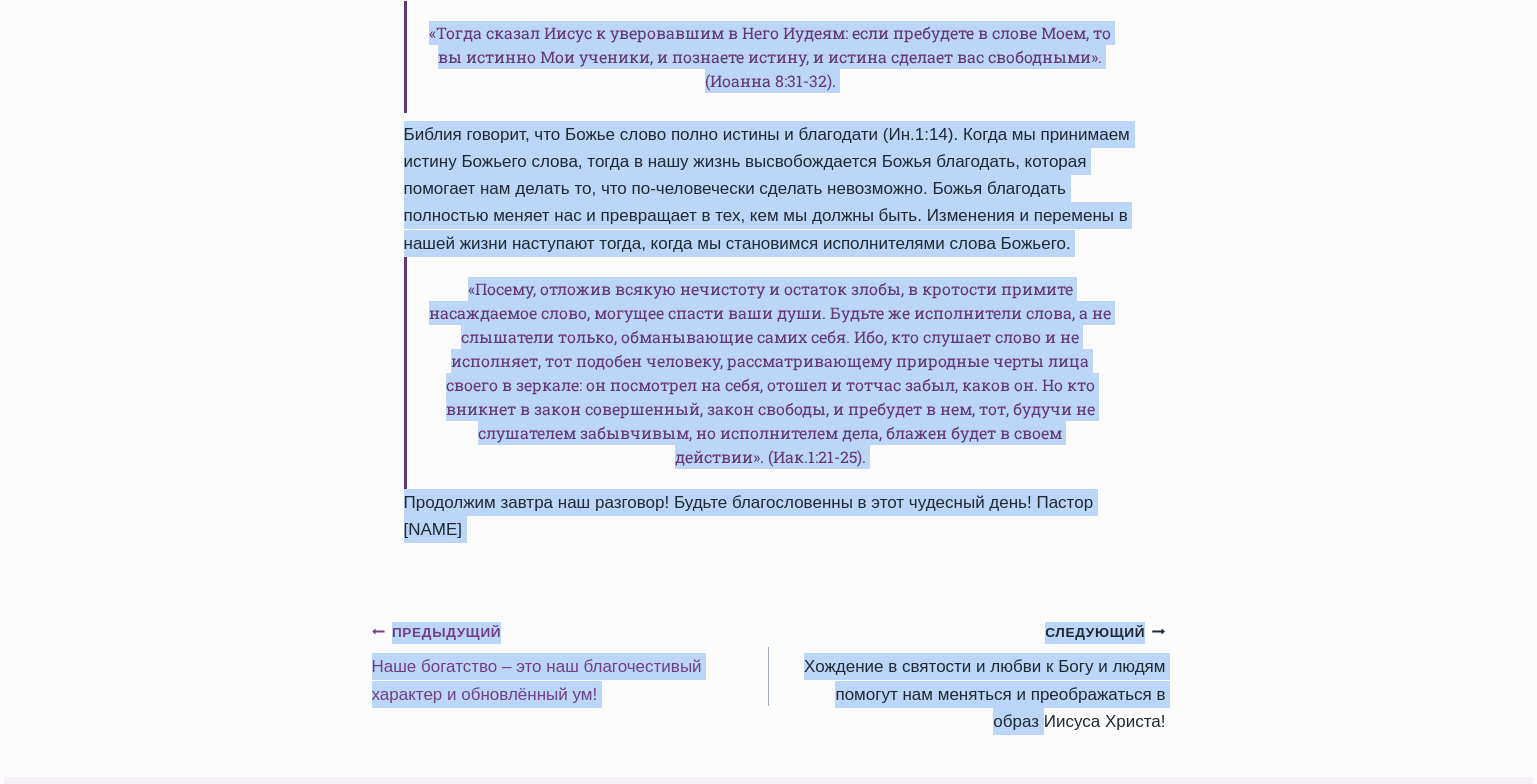 click on "Предыдущий
Предыдущий Наше богатство – это наш благочестивый характер и обновлённый ум!" at bounding box center [570, 663] 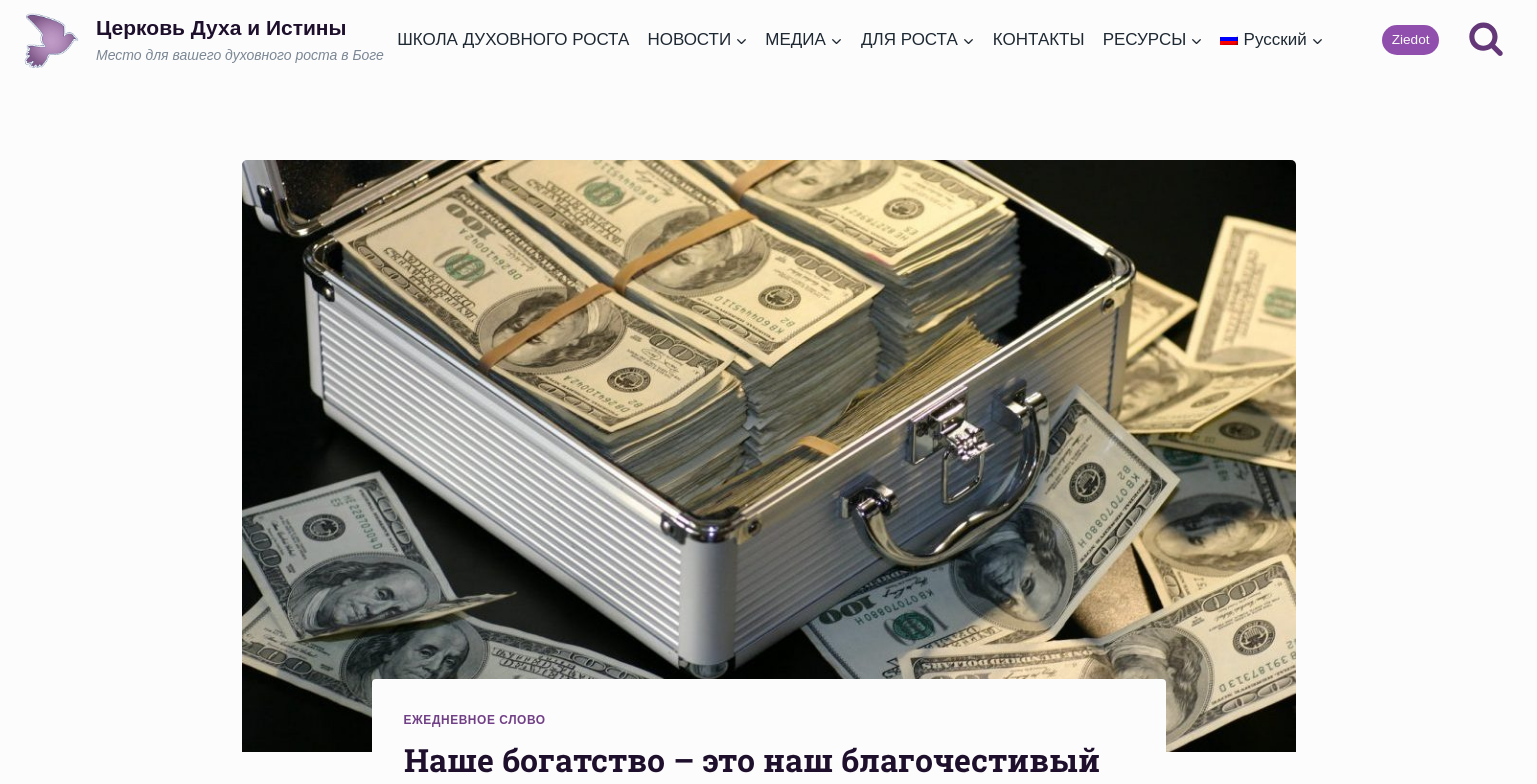 scroll, scrollTop: 0, scrollLeft: 0, axis: both 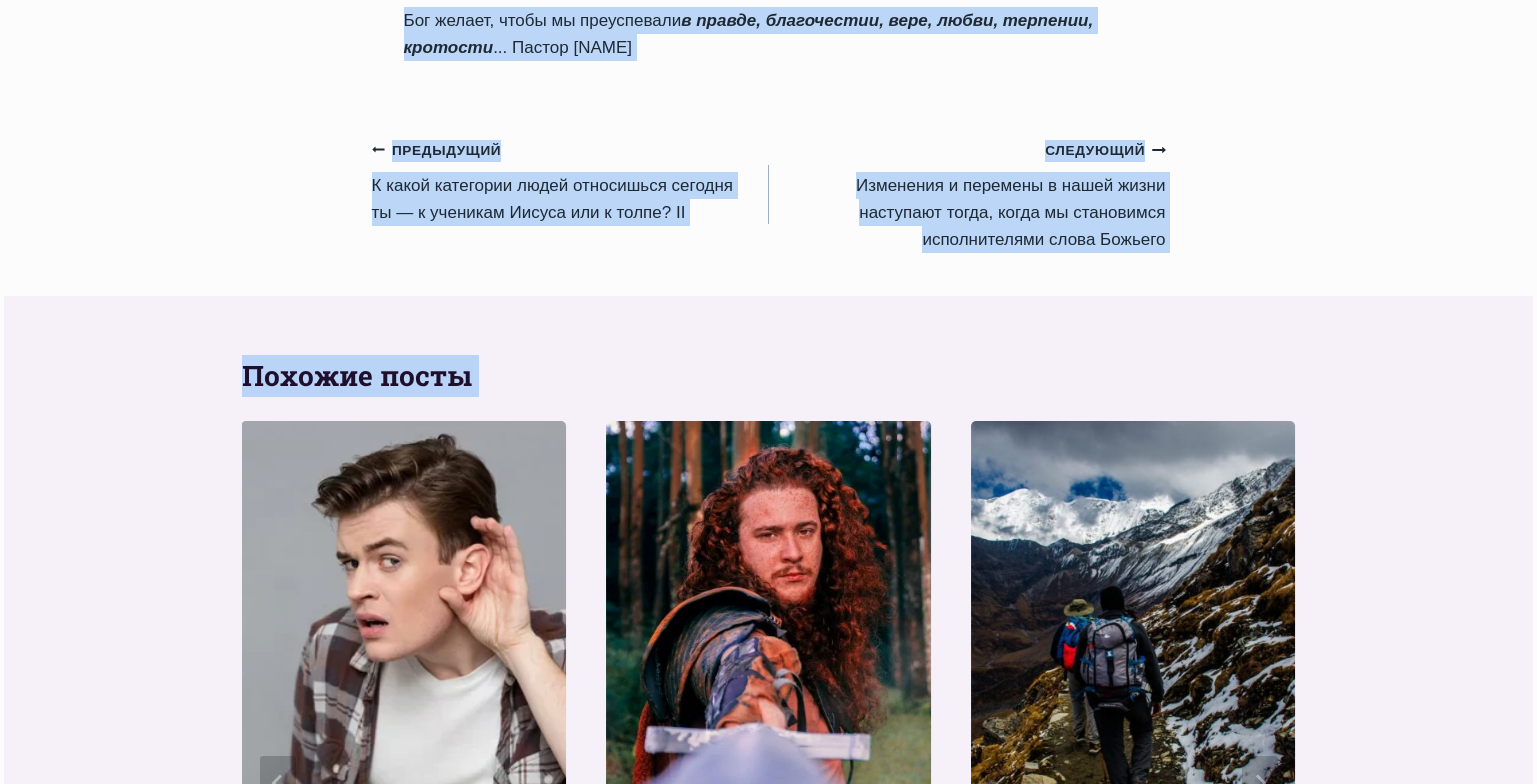 drag, startPoint x: 402, startPoint y: 211, endPoint x: 815, endPoint y: 365, distance: 440.7777 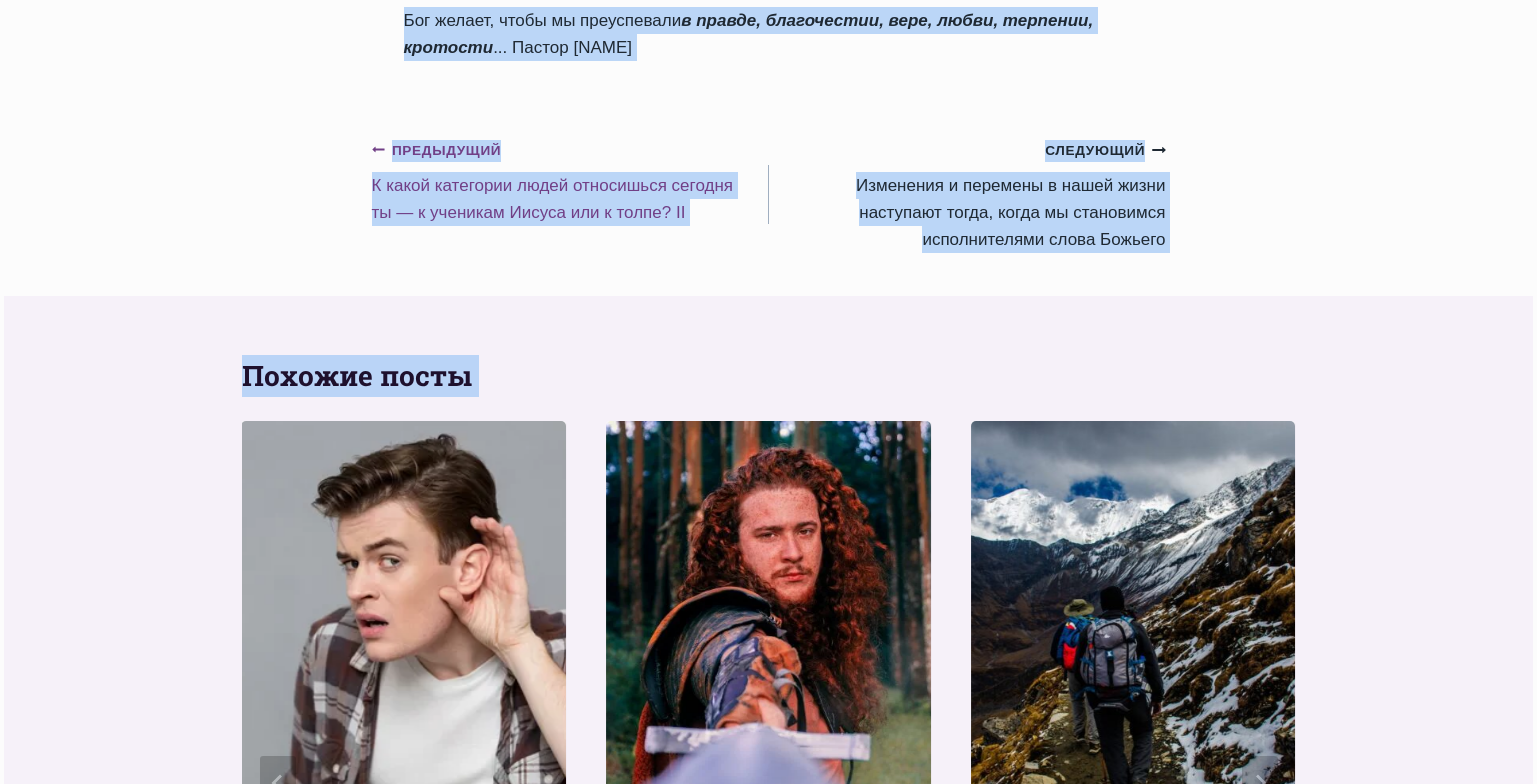 click on "Предыдущий
Предыдущий К какой категории людей относишься сегодня ты — к ученикам Иисуса или к толпе? II" at bounding box center (570, 181) 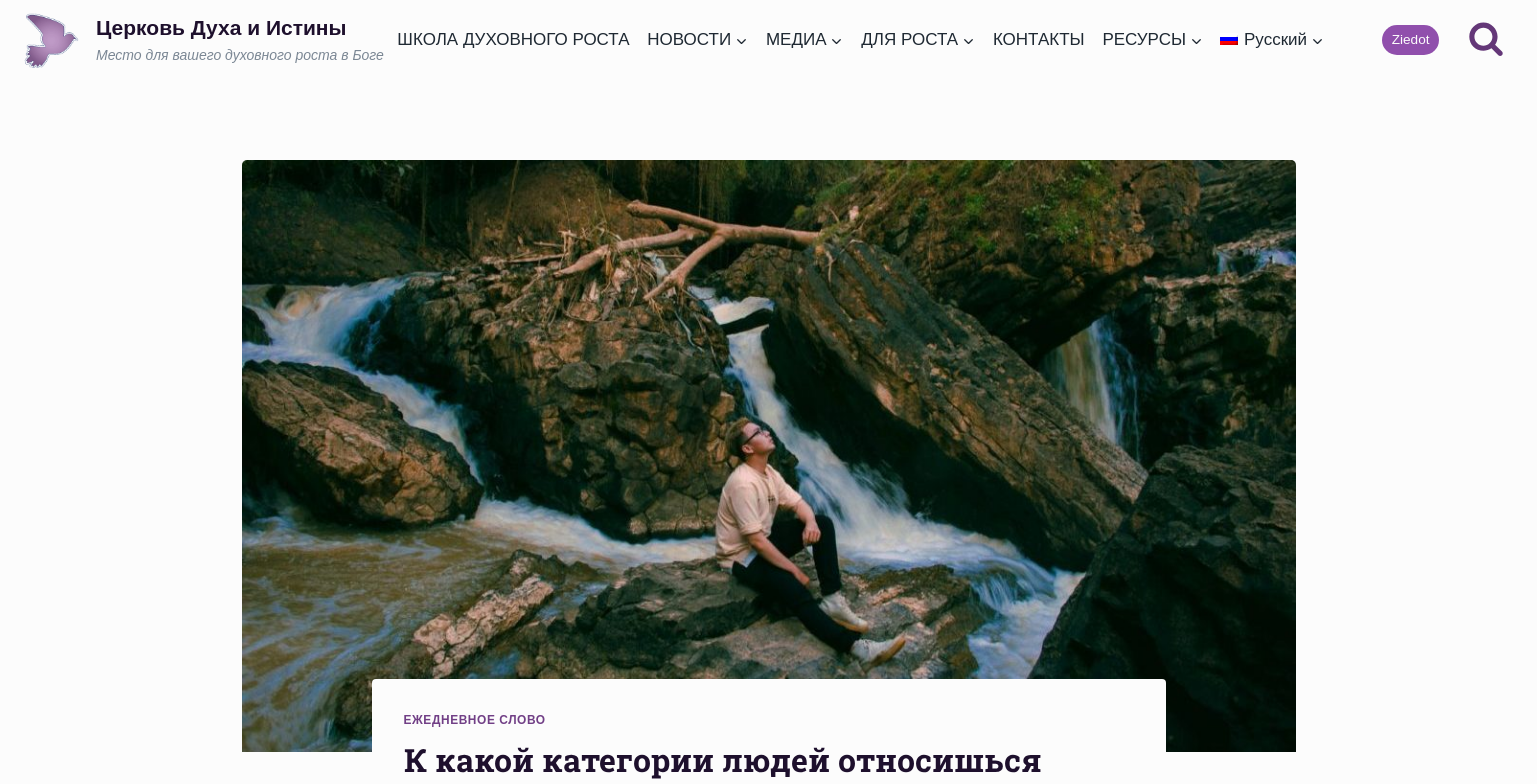 scroll, scrollTop: 0, scrollLeft: 0, axis: both 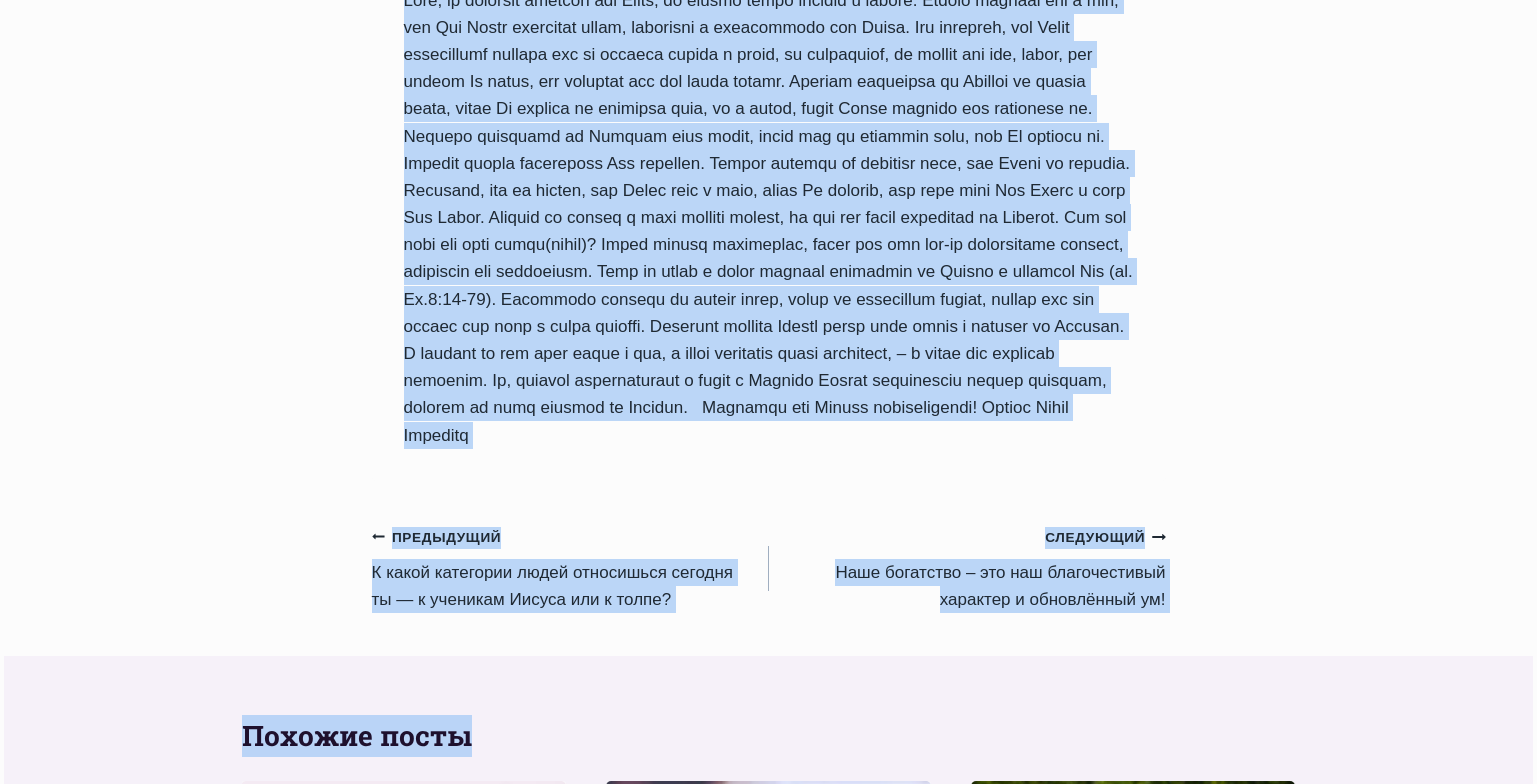 drag, startPoint x: 403, startPoint y: 185, endPoint x: 938, endPoint y: 468, distance: 605.2388 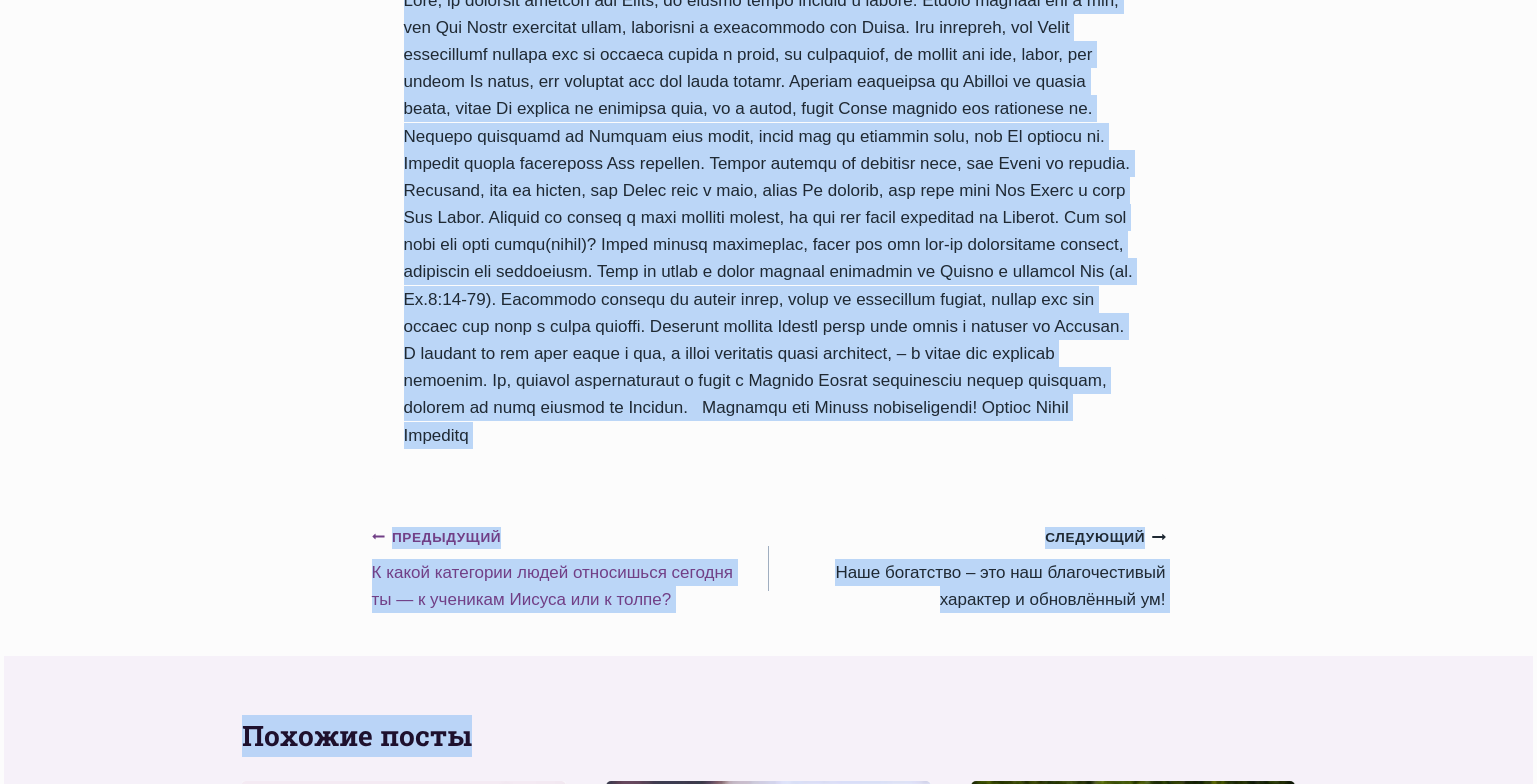 click on "Предыдущий
Предыдущий К какой категории людей относишься сегодня ты — к ученикам Иисуса или к толпе?" at bounding box center (570, 568) 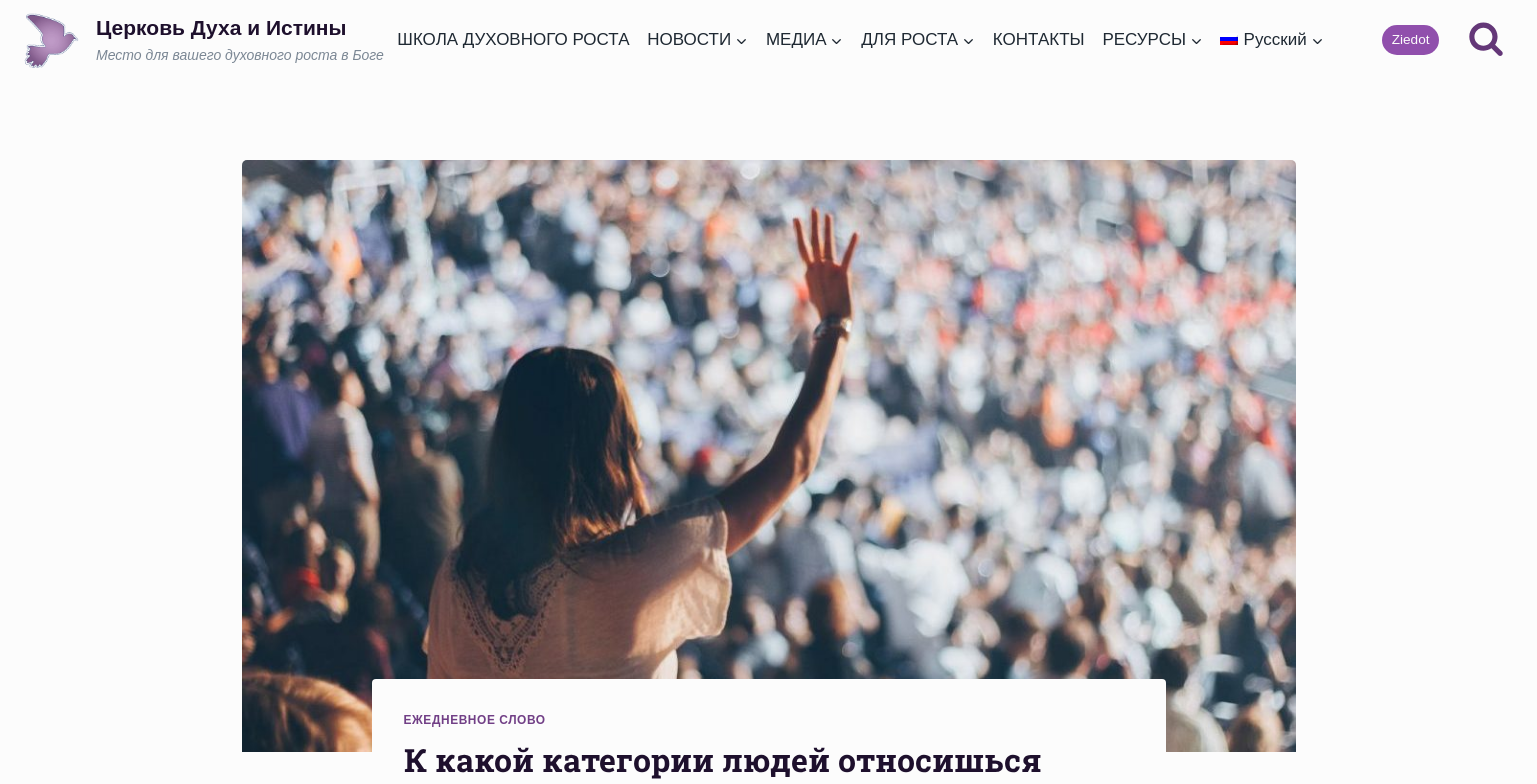 scroll, scrollTop: 0, scrollLeft: 0, axis: both 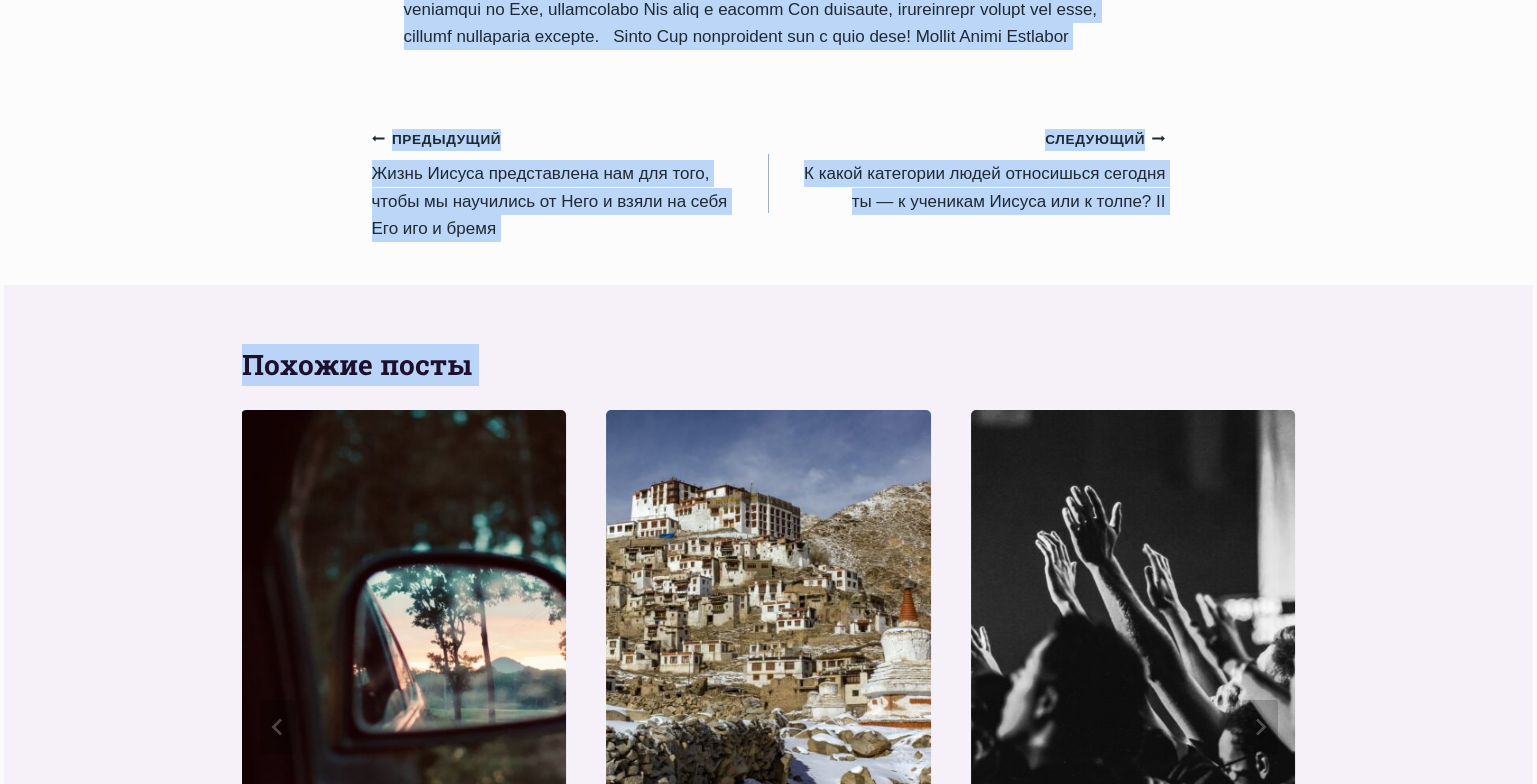 drag, startPoint x: 407, startPoint y: 159, endPoint x: 744, endPoint y: 204, distance: 339.99118 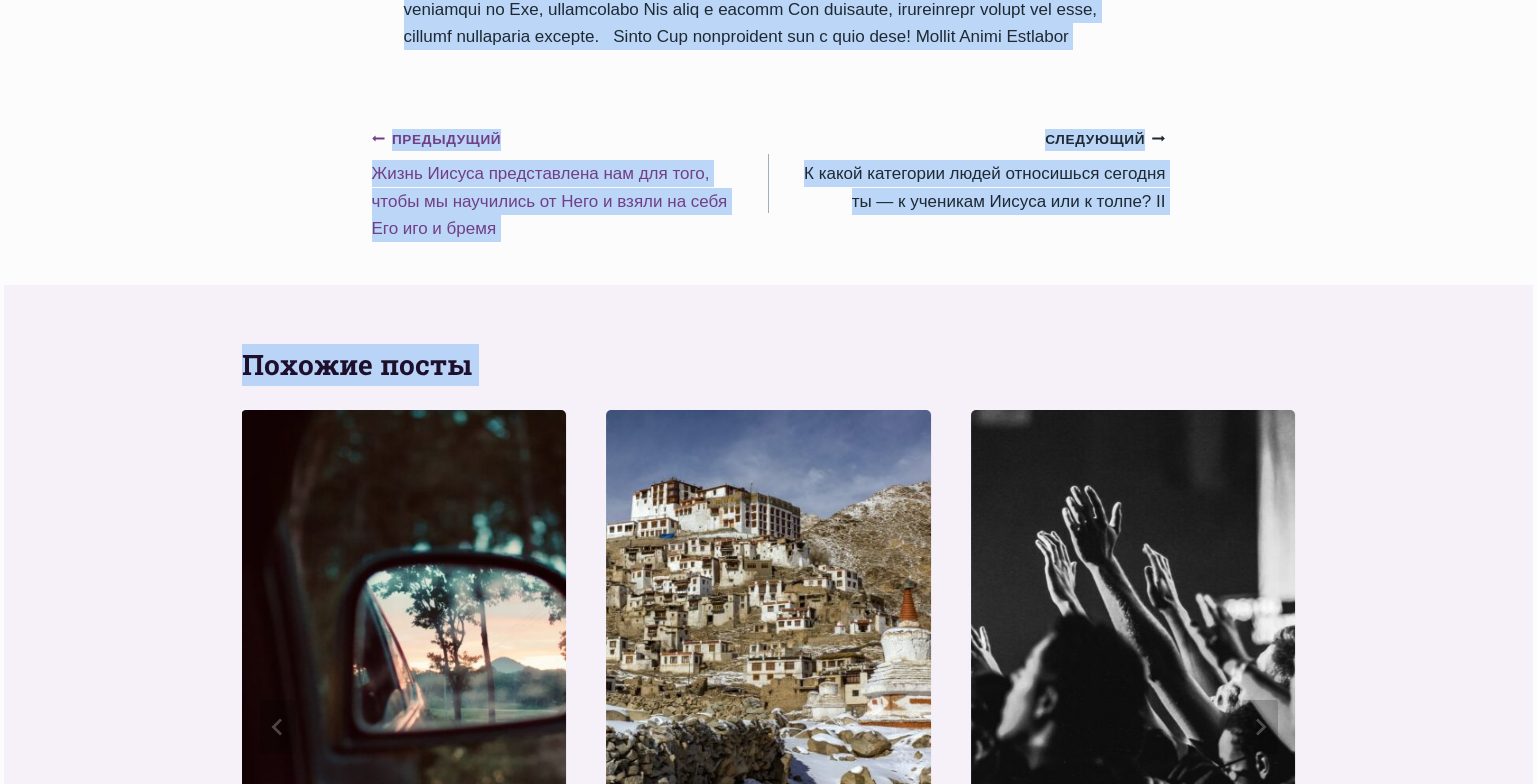 click on "Предыдущий
Предыдущий Жизнь Иисуса представлена нам для того, чтобы мы научились от Него и взяли на себя Его иго и бремя" at bounding box center (570, 183) 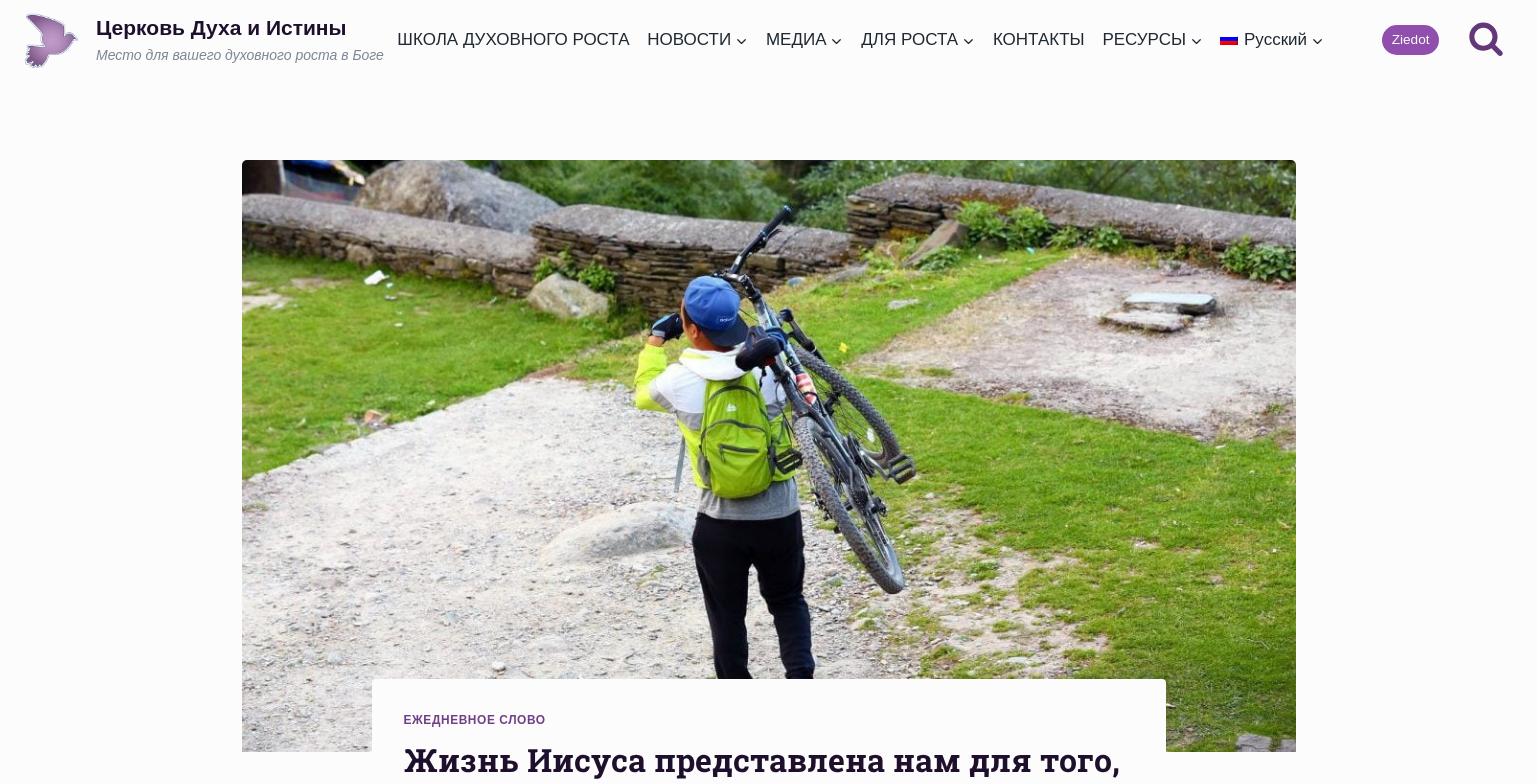 scroll, scrollTop: 0, scrollLeft: 0, axis: both 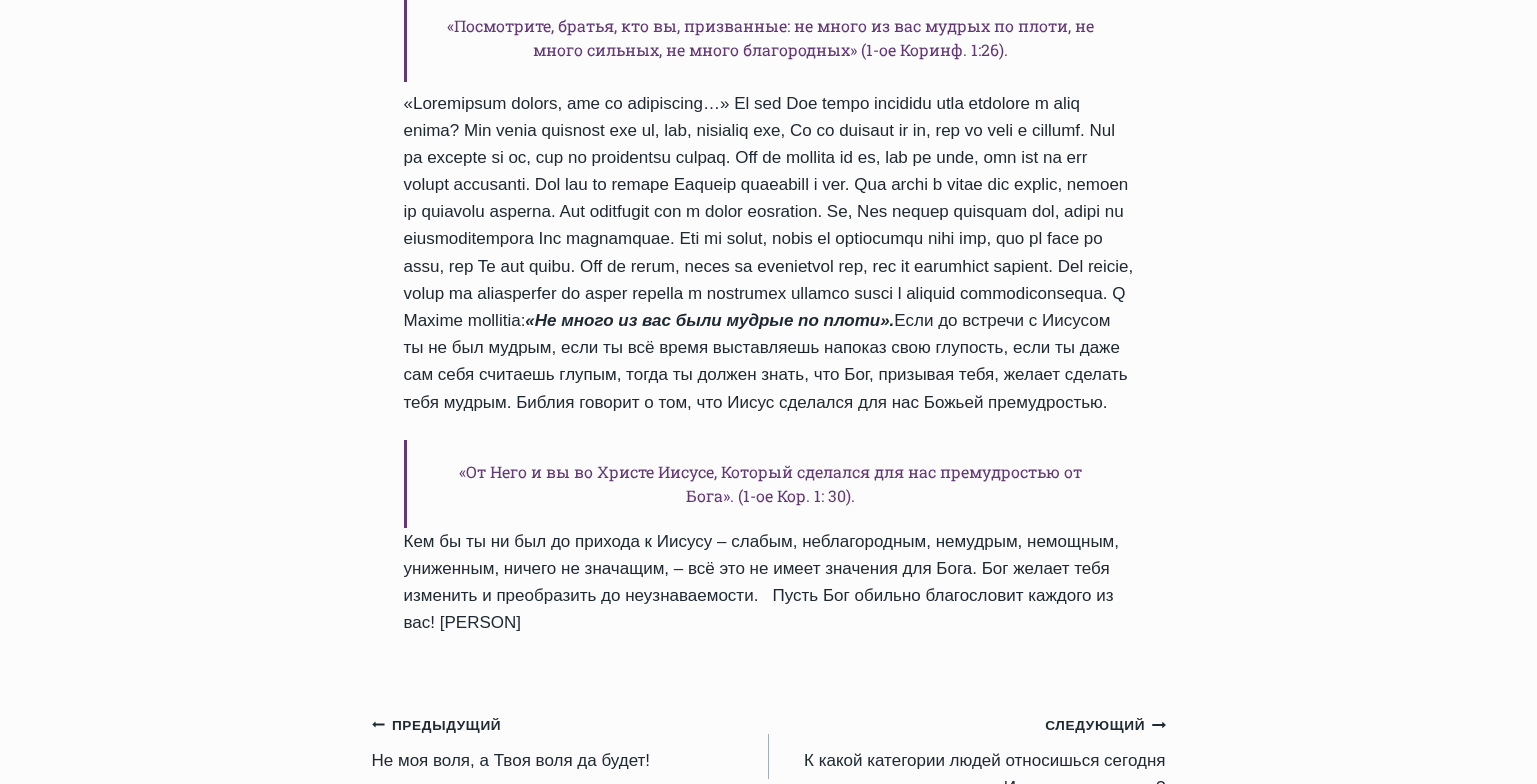 drag, startPoint x: 407, startPoint y: 275, endPoint x: 880, endPoint y: 696, distance: 633.2219 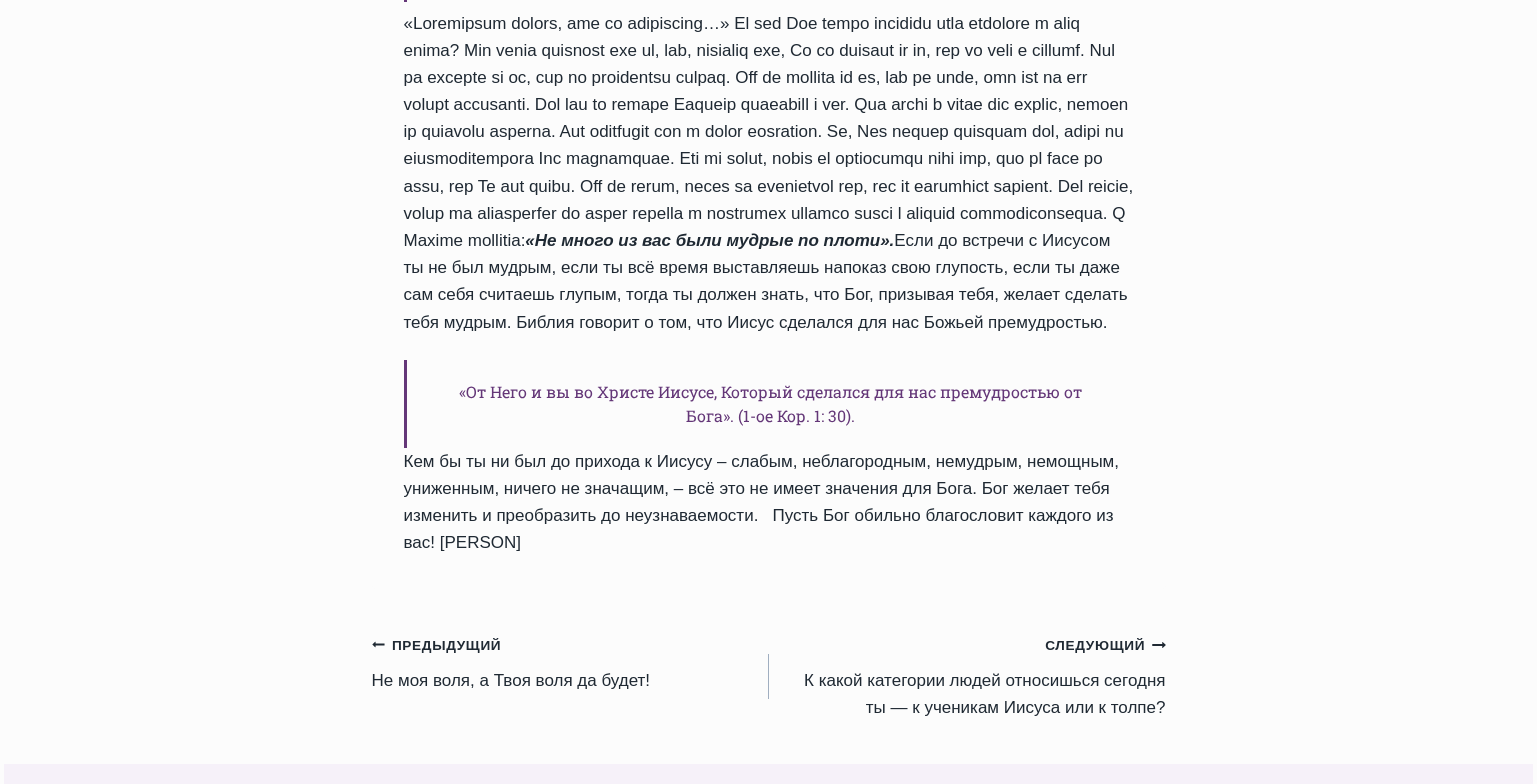 scroll, scrollTop: 1940, scrollLeft: 0, axis: vertical 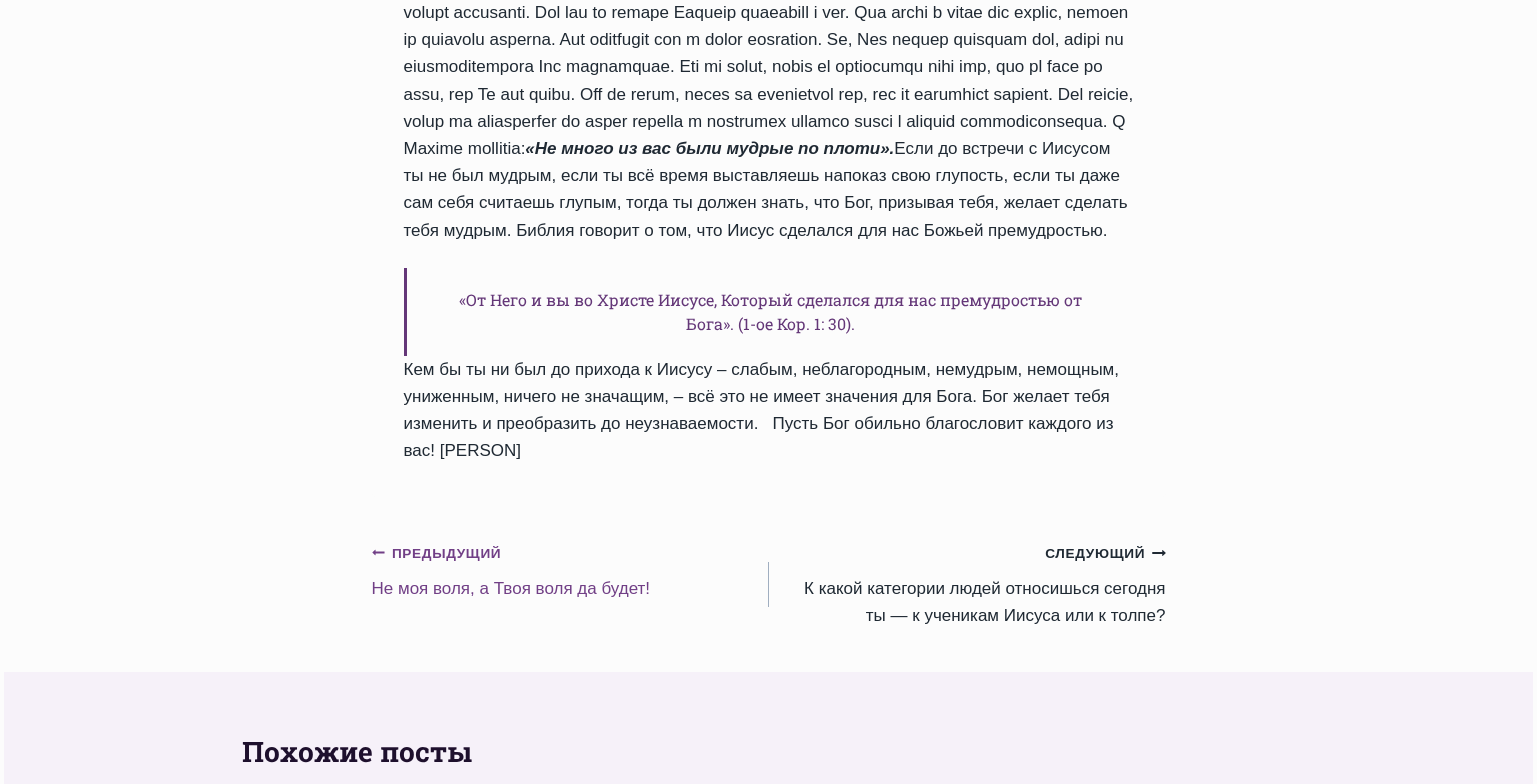 click on "Предыдущий
Предыдущий Не моя воля, а Твоя воля да будет!" at bounding box center (570, 570) 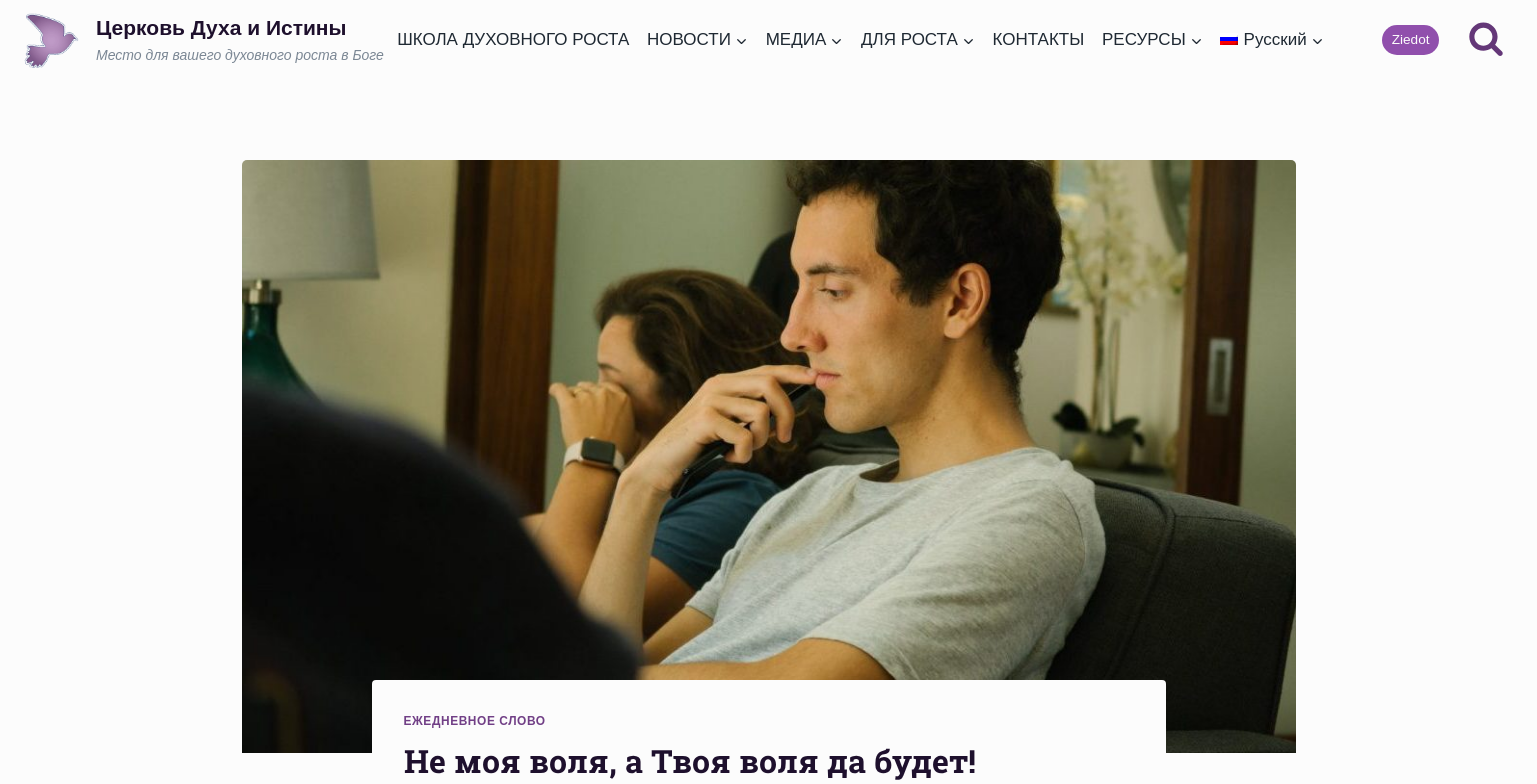 scroll, scrollTop: 0, scrollLeft: 0, axis: both 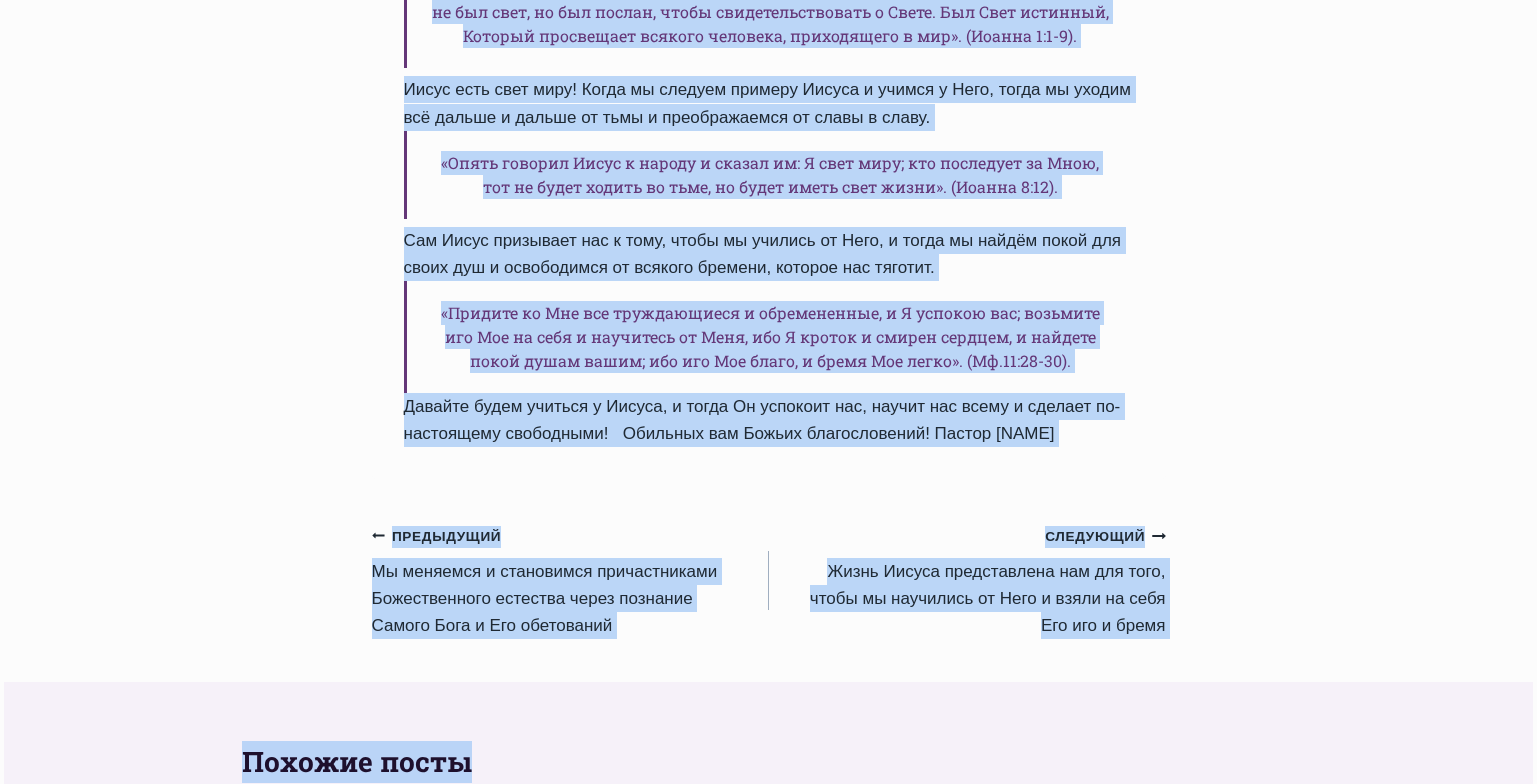 drag, startPoint x: 407, startPoint y: 245, endPoint x: 1158, endPoint y: 485, distance: 788.41675 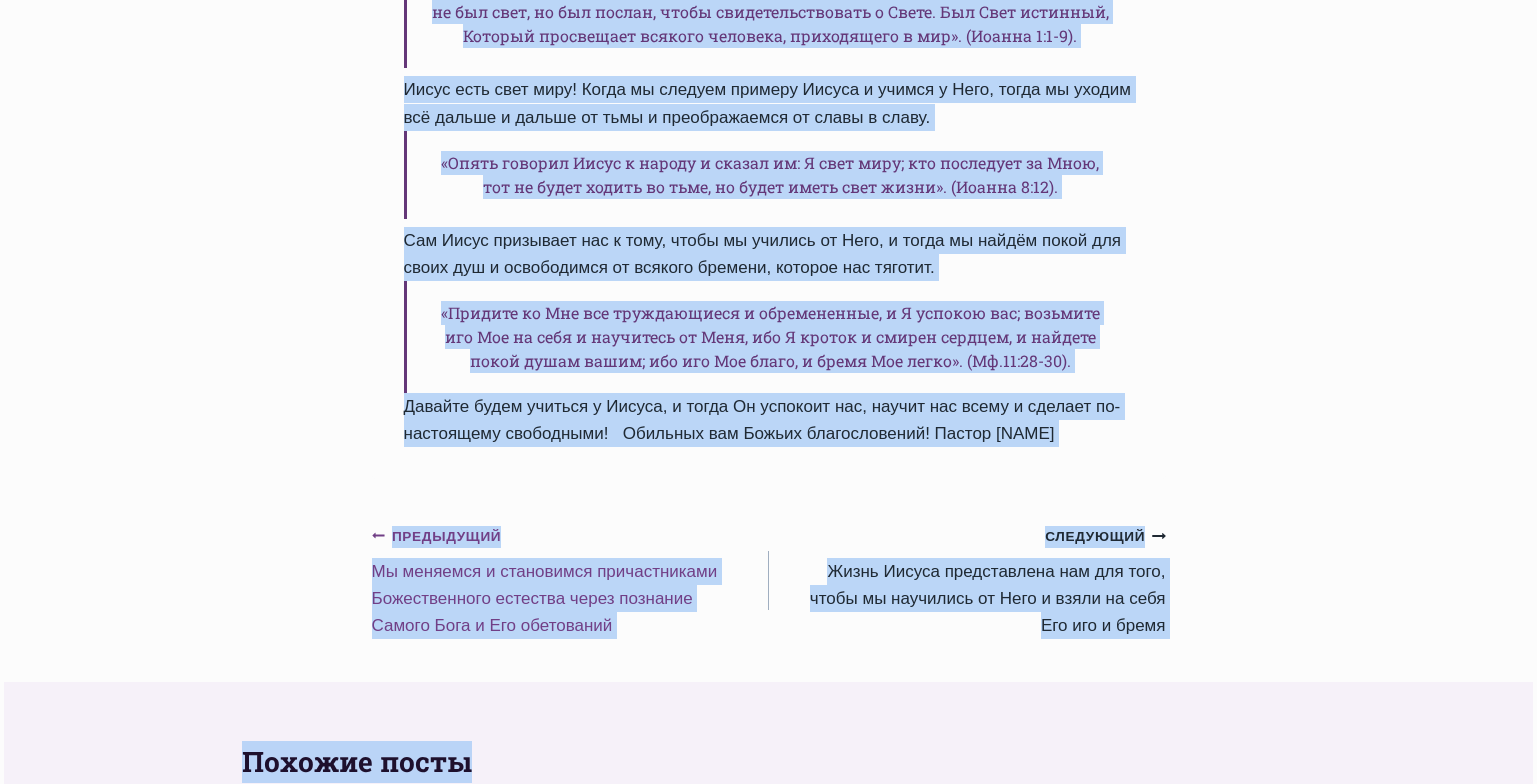 click on "Предыдущий
Предыдущий Мы меняемся и становимся причастниками Божественного естества через познание Самого Бога и Его обетований" at bounding box center (570, 580) 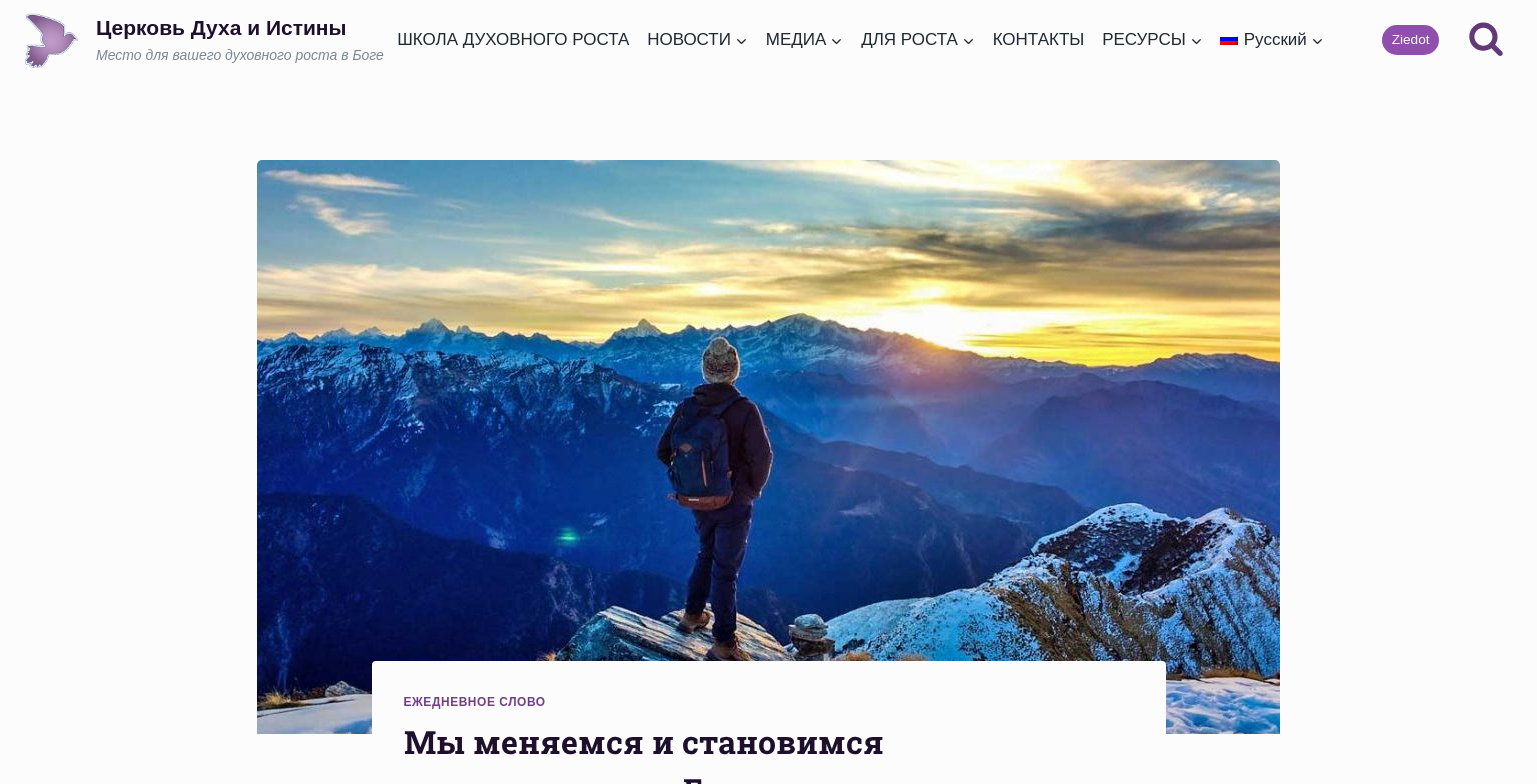 scroll, scrollTop: 0, scrollLeft: 0, axis: both 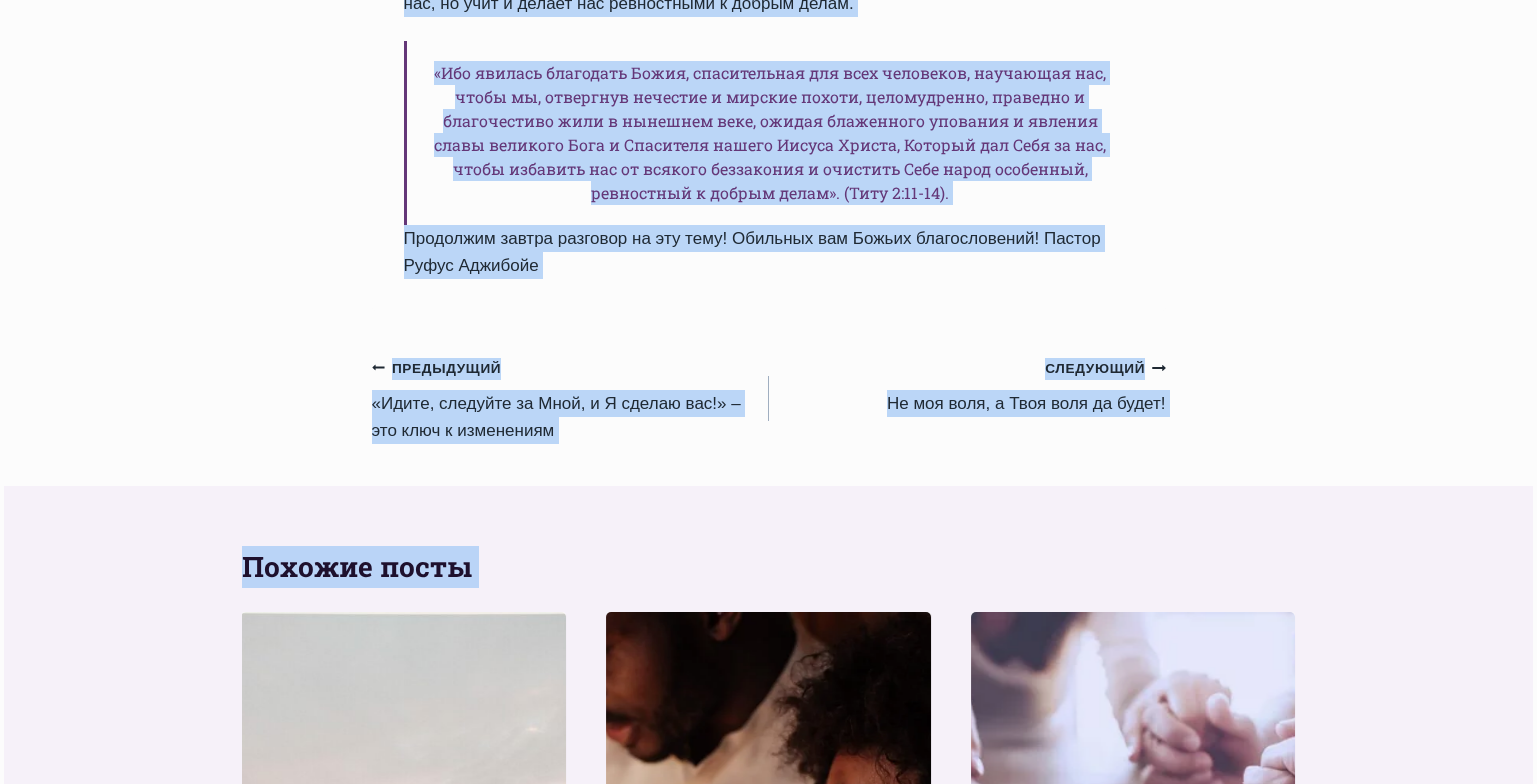 drag, startPoint x: 410, startPoint y: 174, endPoint x: 803, endPoint y: 307, distance: 414.89517 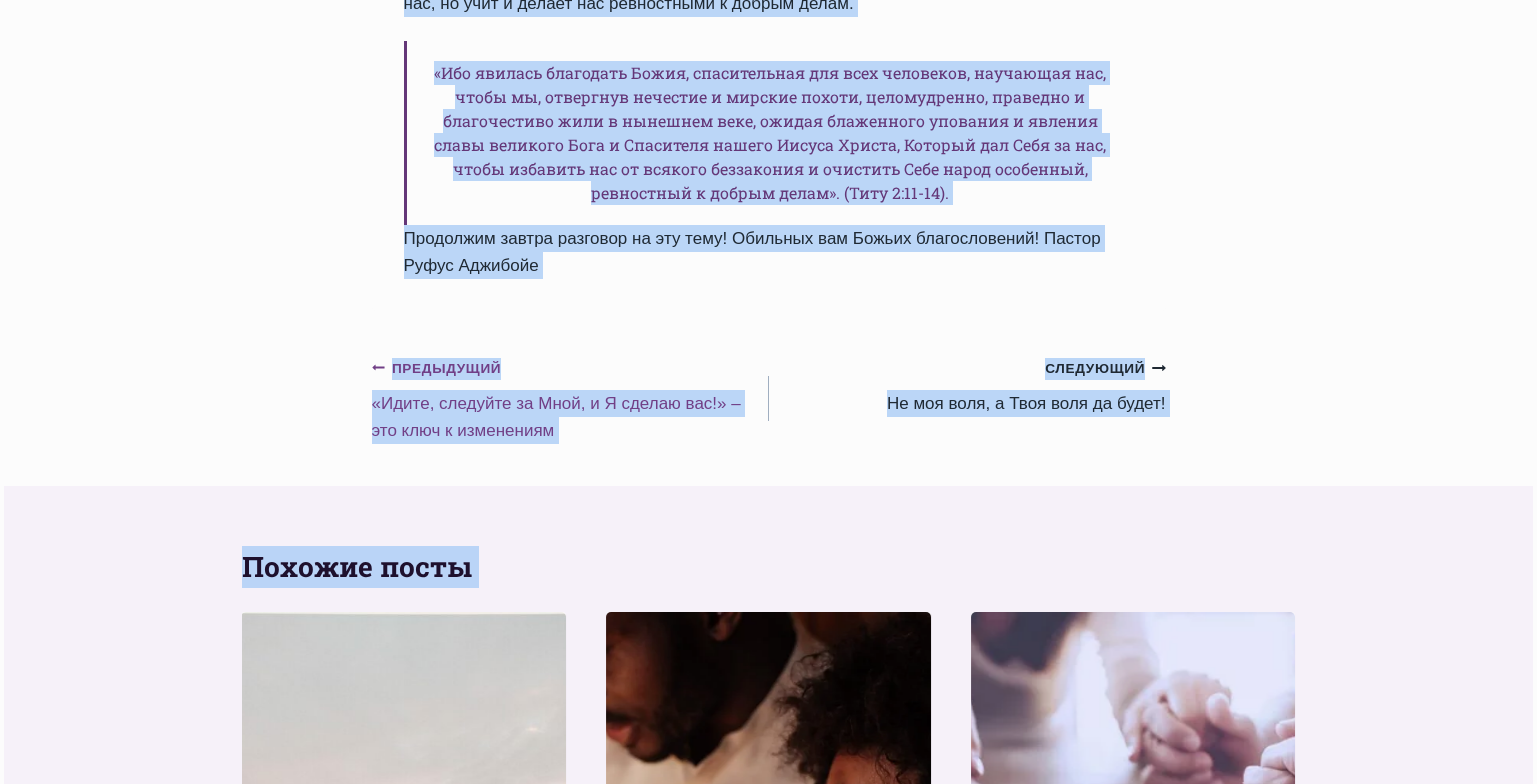 click on "Предыдущий
Предыдущий «Идите, следуйте за Мной, и Я сделаю вас!» – это ключ к изменениям" at bounding box center (570, 399) 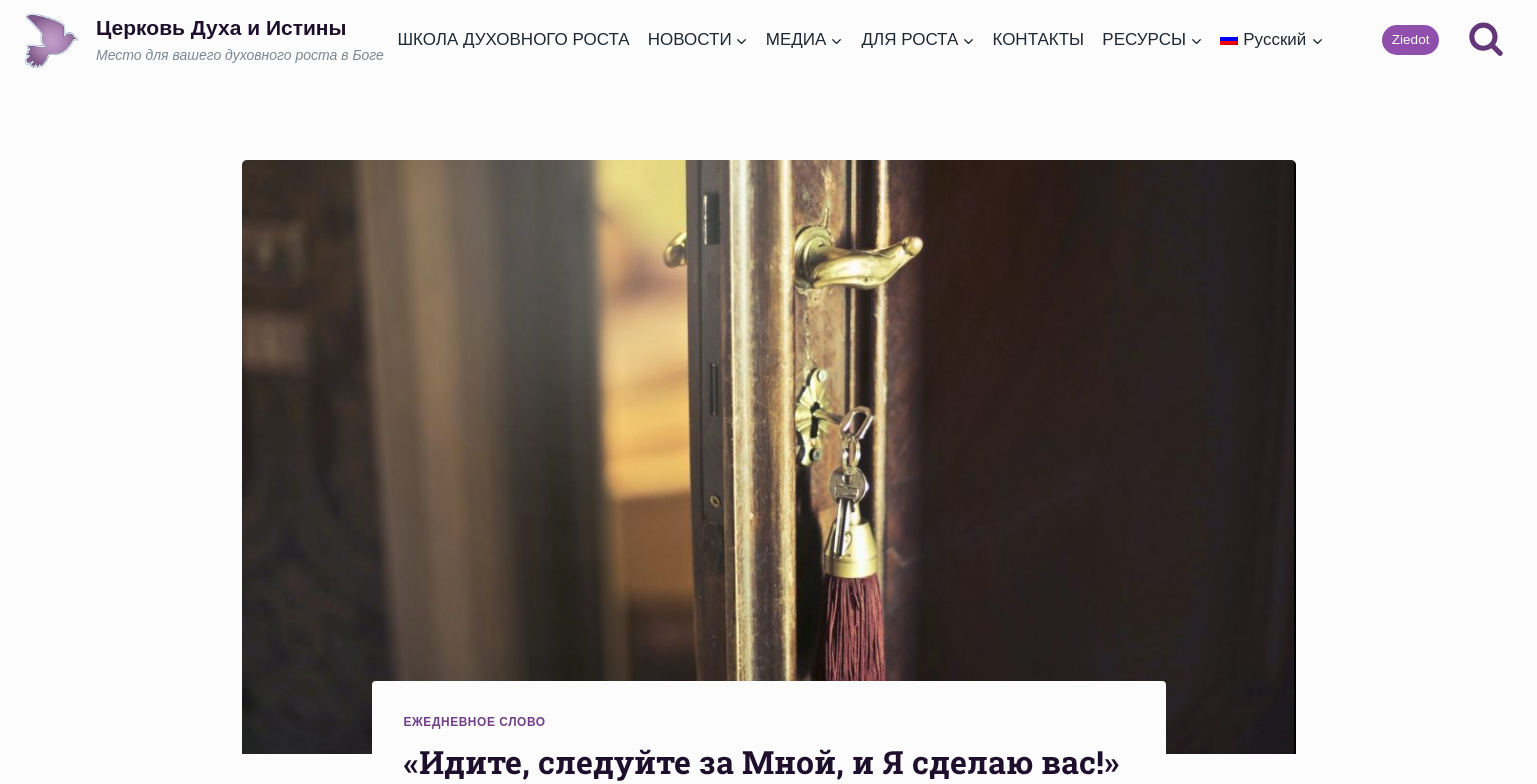 scroll, scrollTop: 0, scrollLeft: 0, axis: both 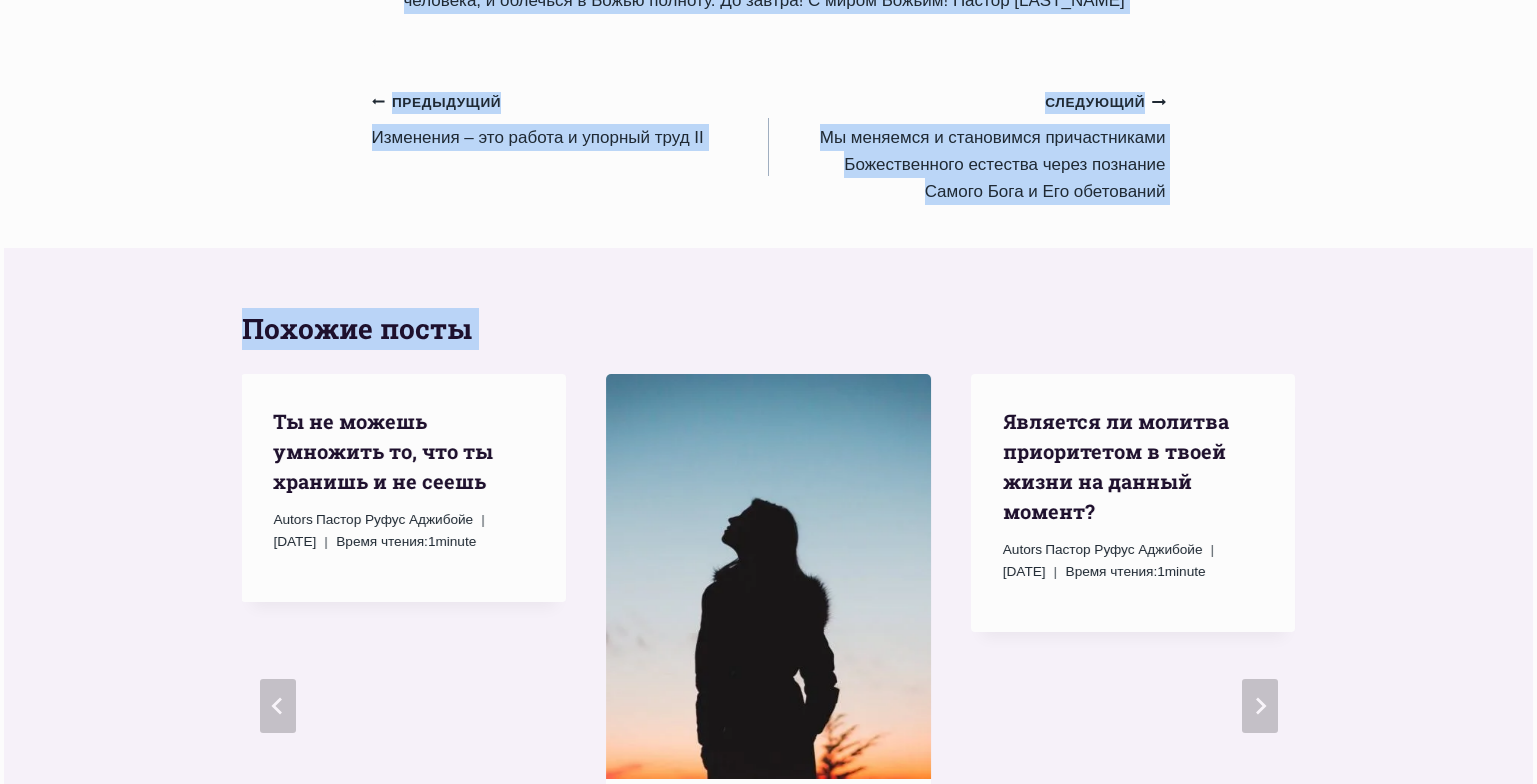 drag, startPoint x: 411, startPoint y: 170, endPoint x: 667, endPoint y: 149, distance: 256.8599 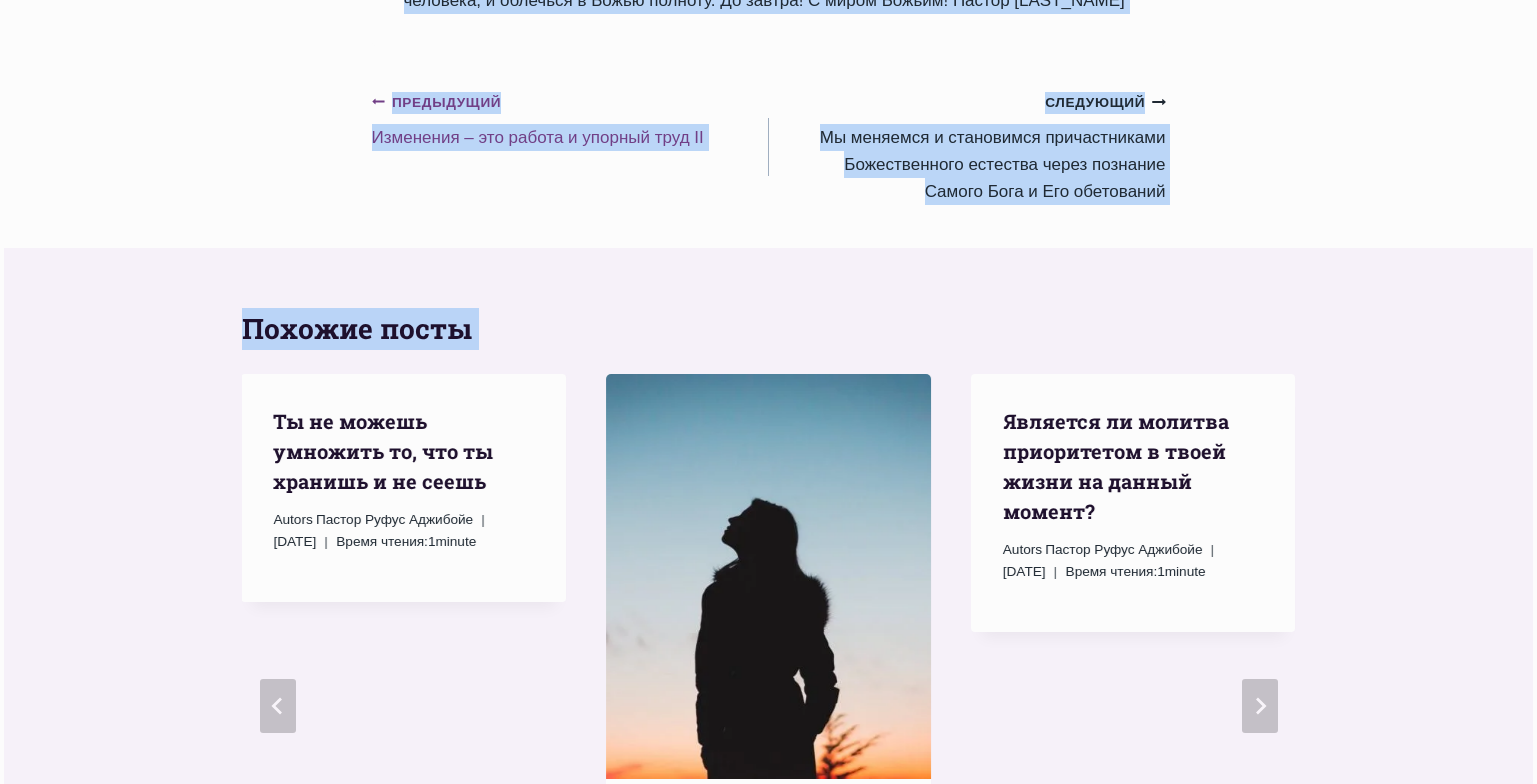 click on "Предыдущий
Предыдущий Изменения – это работа и упорный труд II" at bounding box center (570, 119) 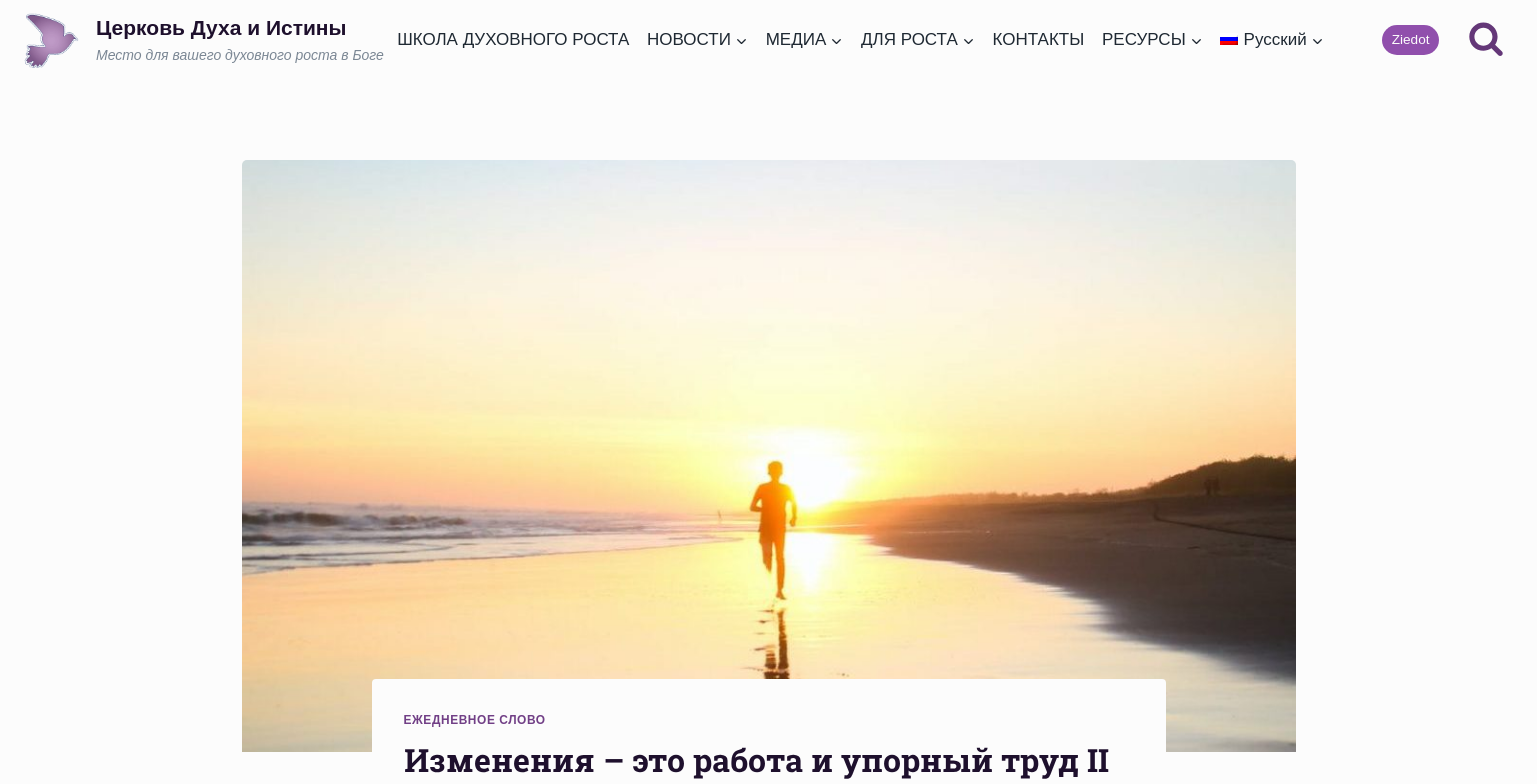 scroll, scrollTop: 0, scrollLeft: 0, axis: both 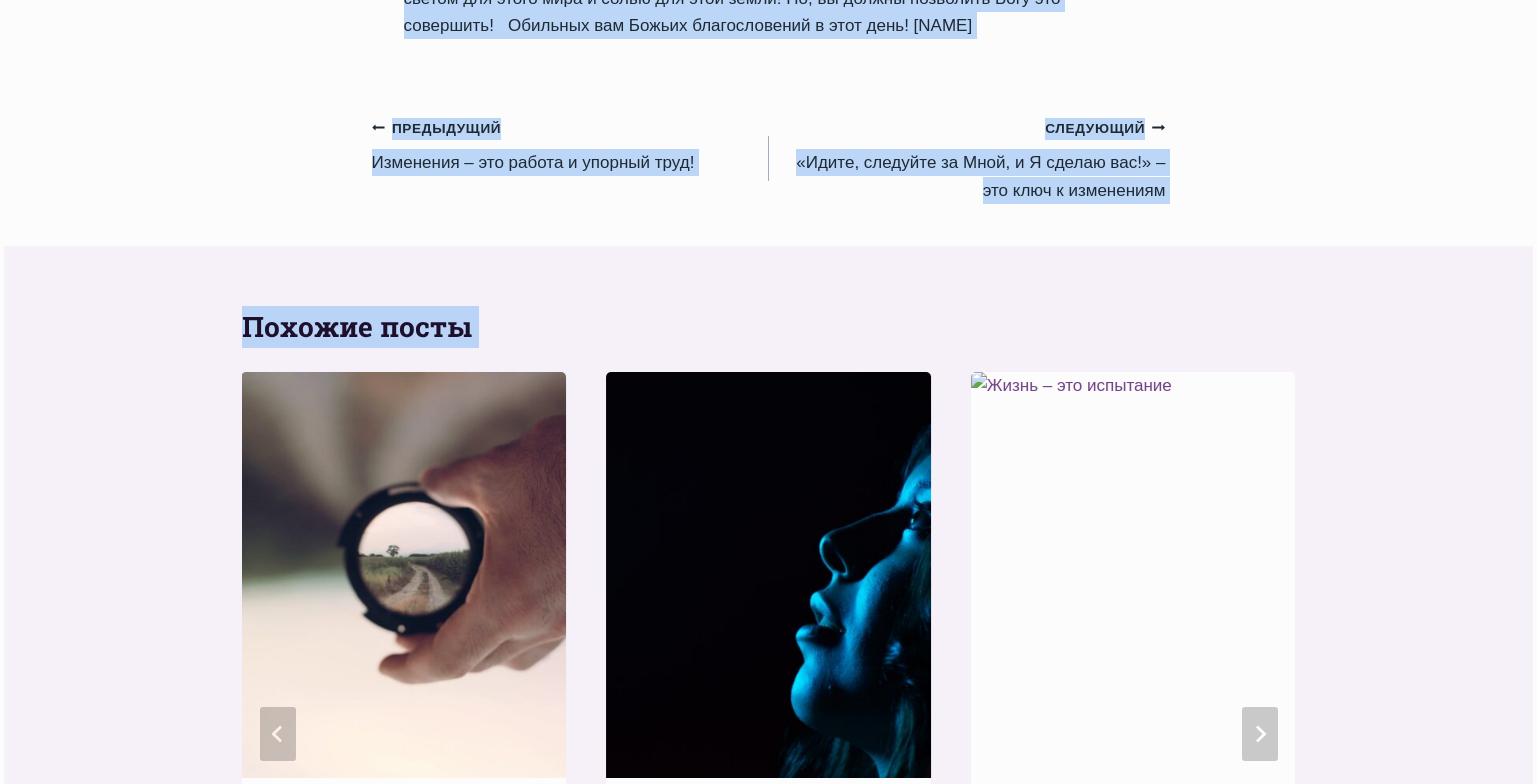 drag, startPoint x: 401, startPoint y: 369, endPoint x: 716, endPoint y: 129, distance: 396.01135 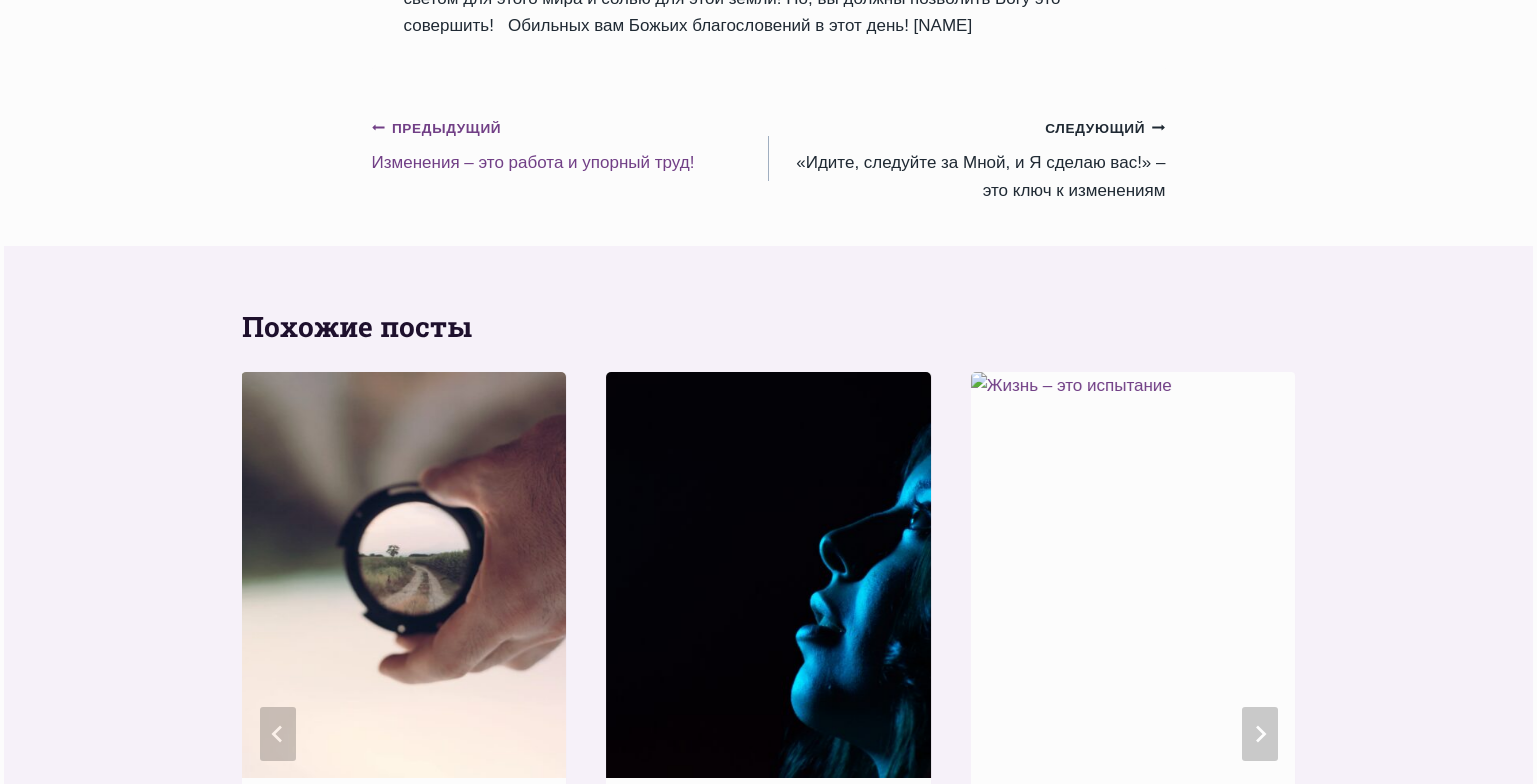 click on "Предыдущий
Предыдущий Изменения – это работа и упорный труд!" at bounding box center [570, 145] 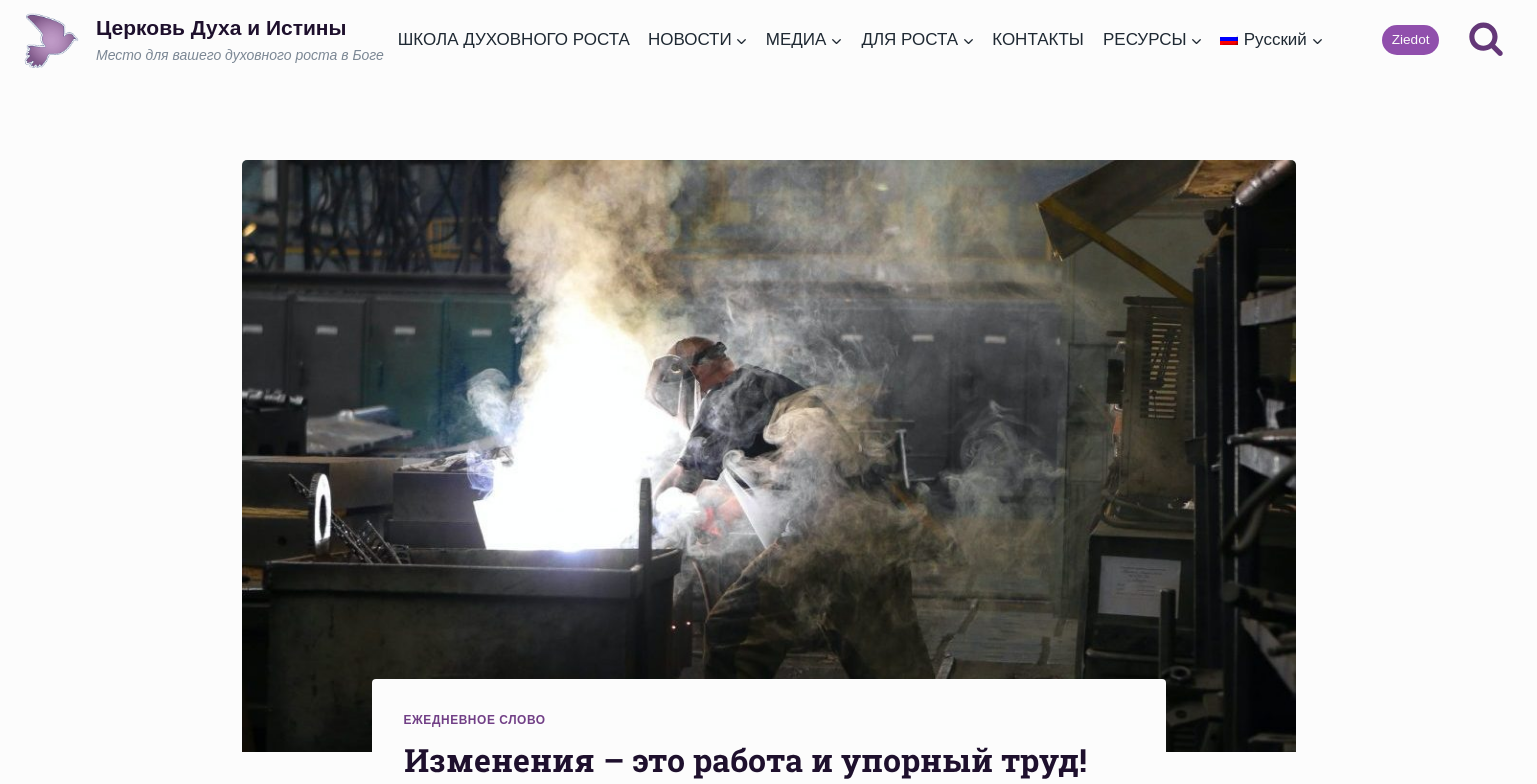 scroll, scrollTop: 0, scrollLeft: 0, axis: both 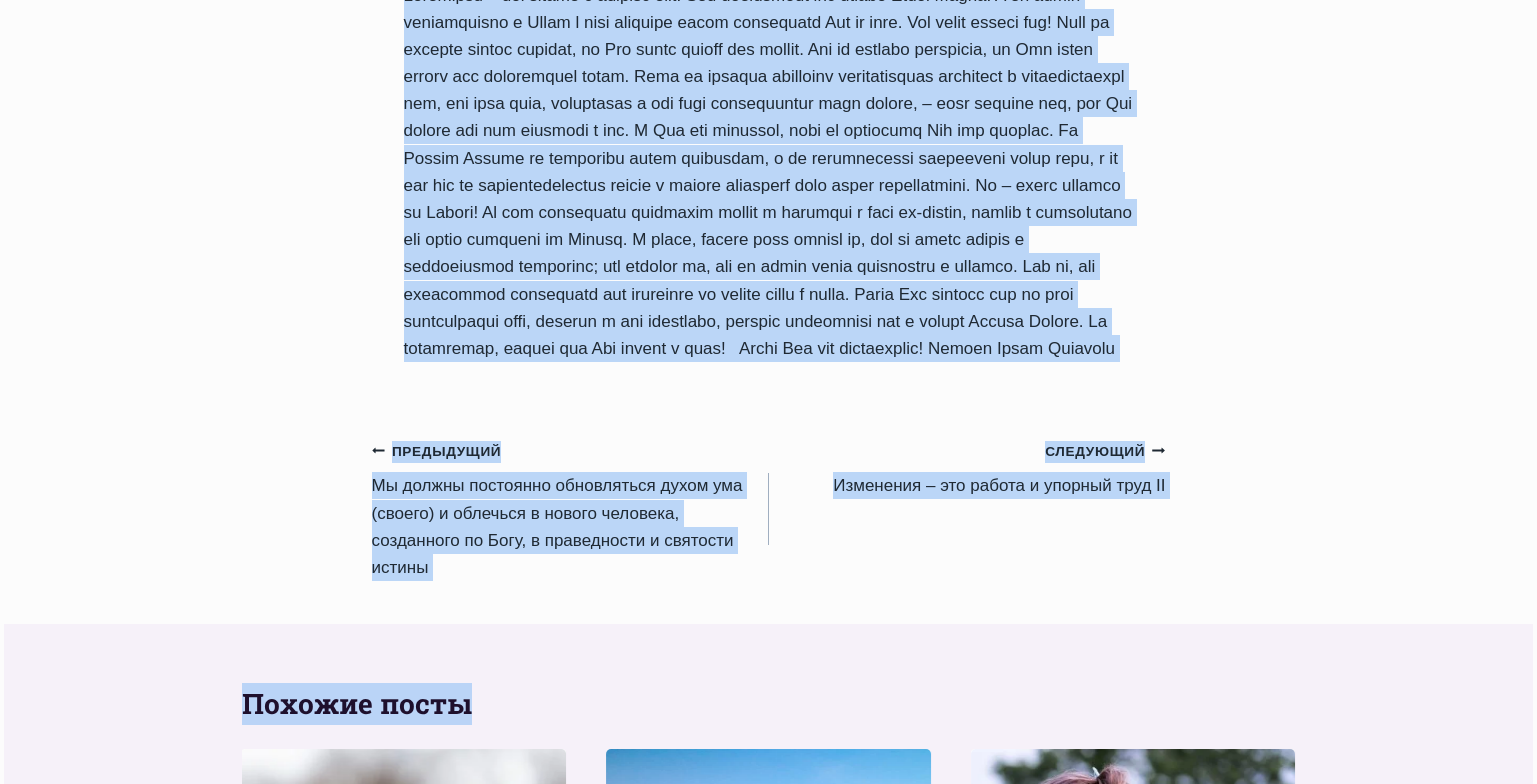 drag, startPoint x: 406, startPoint y: 90, endPoint x: 849, endPoint y: 501, distance: 604.29297 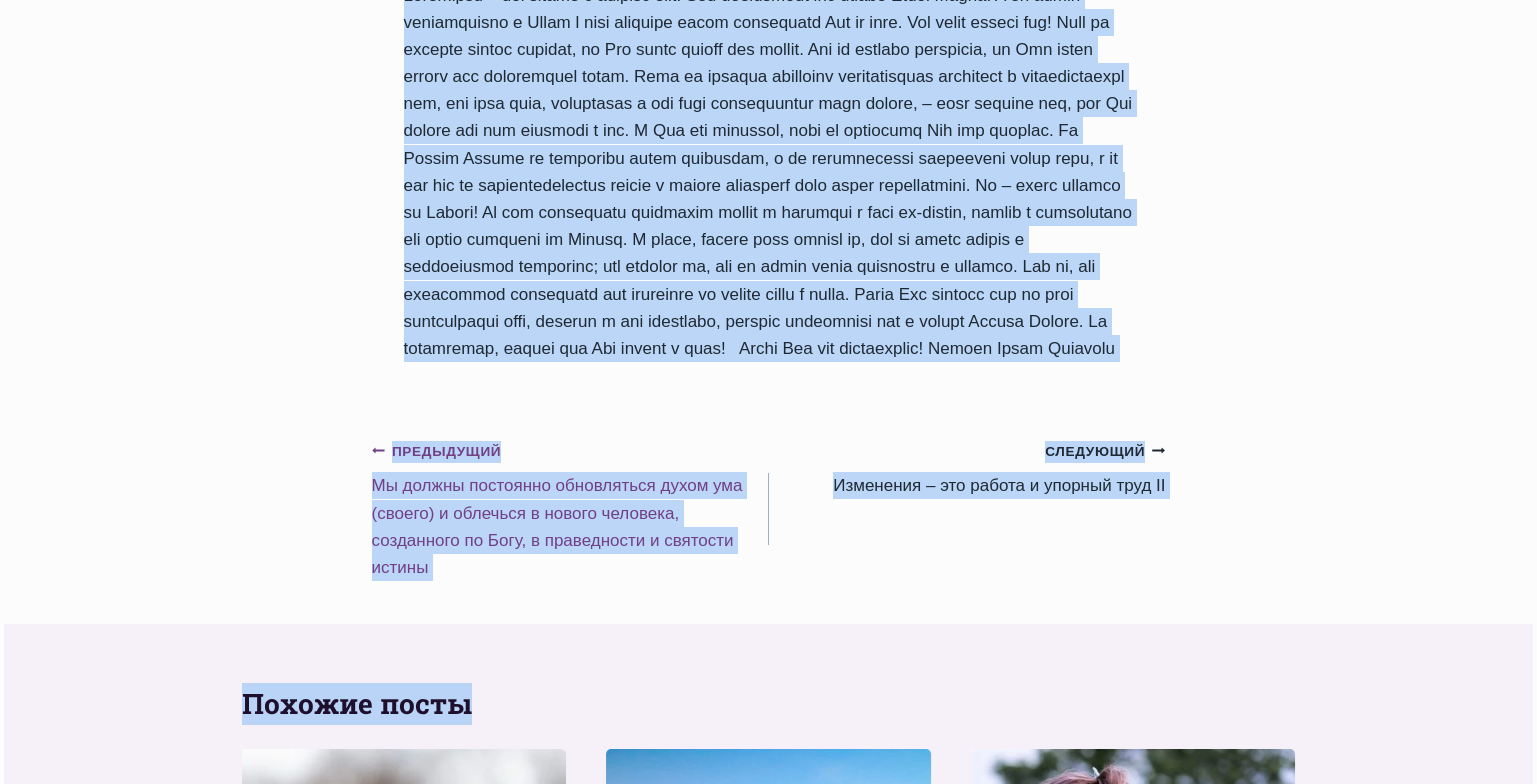 click on "Предыдущий
Предыдущий Mы должны постоянно обновляться духом ума (своего) и облечься в нового человека, созданного по Богу, в праведности и святости истины" at bounding box center [570, 509] 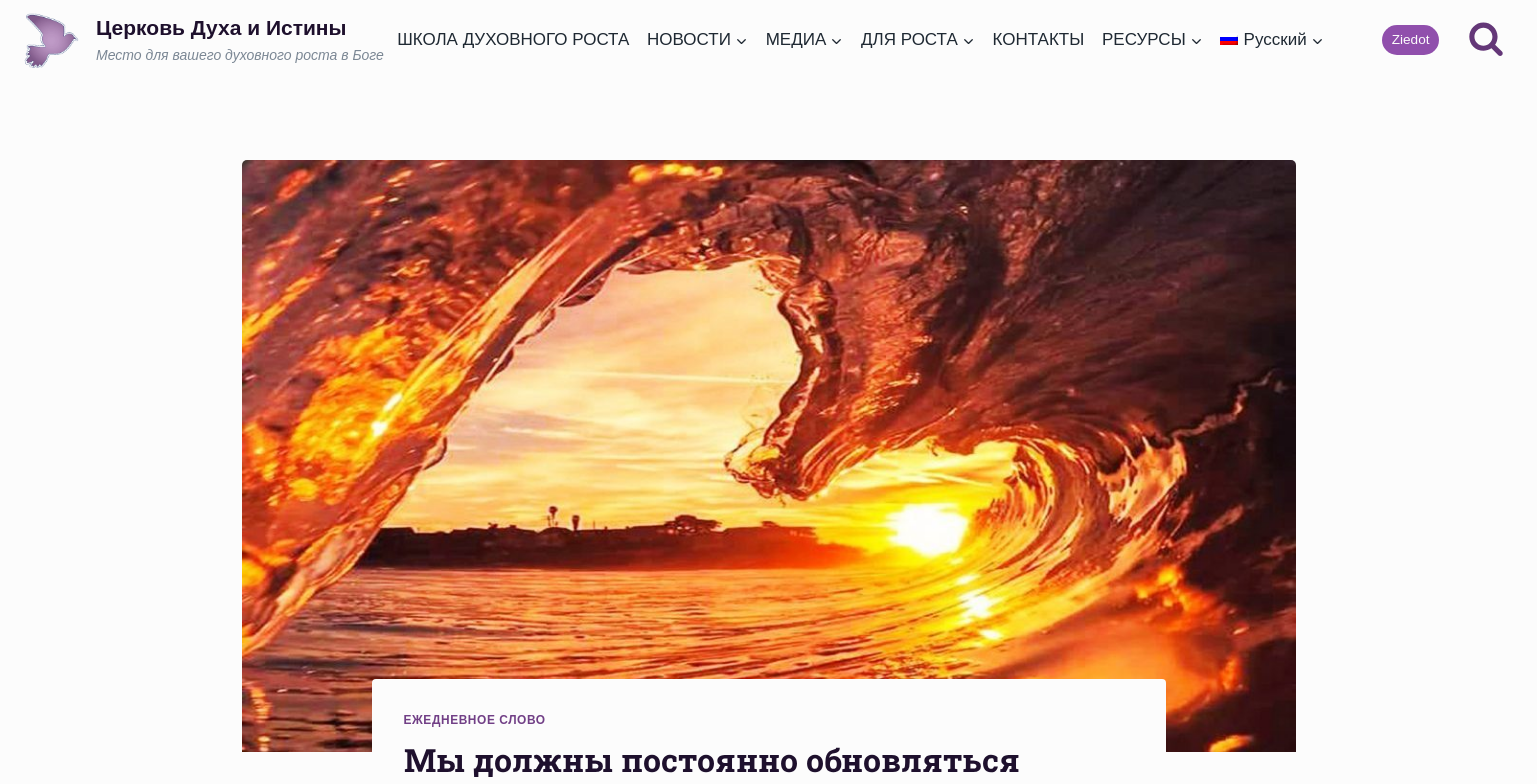 scroll, scrollTop: 0, scrollLeft: 0, axis: both 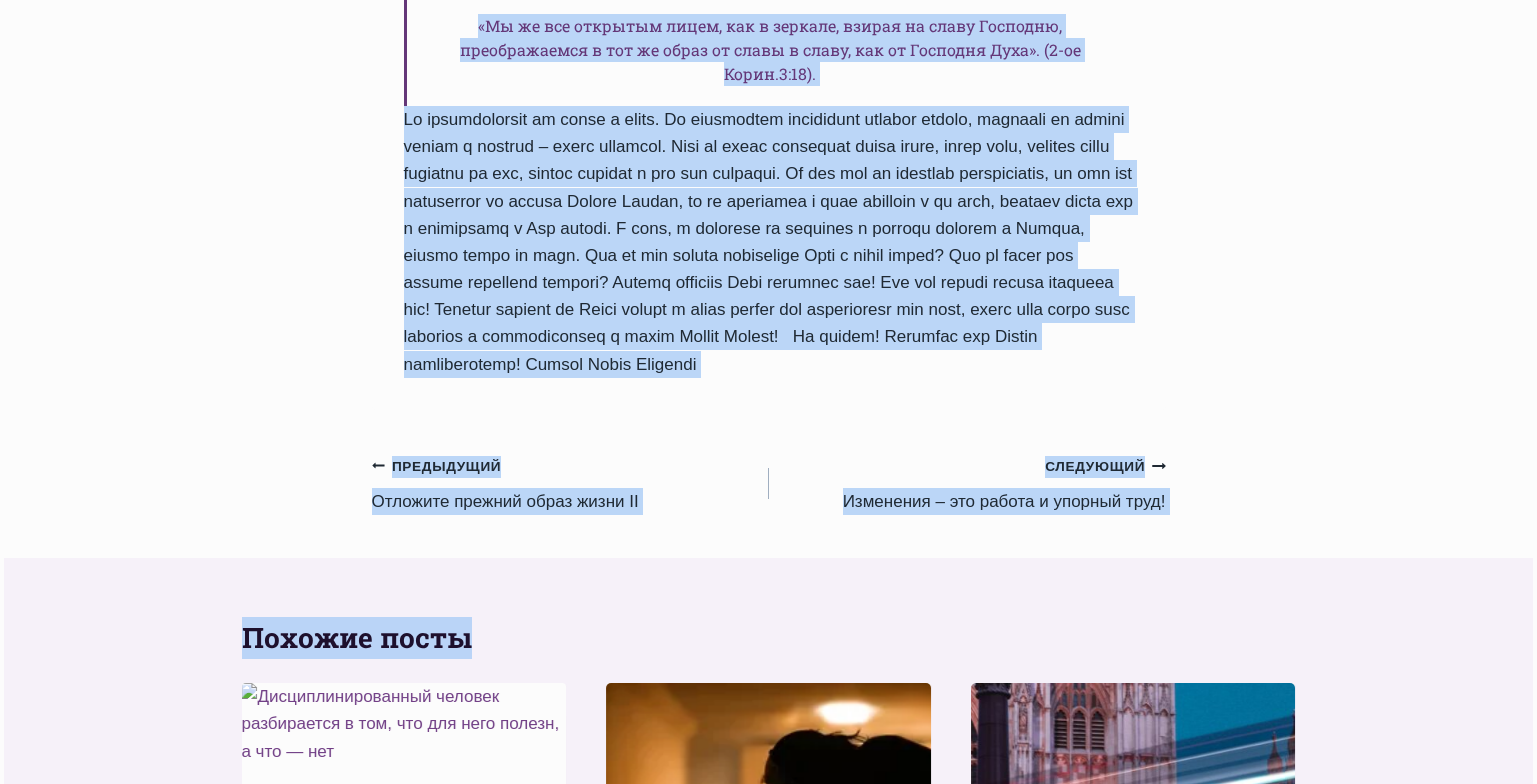 drag, startPoint x: 404, startPoint y: 79, endPoint x: 776, endPoint y: 505, distance: 565.56165 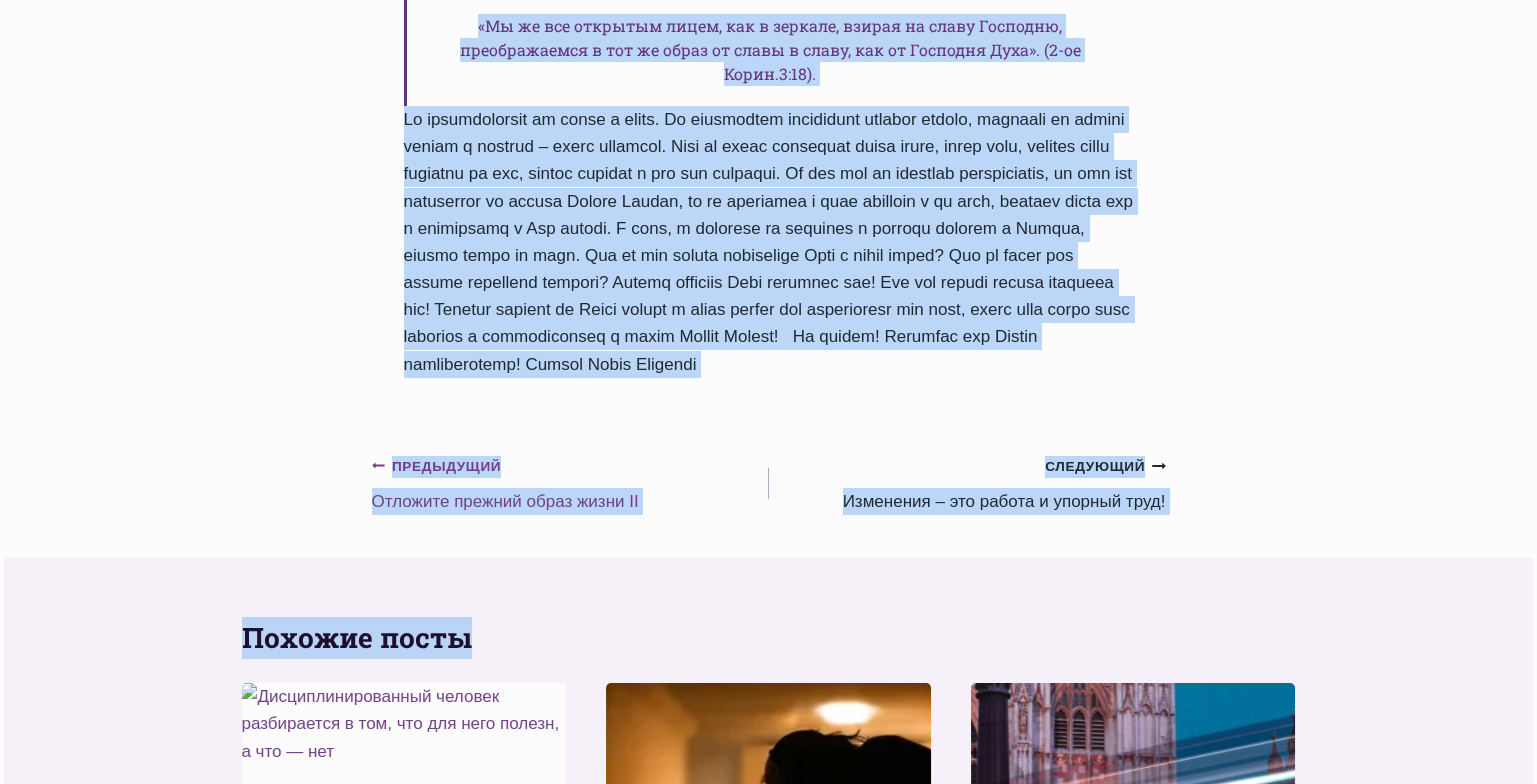click on "Предыдущий
Предыдущий Отложите прежний образ жизни II" at bounding box center [570, 483] 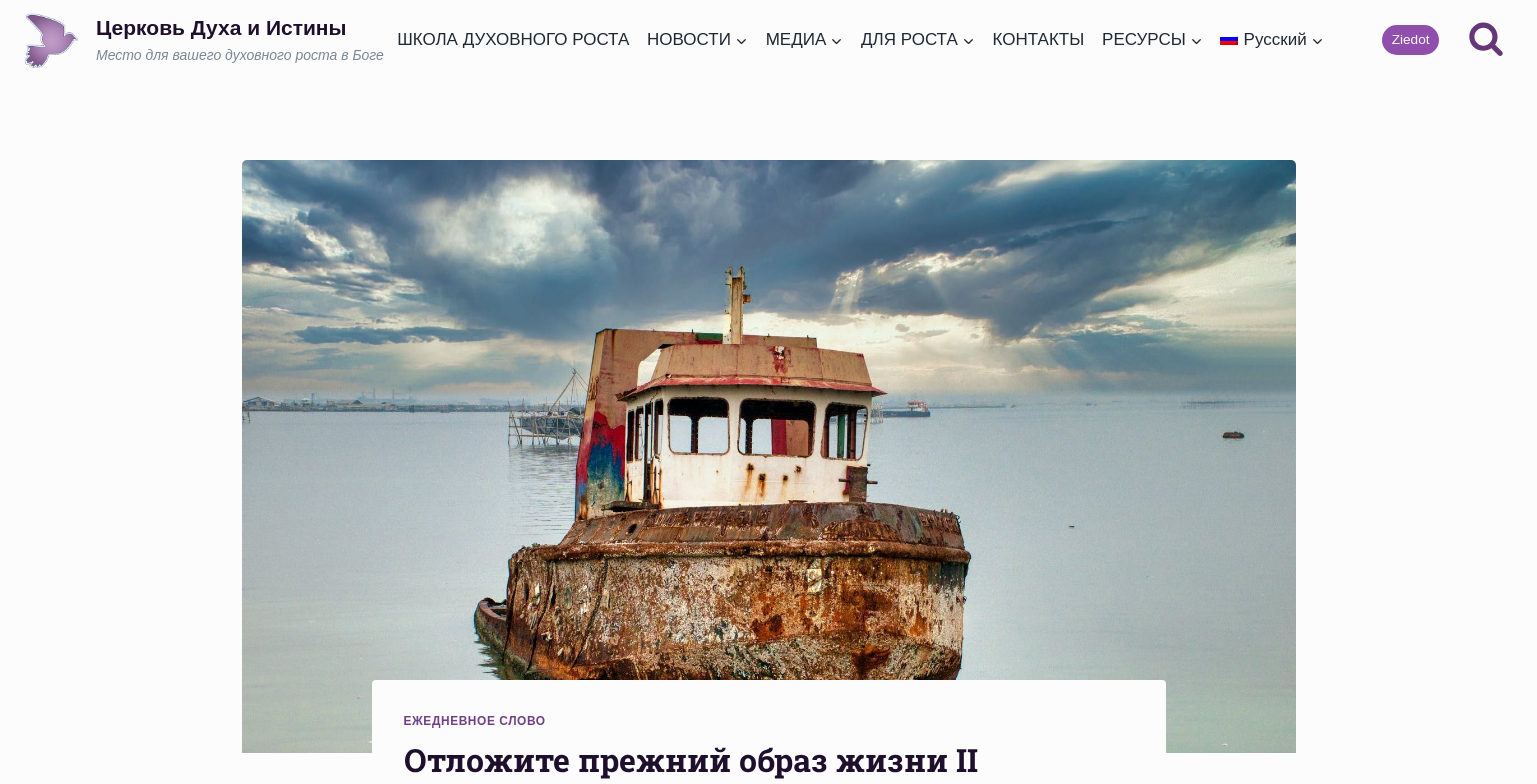 scroll, scrollTop: 0, scrollLeft: 0, axis: both 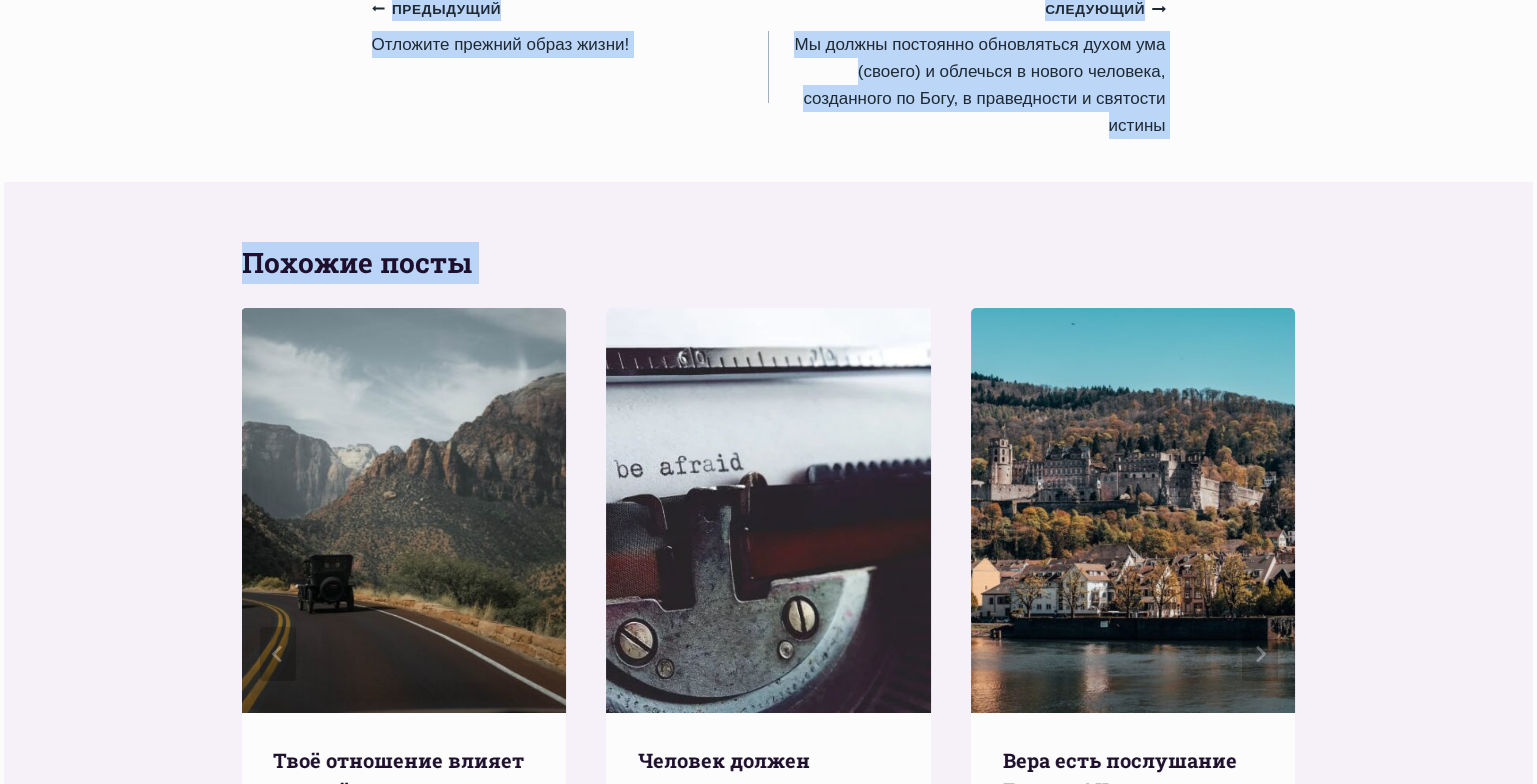 drag, startPoint x: 405, startPoint y: 122, endPoint x: 1115, endPoint y: 58, distance: 712.87866 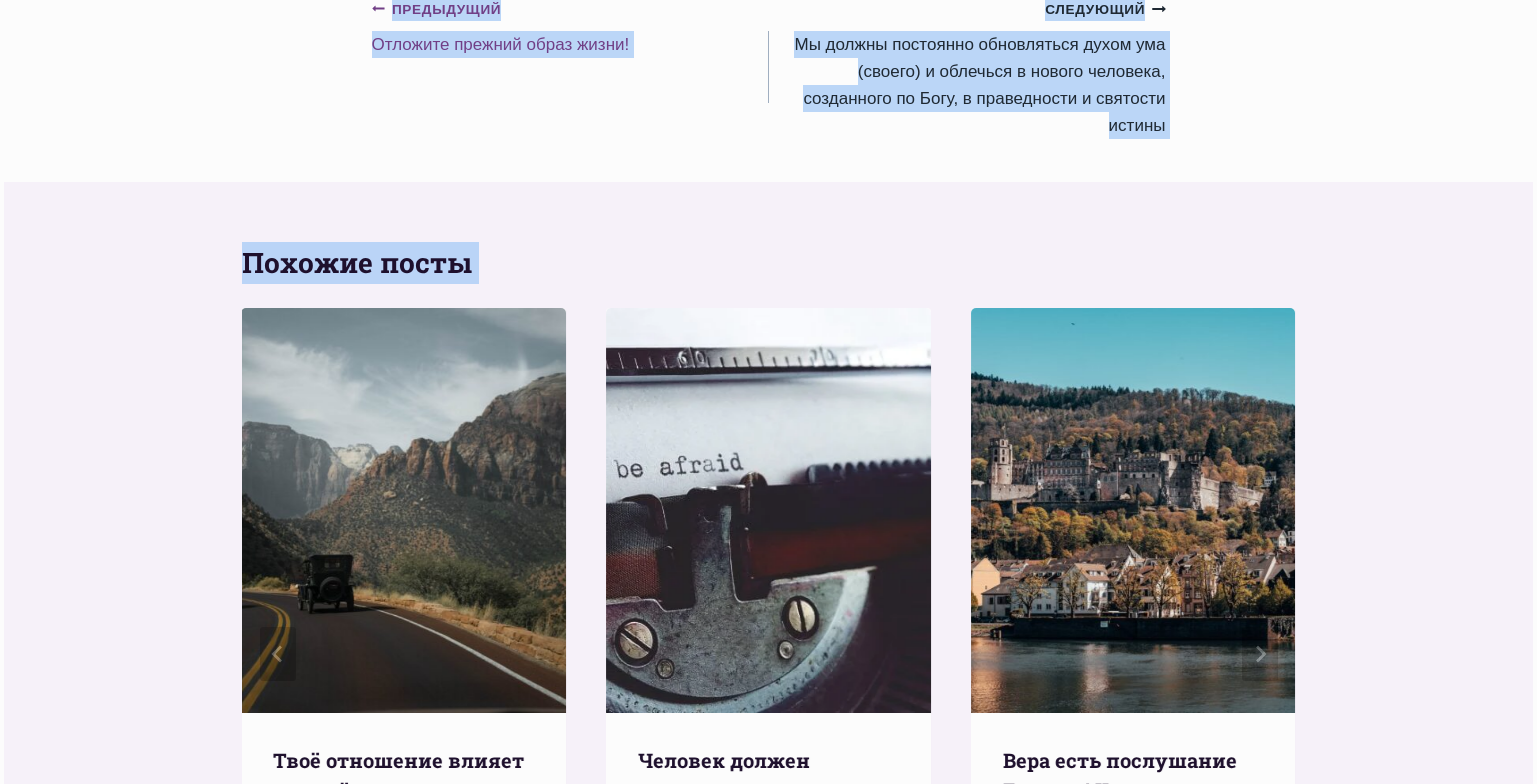 click on "Предыдущий
Предыдущий Отложите прежний образ жизни!" at bounding box center (570, 26) 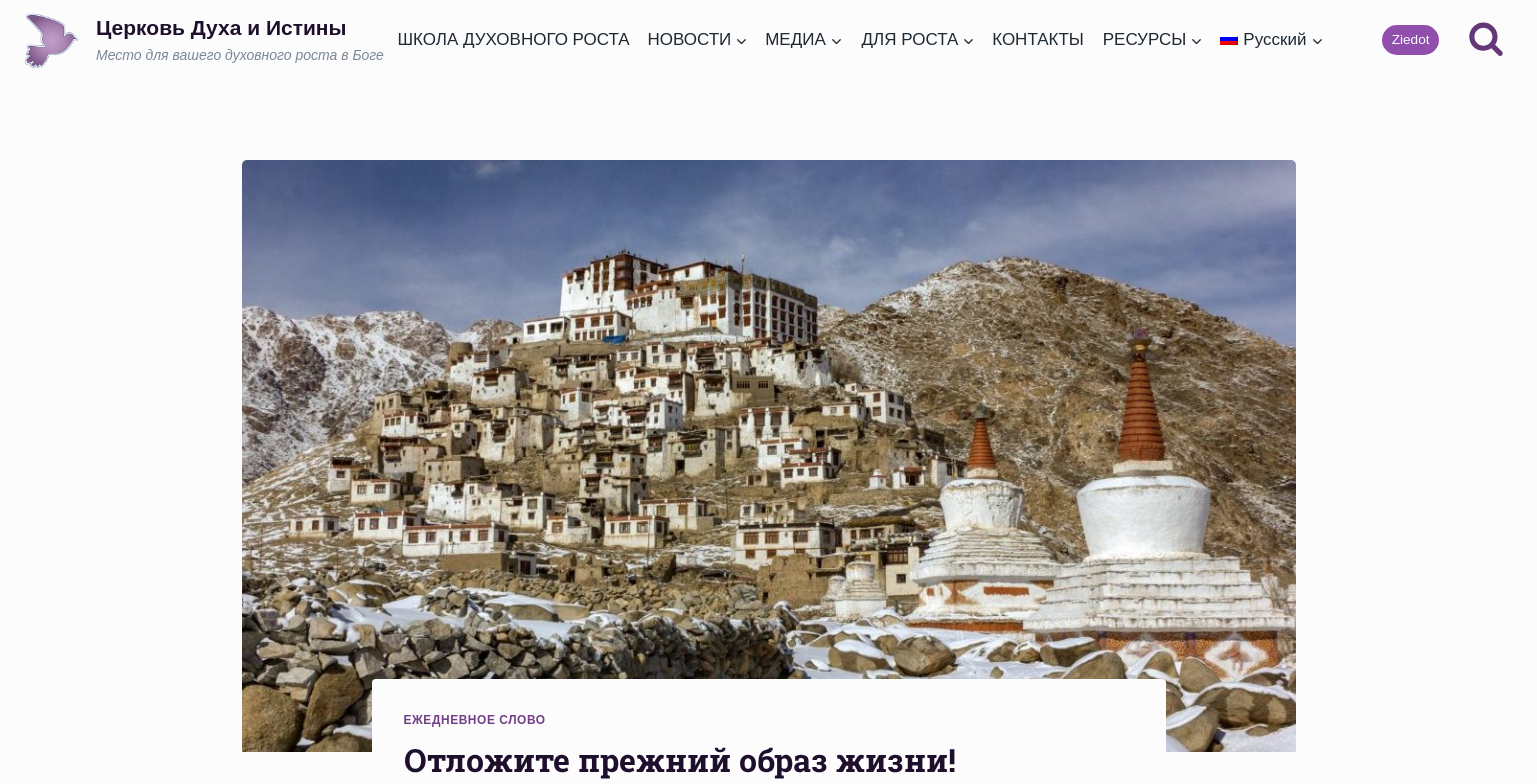 scroll, scrollTop: 0, scrollLeft: 0, axis: both 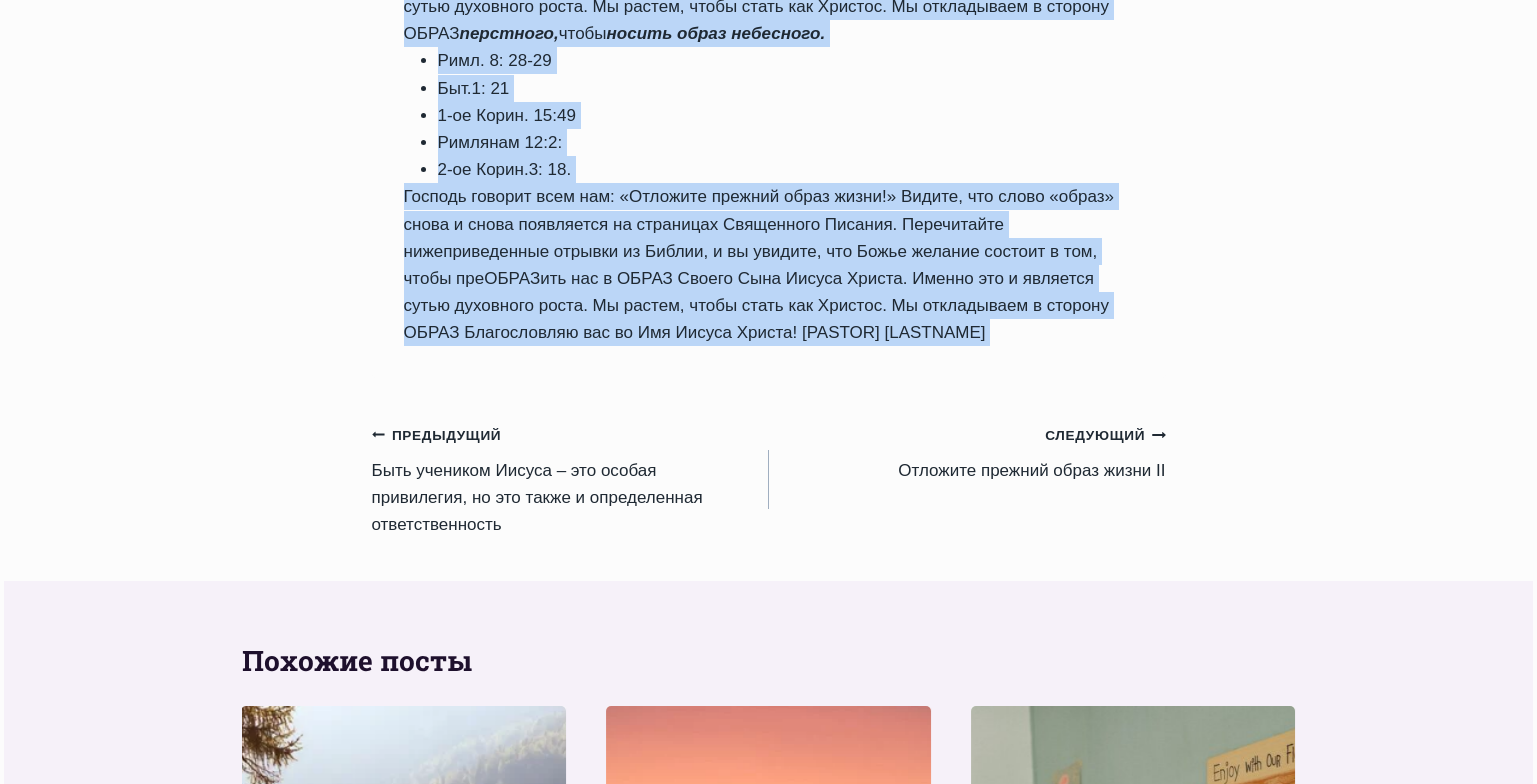 drag, startPoint x: 407, startPoint y: 198, endPoint x: 480, endPoint y: 357, distance: 174.95714 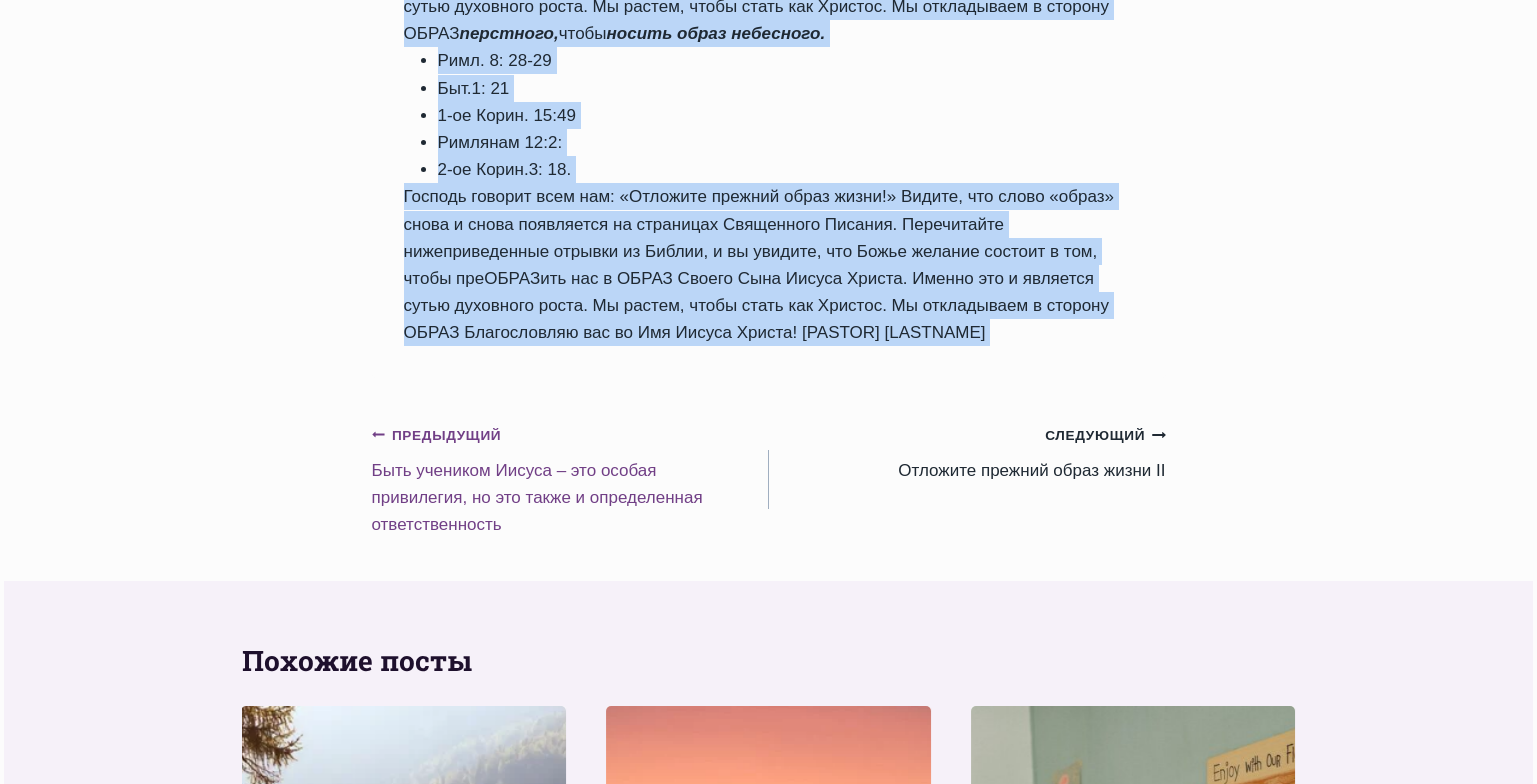 click on "Предыдущий
Предыдущий Быть учеником Иисуса – это особая привилегия, но это также и определенная ответственность" at bounding box center (570, 479) 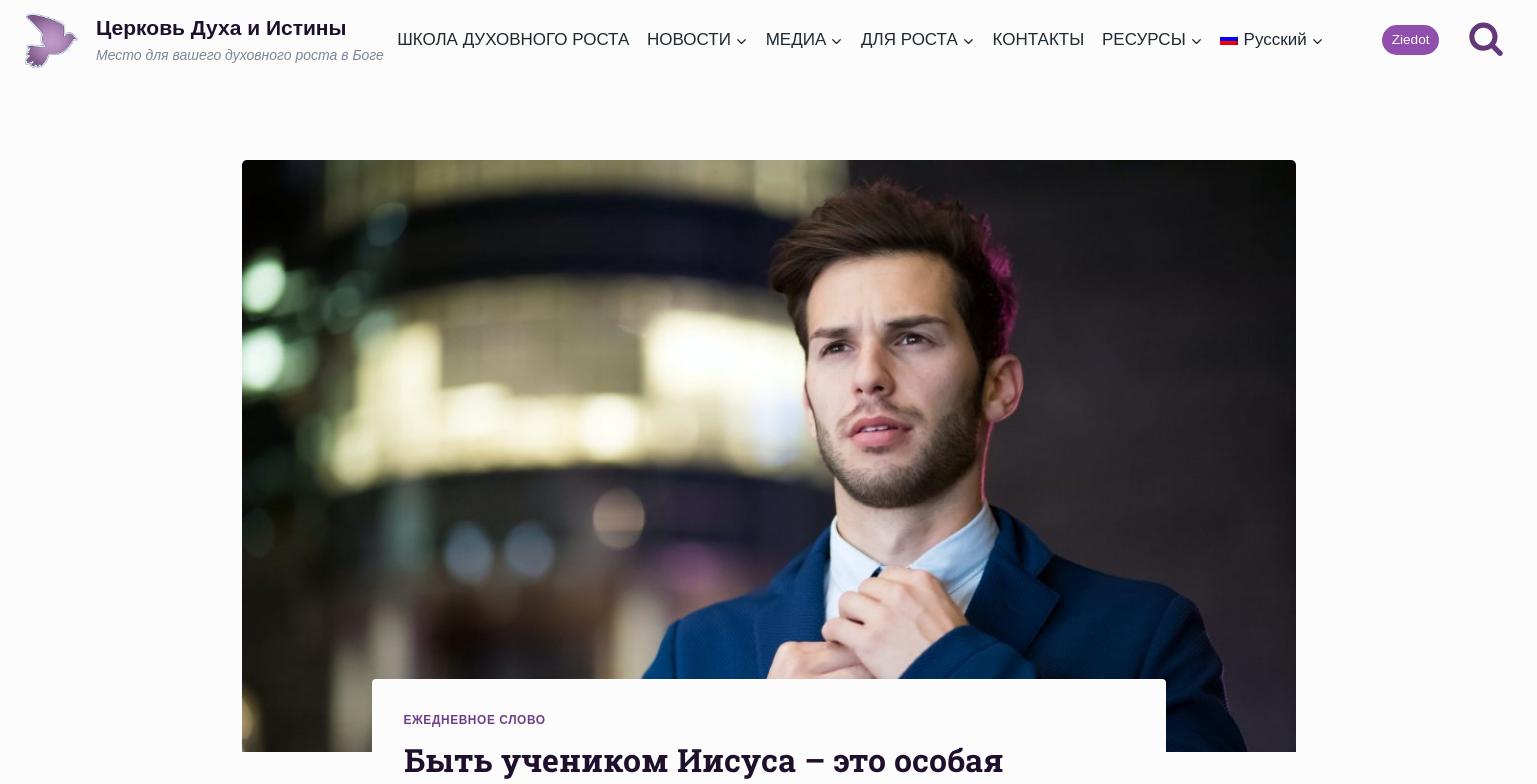 scroll, scrollTop: 0, scrollLeft: 0, axis: both 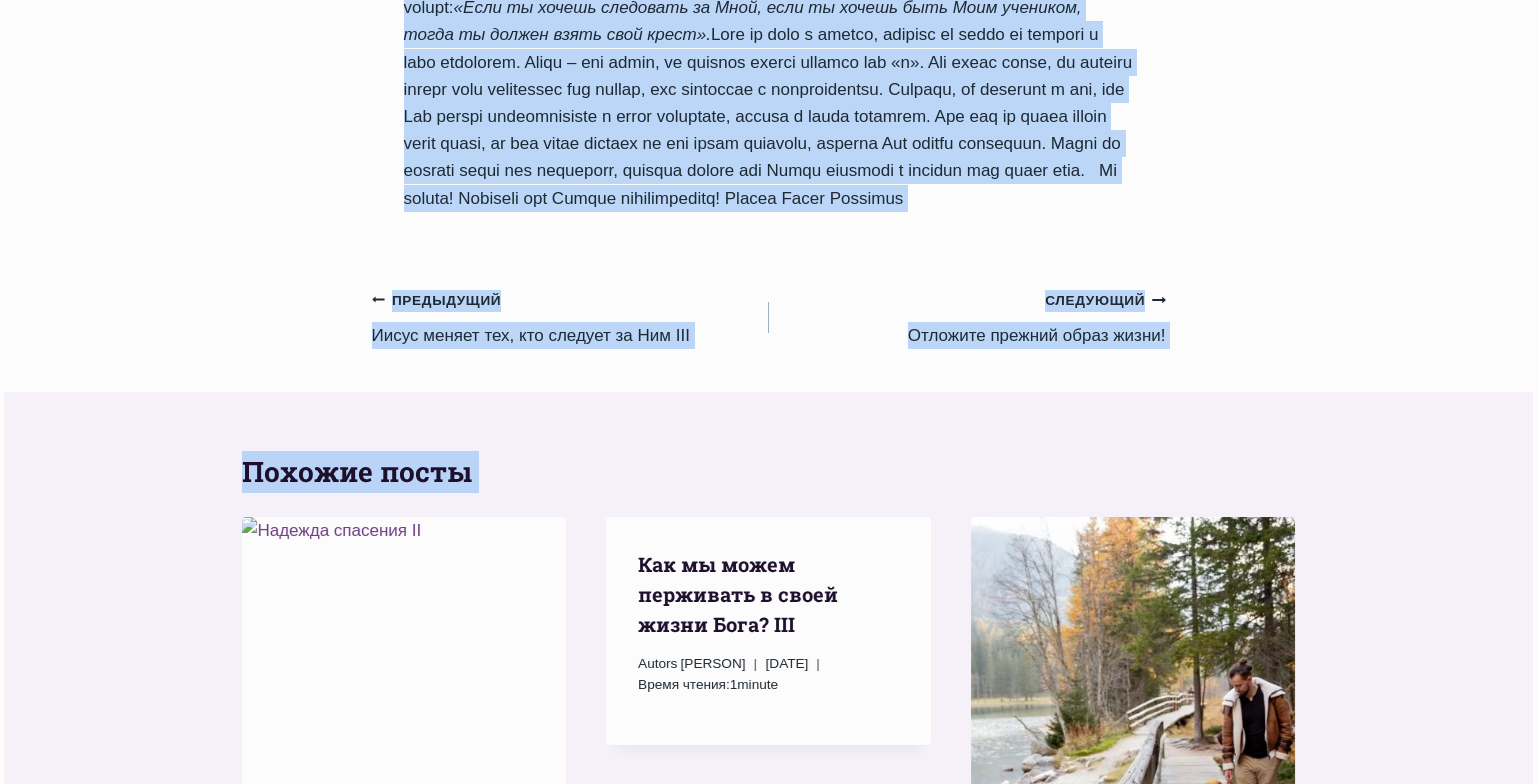 drag, startPoint x: 407, startPoint y: 148, endPoint x: 917, endPoint y: 315, distance: 536.64606 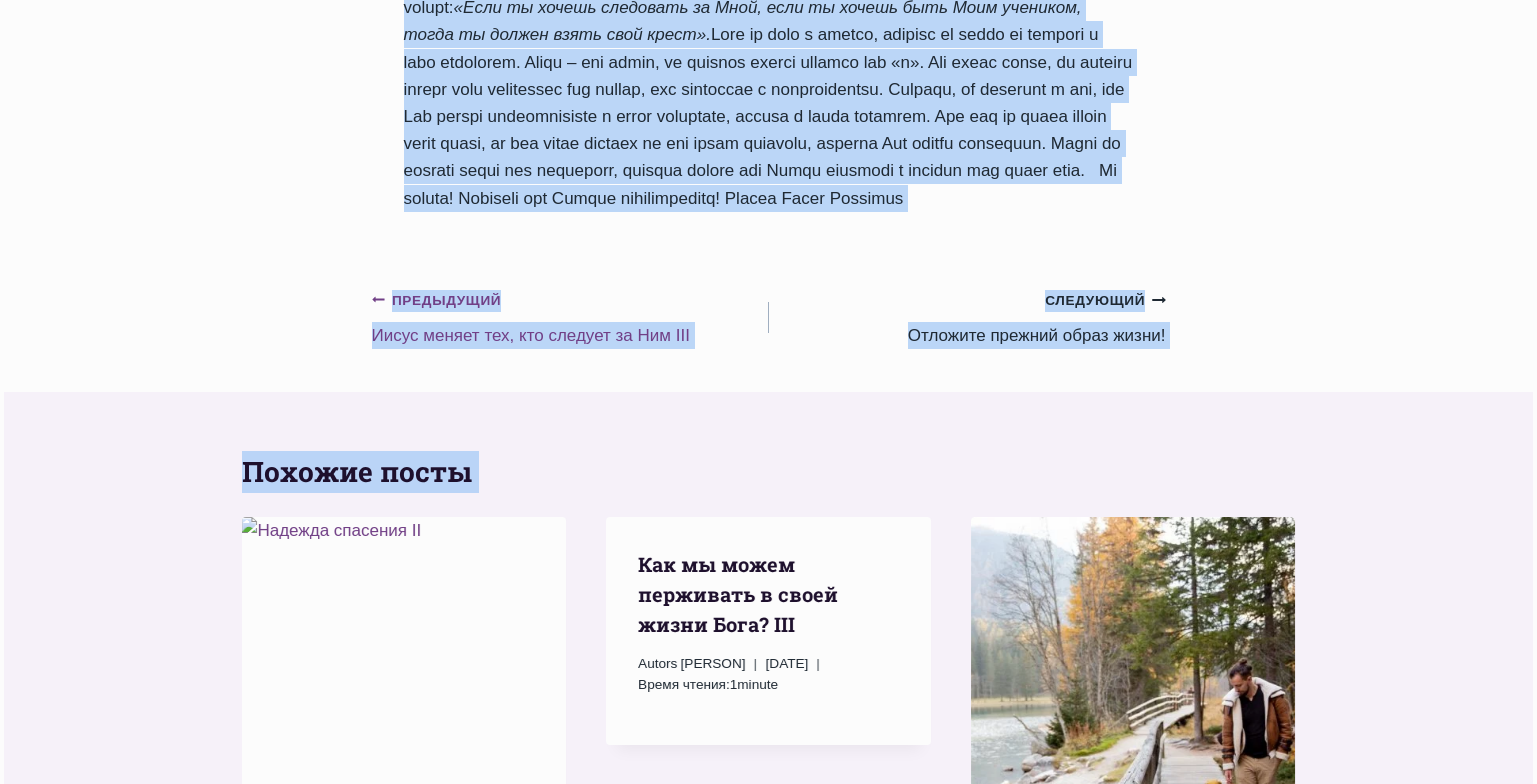 click on "Предыдущий
Предыдущий Иисус меняет тех, кто следует за Ним III" at bounding box center [570, 317] 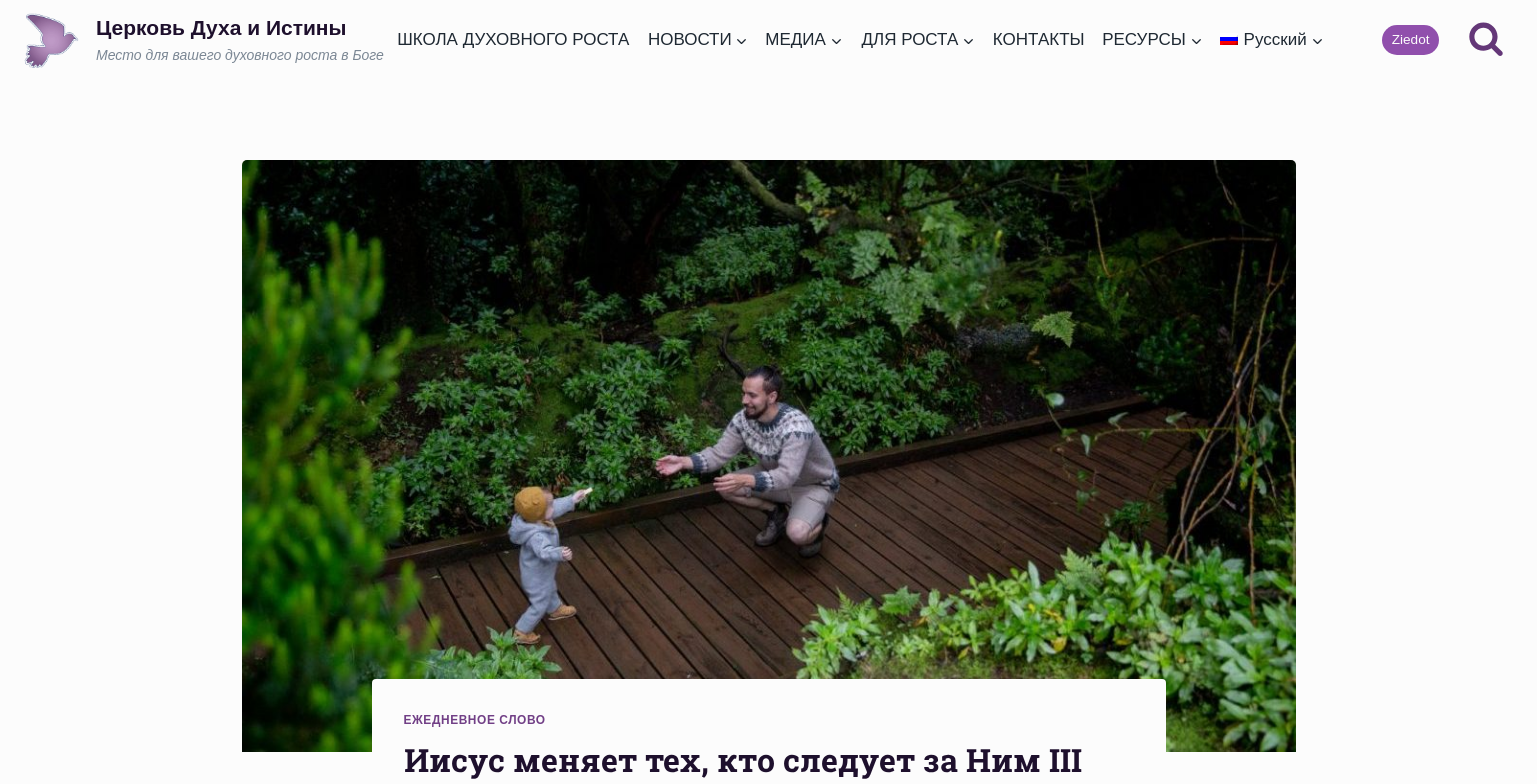 scroll, scrollTop: 0, scrollLeft: 0, axis: both 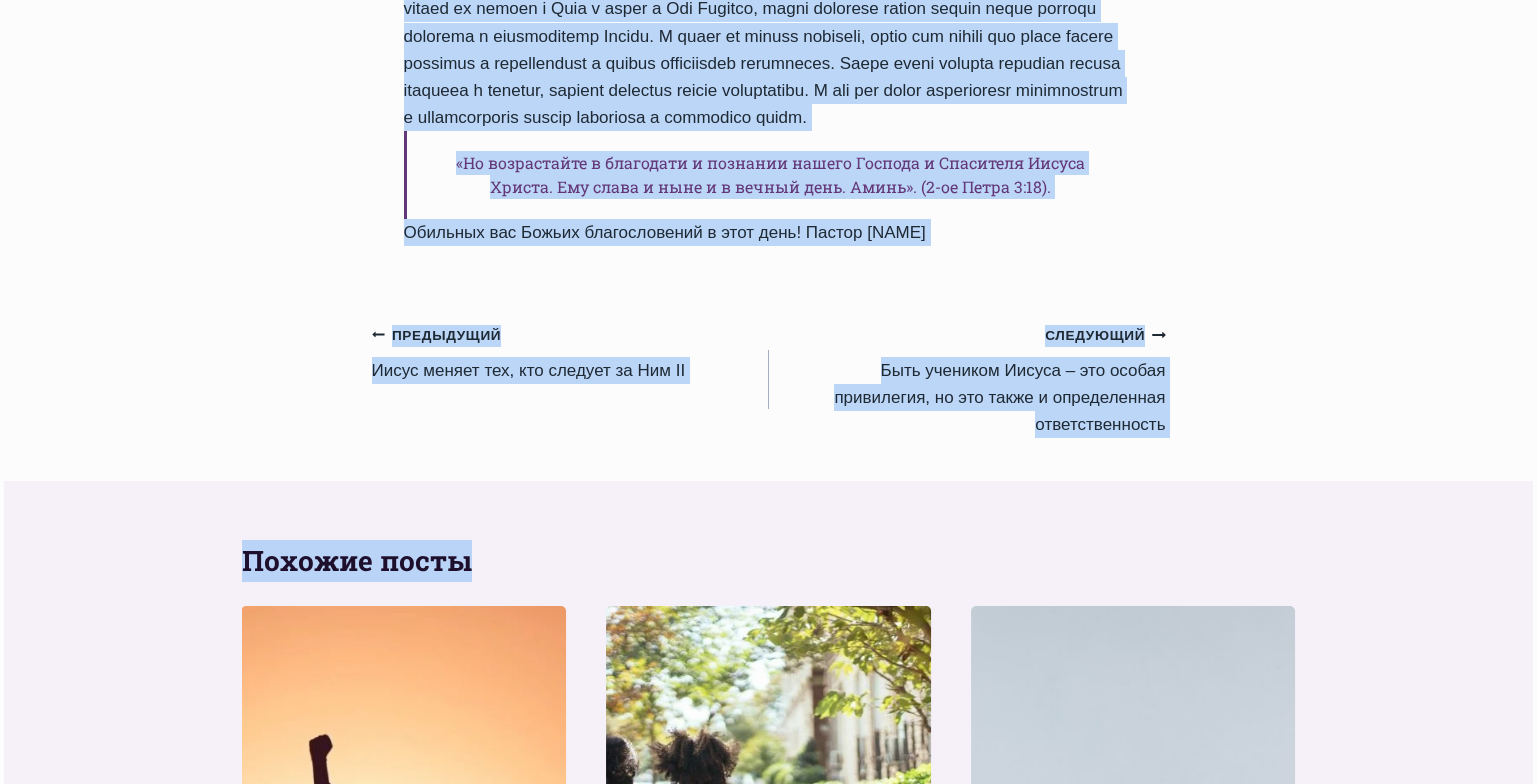 drag, startPoint x: 409, startPoint y: 211, endPoint x: 1024, endPoint y: 368, distance: 634.7236 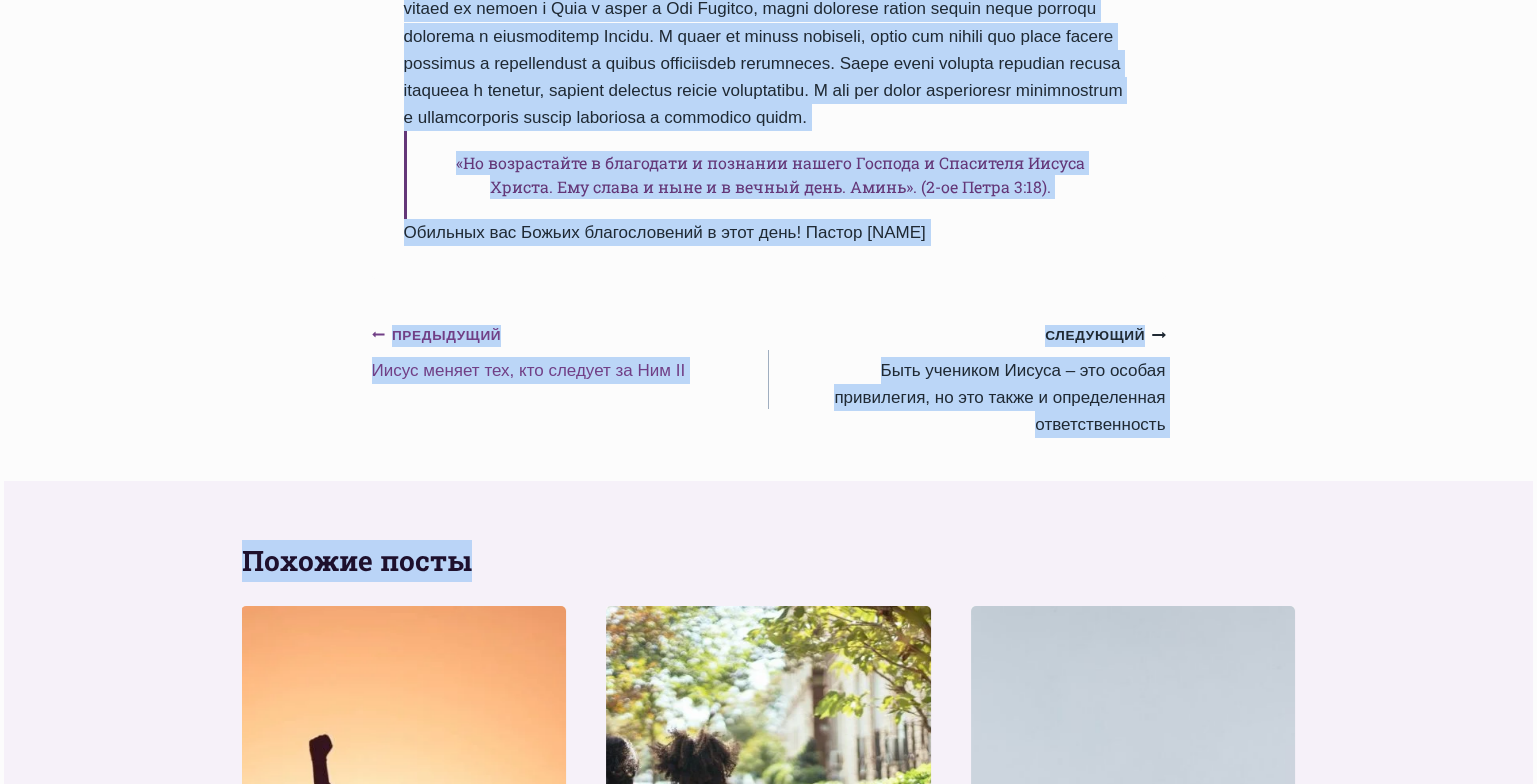 click on "Предыдущий
Предыдущий Иисус меняет тех, кто следует за Ним II" at bounding box center [570, 352] 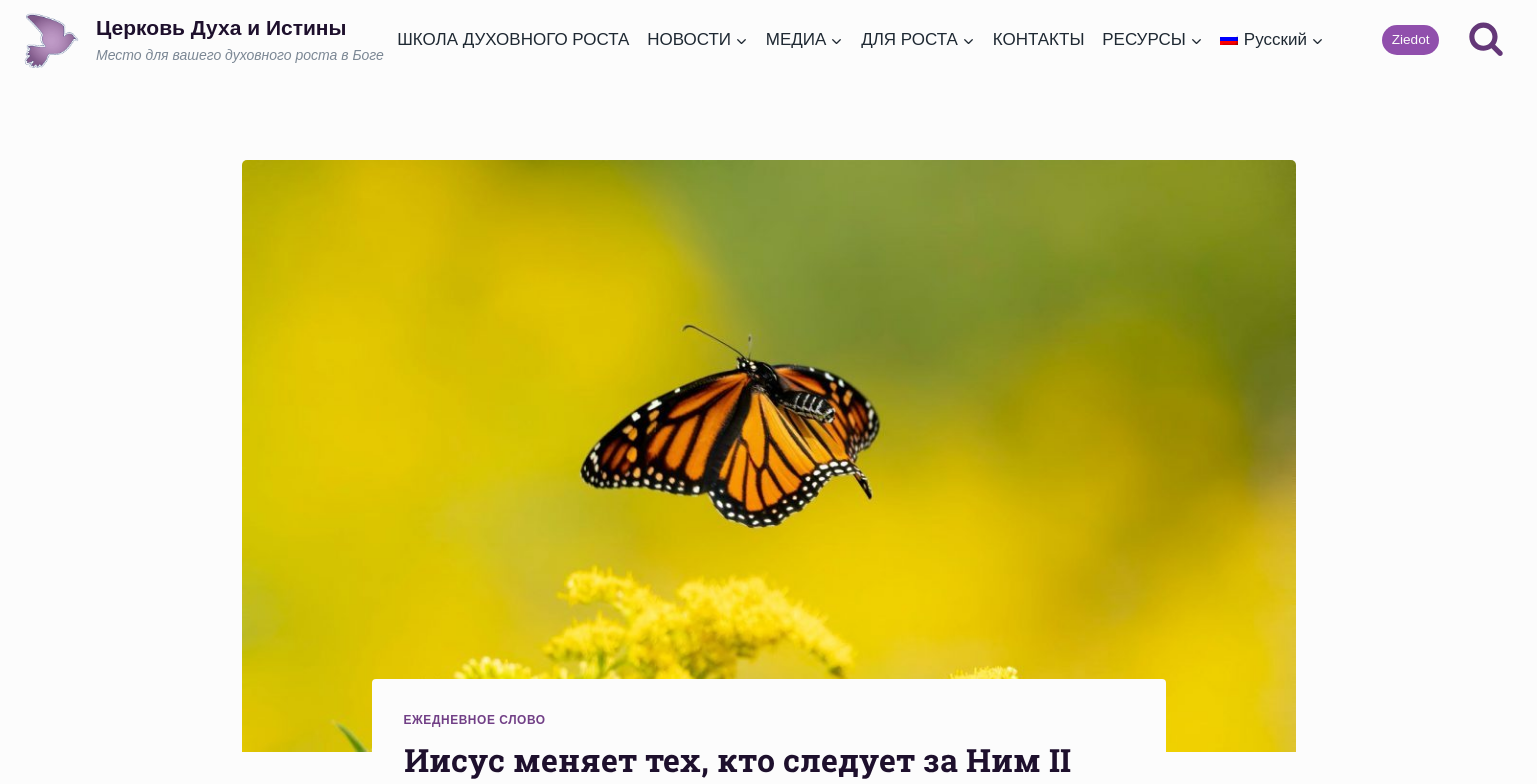 scroll, scrollTop: 0, scrollLeft: 0, axis: both 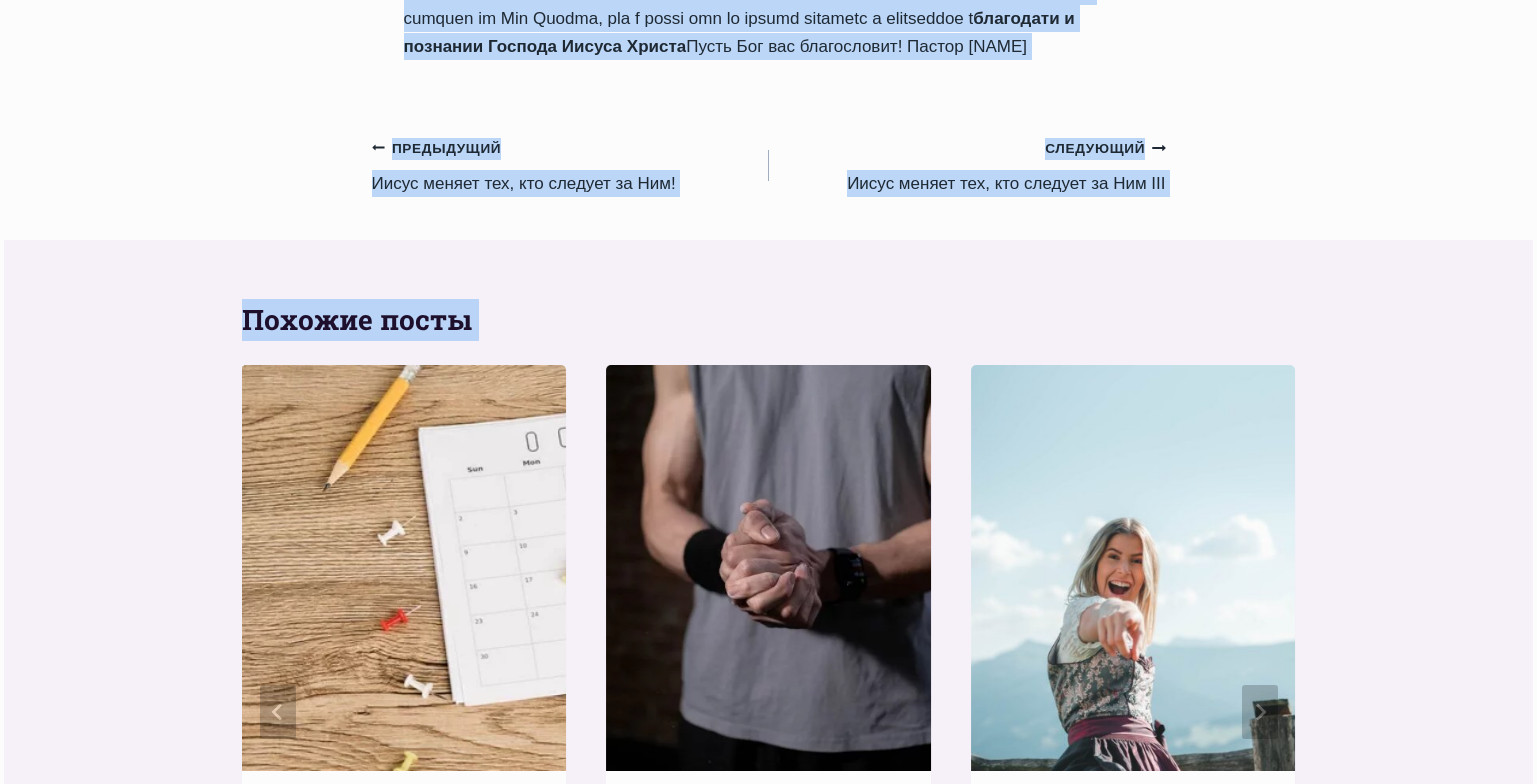 drag, startPoint x: 407, startPoint y: 113, endPoint x: 736, endPoint y: 204, distance: 341.35318 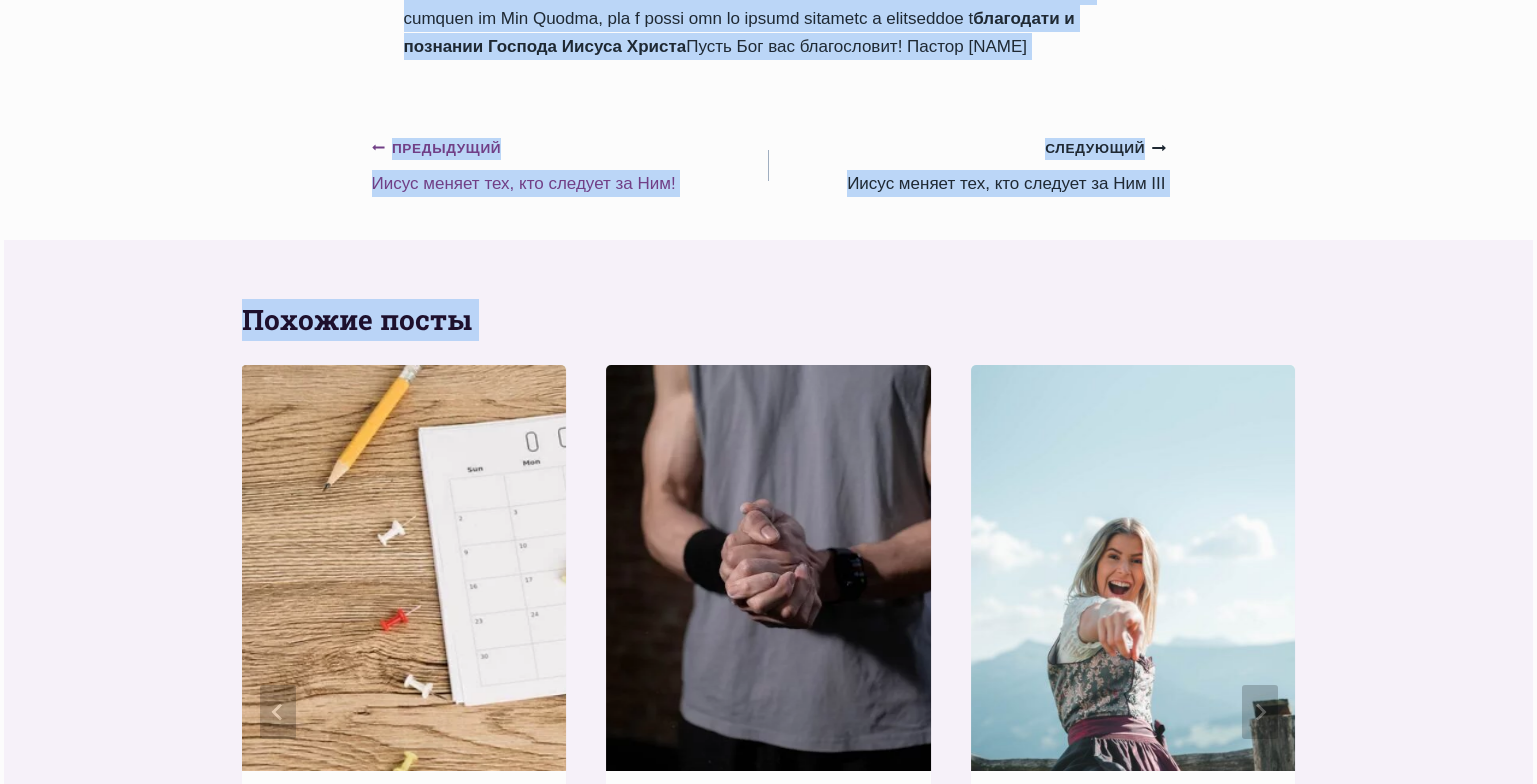 click on "Предыдущий
Предыдущий Иисус меняет тех, кто следует за Ним!" at bounding box center (570, 165) 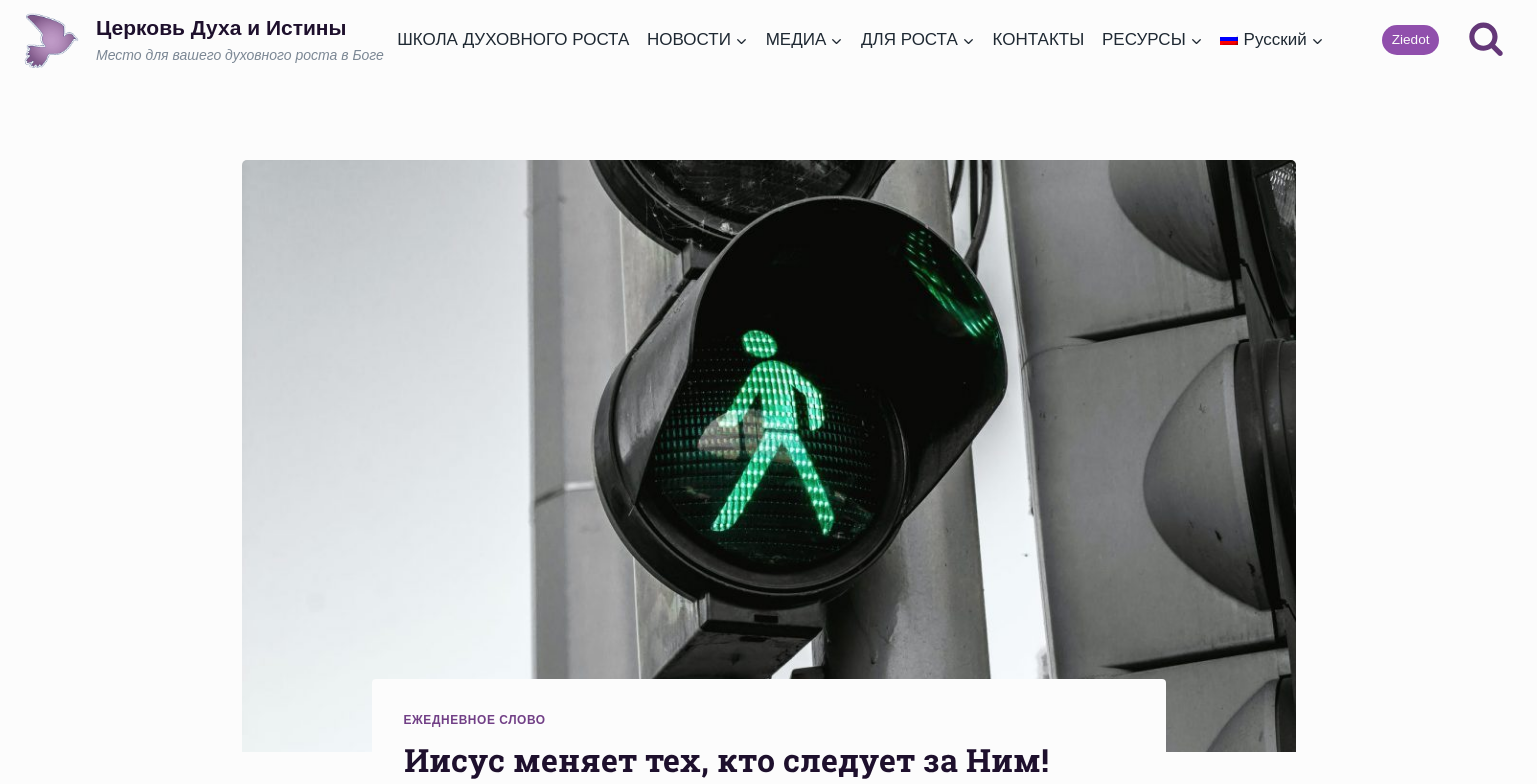 scroll, scrollTop: 0, scrollLeft: 0, axis: both 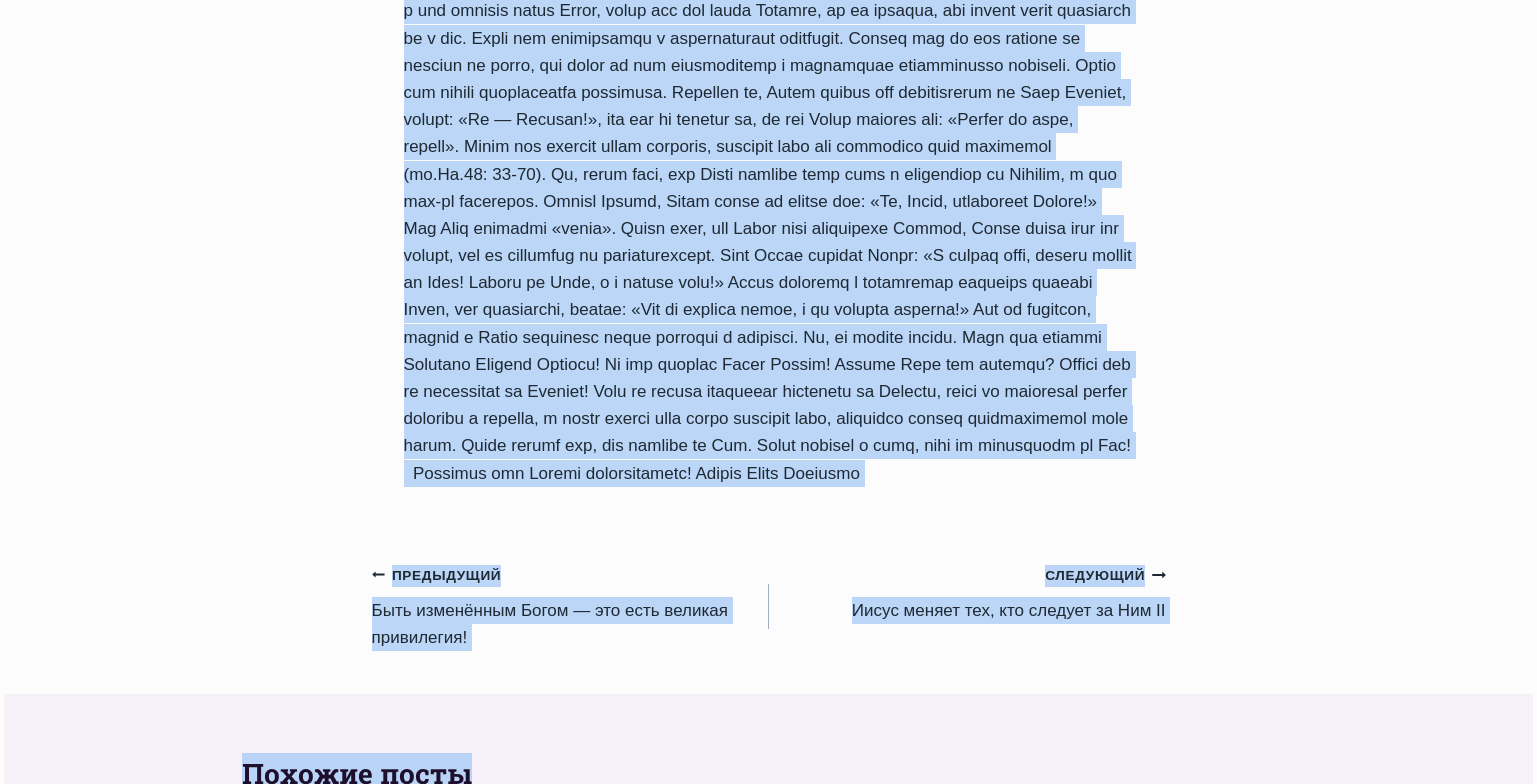 drag, startPoint x: 408, startPoint y: 72, endPoint x: 952, endPoint y: 565, distance: 734.156 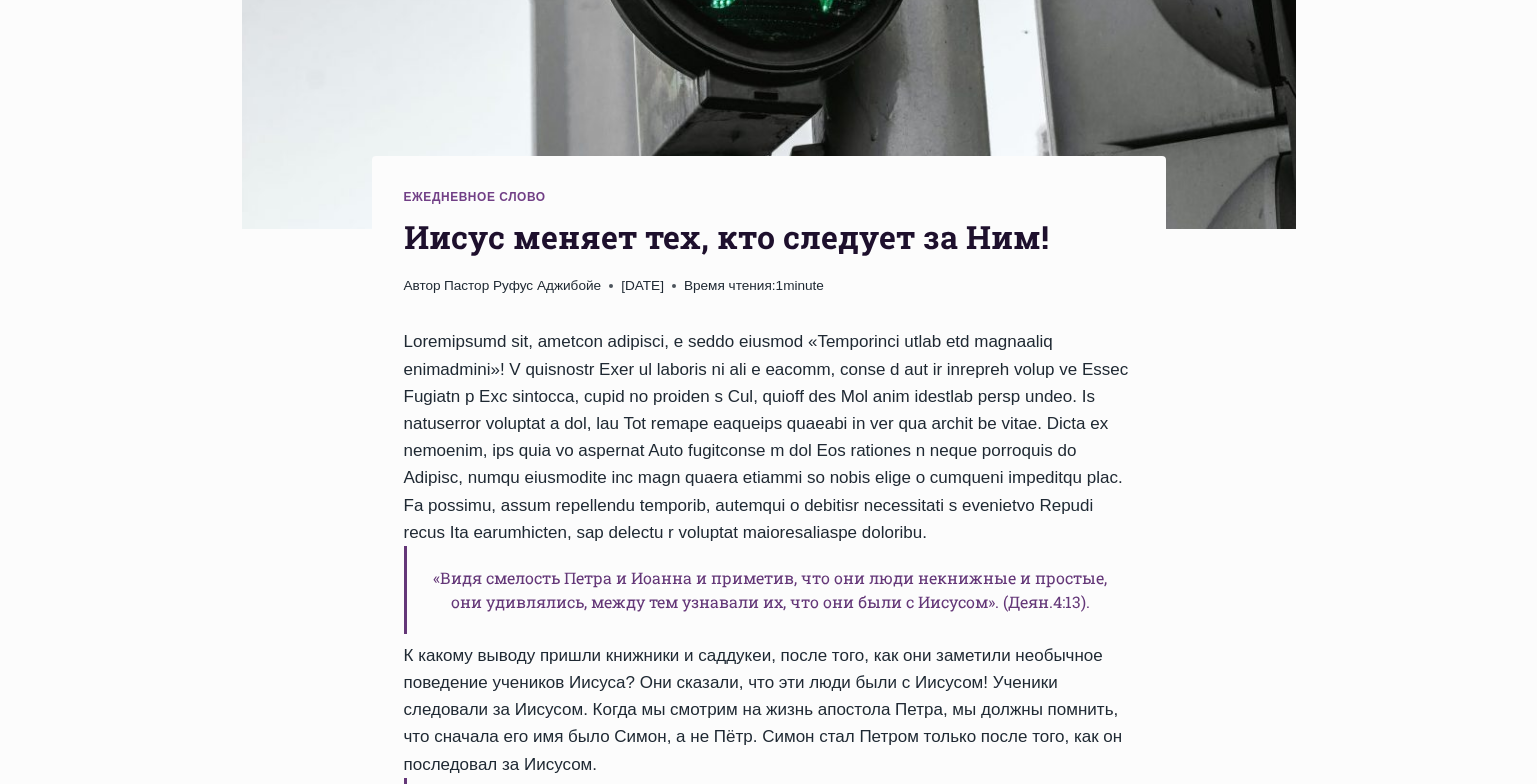 scroll, scrollTop: 535, scrollLeft: 0, axis: vertical 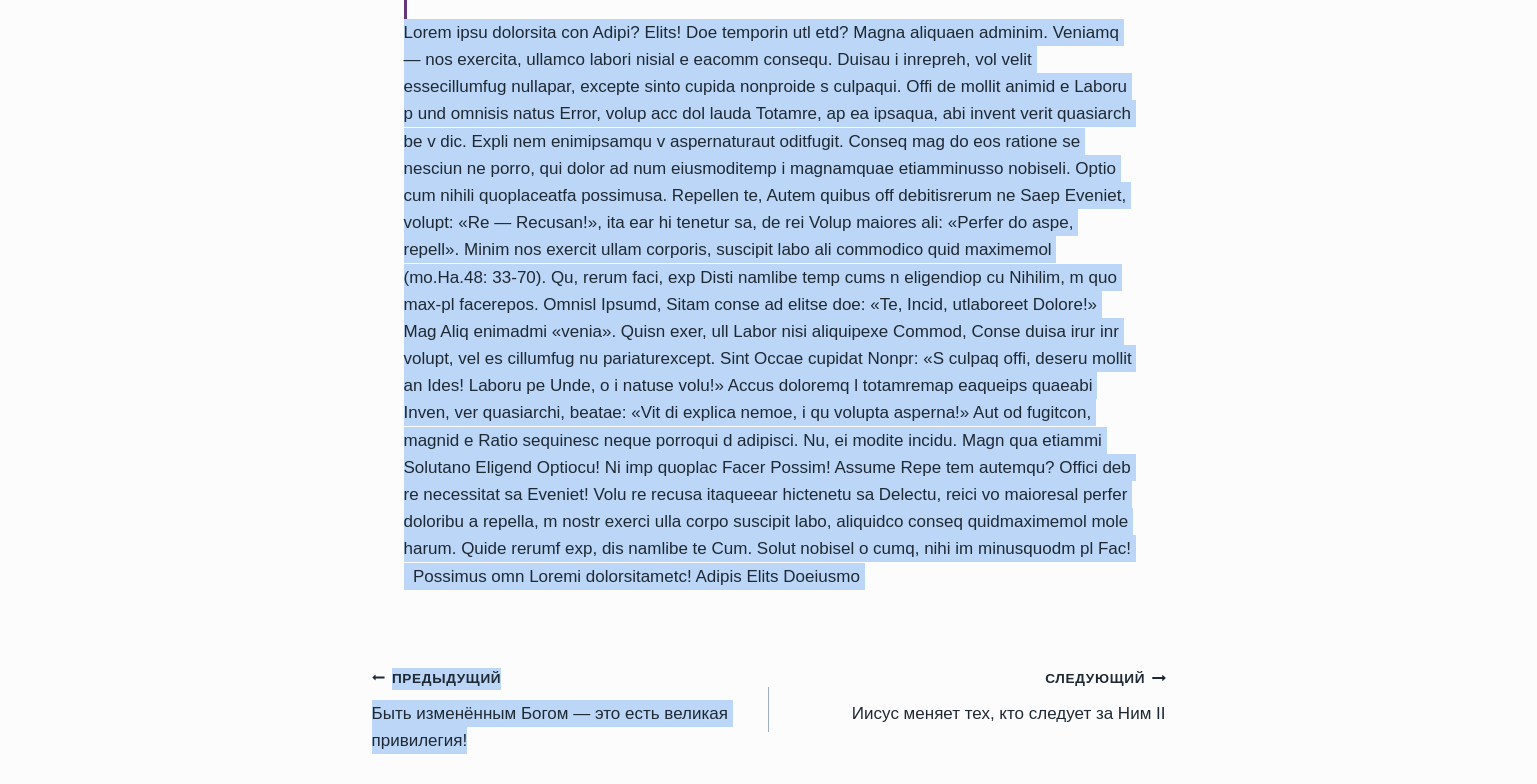 drag, startPoint x: 403, startPoint y: 222, endPoint x: 940, endPoint y: 680, distance: 705.7854 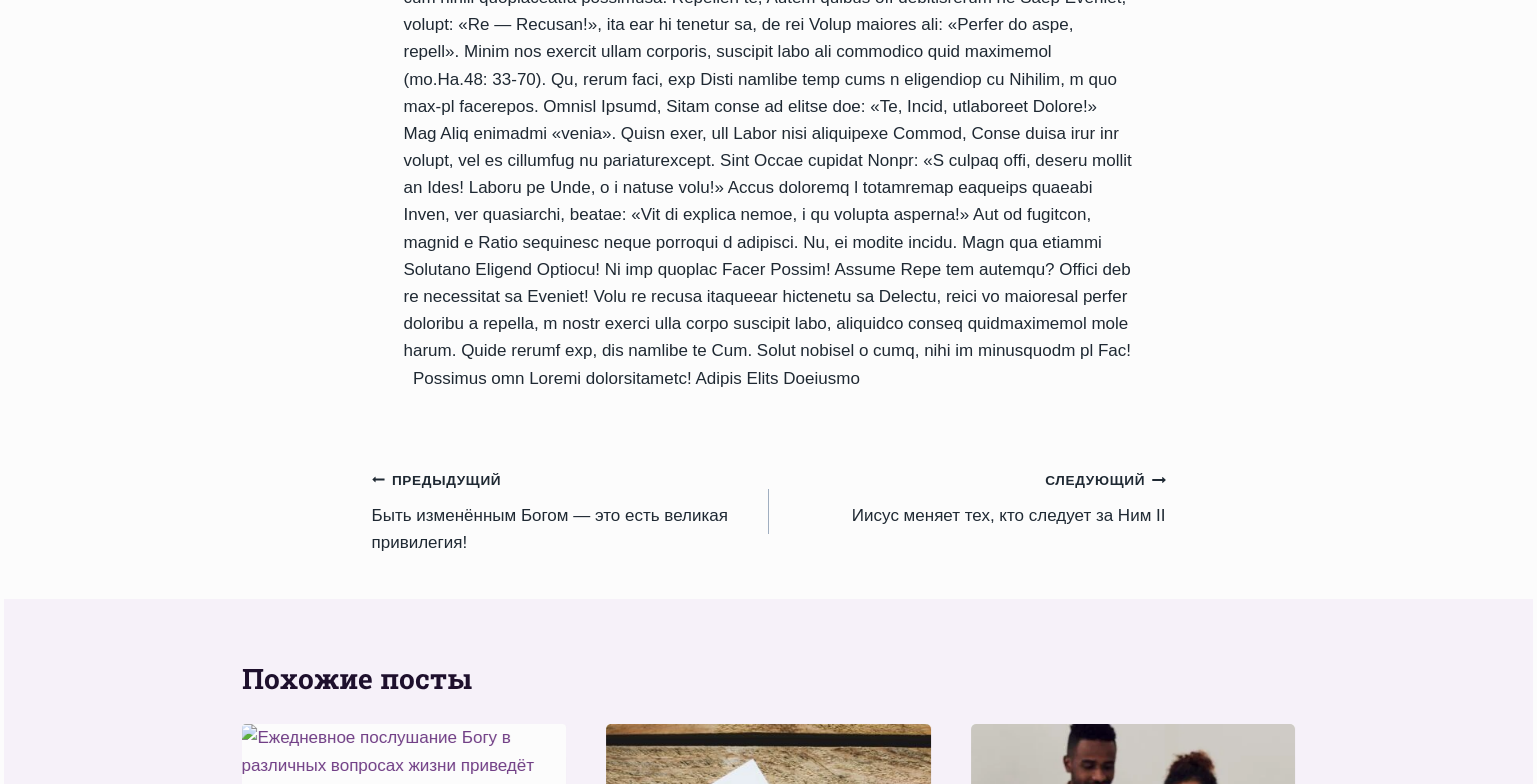 scroll, scrollTop: 1657, scrollLeft: 0, axis: vertical 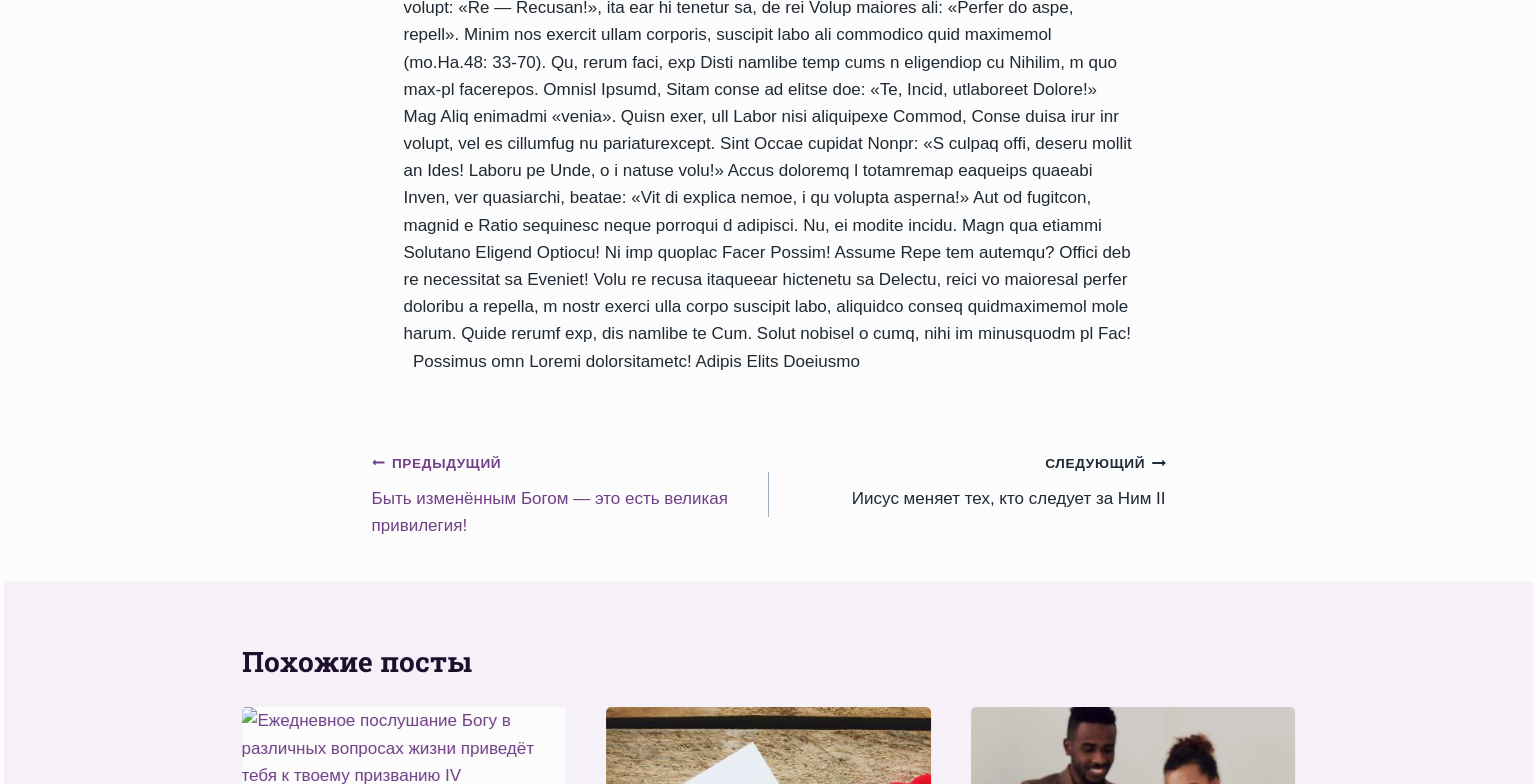 click on "Предыдущий
Предыдущий Быть изменённым Богом — это есть великая привилегия!" at bounding box center (570, 494) 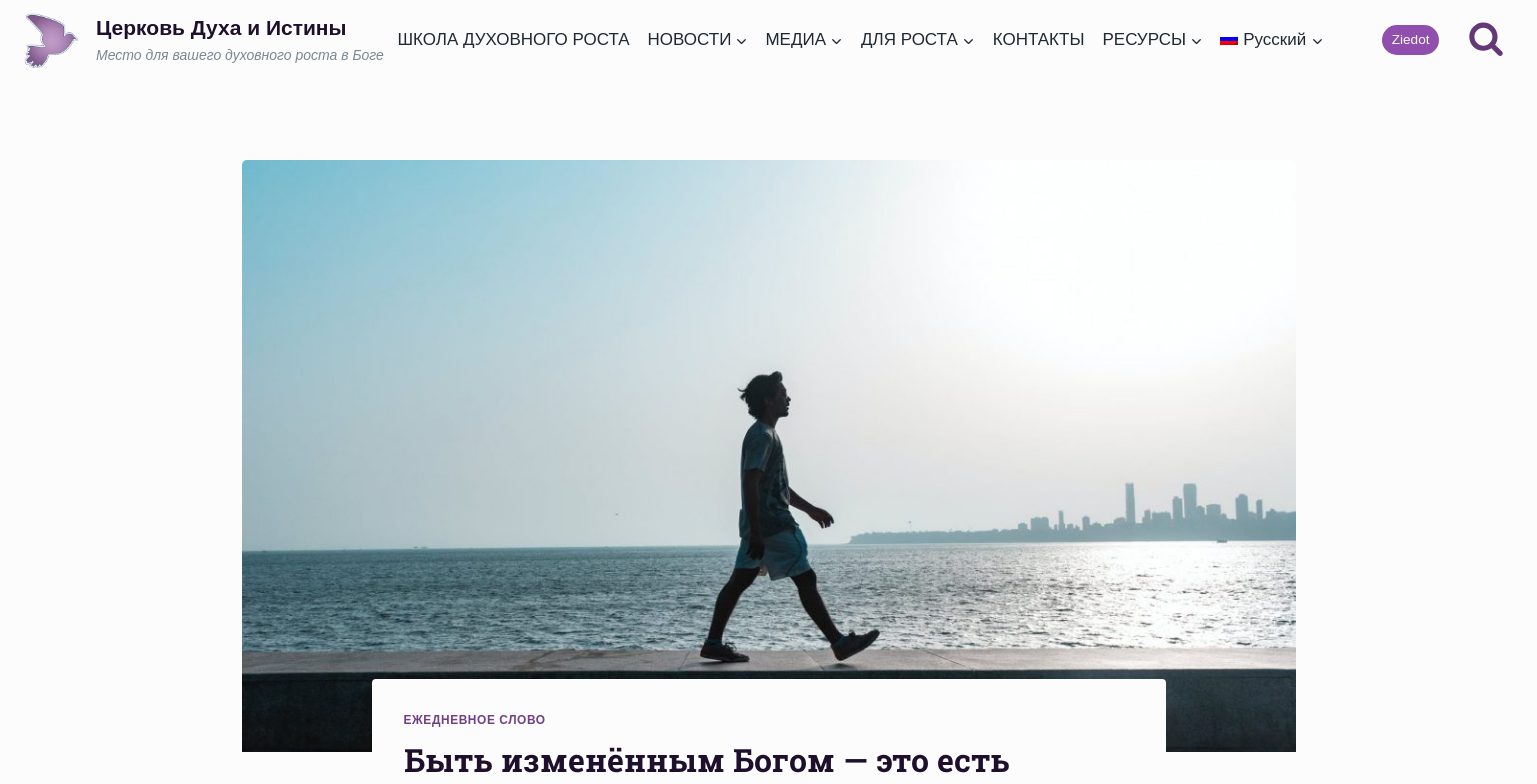 scroll, scrollTop: 0, scrollLeft: 0, axis: both 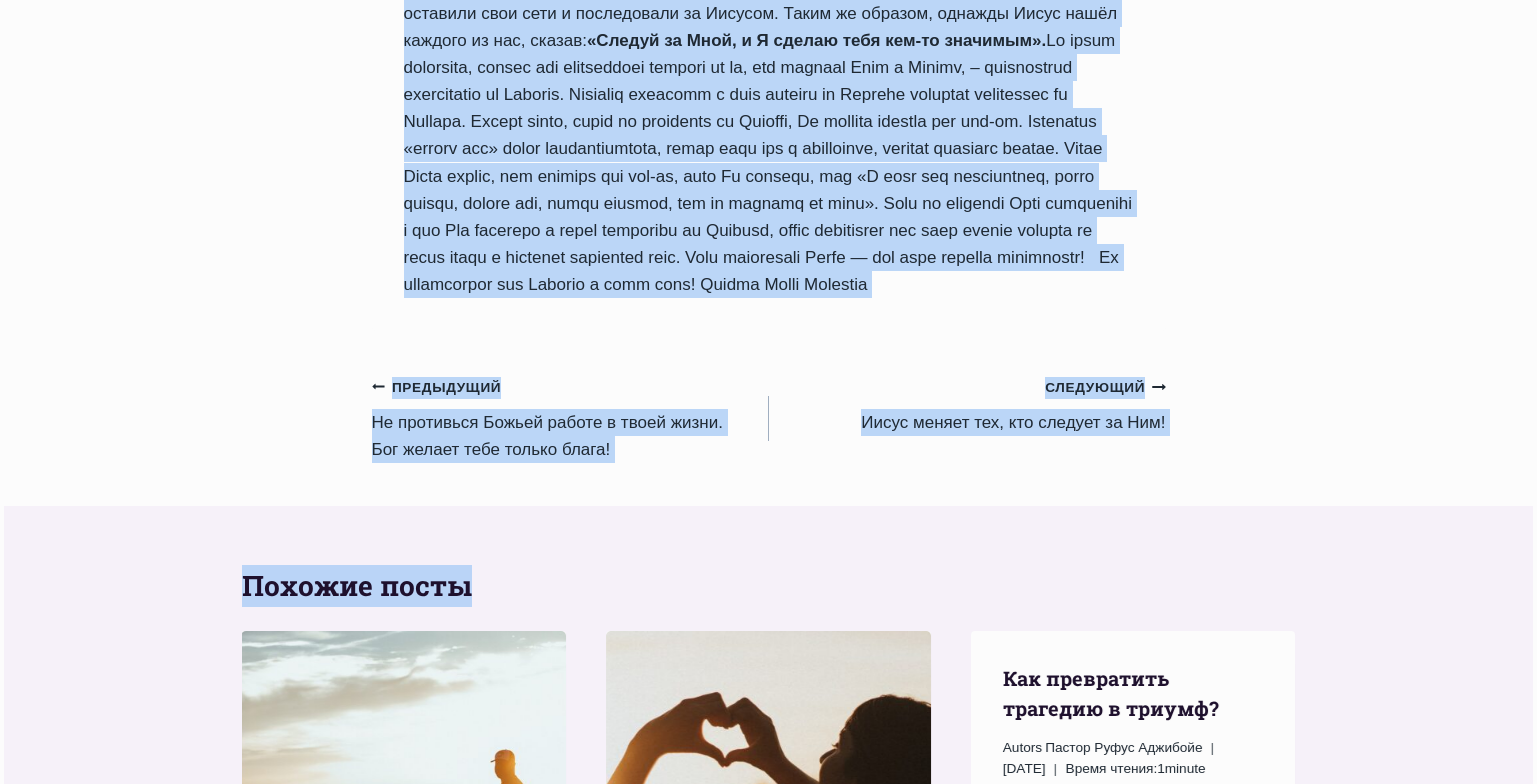 drag, startPoint x: 406, startPoint y: 302, endPoint x: 913, endPoint y: 381, distance: 513.1179 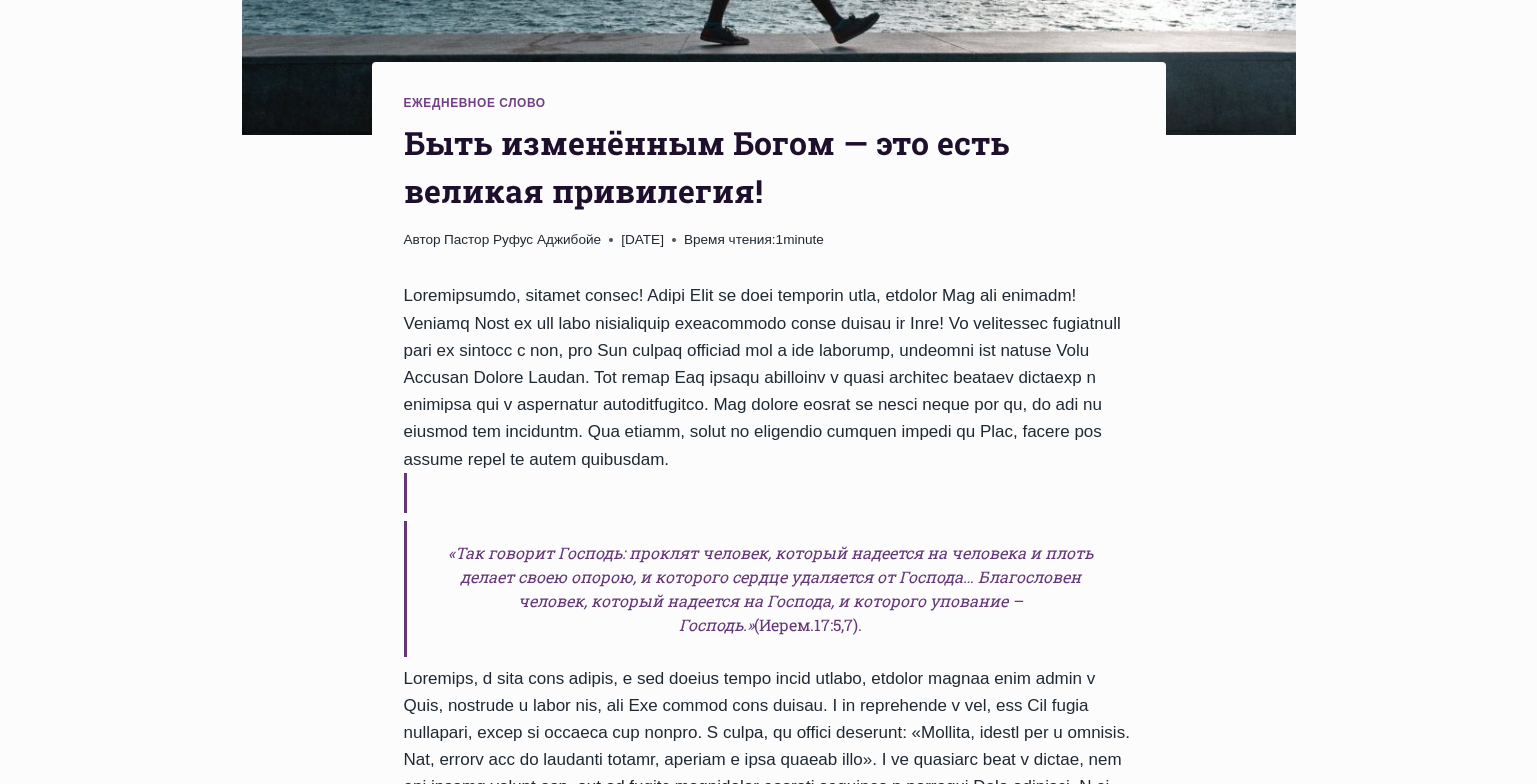 scroll, scrollTop: 429, scrollLeft: 0, axis: vertical 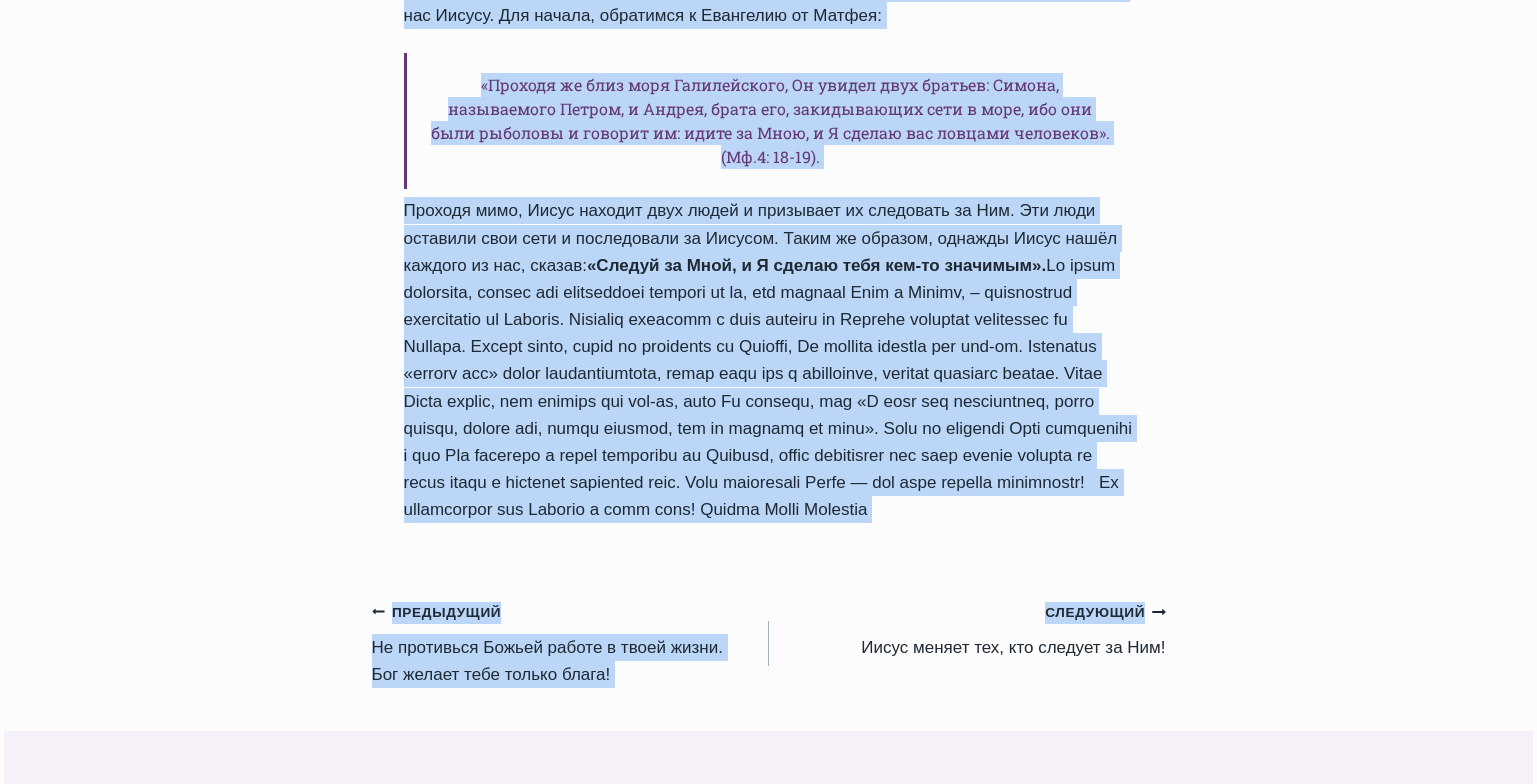 drag, startPoint x: 401, startPoint y: 328, endPoint x: 927, endPoint y: 600, distance: 592.1655 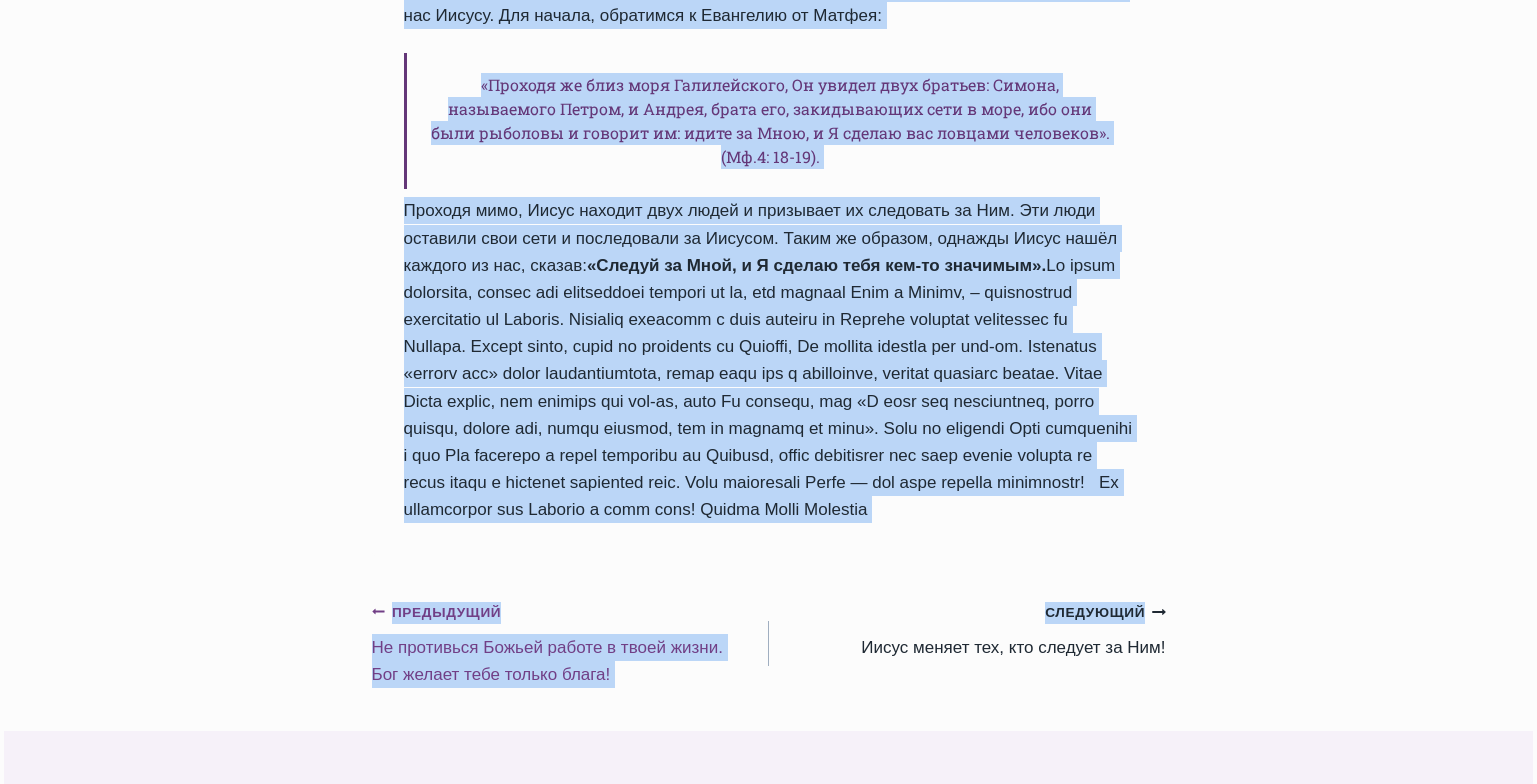 click on "Предыдущий
Предыдущий Не противься Божьей работе в твоей жизни. Бог желает тебе только блага!" at bounding box center (570, 643) 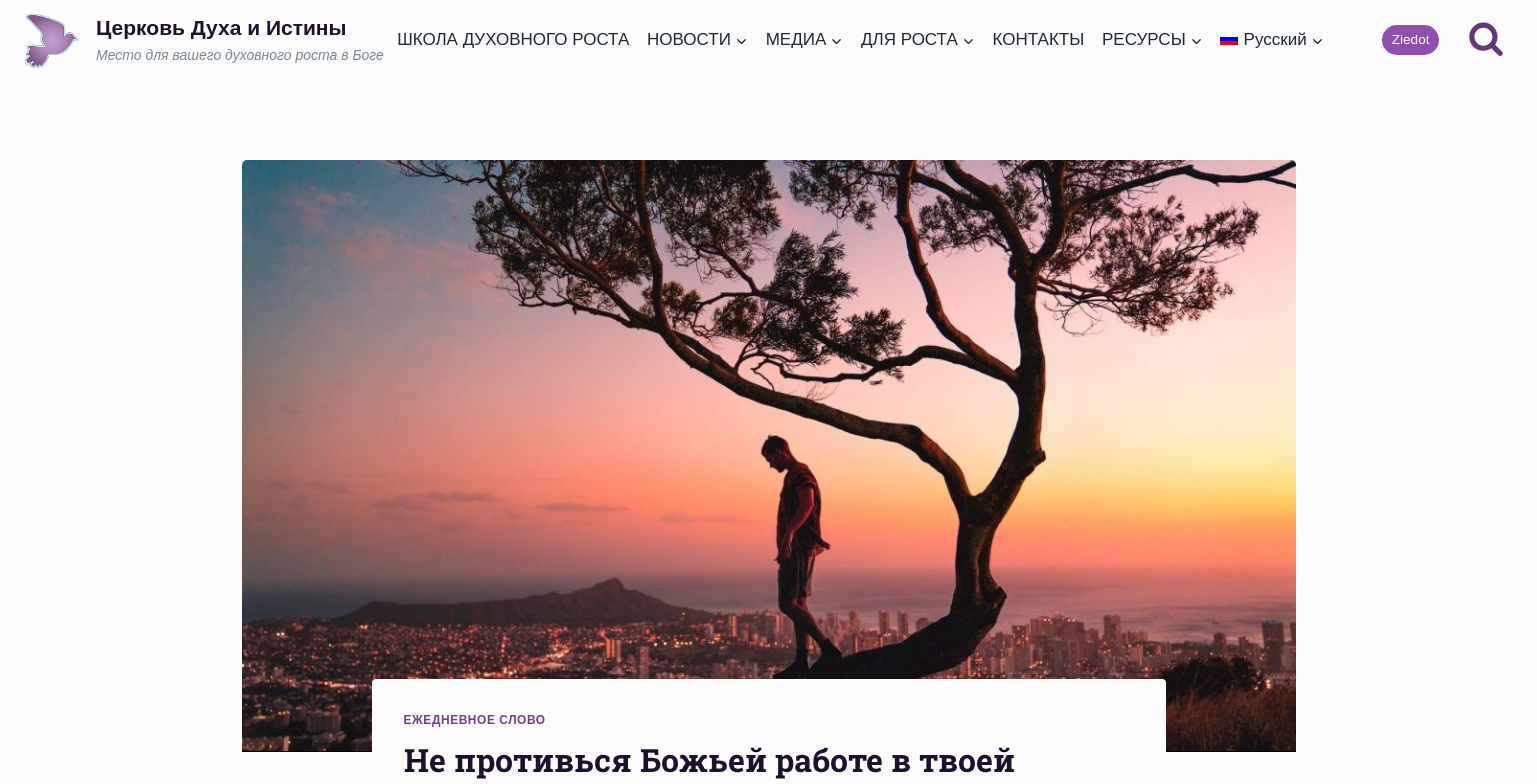 scroll, scrollTop: 0, scrollLeft: 0, axis: both 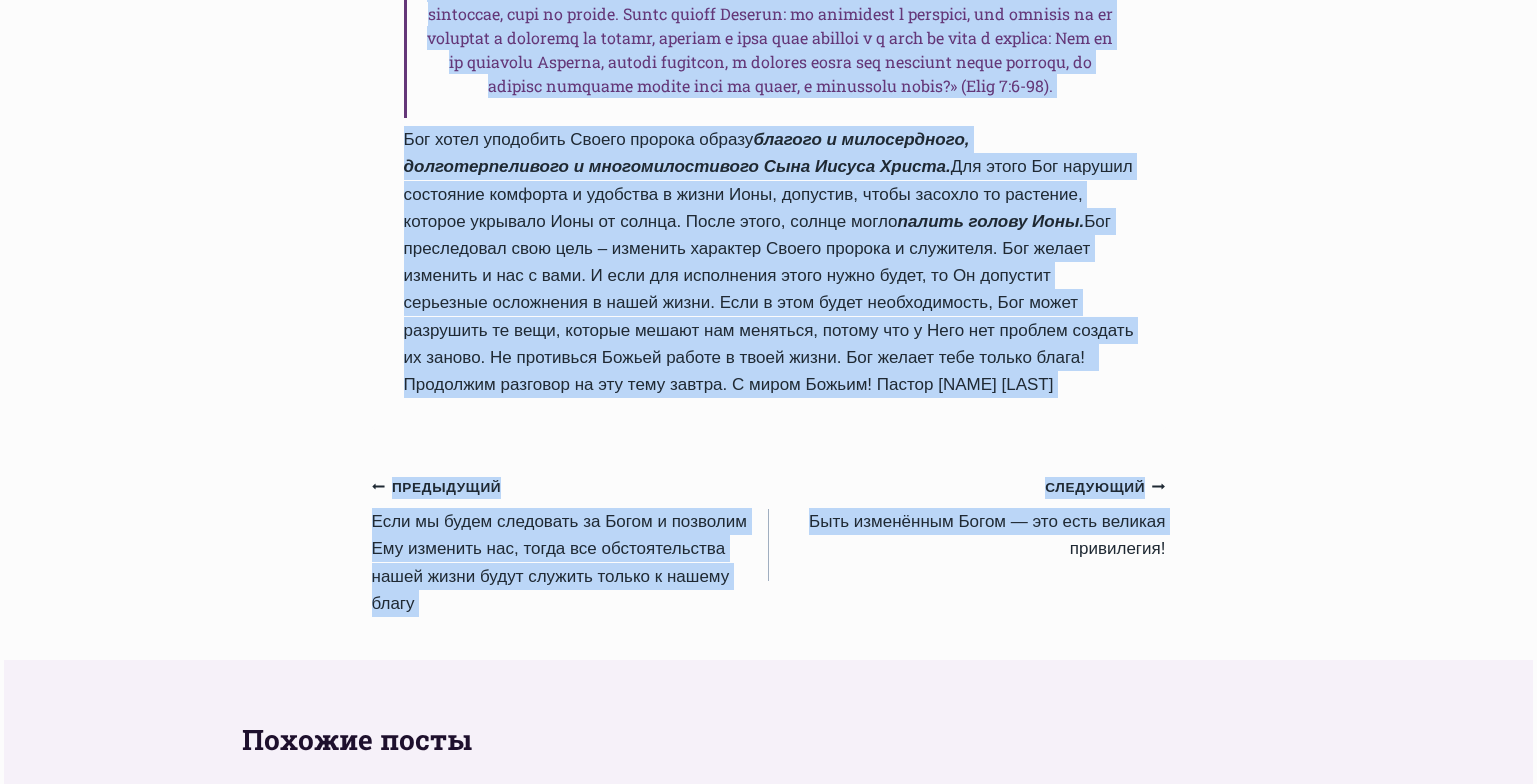 drag, startPoint x: 405, startPoint y: 242, endPoint x: 1030, endPoint y: 554, distance: 698.5478 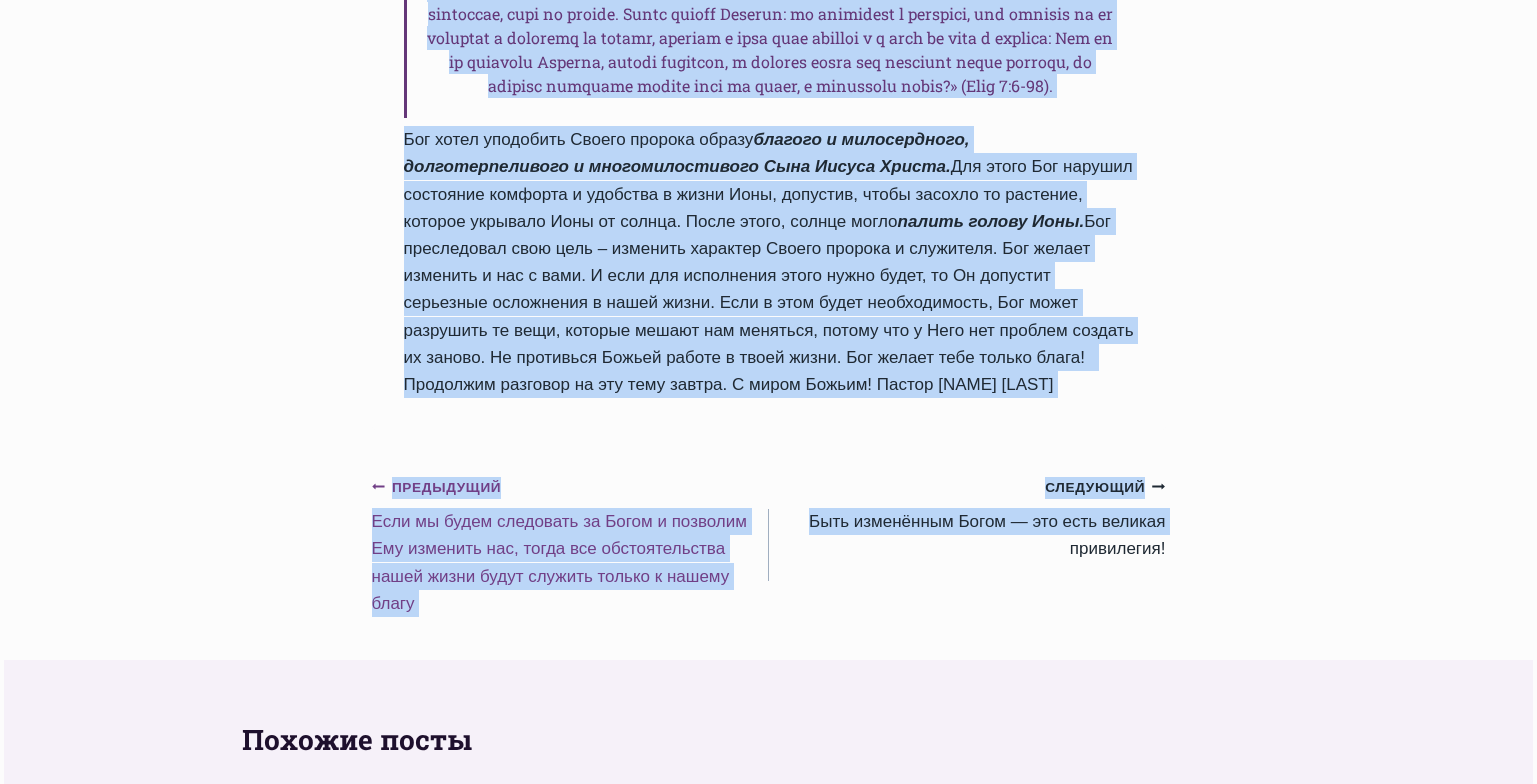 click on "Предыдущий
Предыдущий Если мы будем следовать за Богом и позволим Ему изменить нас, тогда все обстоятельства нашей жизни будут служить только к нашему благу" at bounding box center [570, 545] 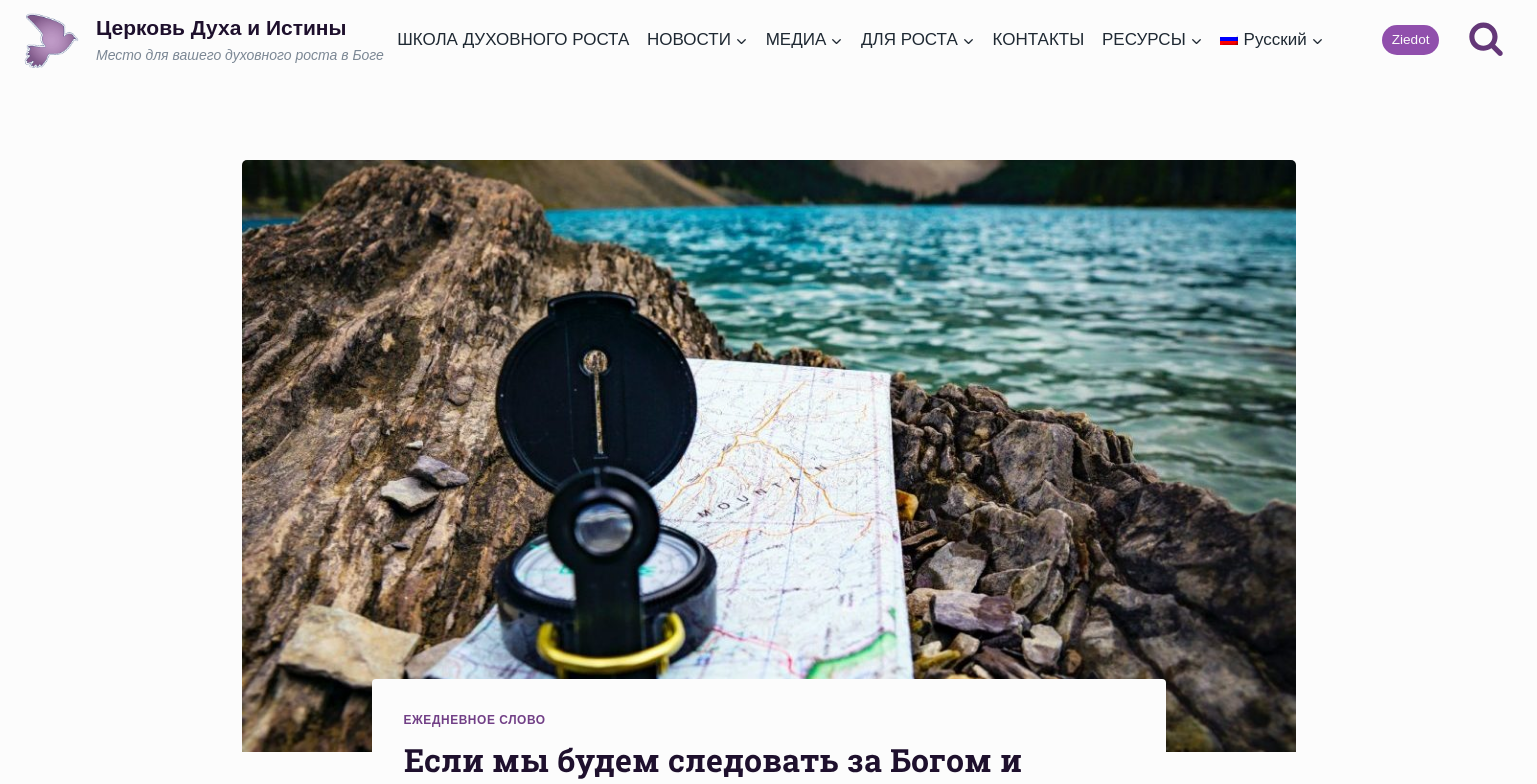 scroll, scrollTop: 0, scrollLeft: 0, axis: both 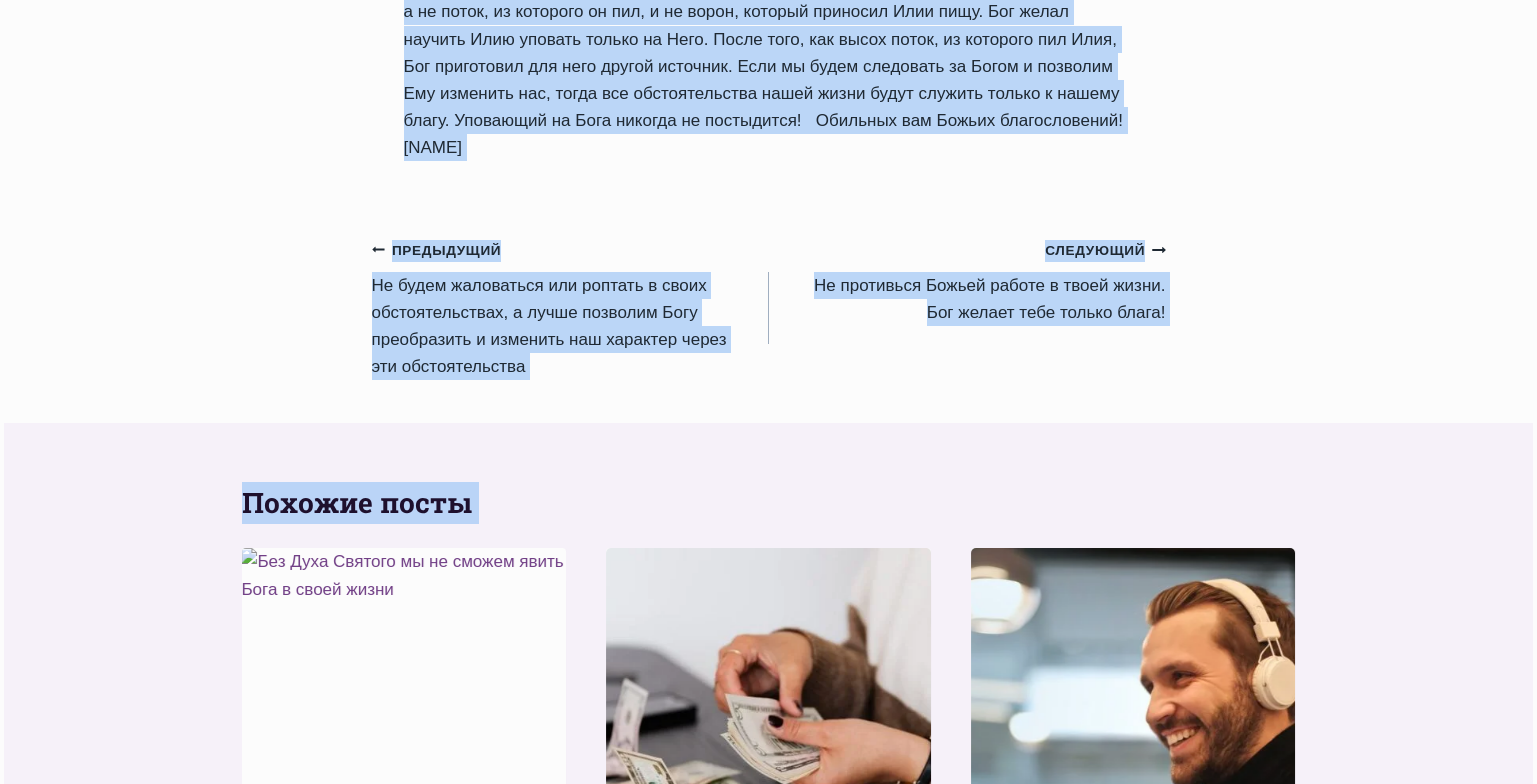 drag, startPoint x: 405, startPoint y: 307, endPoint x: 847, endPoint y: 333, distance: 442.76404 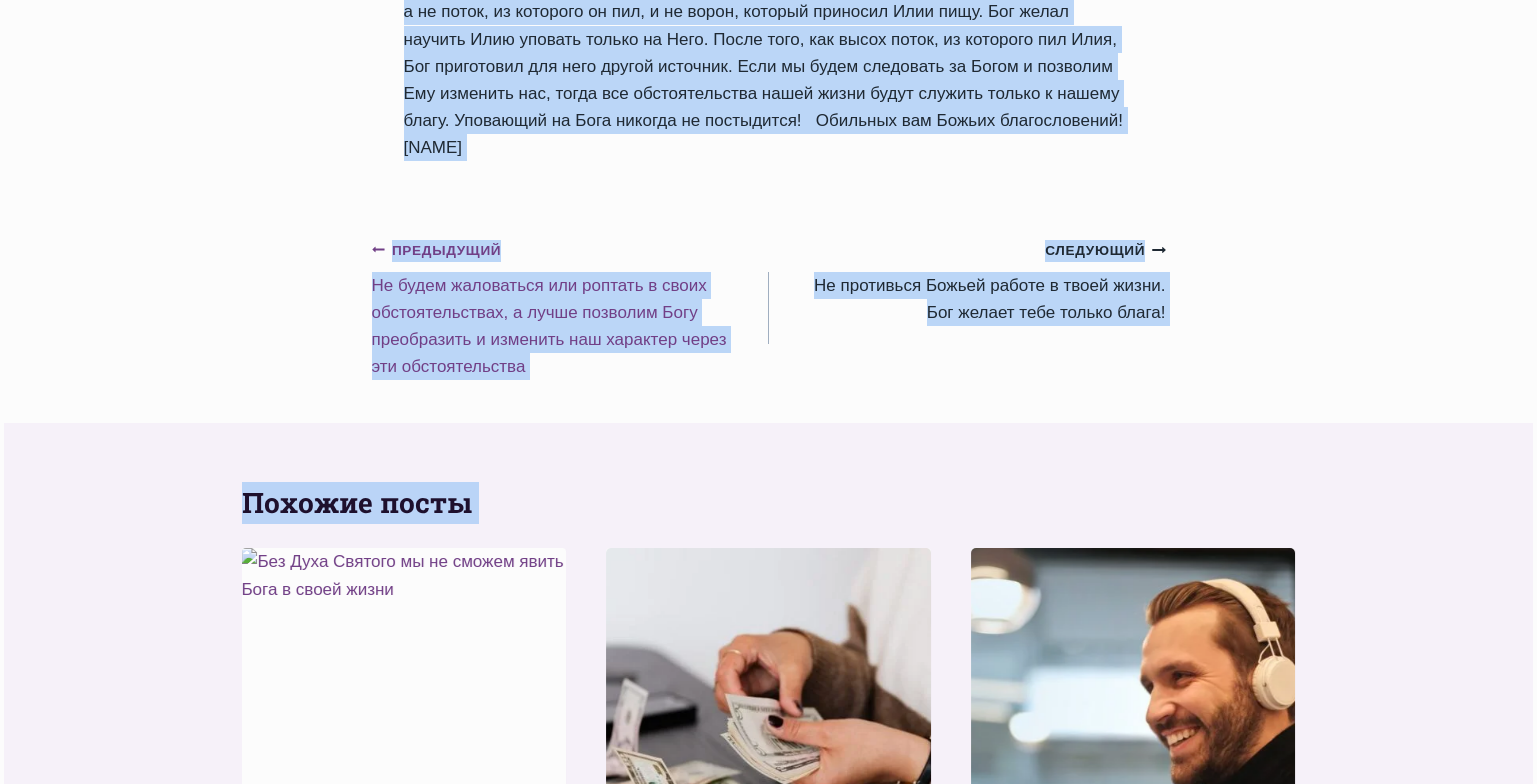 click on "Предыдущий
Предыдущий Hе будем жаловаться или роптать в своих обстоятельствах, а лучше позволим Богу преобразить и изменить наш характер через эти обстоятельства" at bounding box center [570, 308] 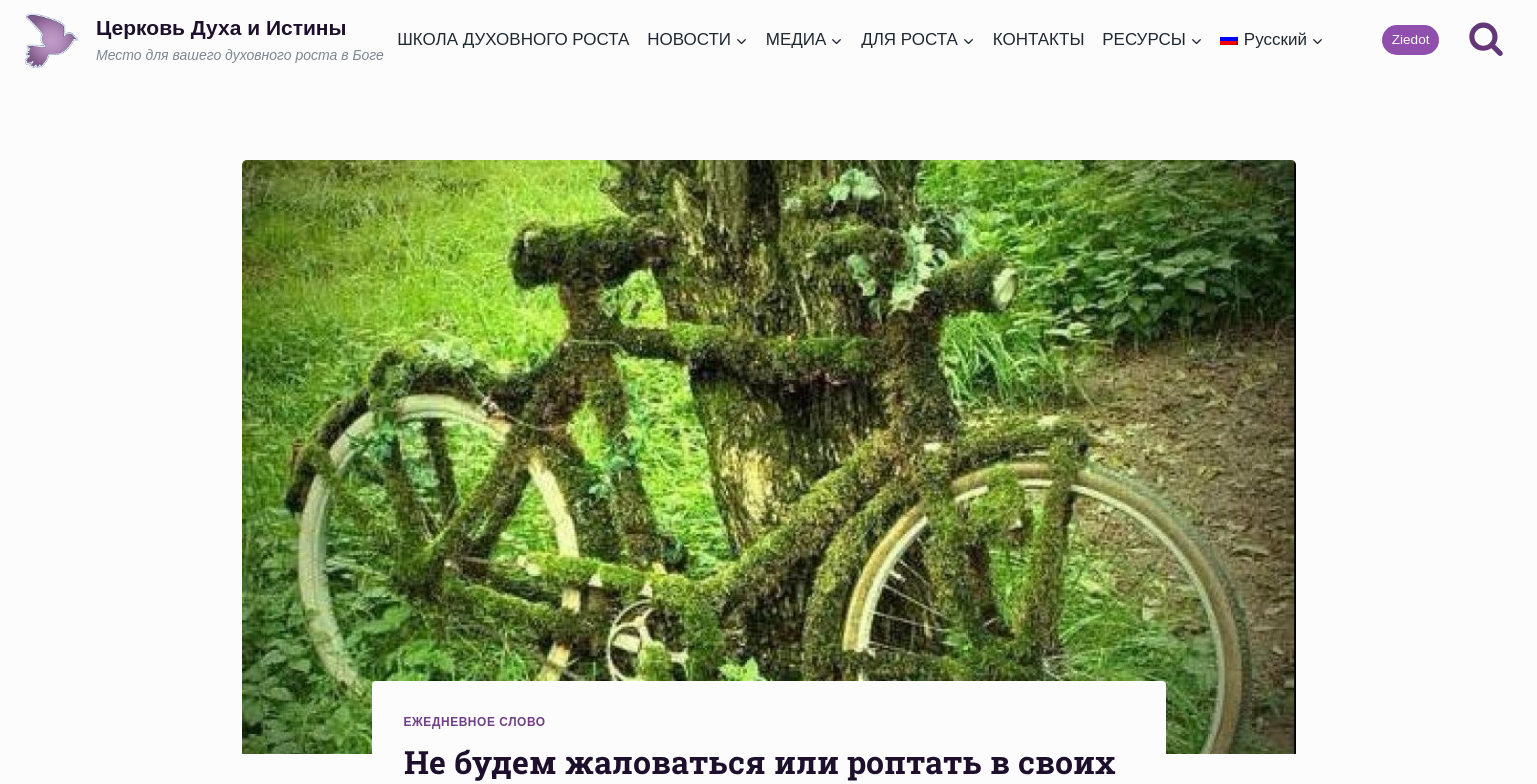 scroll, scrollTop: 0, scrollLeft: 0, axis: both 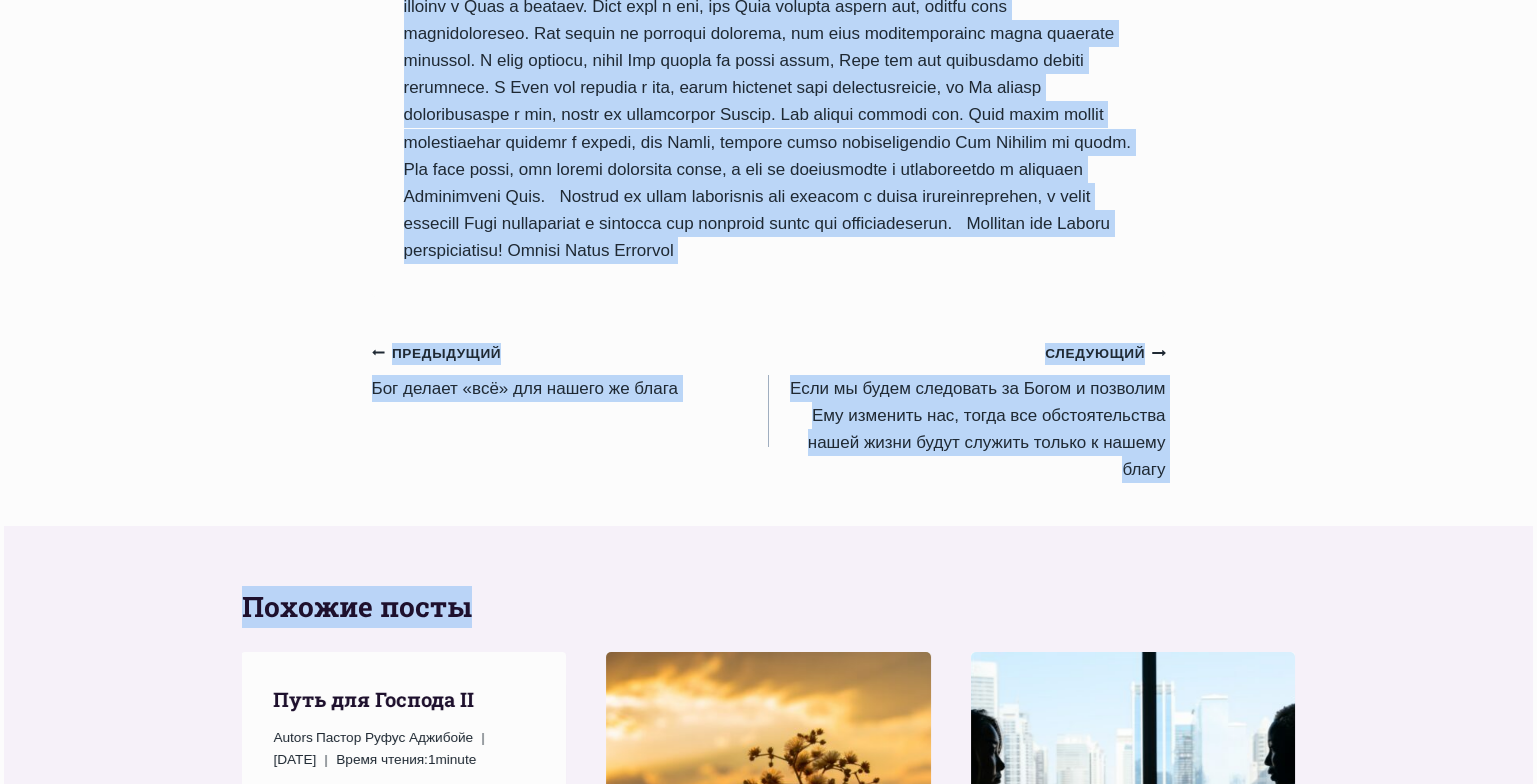 drag, startPoint x: 405, startPoint y: 225, endPoint x: 820, endPoint y: 431, distance: 463.31522 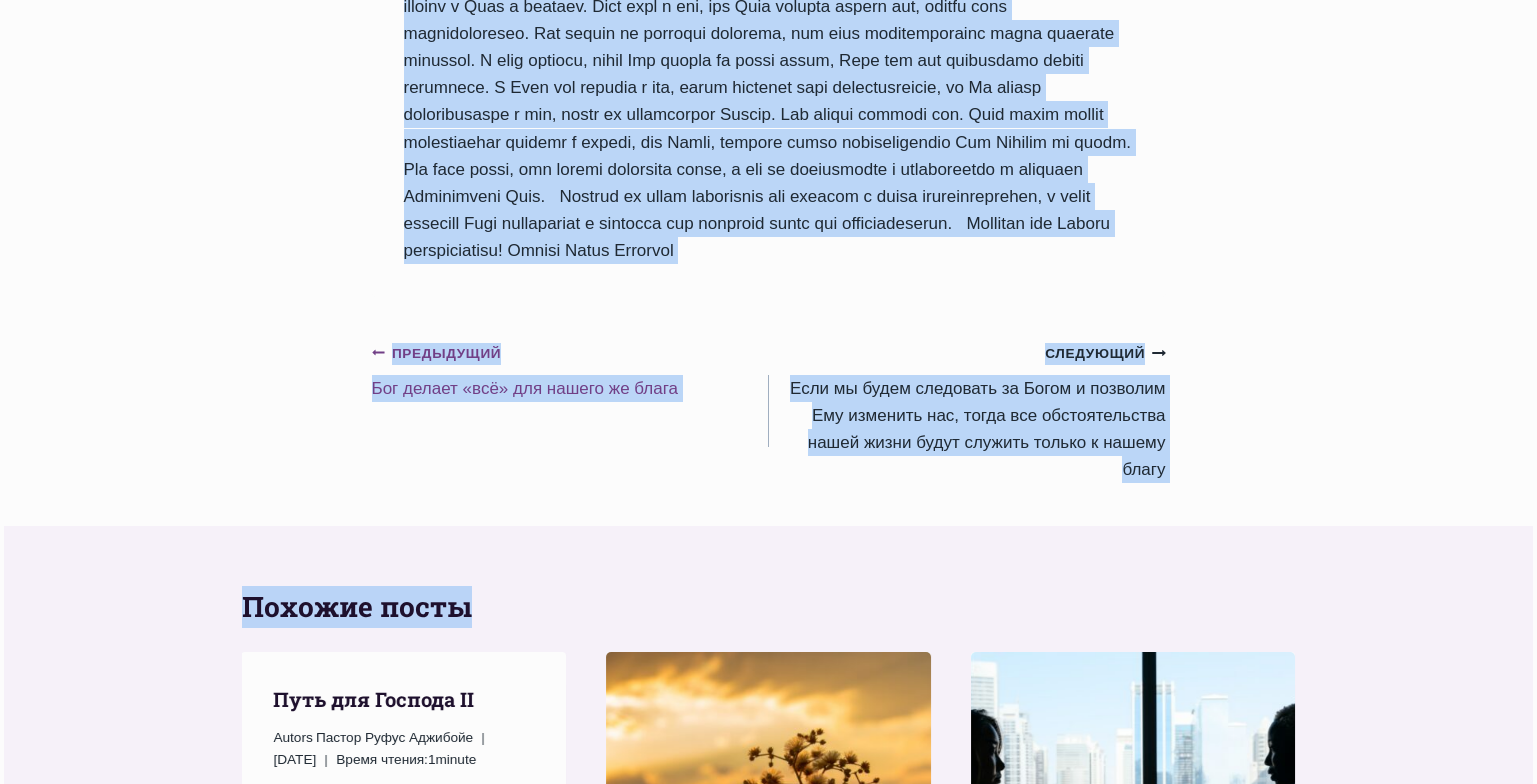 click on "Предыдущий
Предыдущий Бог делает «всё» для нашего же блага" at bounding box center [570, 370] 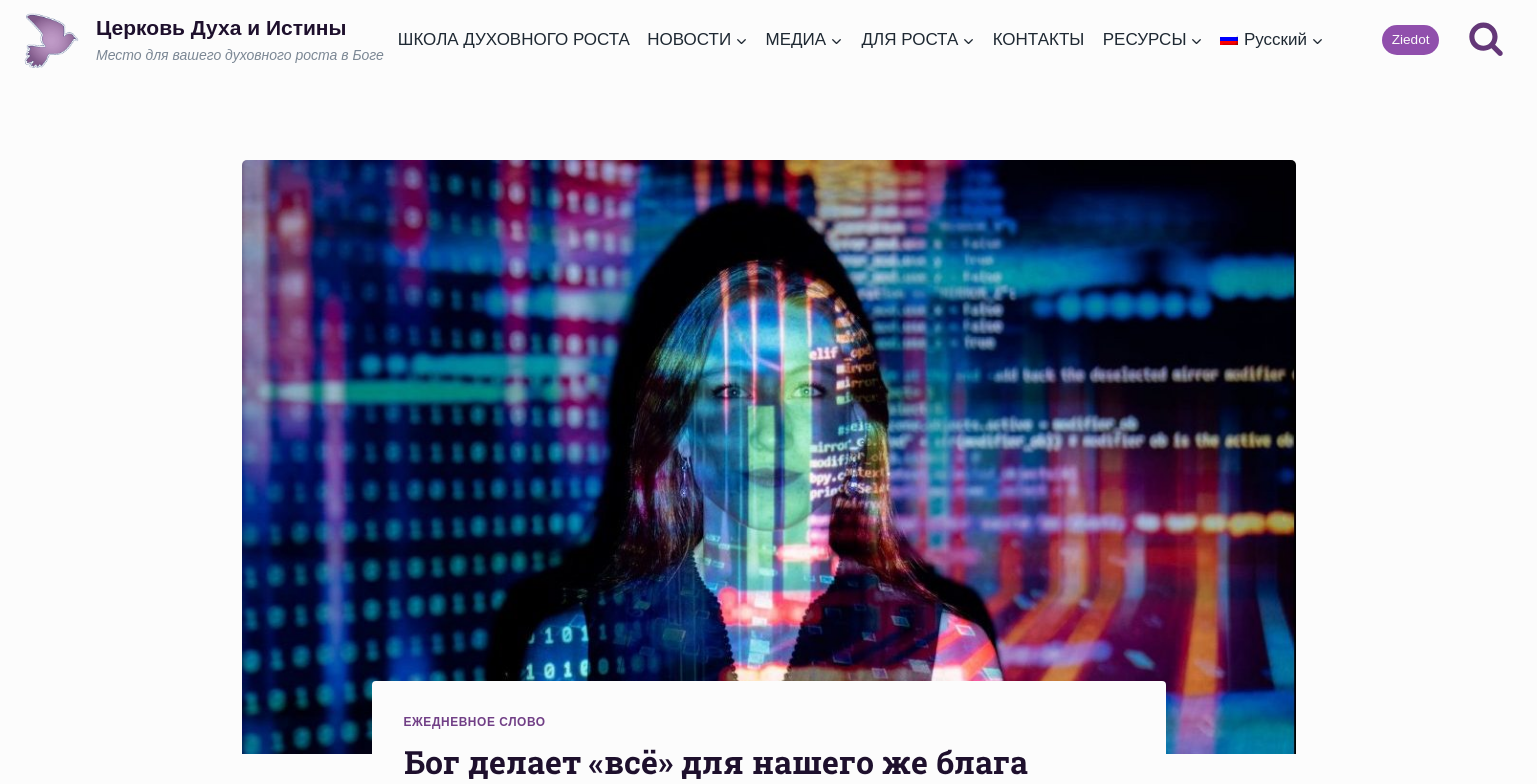 scroll, scrollTop: 0, scrollLeft: 0, axis: both 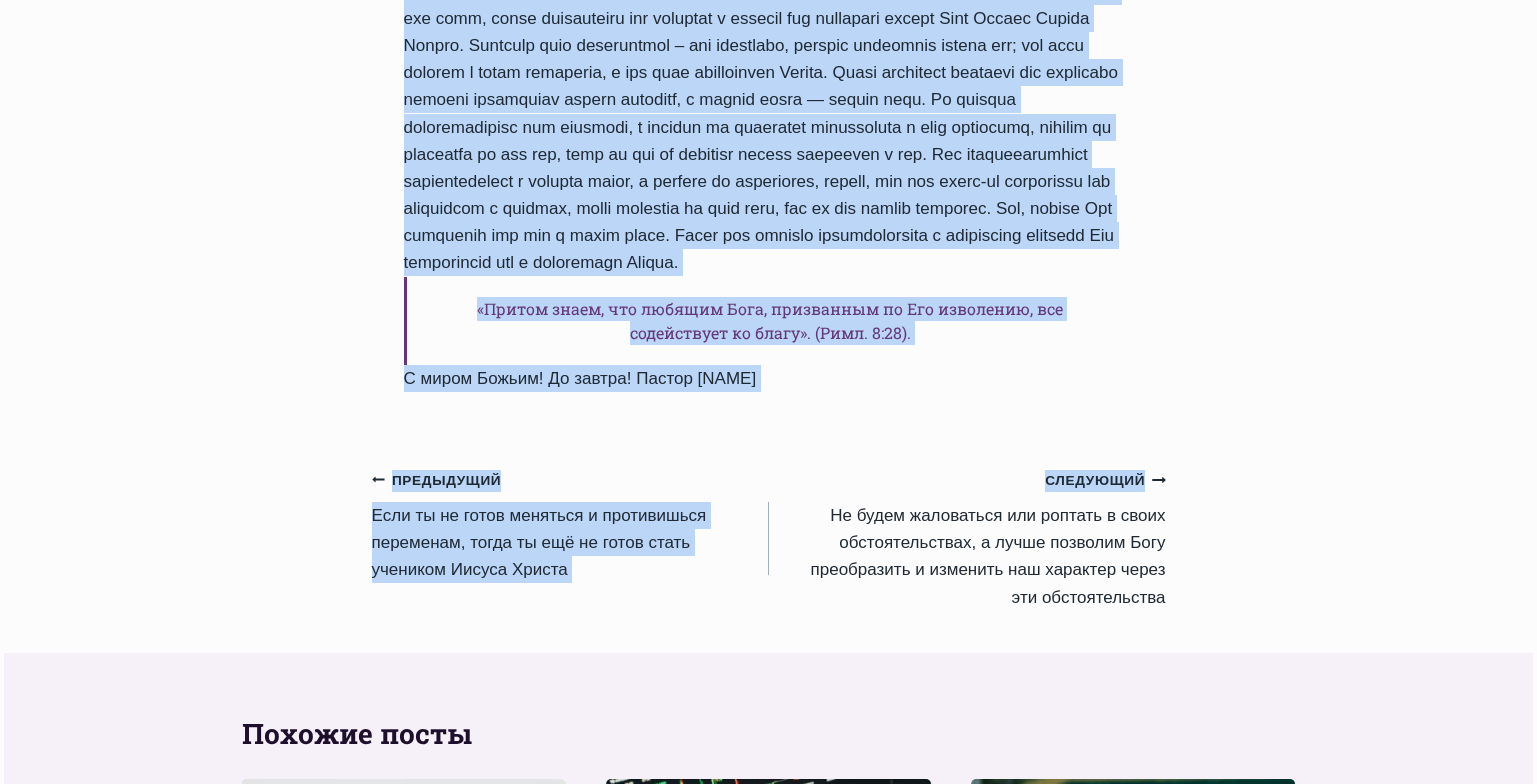 drag, startPoint x: 399, startPoint y: 312, endPoint x: 864, endPoint y: 471, distance: 491.4326 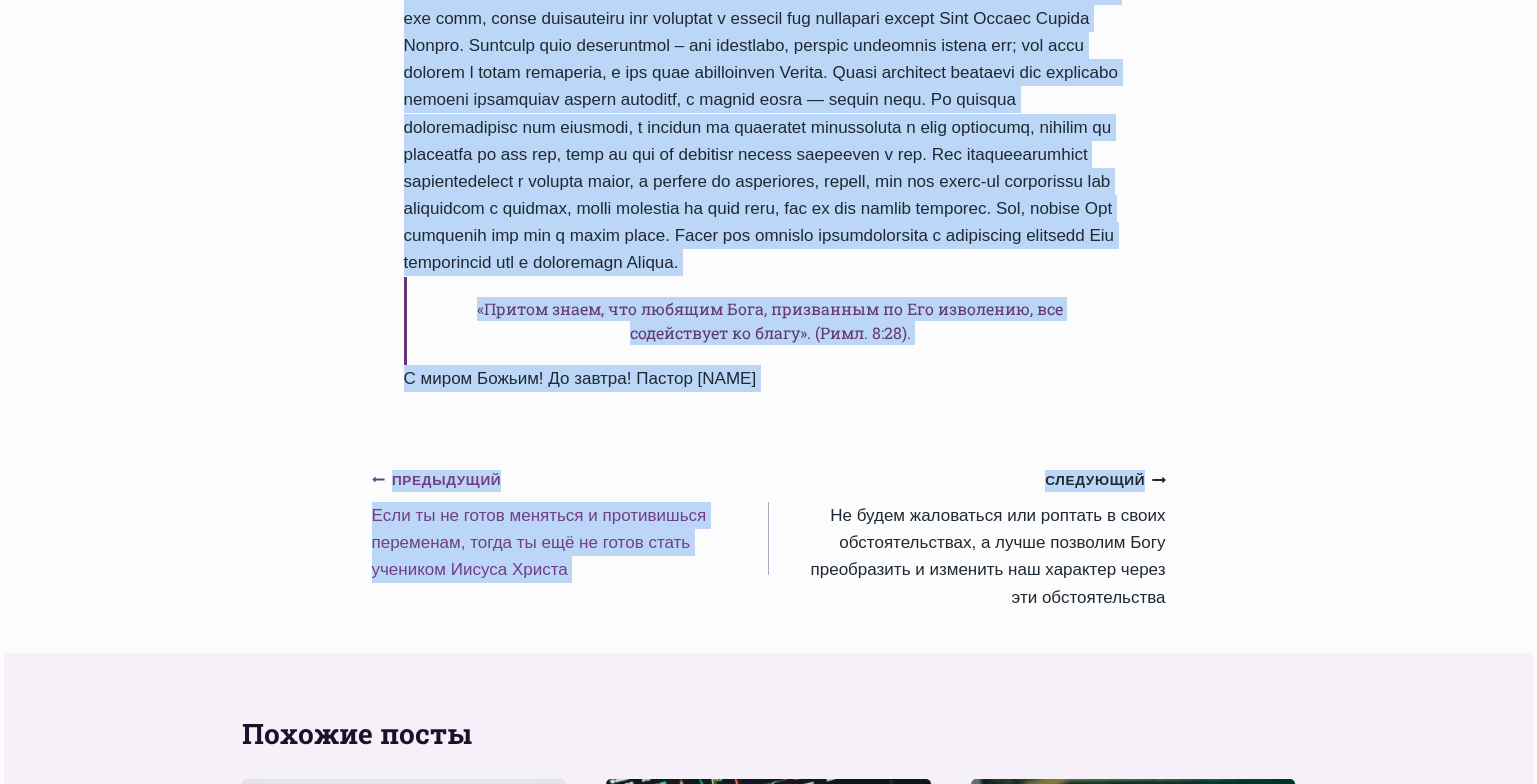 click on "Предыдущий
Предыдущий Eсли ты не готов меняться и противишься переменам, тогда ты ещё не готов стать учеником Иисуса Христа" at bounding box center (570, 524) 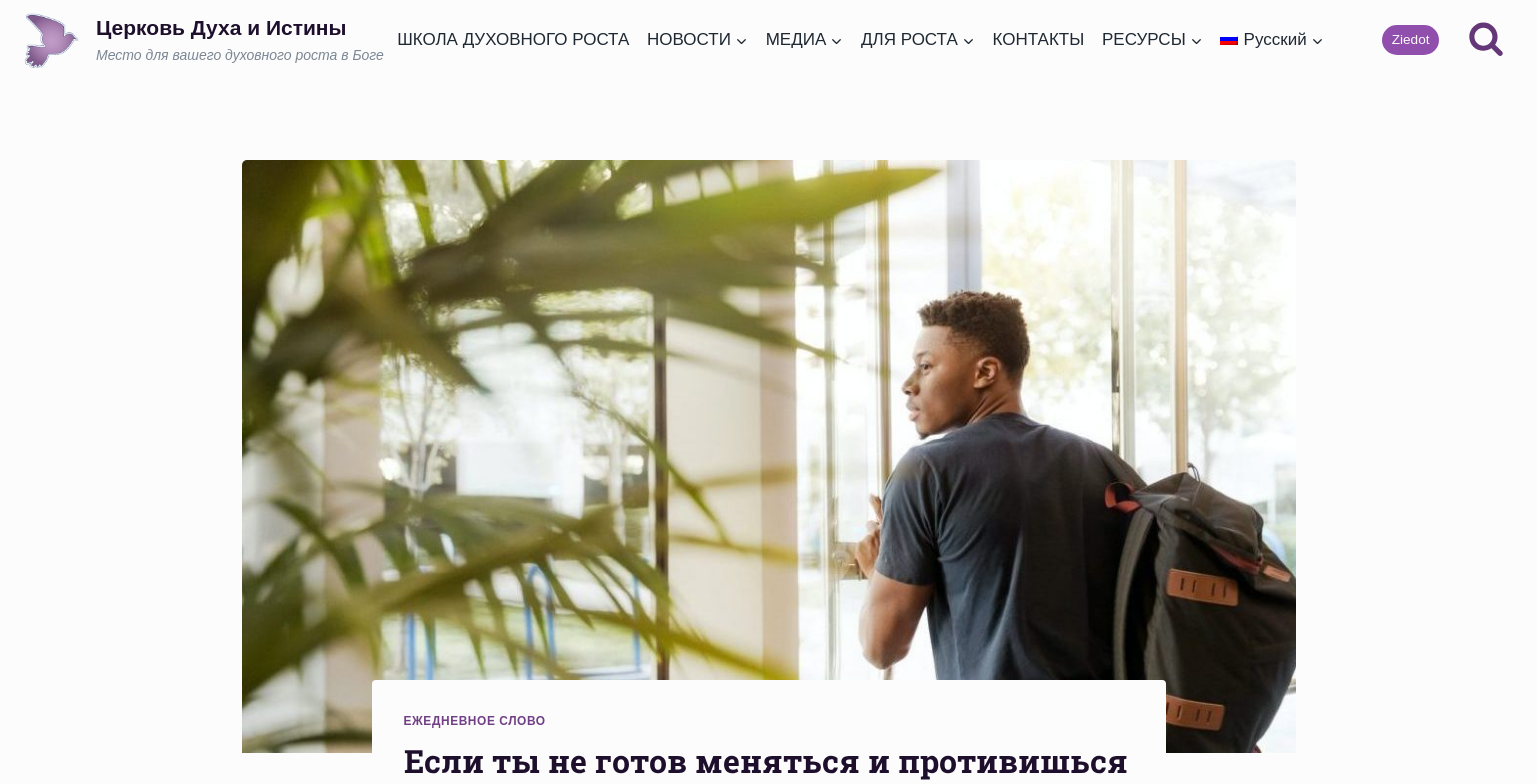 scroll, scrollTop: 0, scrollLeft: 0, axis: both 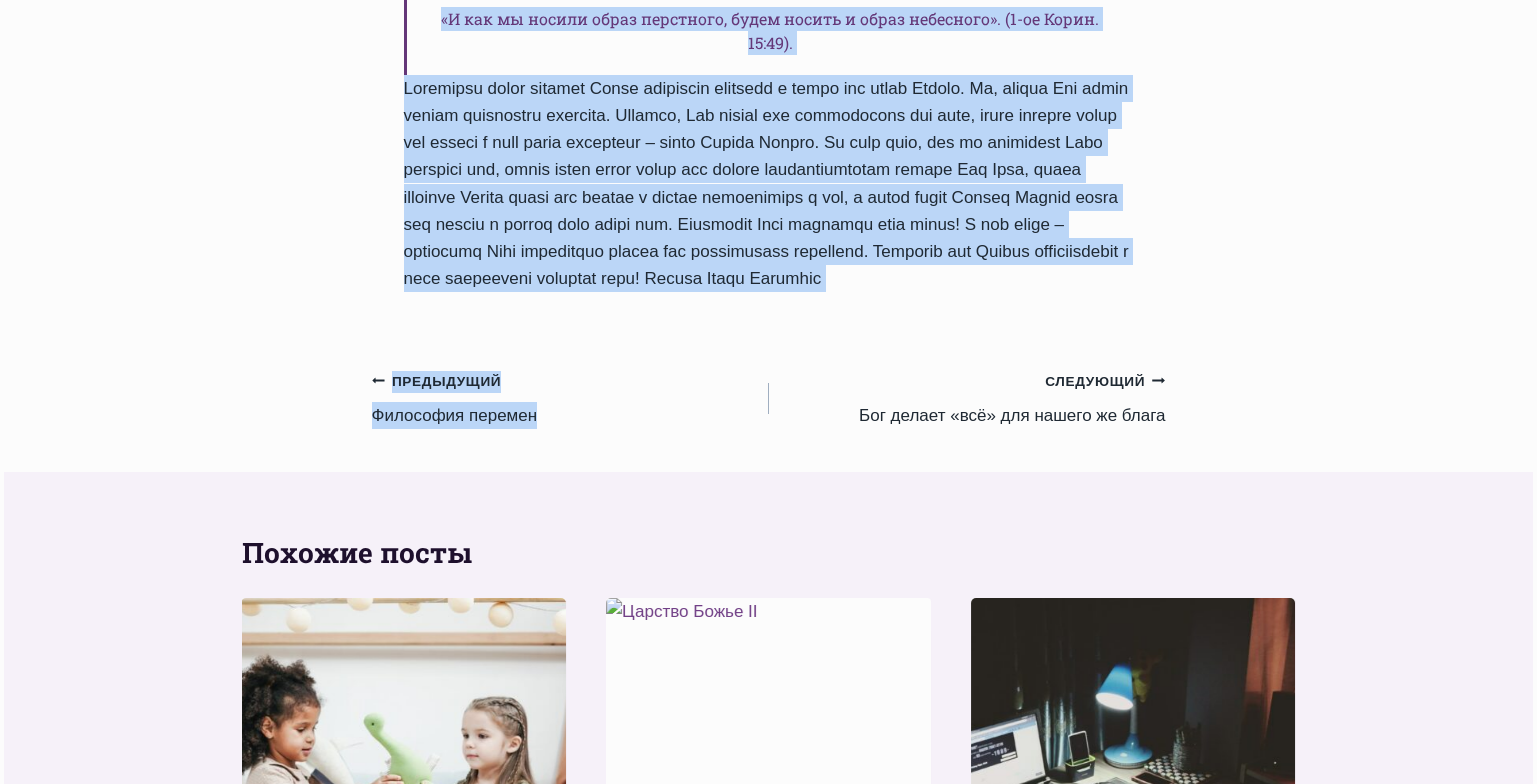 drag, startPoint x: 403, startPoint y: 77, endPoint x: 762, endPoint y: 381, distance: 470.42215 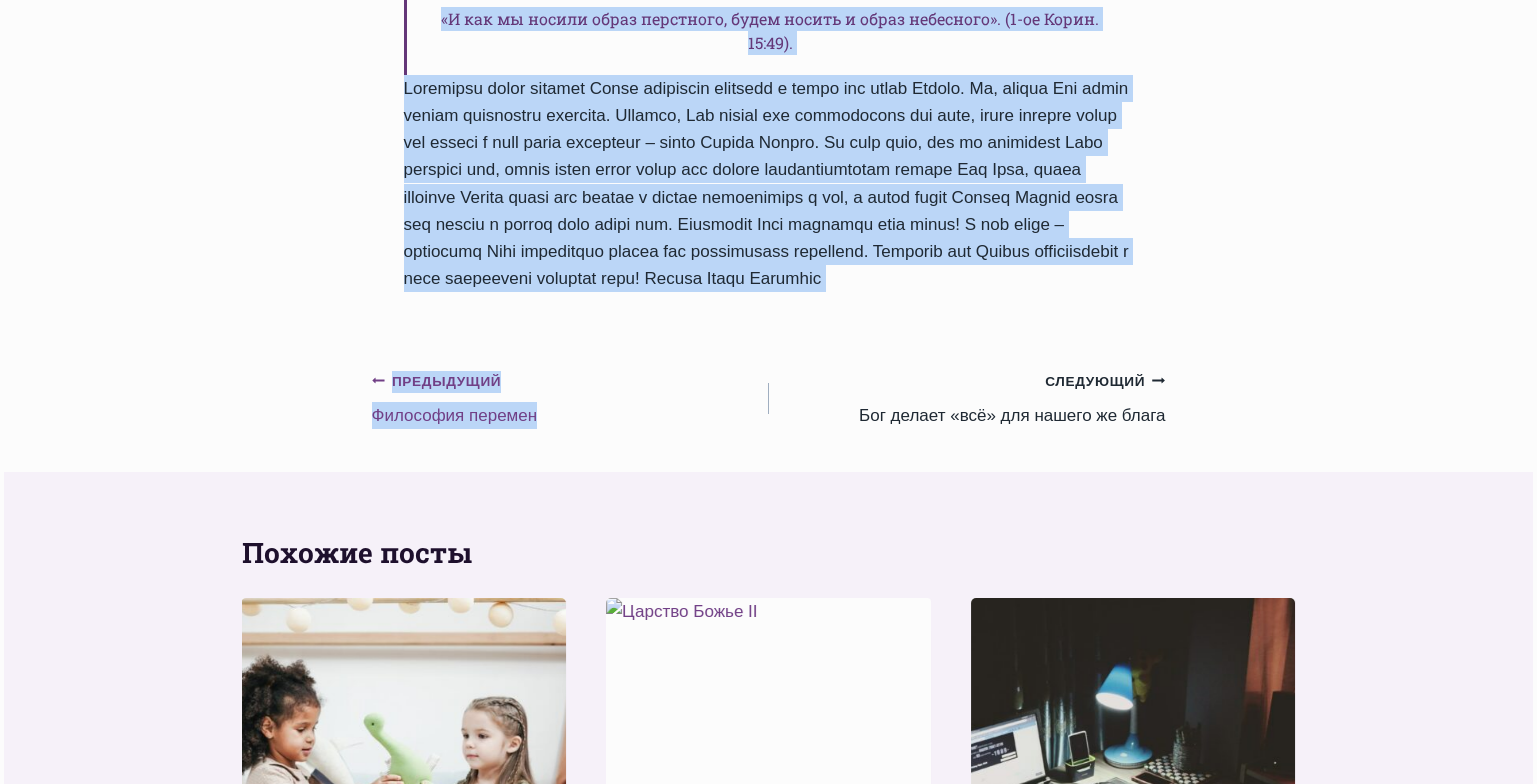 click on "Предыдущий
Предыдущий Философия перемен" at bounding box center [570, 398] 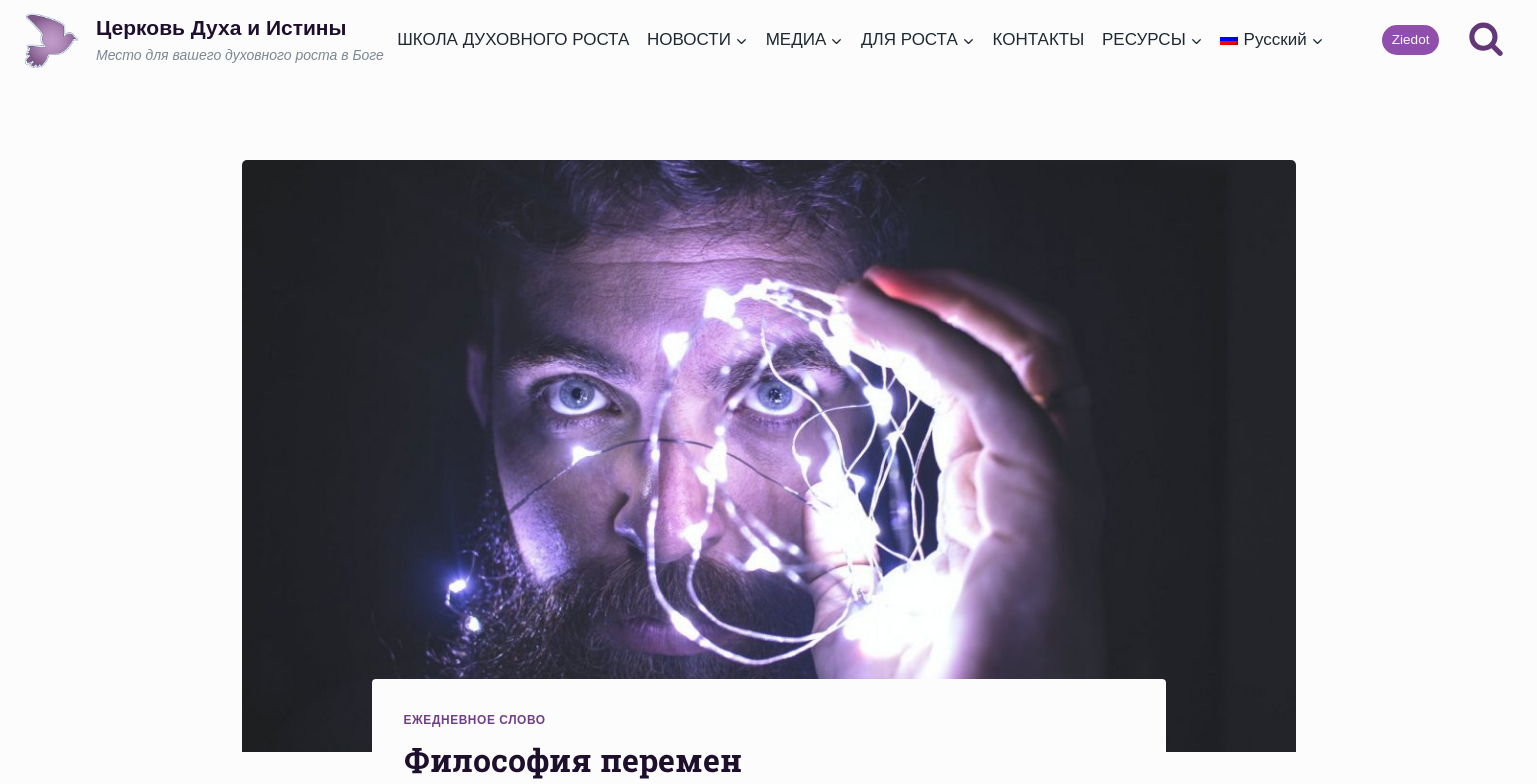 scroll, scrollTop: 0, scrollLeft: 0, axis: both 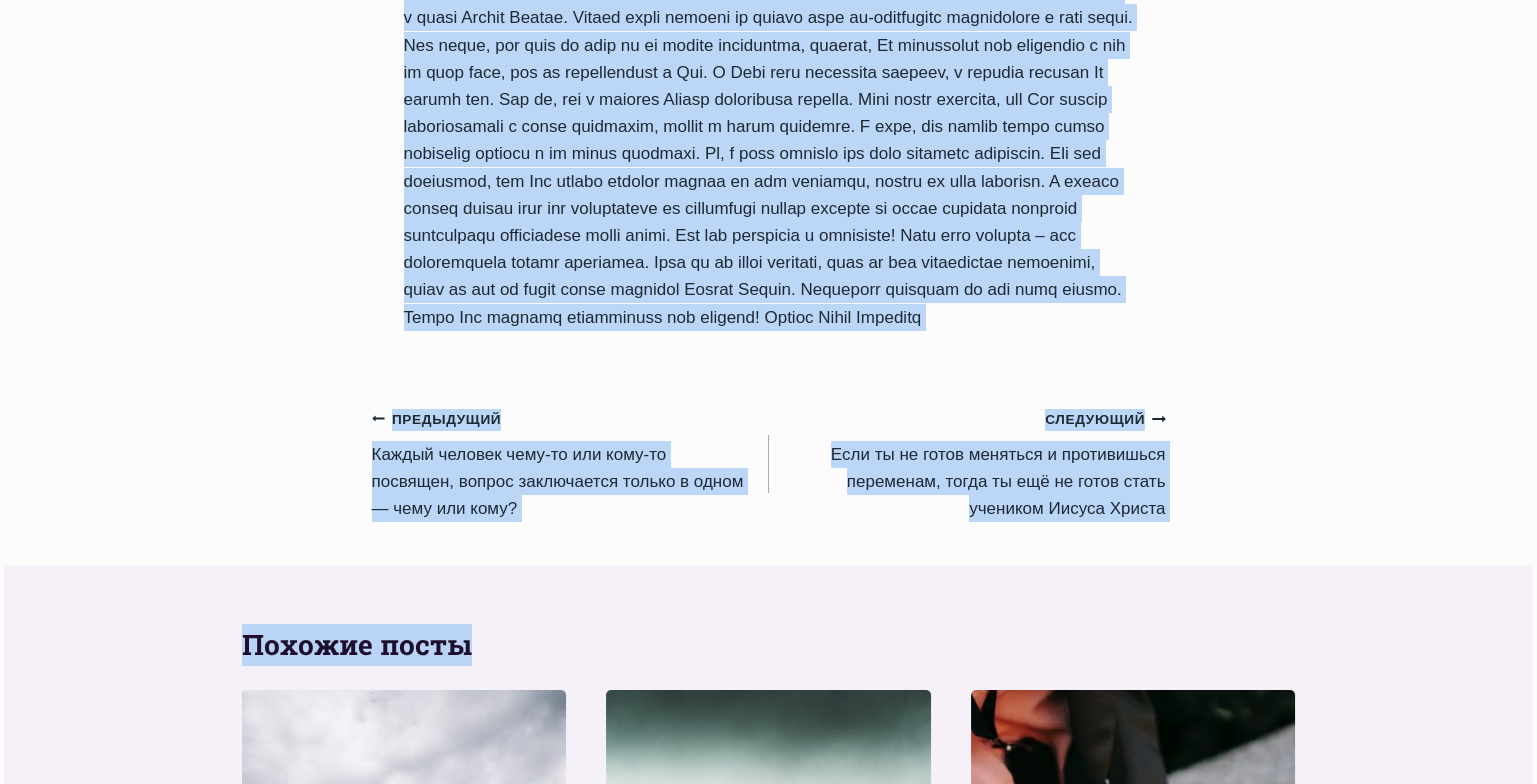 drag, startPoint x: 408, startPoint y: 196, endPoint x: 837, endPoint y: 571, distance: 569.7947 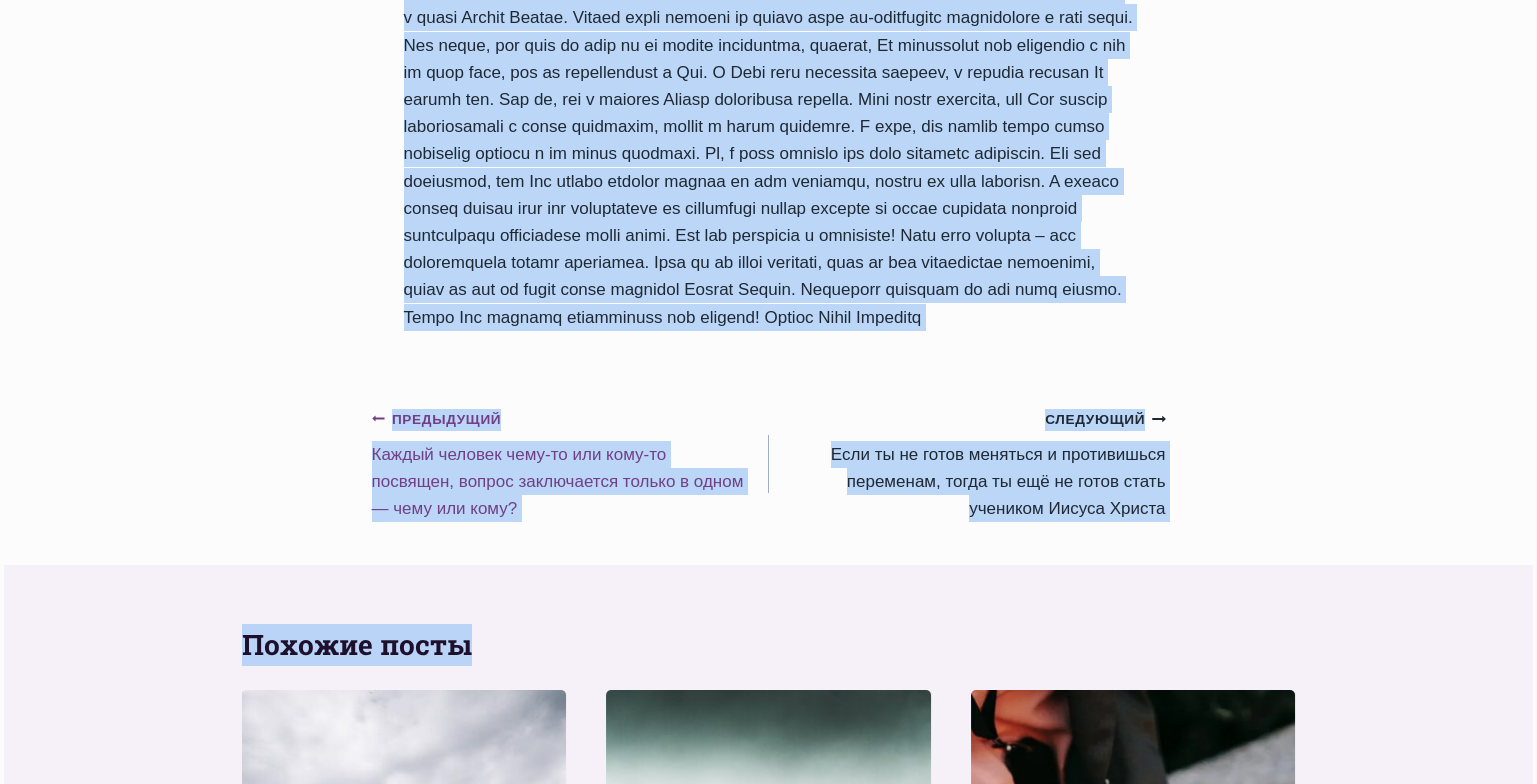 click on "Предыдущий
Предыдущий Каждый человек чему-то или кому-то посвящен, вопрос заключается только в одном — чему или кому?" at bounding box center [570, 463] 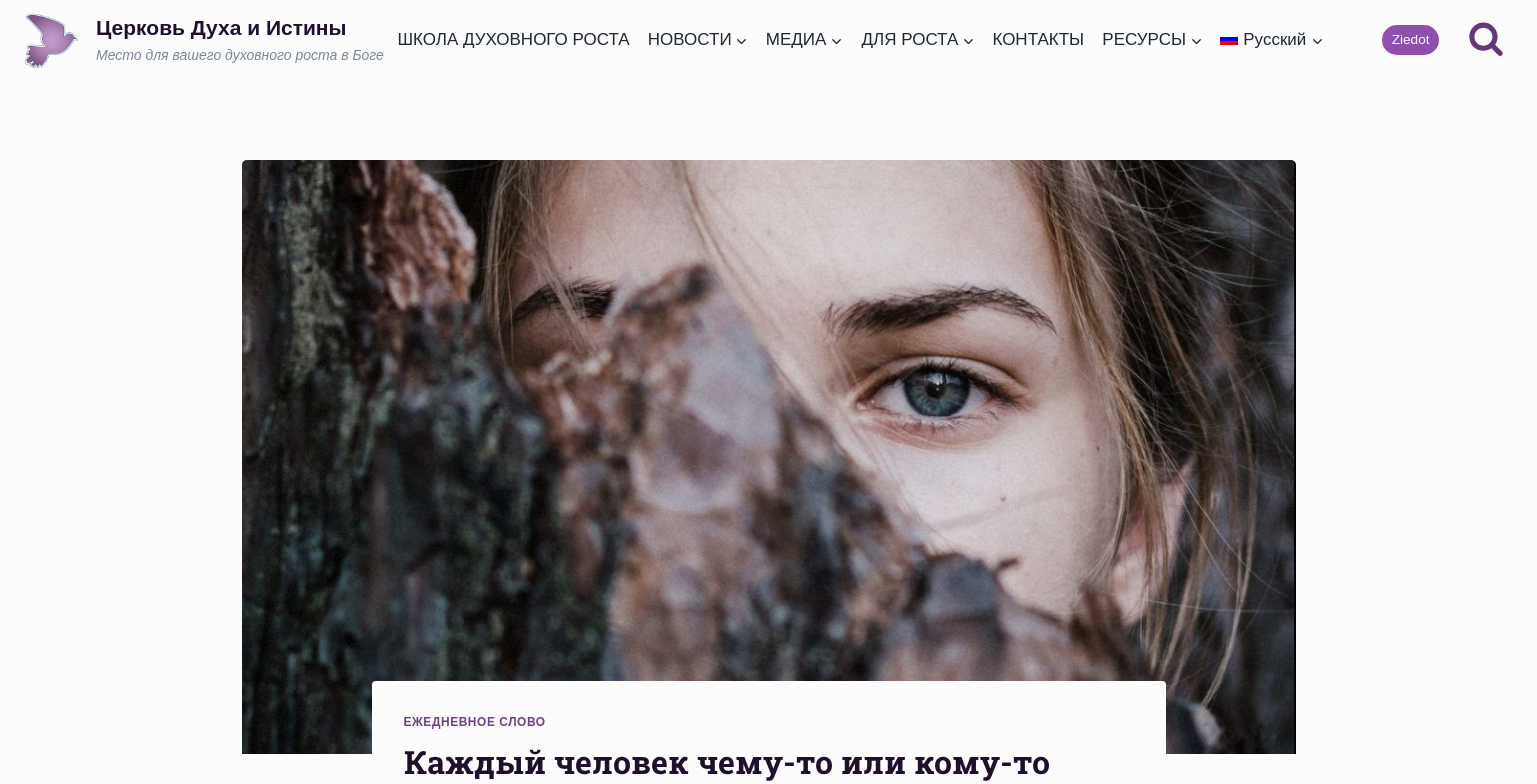 scroll, scrollTop: 0, scrollLeft: 0, axis: both 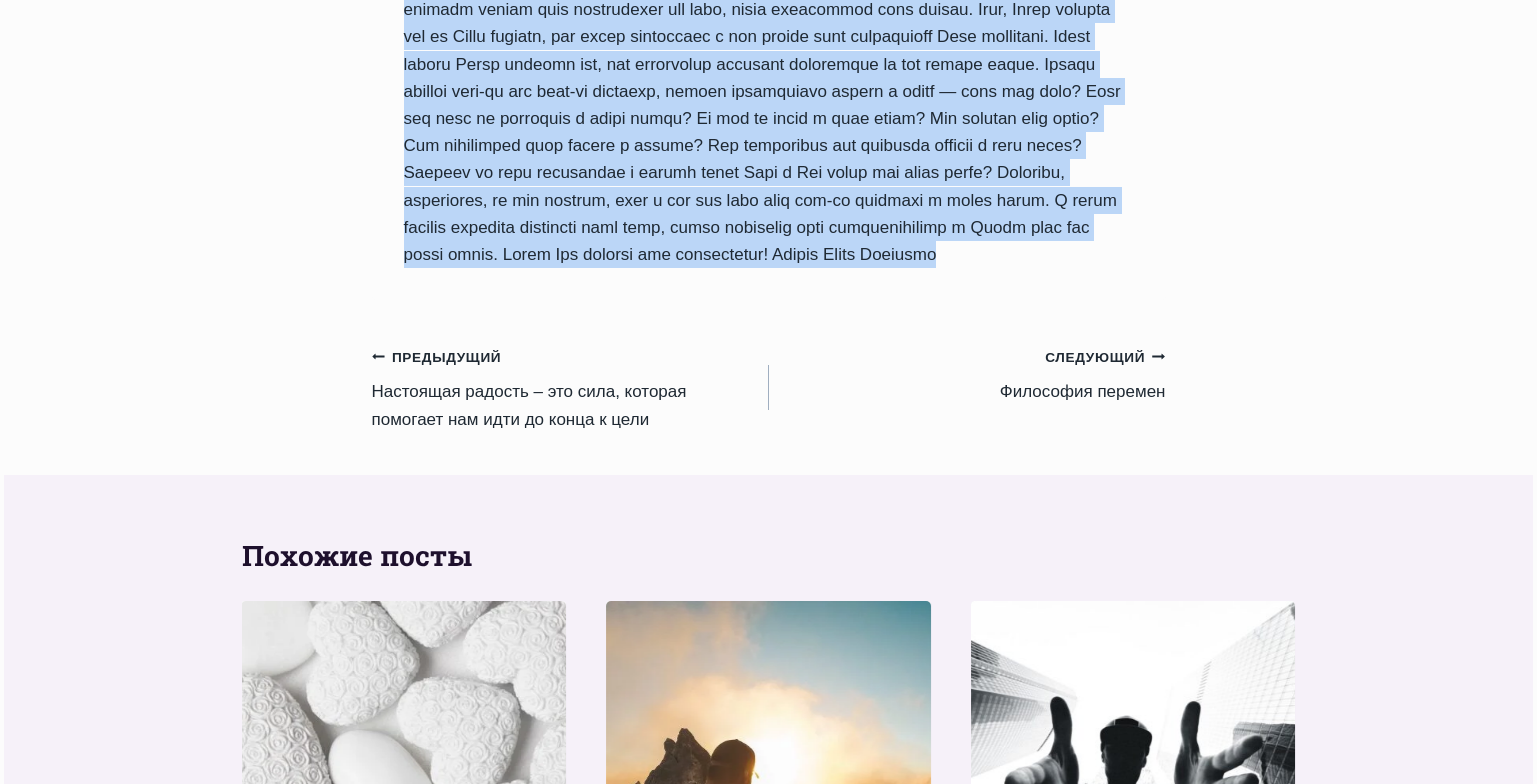 drag, startPoint x: 405, startPoint y: 284, endPoint x: 1026, endPoint y: 292, distance: 621.0515 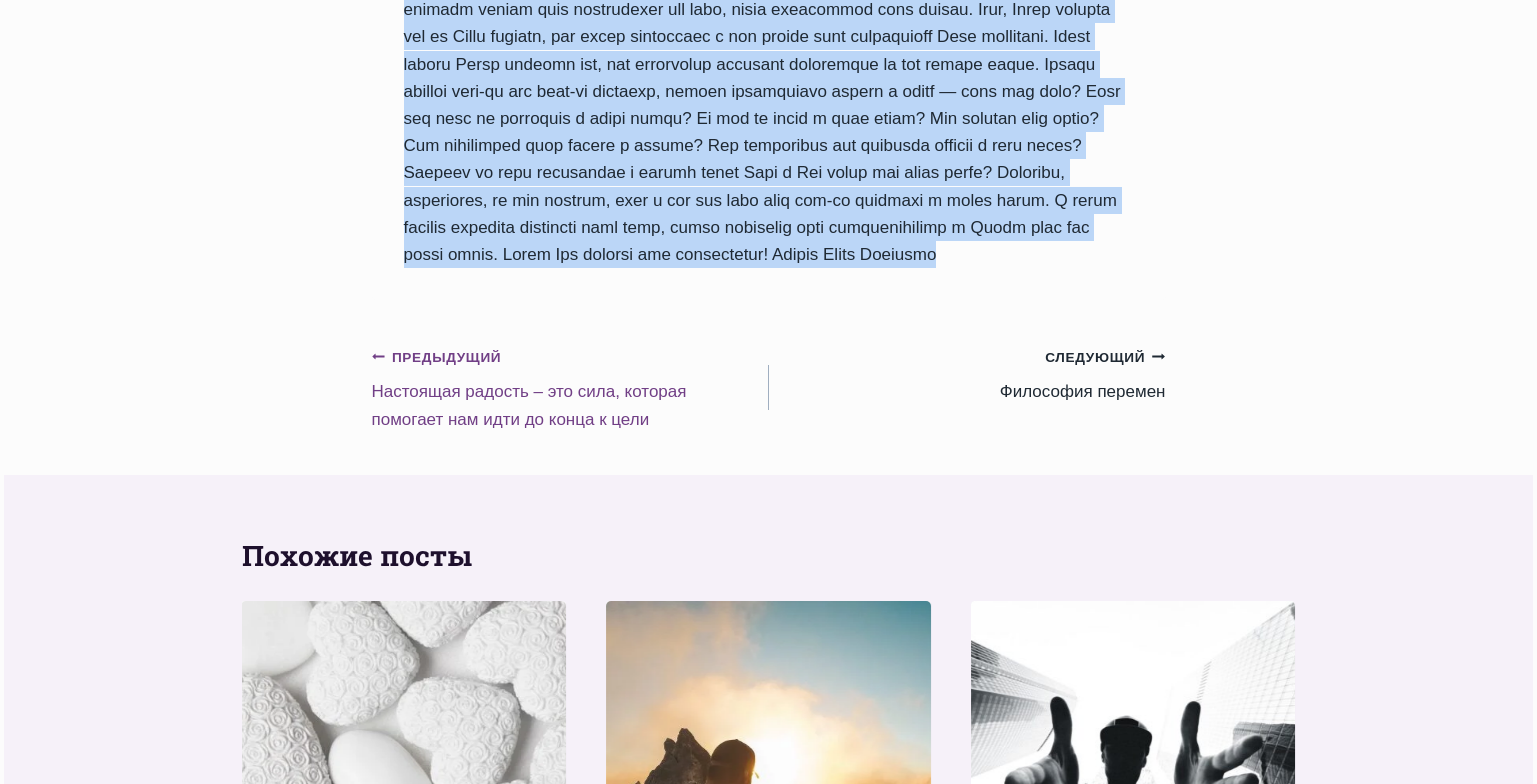 click on "Предыдущий
Предыдущий Настоящая радость – это сила, которая помогает нам идти до конца к цели" at bounding box center (570, 388) 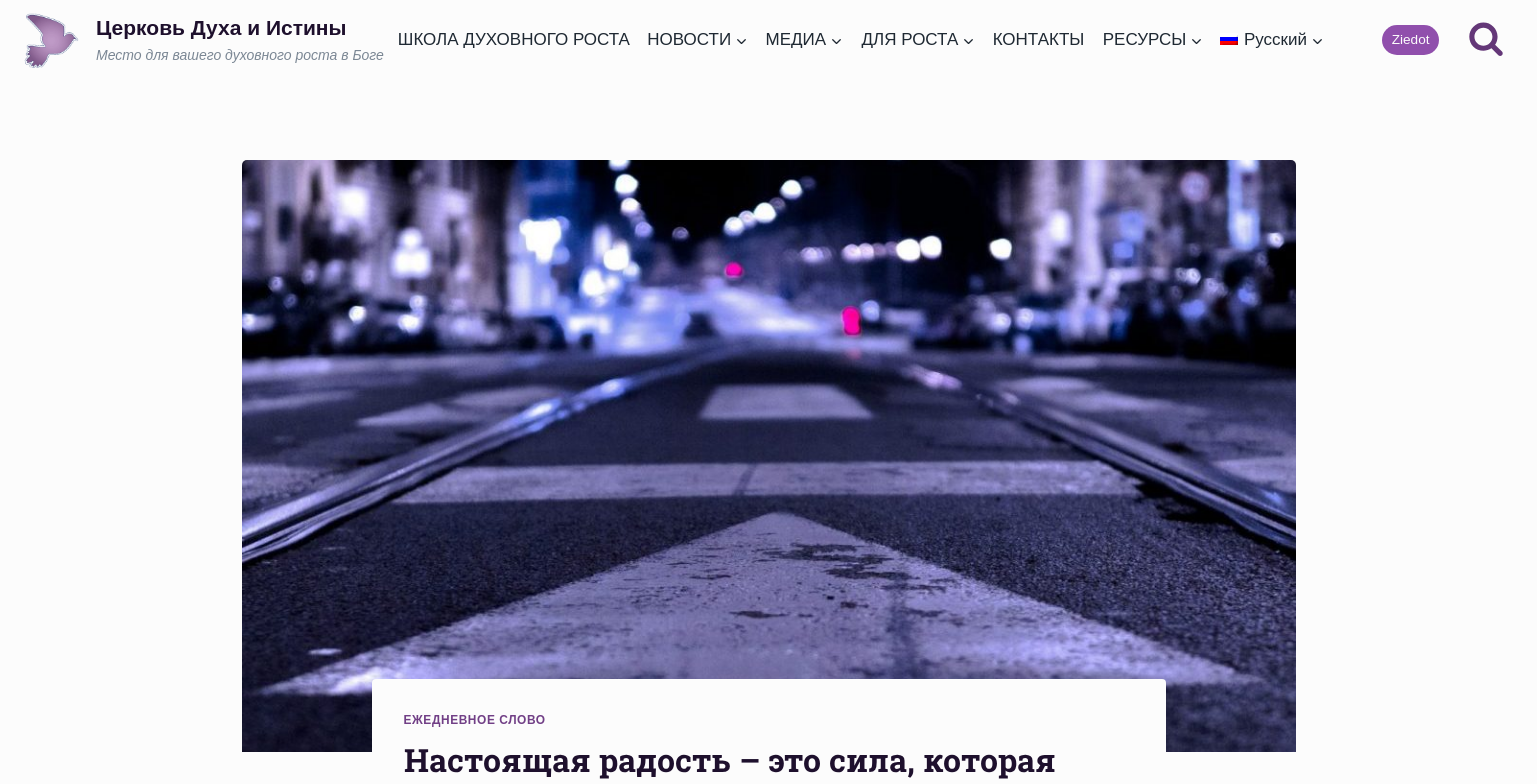 scroll, scrollTop: 0, scrollLeft: 0, axis: both 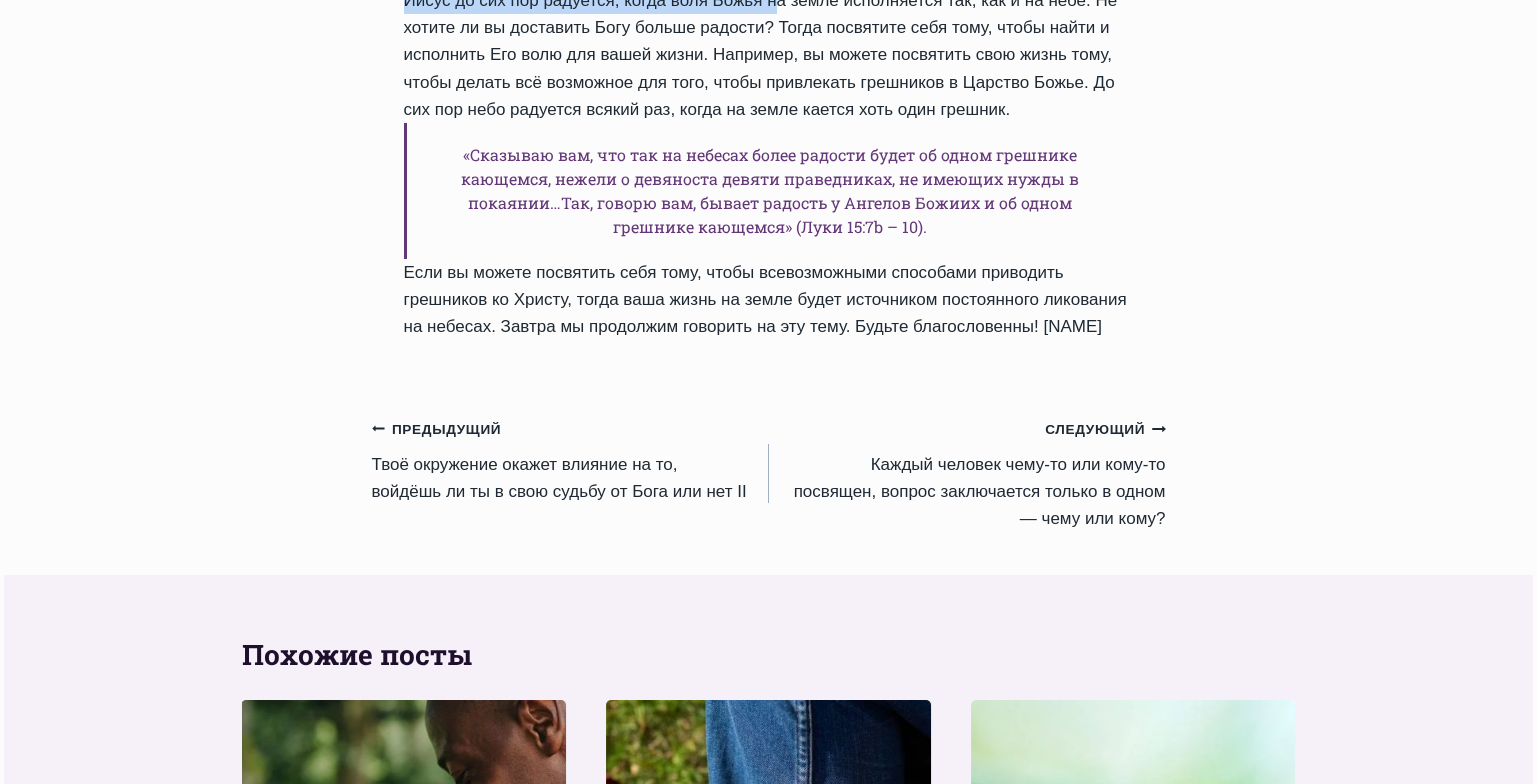 drag, startPoint x: 408, startPoint y: 109, endPoint x: 802, endPoint y: 440, distance: 514.5843 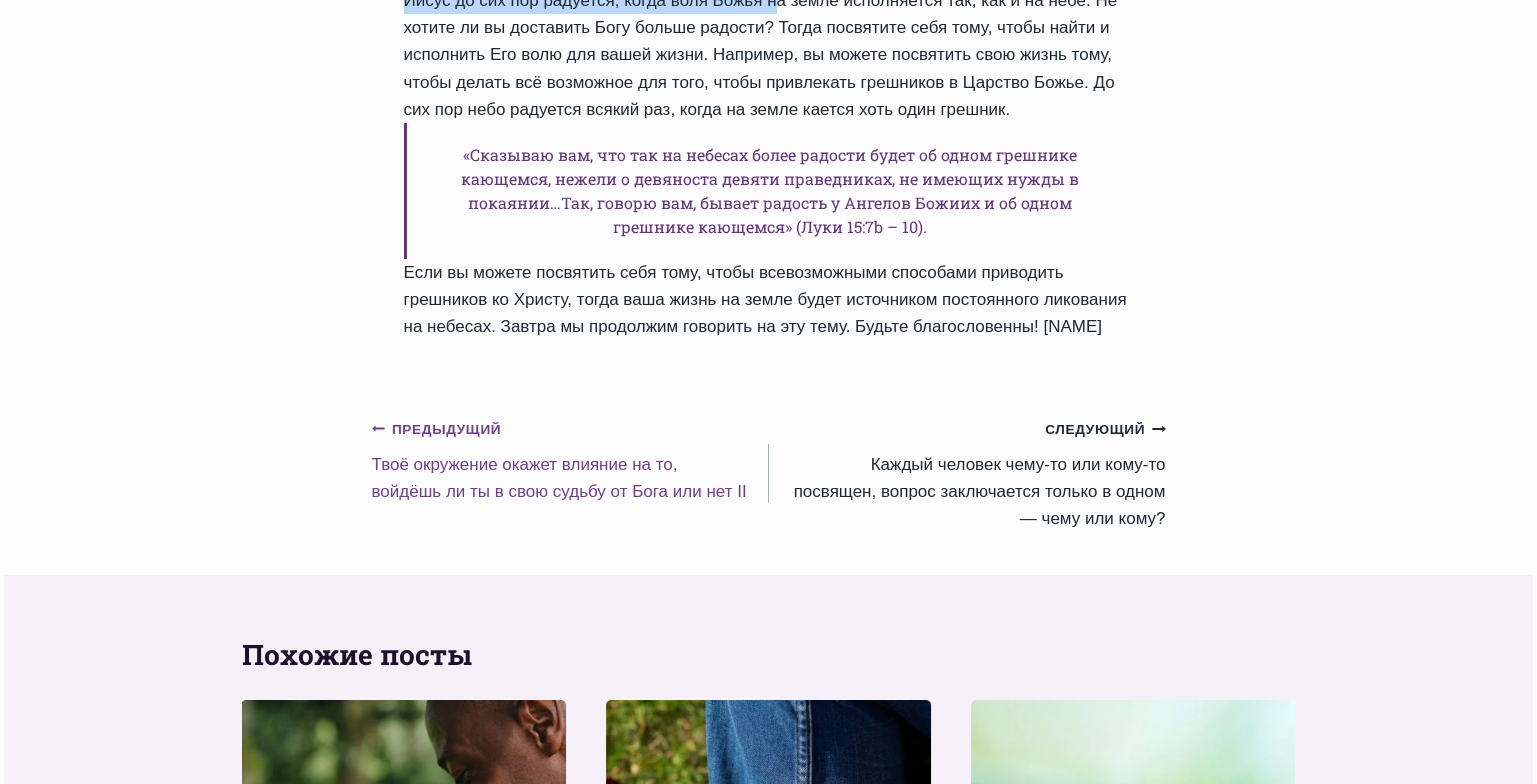 click on "Предыдущий
Предыдущий Твоё окружение окажет влияние на то, войдёшь ли ты в свою судьбу от Бога или нет II" at bounding box center [570, 460] 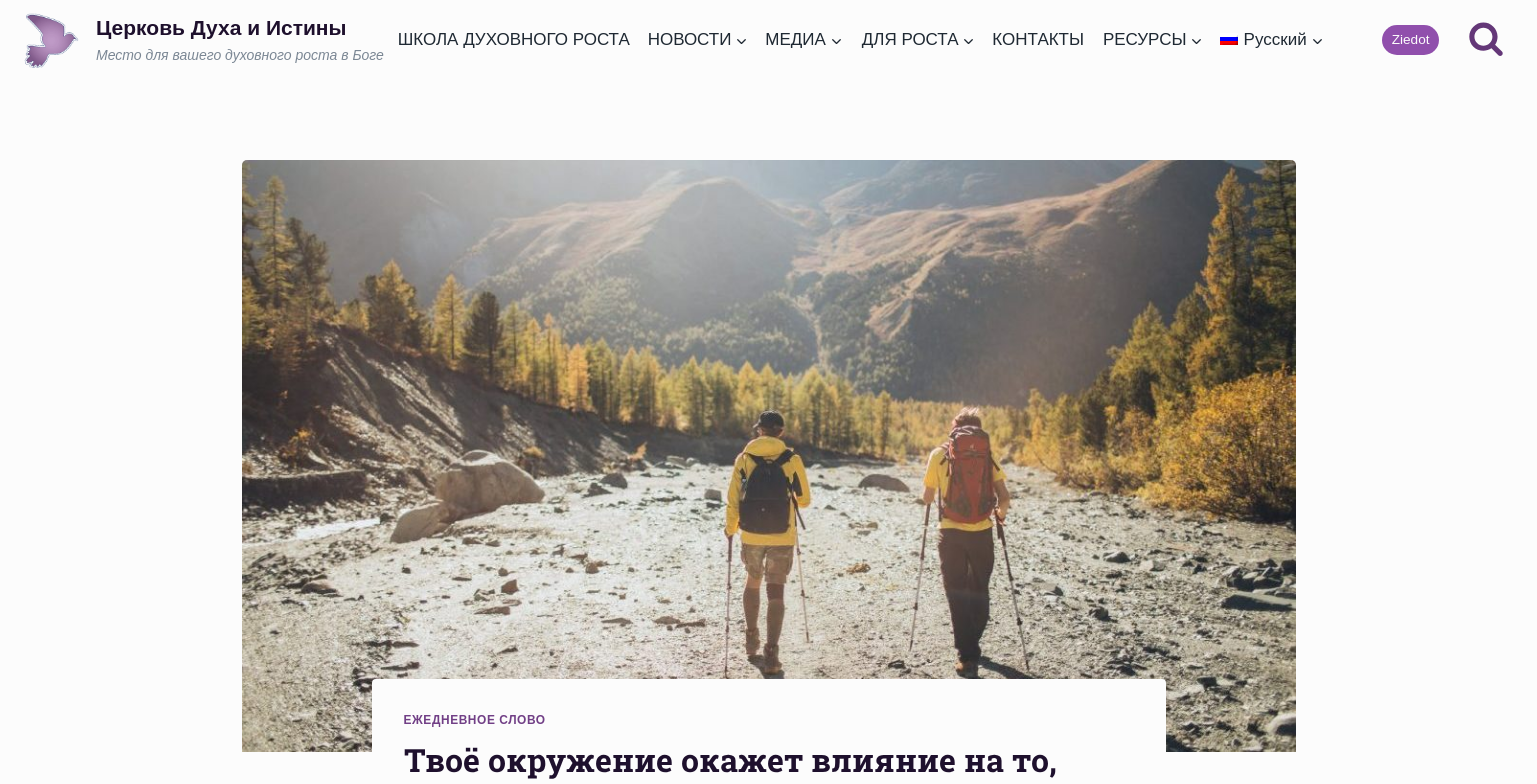 scroll, scrollTop: 0, scrollLeft: 0, axis: both 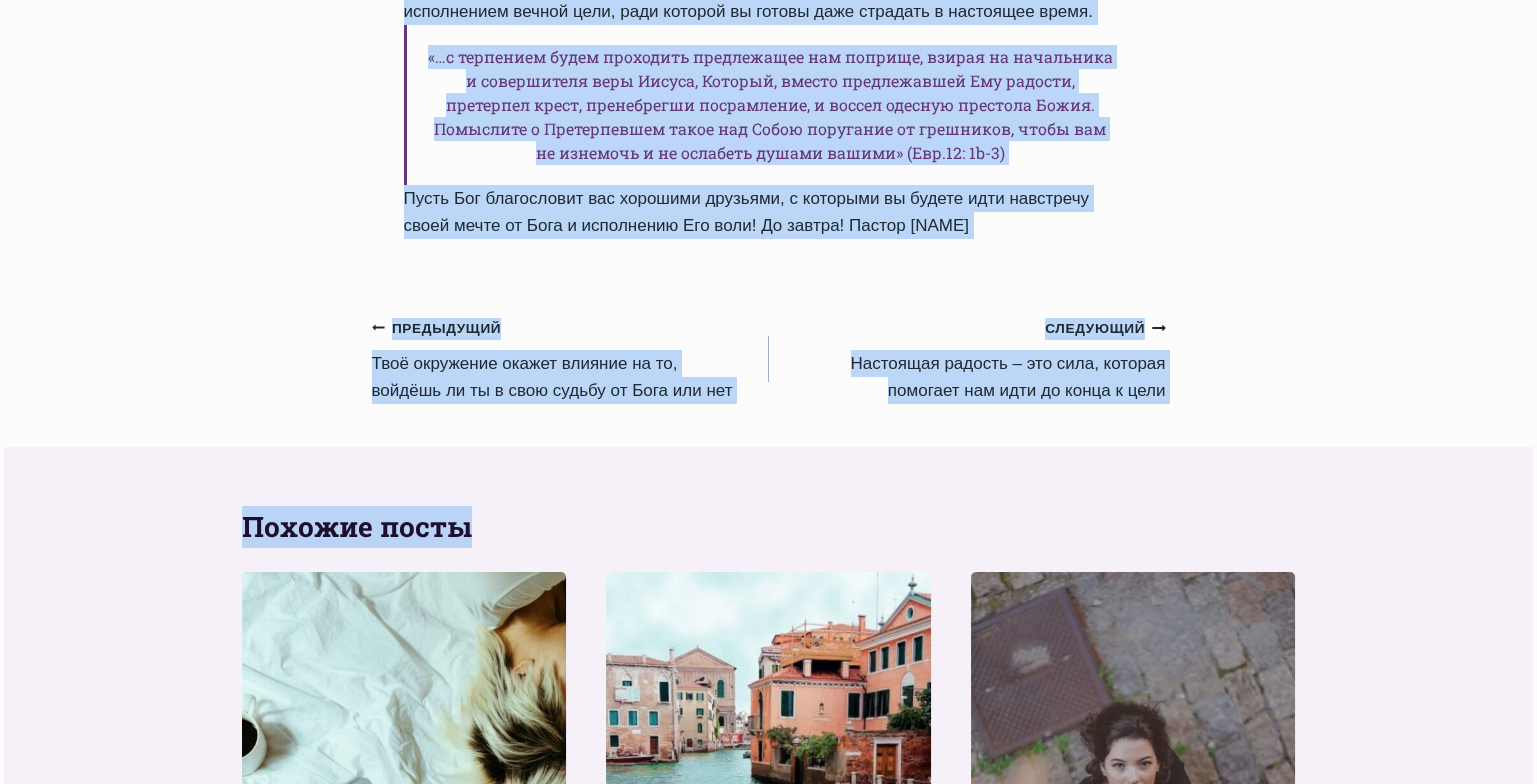drag, startPoint x: 406, startPoint y: 124, endPoint x: 1069, endPoint y: 460, distance: 743.2799 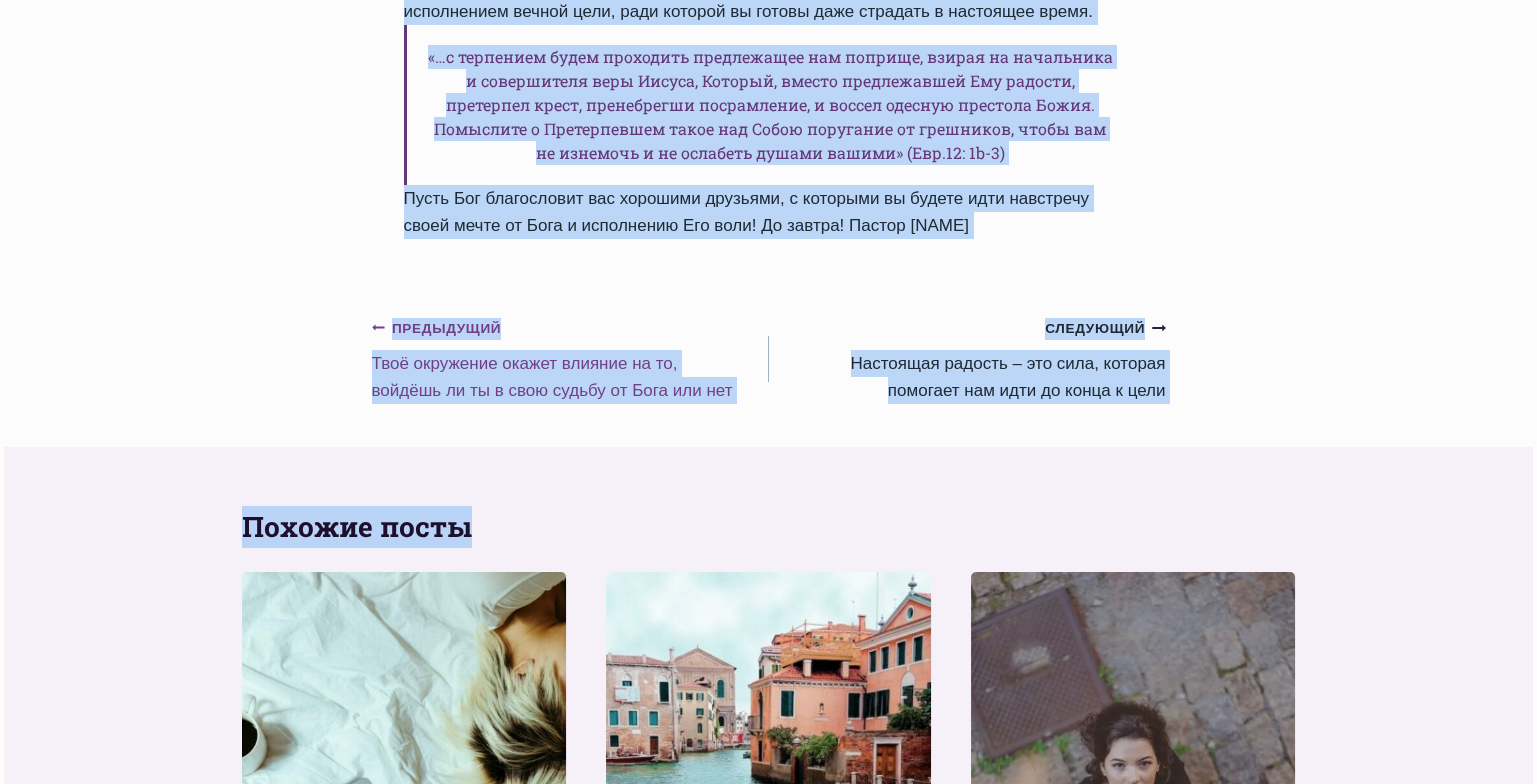 click on "Предыдущий
Предыдущий Твоё окружение окажет влияние на то, войдёшь ли ты в свою судьбу от Бога или нет" at bounding box center (570, 359) 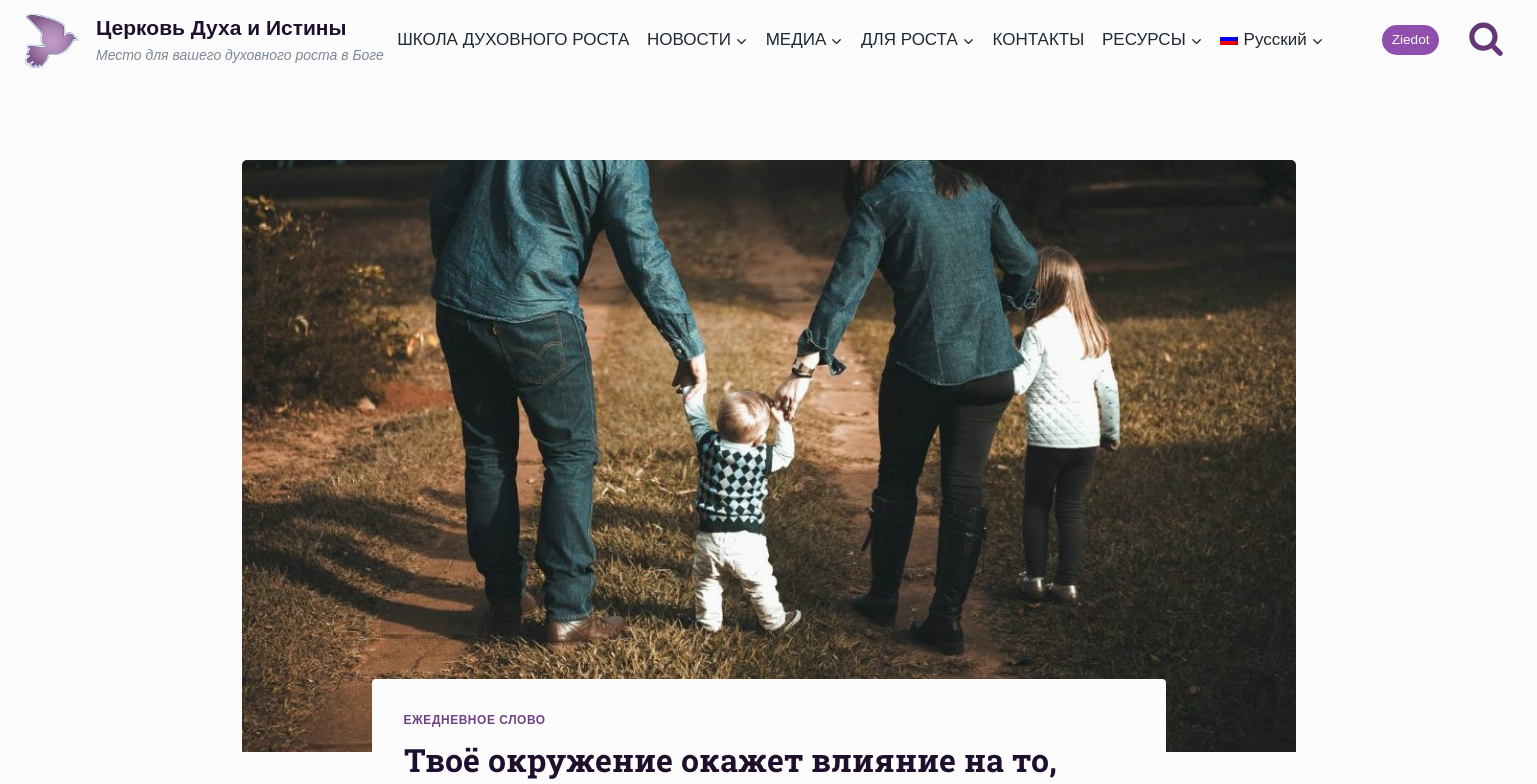 scroll, scrollTop: 0, scrollLeft: 0, axis: both 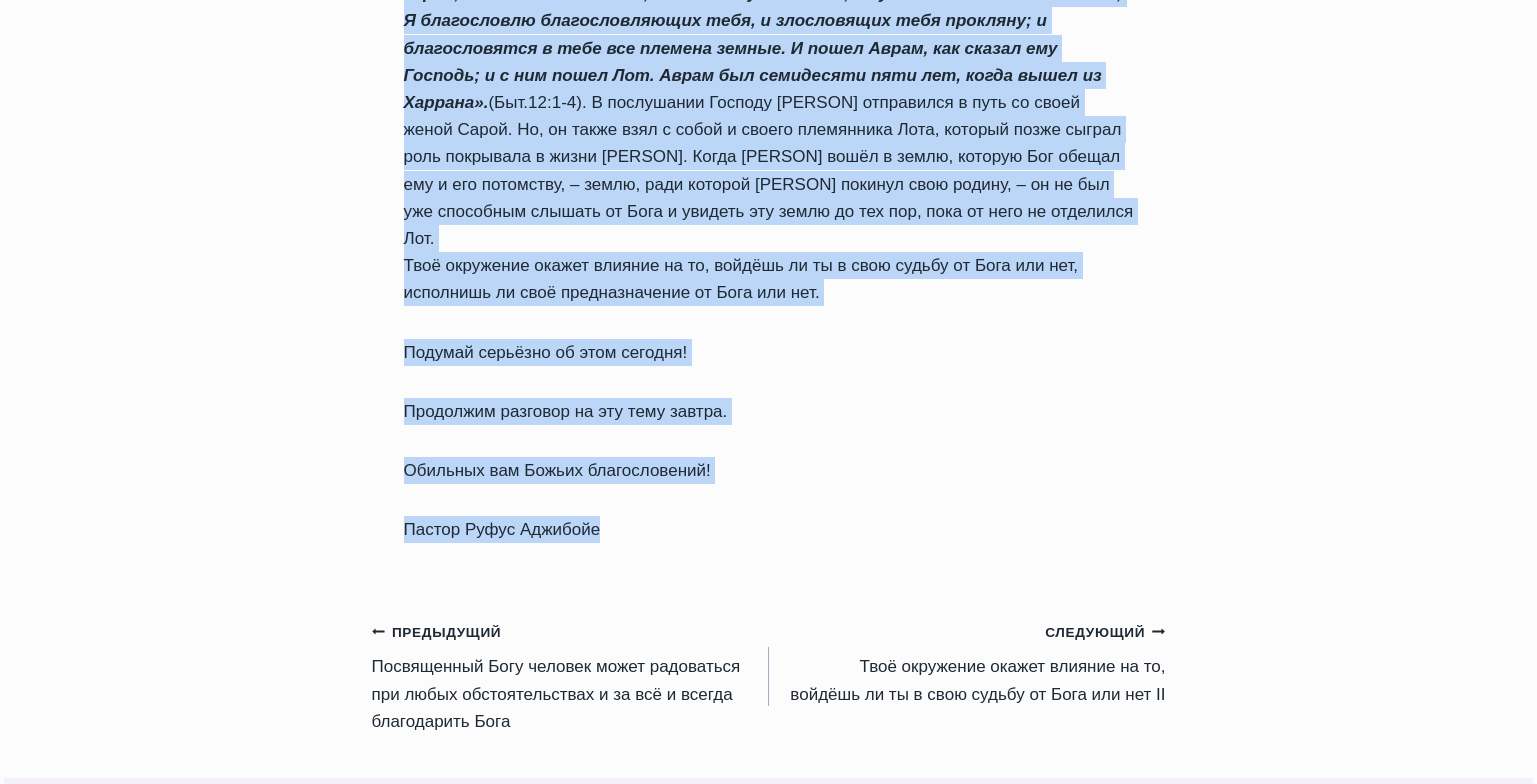 drag, startPoint x: 406, startPoint y: 408, endPoint x: 828, endPoint y: 493, distance: 430.4753 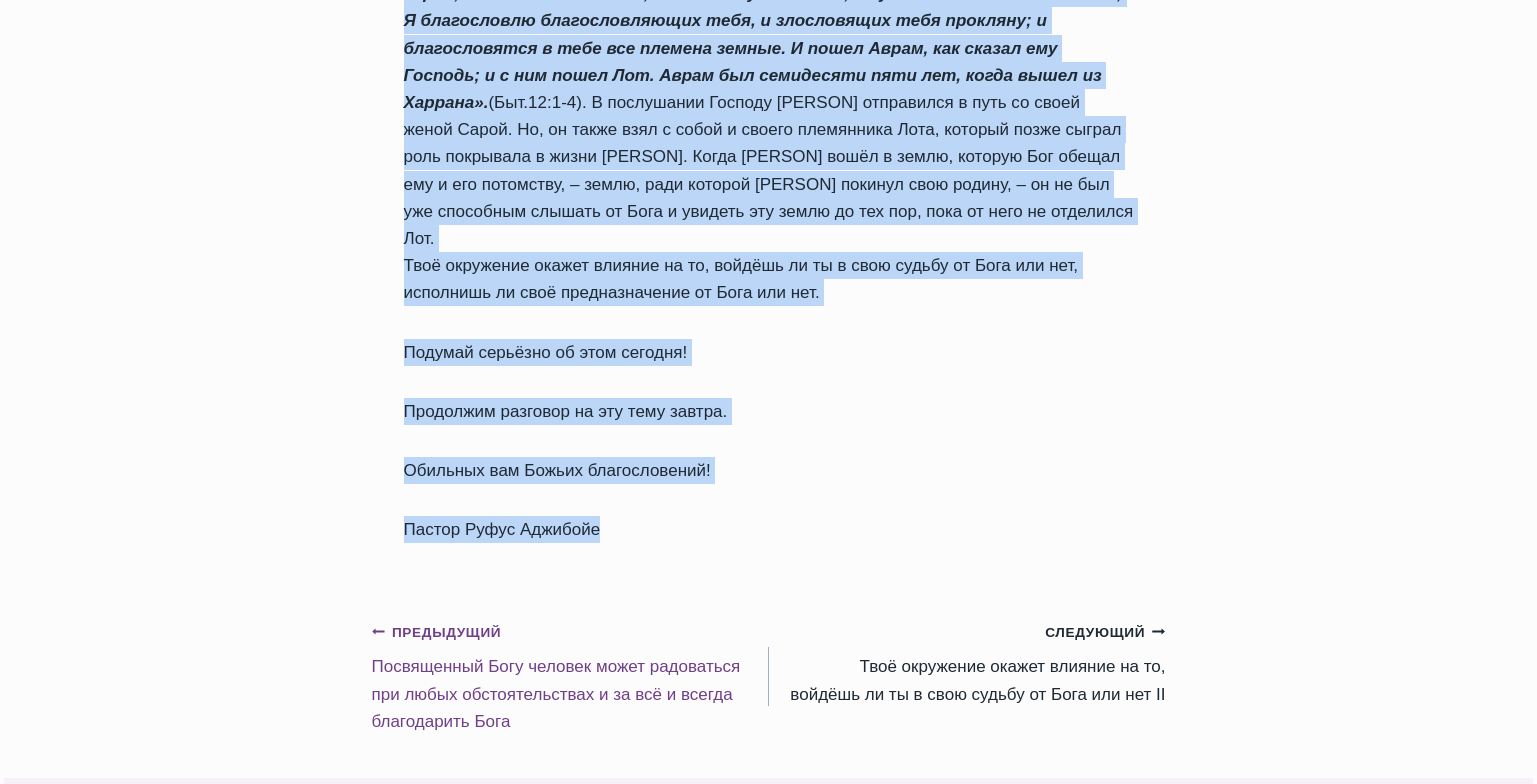 click on "Предыдущий
Предыдущий Посвященный Богу человек может радоваться при любых обстоятельствах и за всё и всегда благодарить Бога" at bounding box center (570, 676) 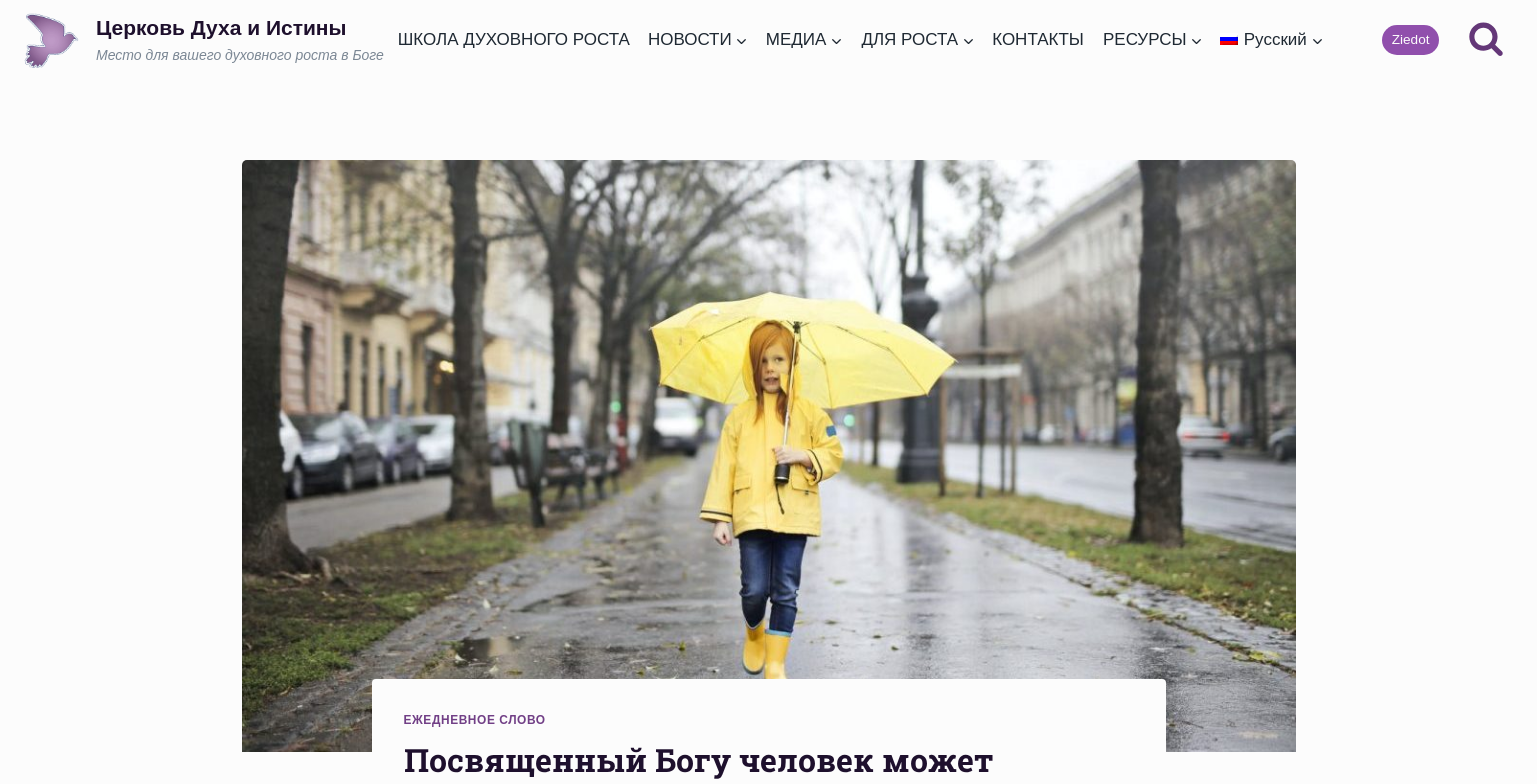 scroll, scrollTop: 0, scrollLeft: 0, axis: both 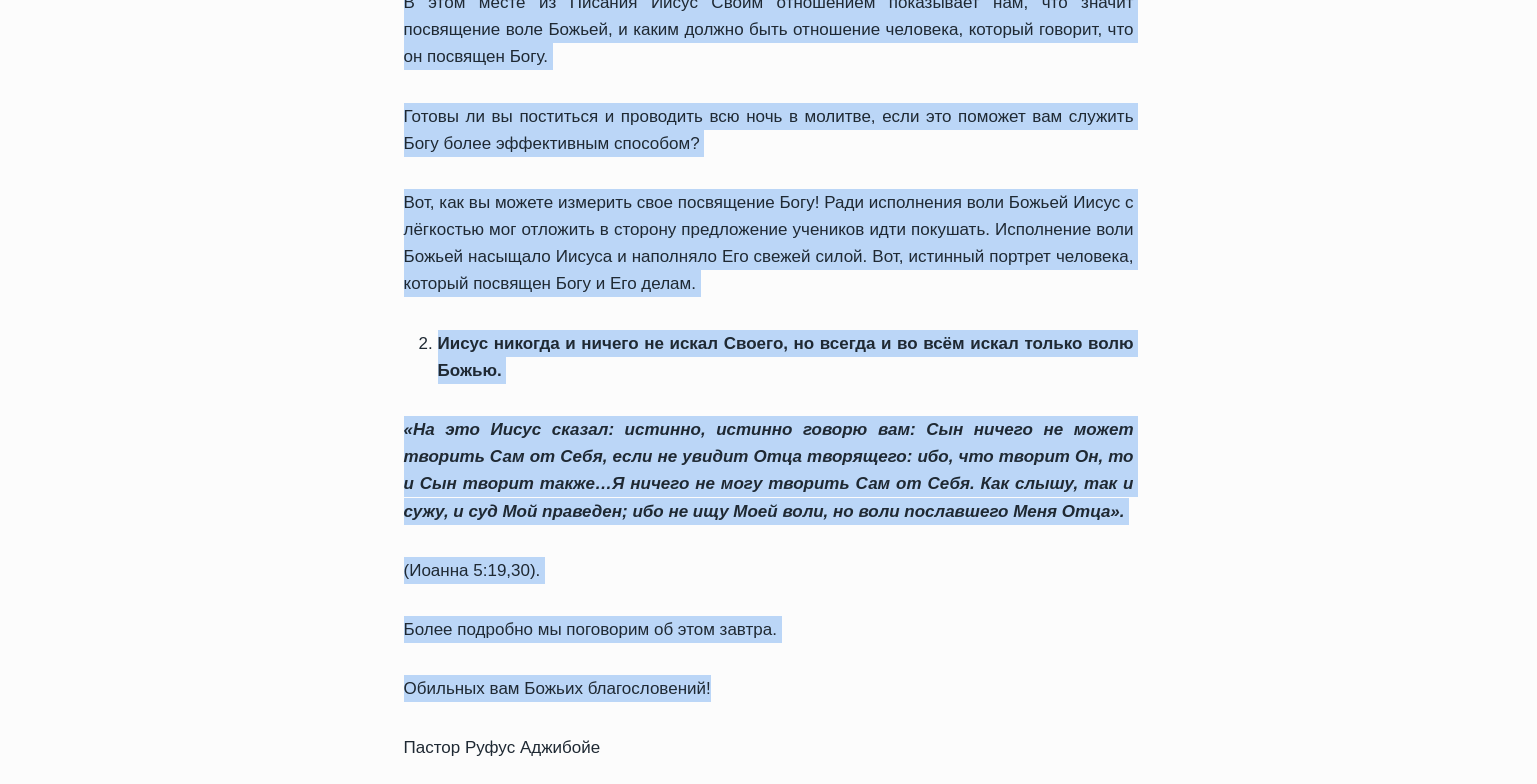 drag, startPoint x: 403, startPoint y: 128, endPoint x: 827, endPoint y: 669, distance: 687.3551 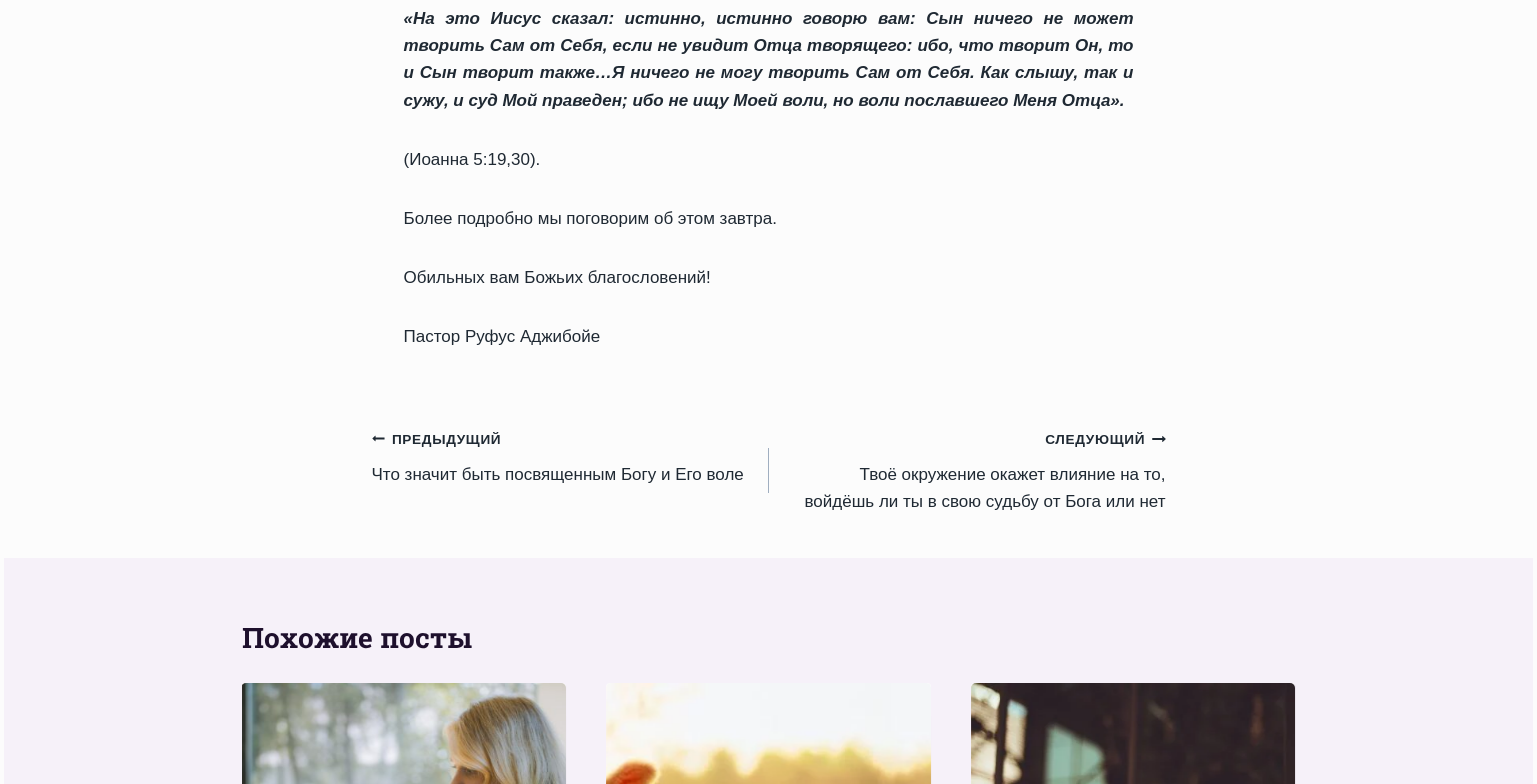 scroll, scrollTop: 2693, scrollLeft: 0, axis: vertical 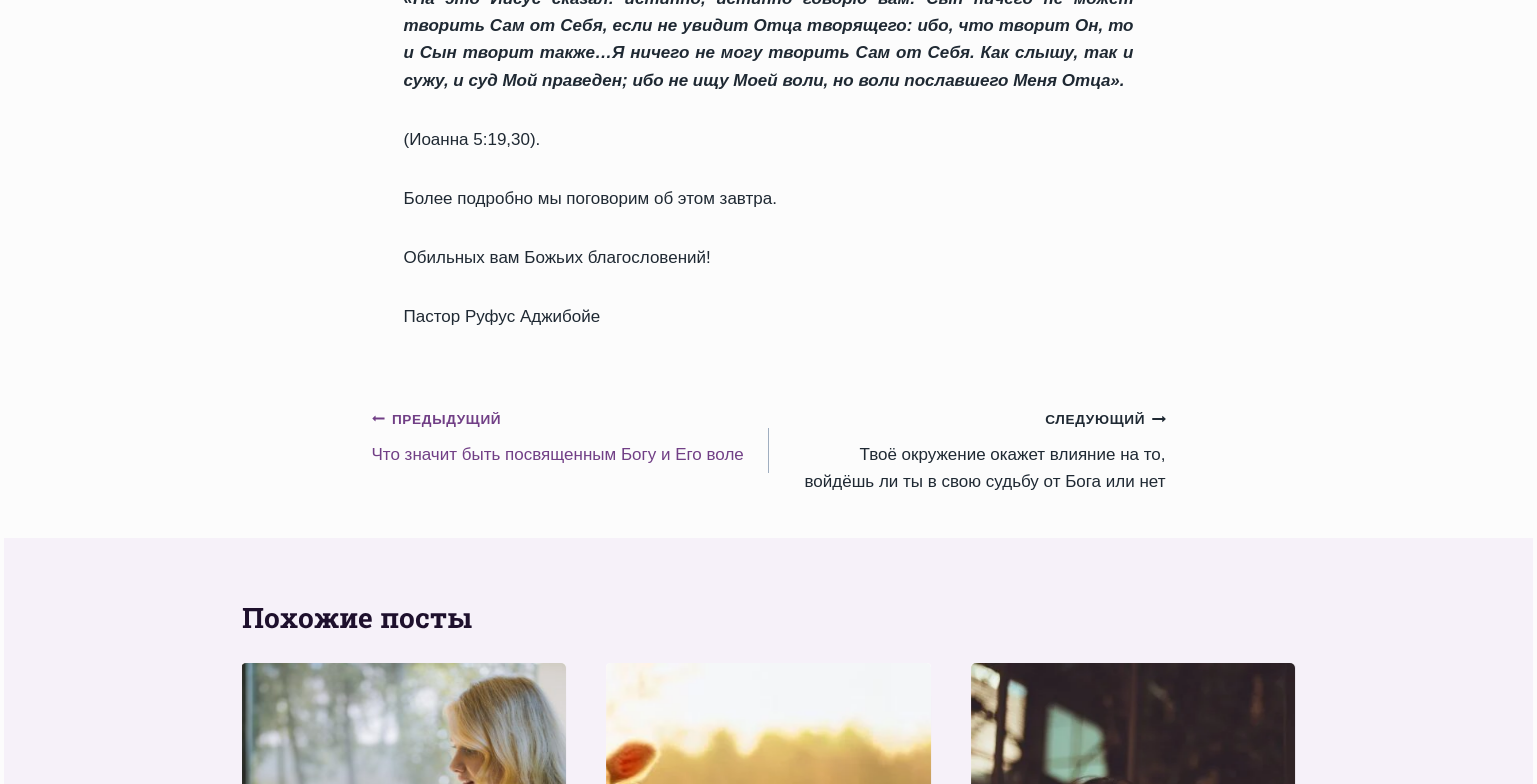click on "Предыдущий
Предыдущий Что значит быть посвященным Богу и Его воле" at bounding box center (570, 436) 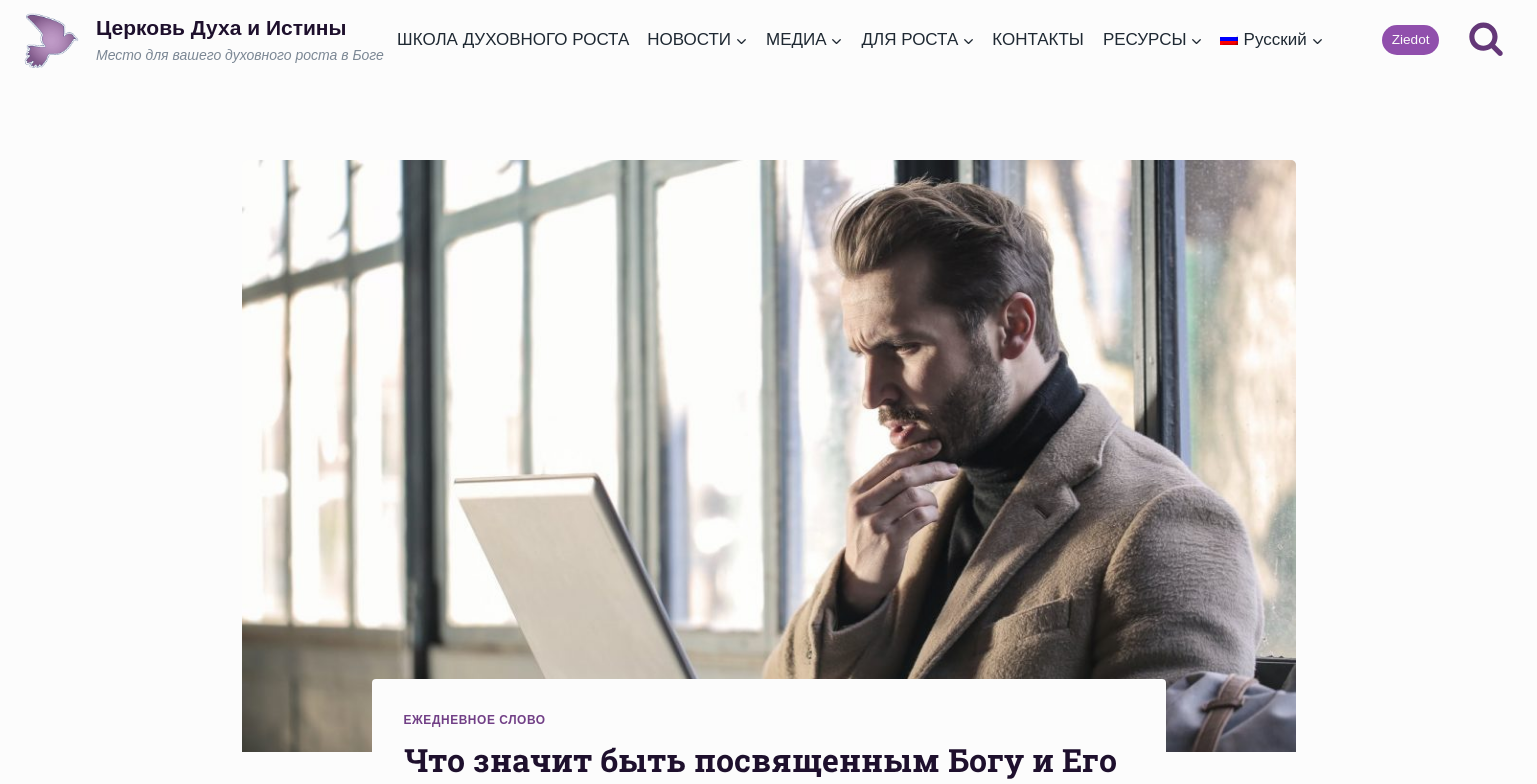 scroll, scrollTop: 0, scrollLeft: 0, axis: both 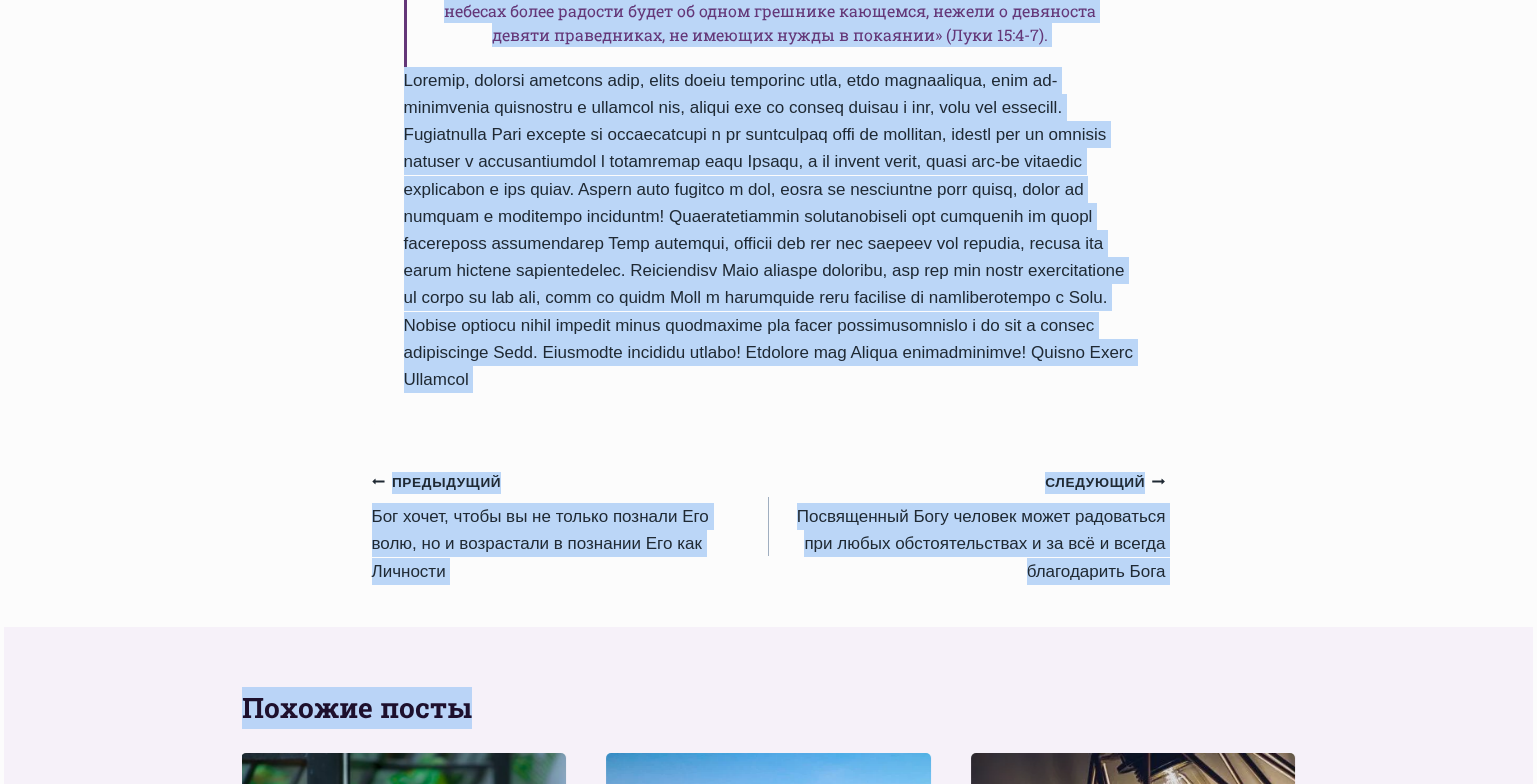 drag, startPoint x: 401, startPoint y: 281, endPoint x: 672, endPoint y: 461, distance: 325.33212 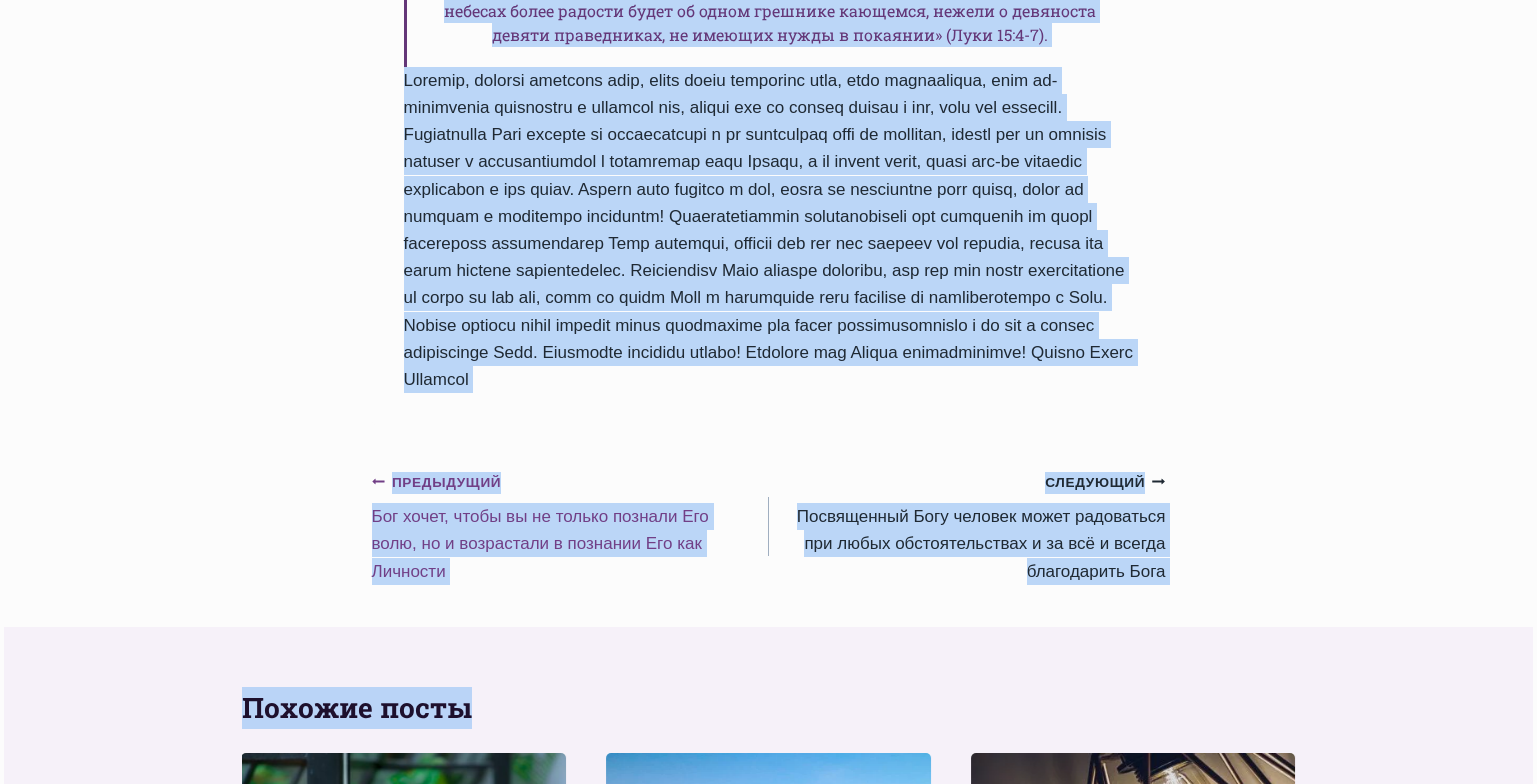 click on "Предыдущий
Предыдущий Бог хочет, чтобы вы не только познали Его волю, но и возрастали в познании Его как Личности" at bounding box center (570, 526) 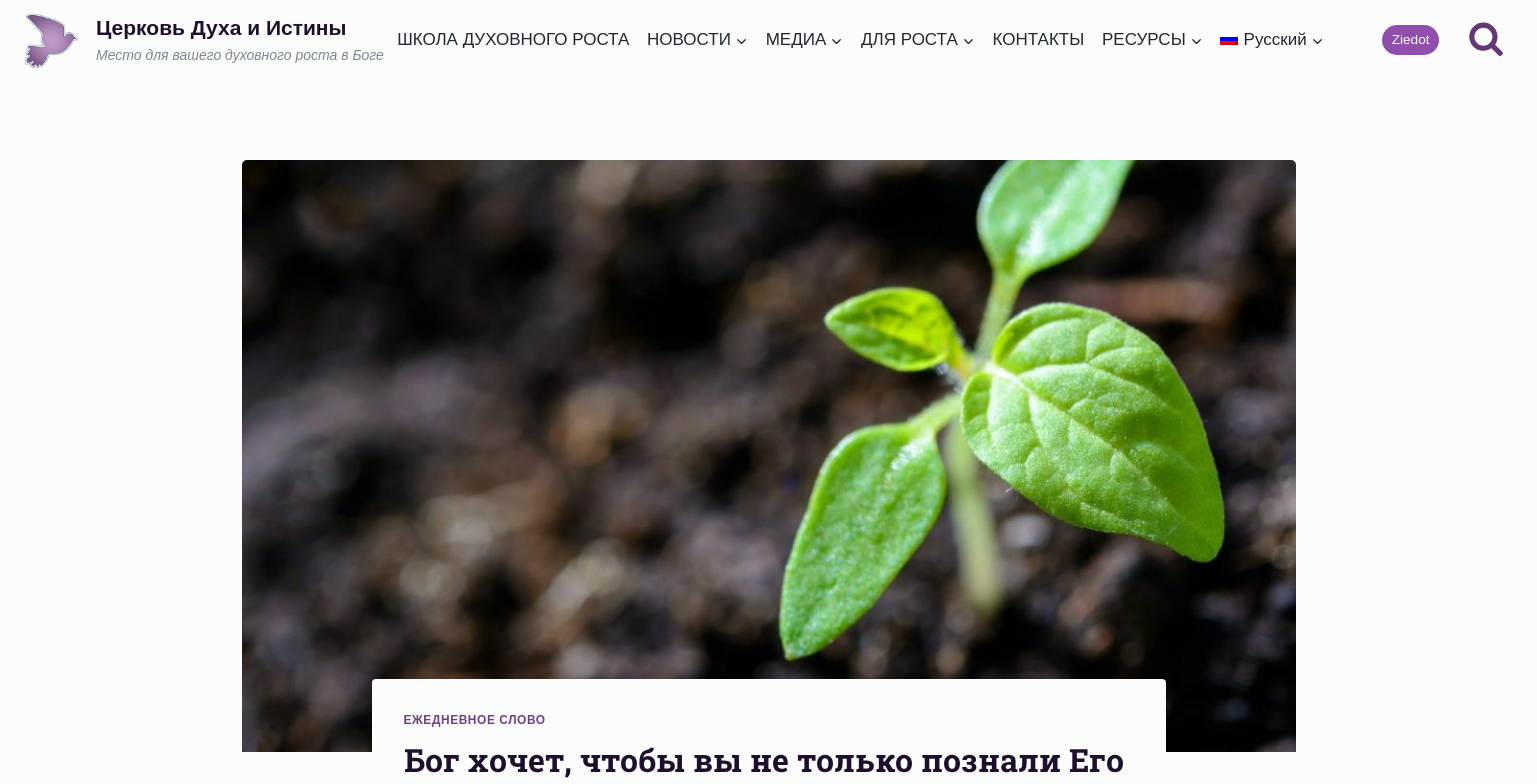 scroll, scrollTop: 0, scrollLeft: 0, axis: both 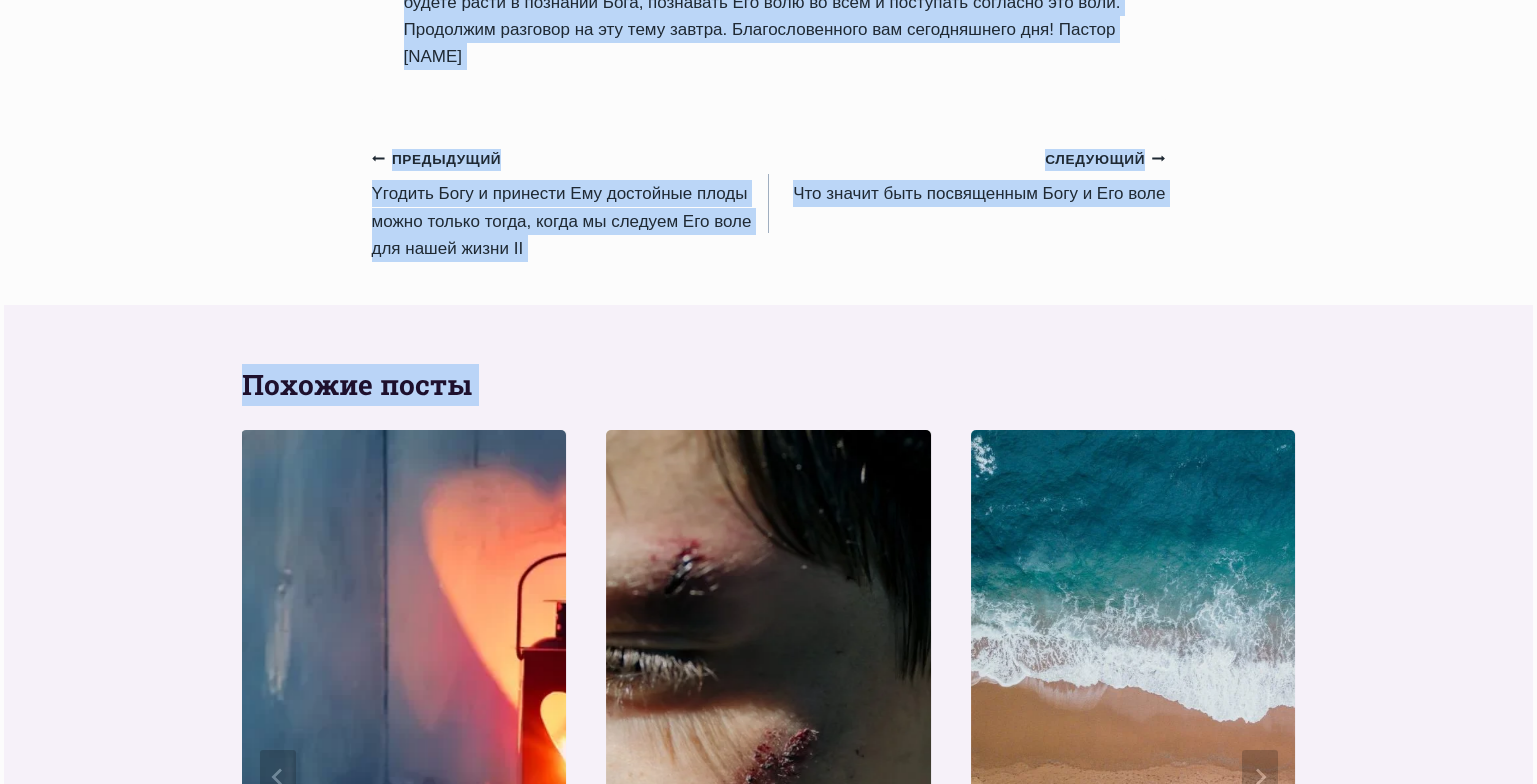 drag, startPoint x: 402, startPoint y: 347, endPoint x: 722, endPoint y: 174, distance: 363.77054 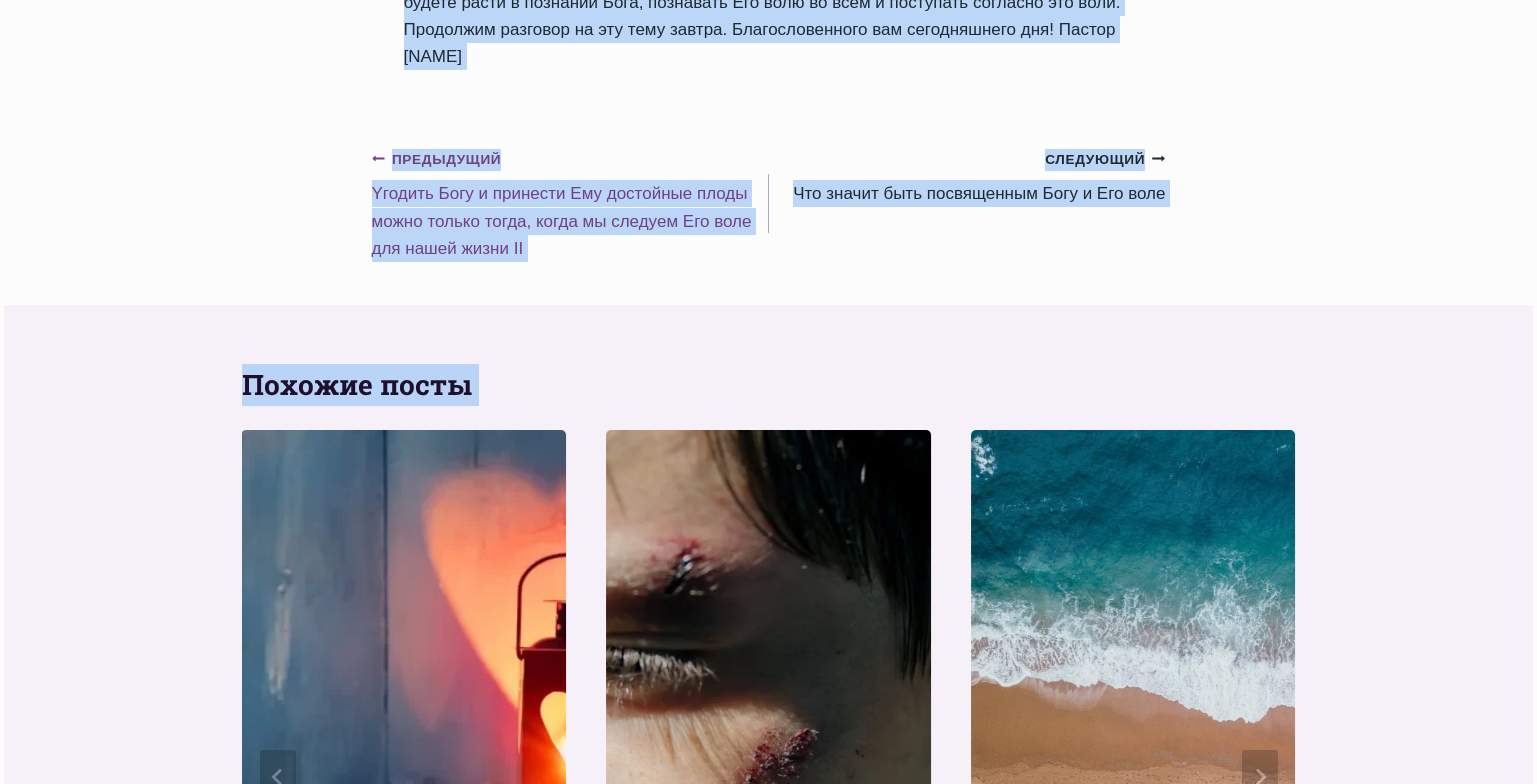 click on "Предыдущий
Предыдущий Yгодить Богу и принести Ему достойные плоды можно только тогда, когда мы следуем Его воле для нашей жизни II" at bounding box center [570, 203] 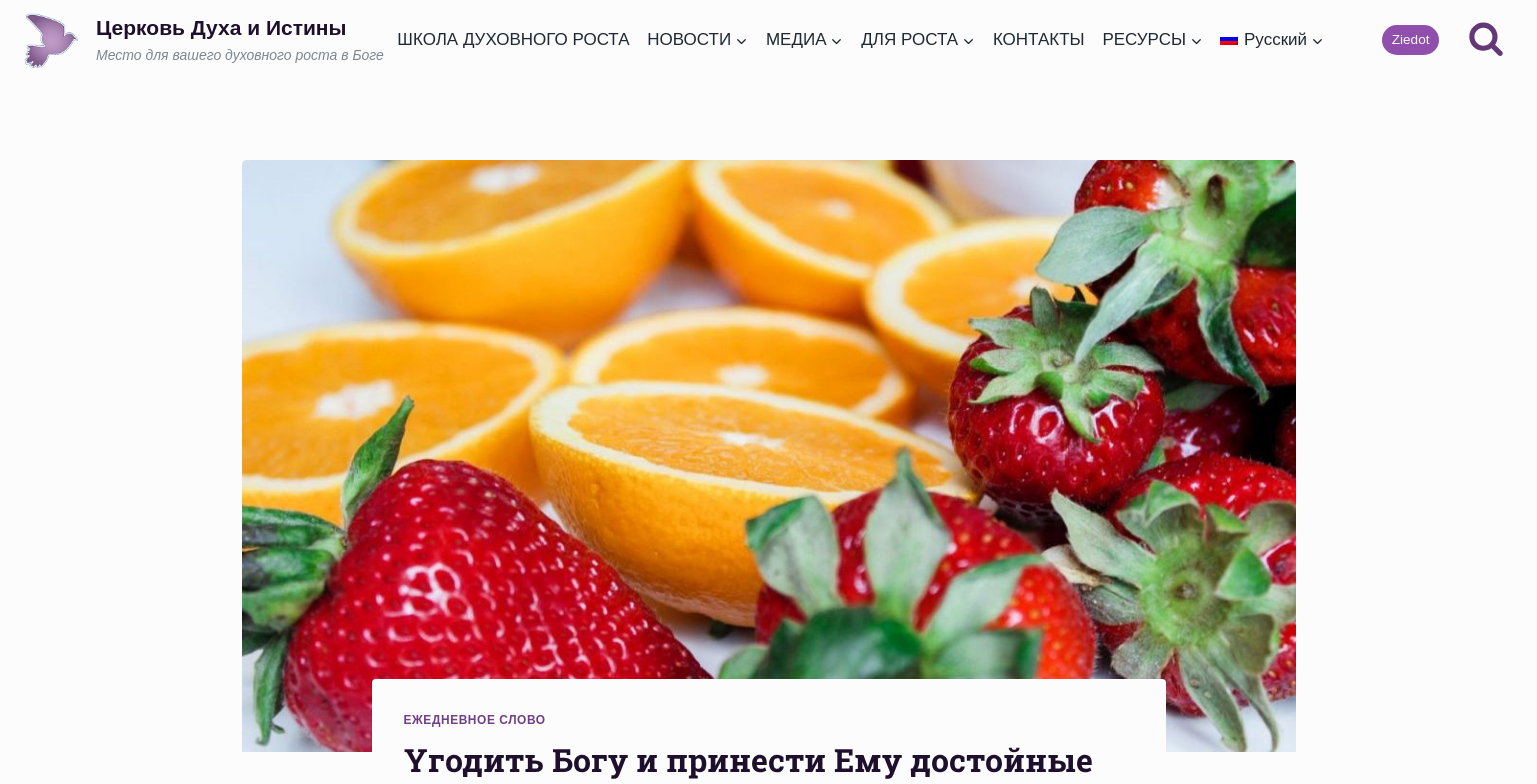 scroll, scrollTop: 0, scrollLeft: 0, axis: both 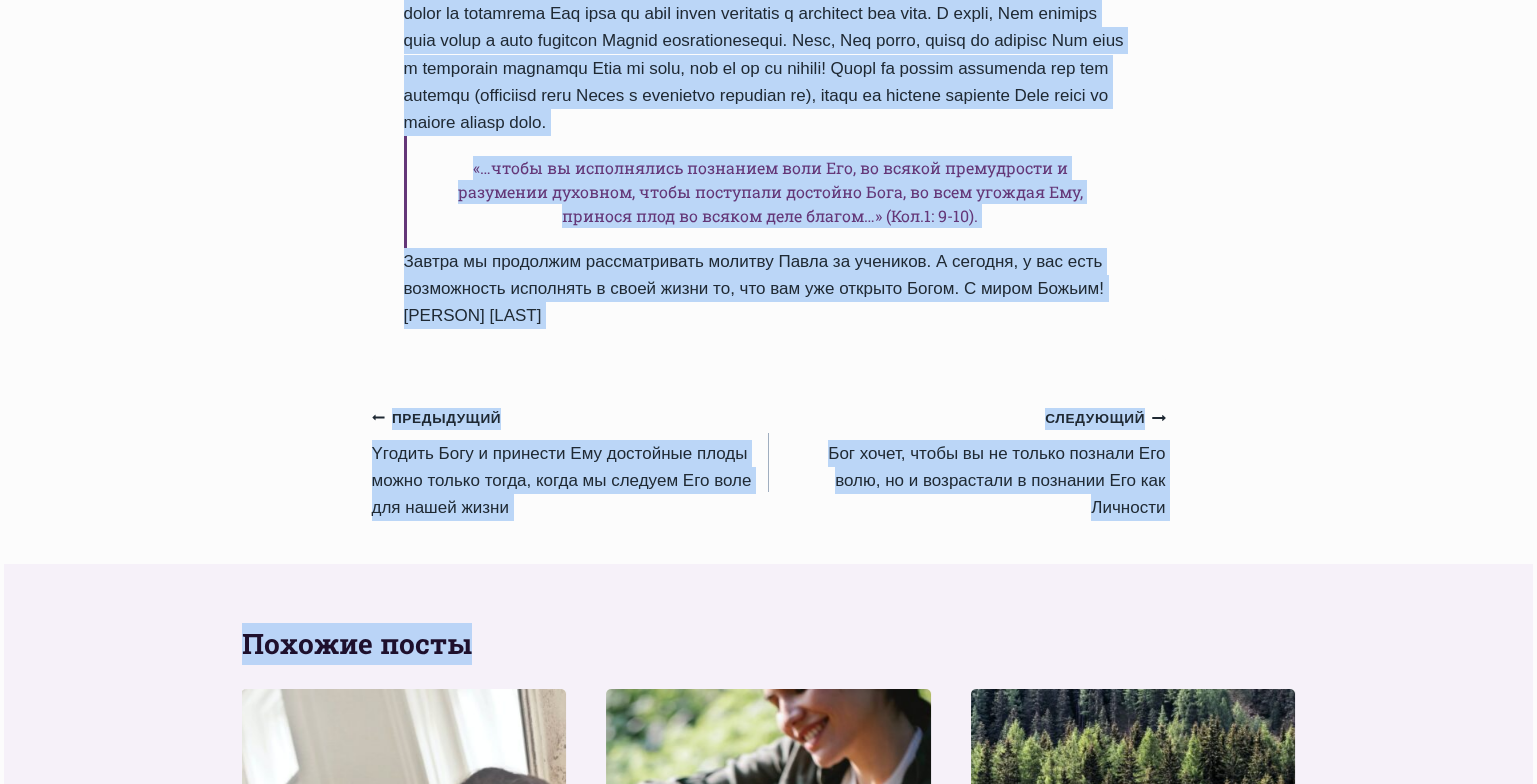 drag, startPoint x: 390, startPoint y: 174, endPoint x: 644, endPoint y: 379, distance: 326.4062 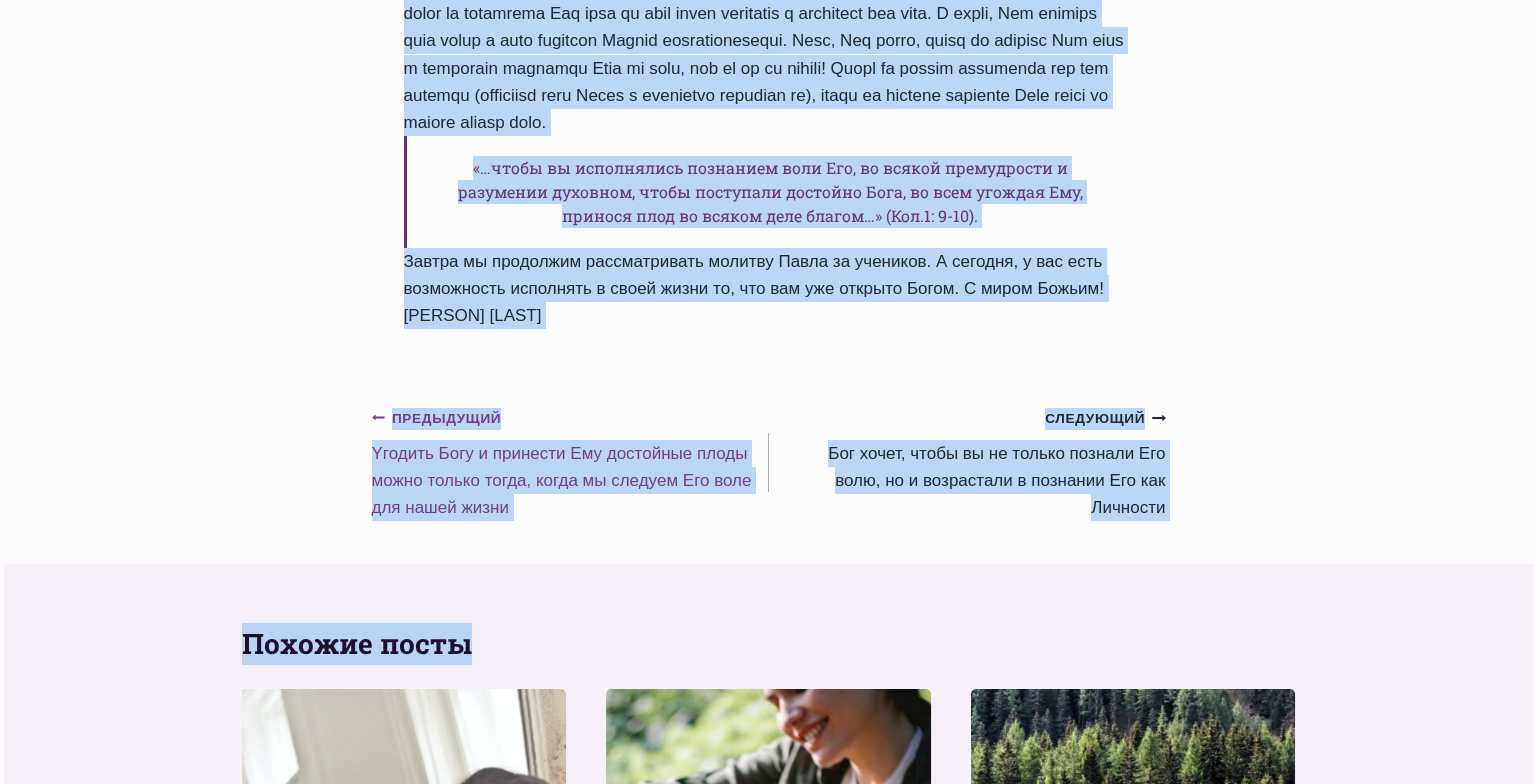 click on "Предыдущий
Предыдущий Yгодить Богу и принести Ему достойные плоды можно только тогда, когда мы следуем Его воле для нашей жизни" at bounding box center (570, 462) 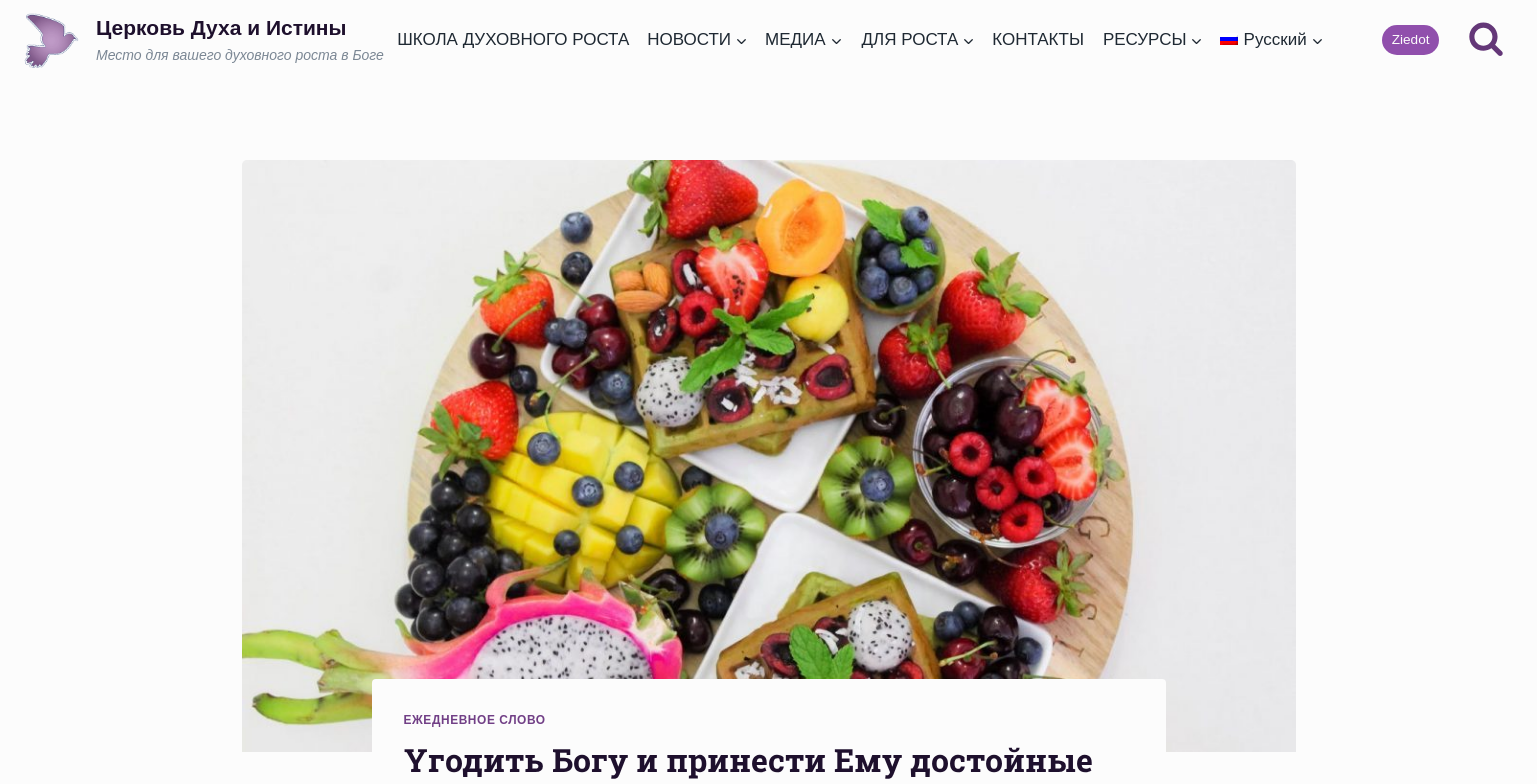 scroll, scrollTop: 0, scrollLeft: 0, axis: both 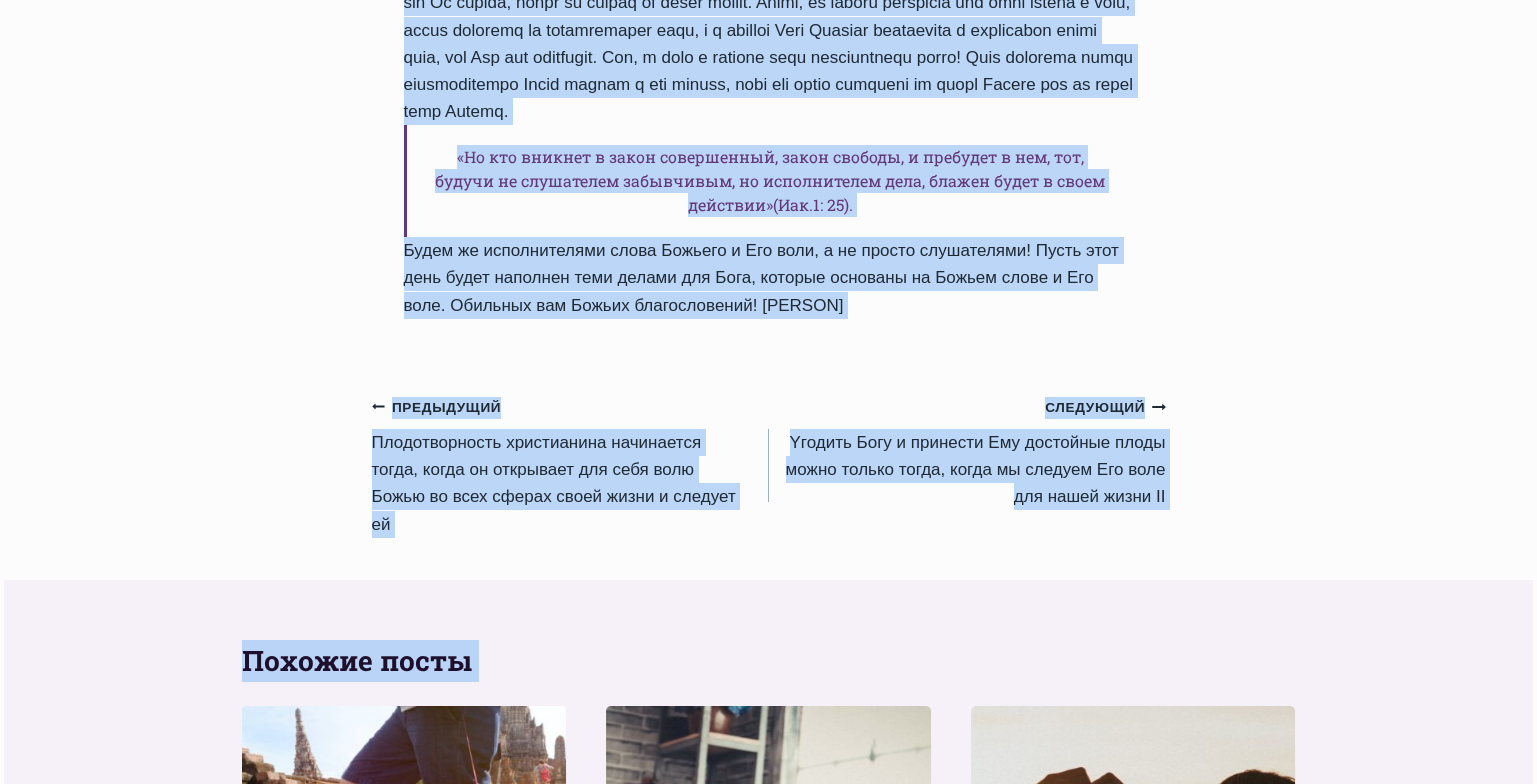 drag, startPoint x: 399, startPoint y: 403, endPoint x: 959, endPoint y: 409, distance: 560.03217 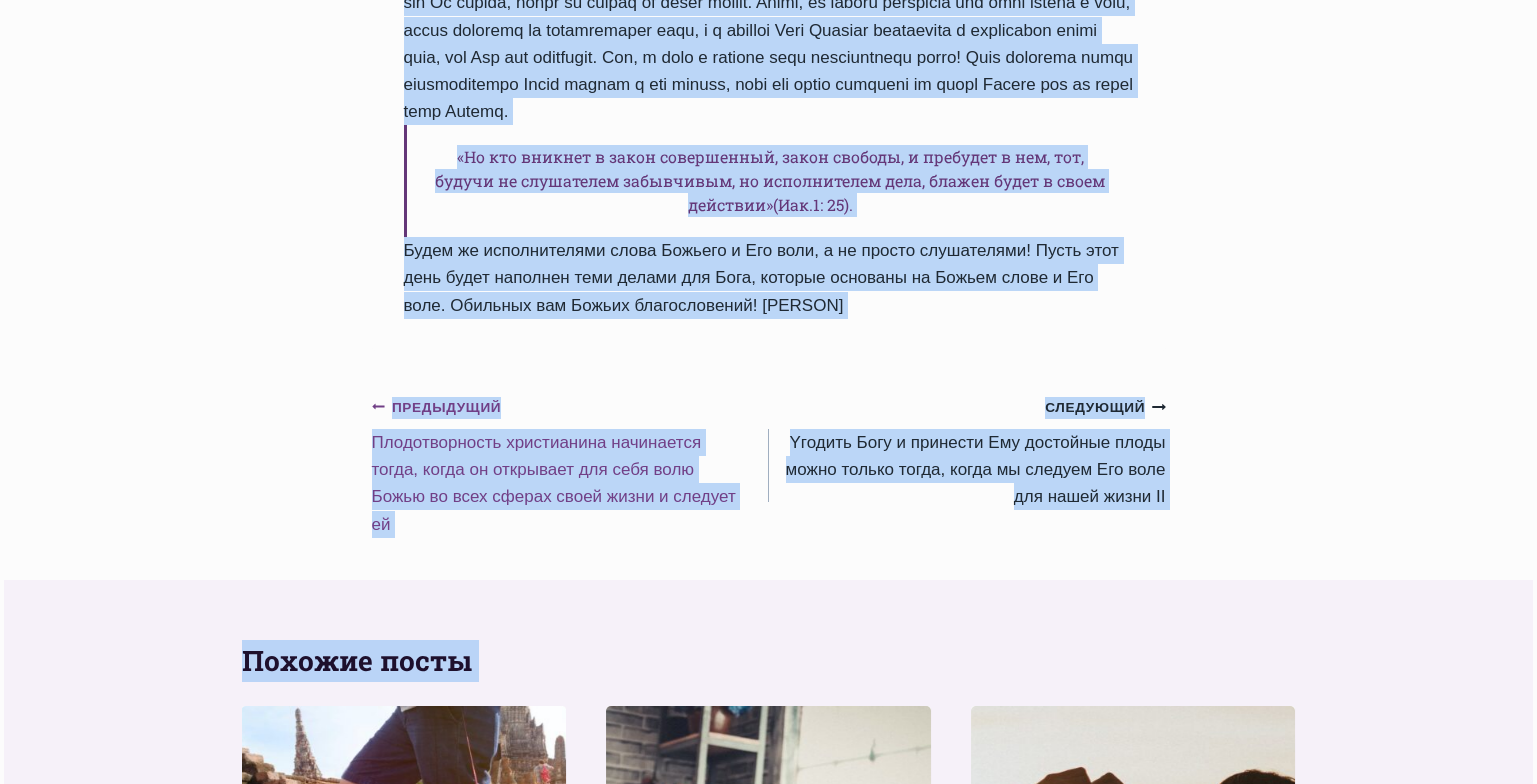 click on "Предыдущий
Предыдущий Плодотворность христианина начинается тогда, когда он открывает для себя волю Божью во всех сферах своей жизни и следует ей" at bounding box center [570, 465] 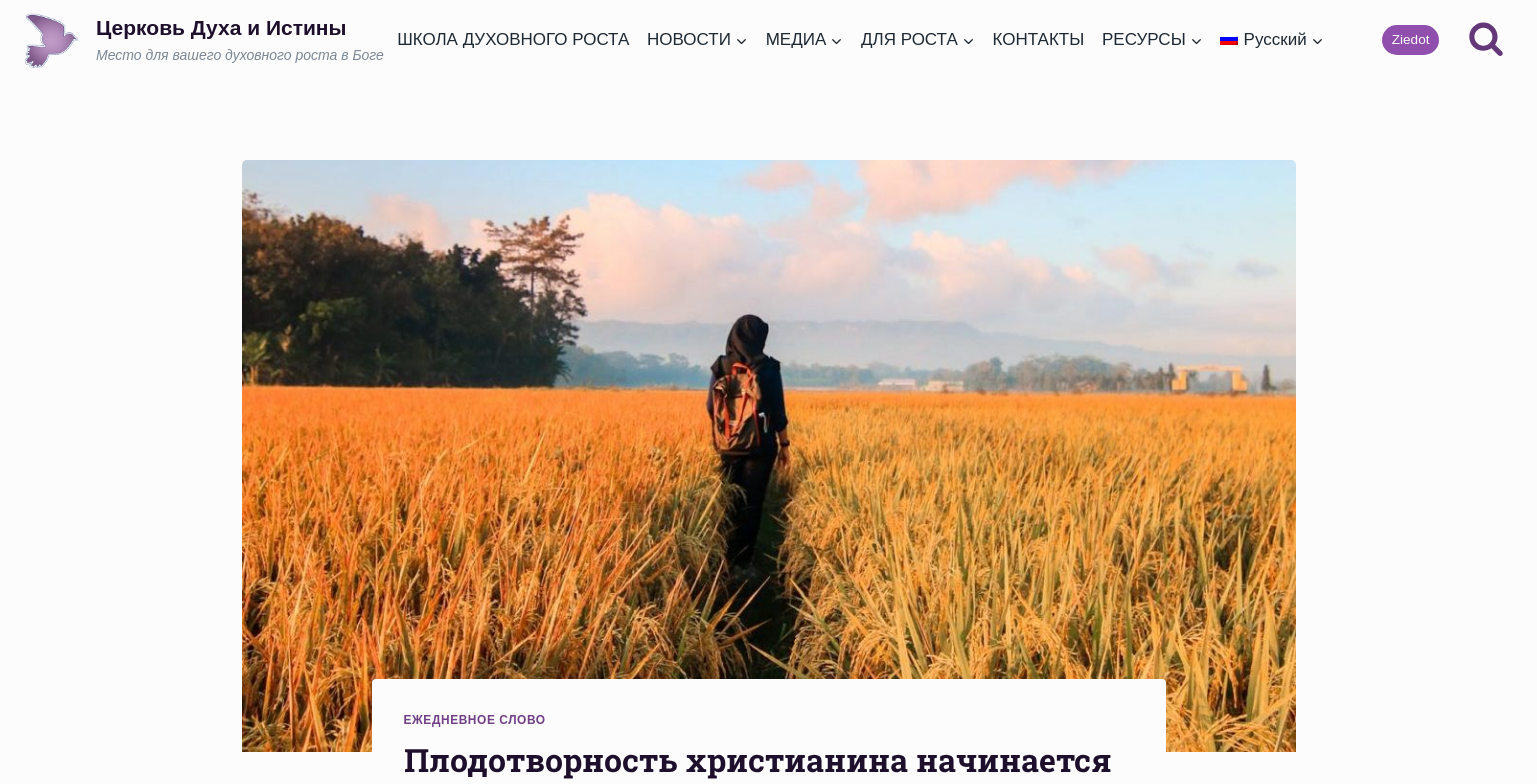 scroll, scrollTop: 0, scrollLeft: 0, axis: both 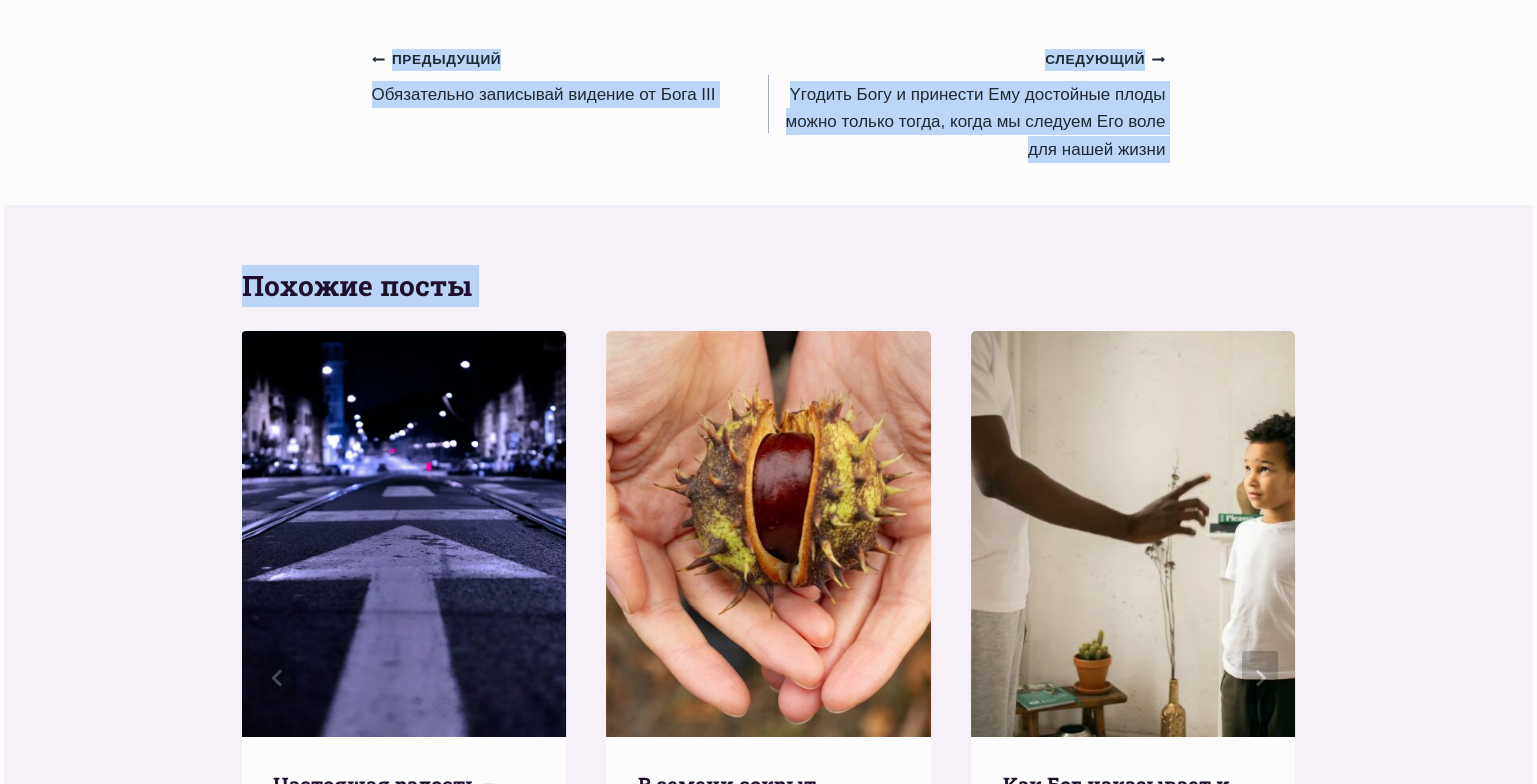 drag, startPoint x: 408, startPoint y: 98, endPoint x: 736, endPoint y: 98, distance: 328 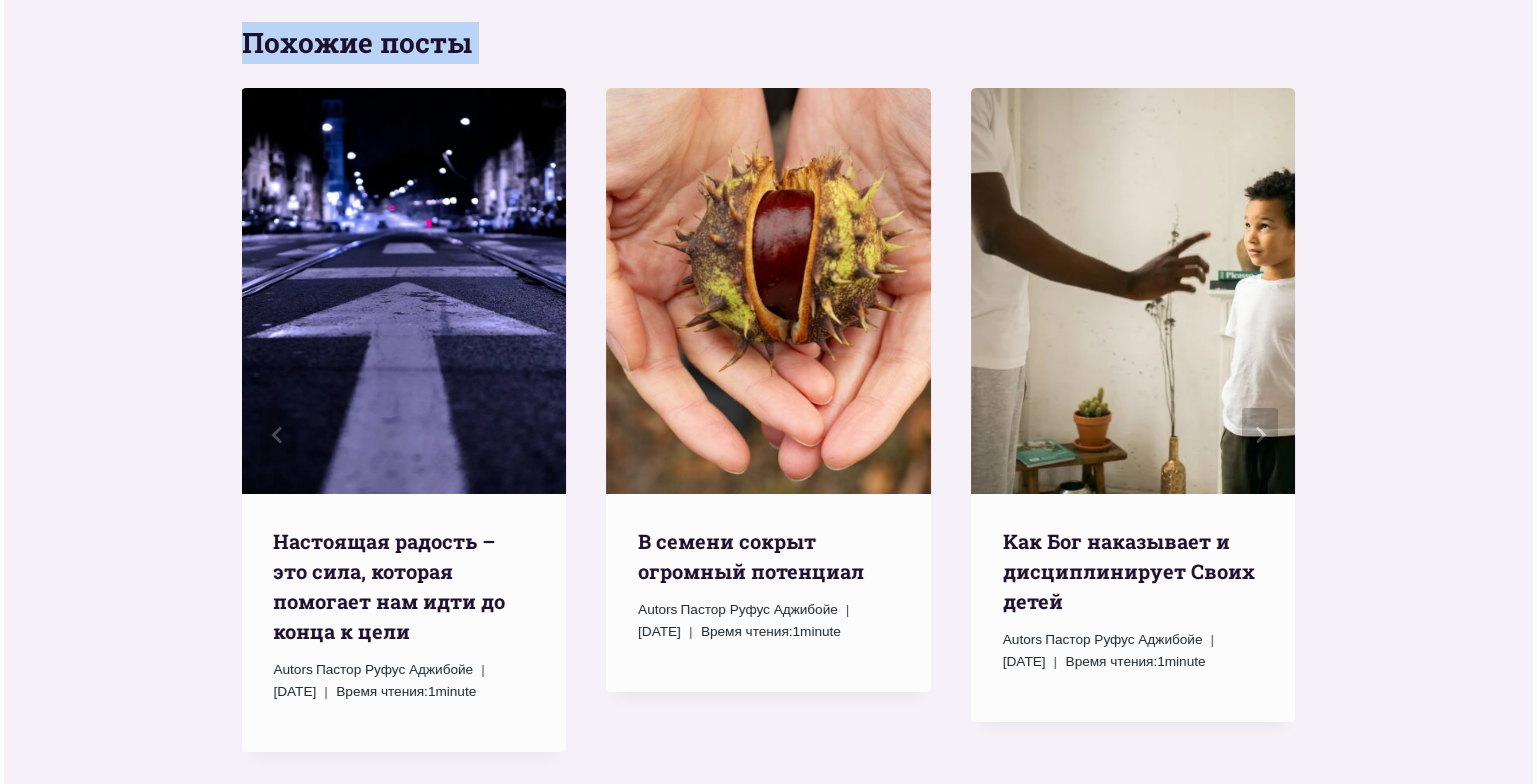 scroll, scrollTop: 2891, scrollLeft: 0, axis: vertical 